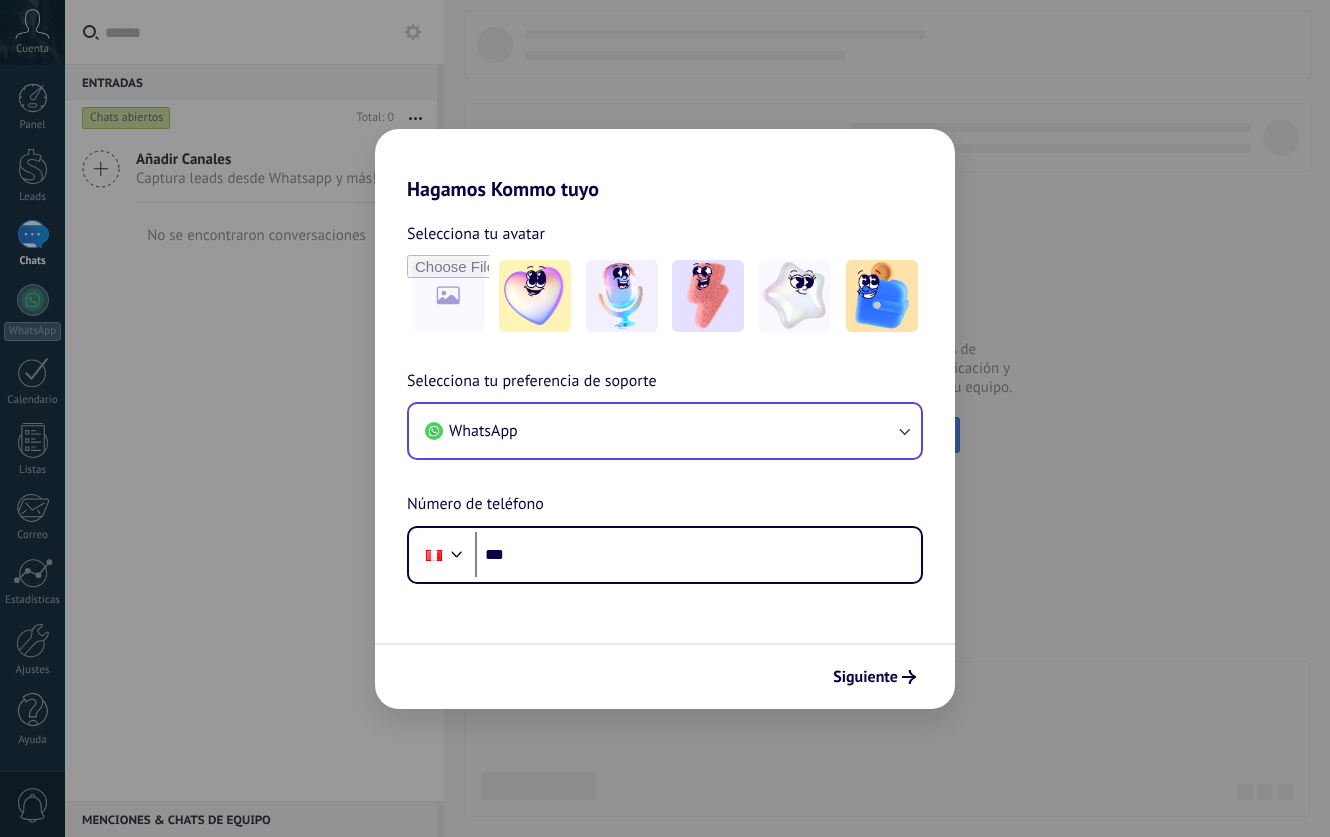 scroll, scrollTop: 0, scrollLeft: 0, axis: both 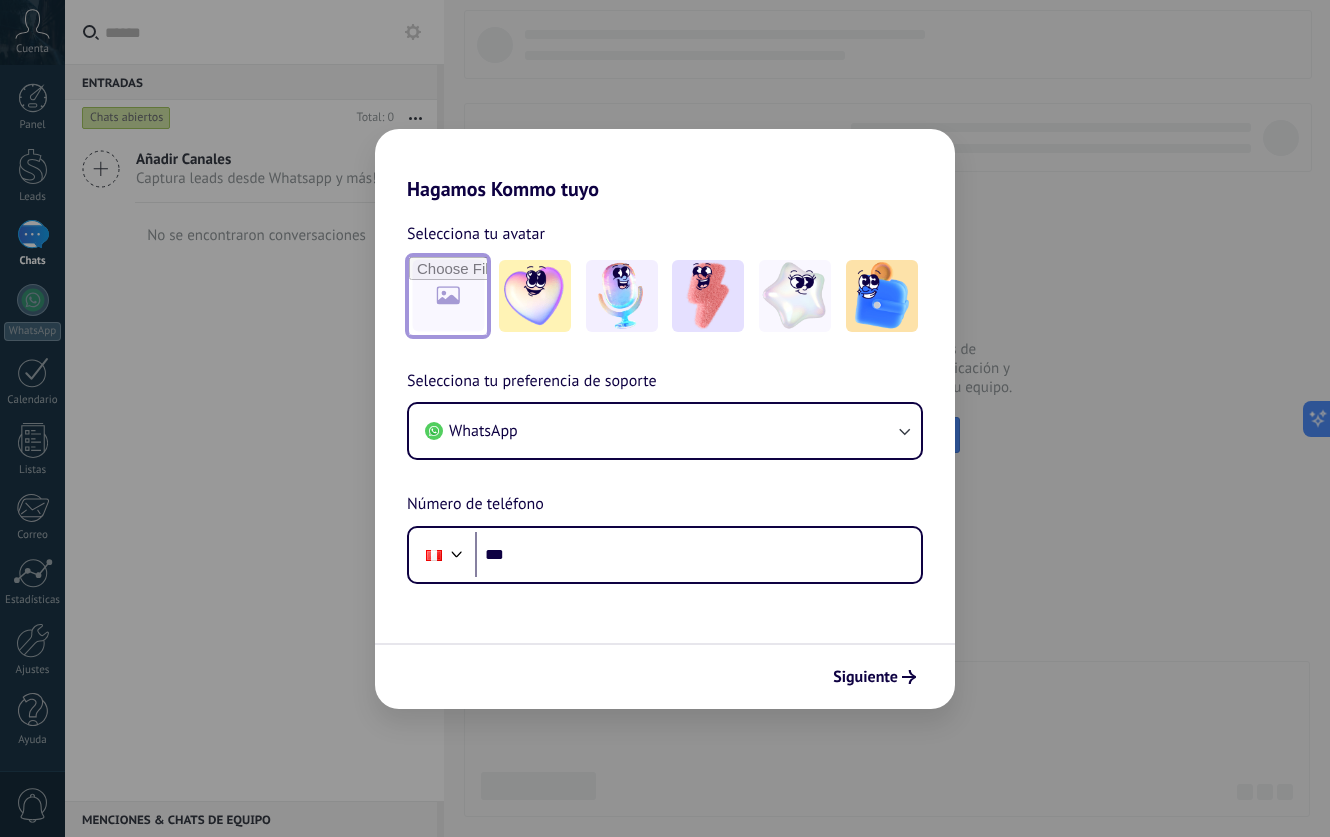 click at bounding box center [448, 296] 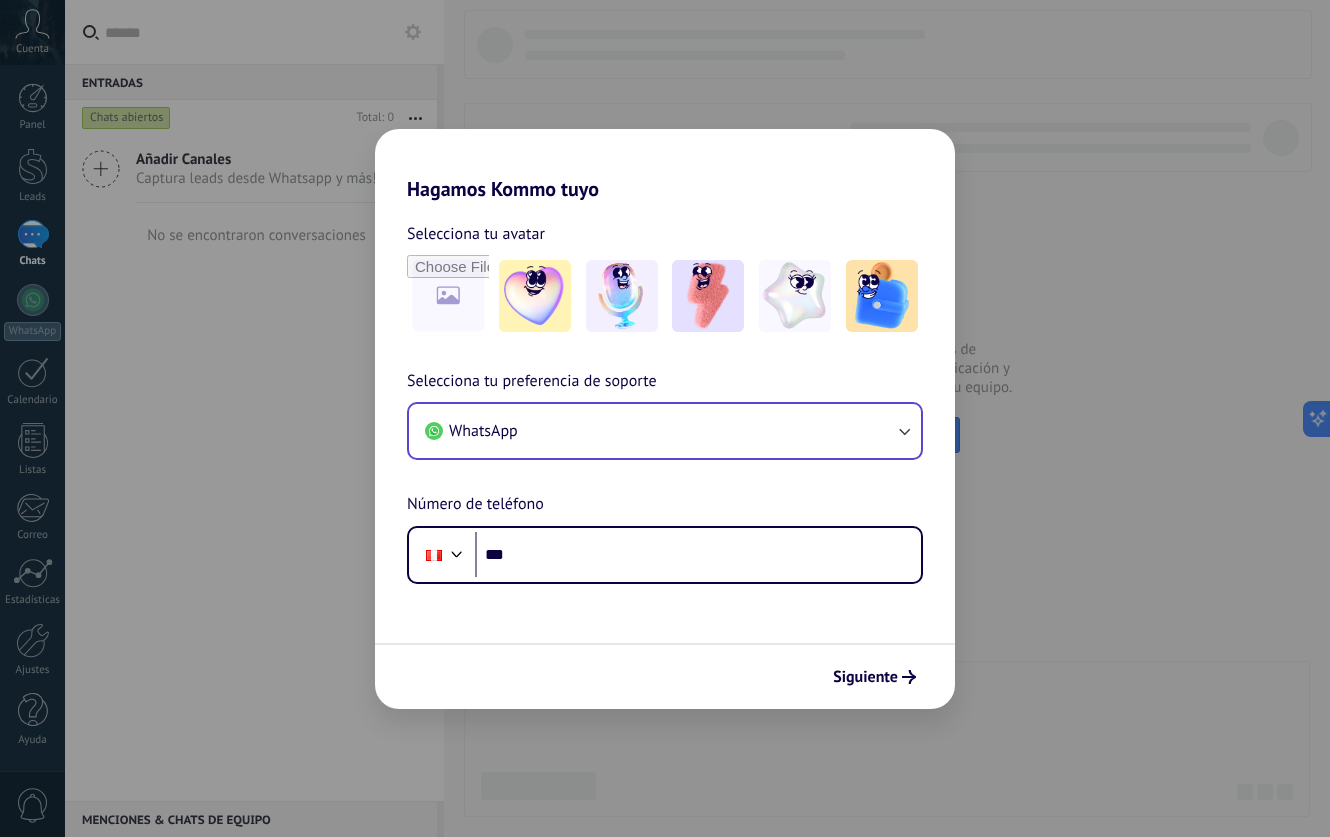scroll, scrollTop: 0, scrollLeft: 0, axis: both 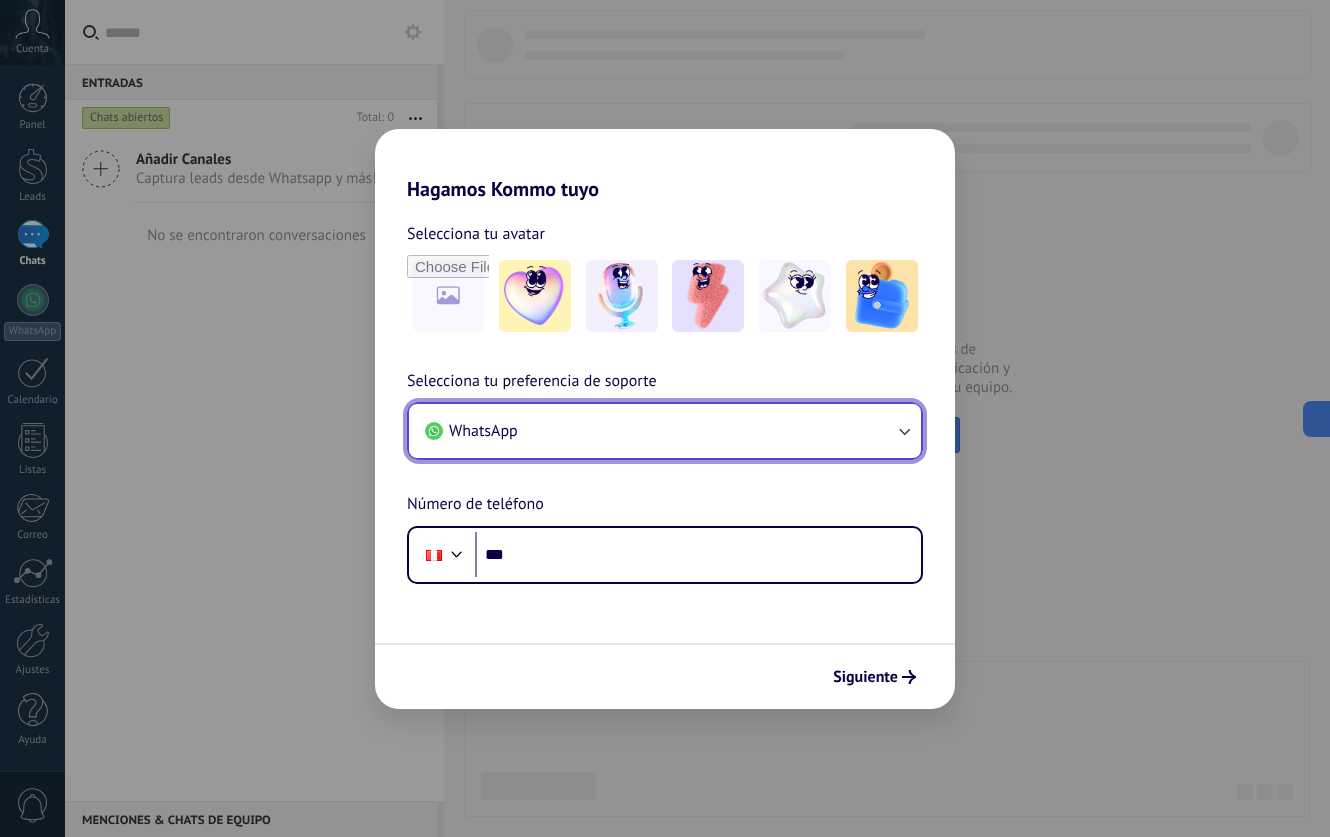 click on "WhatsApp" at bounding box center [665, 431] 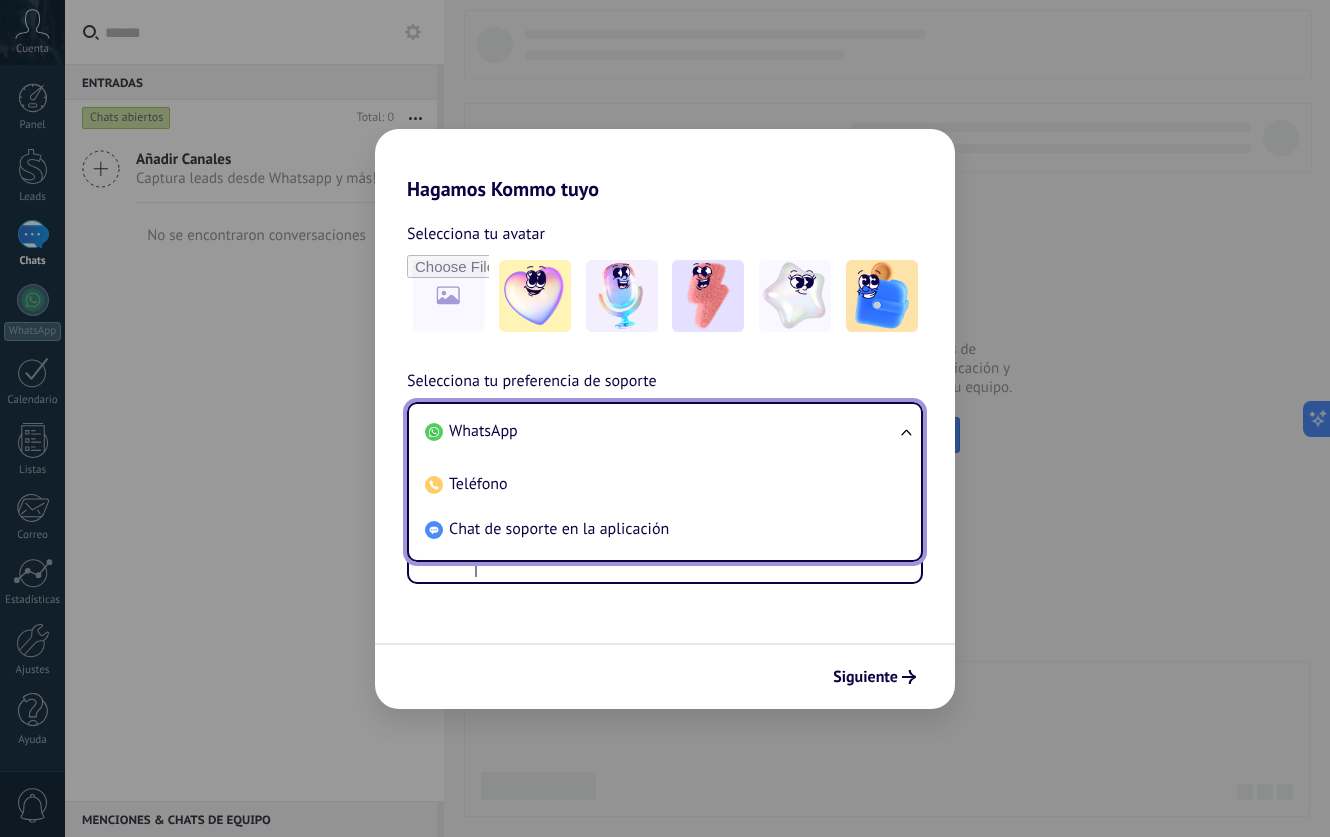 click on "WhatsApp" at bounding box center [661, 431] 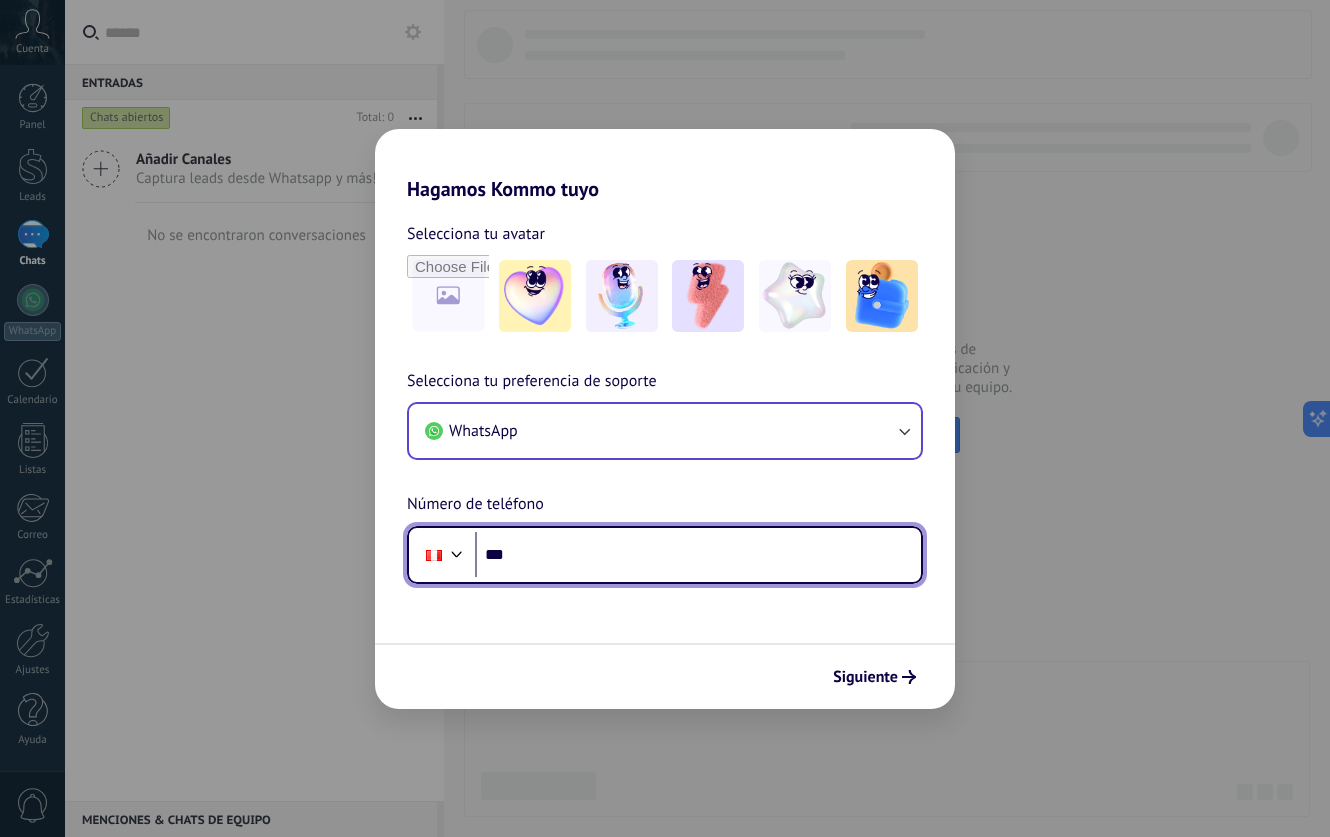 click on "***" at bounding box center [698, 555] 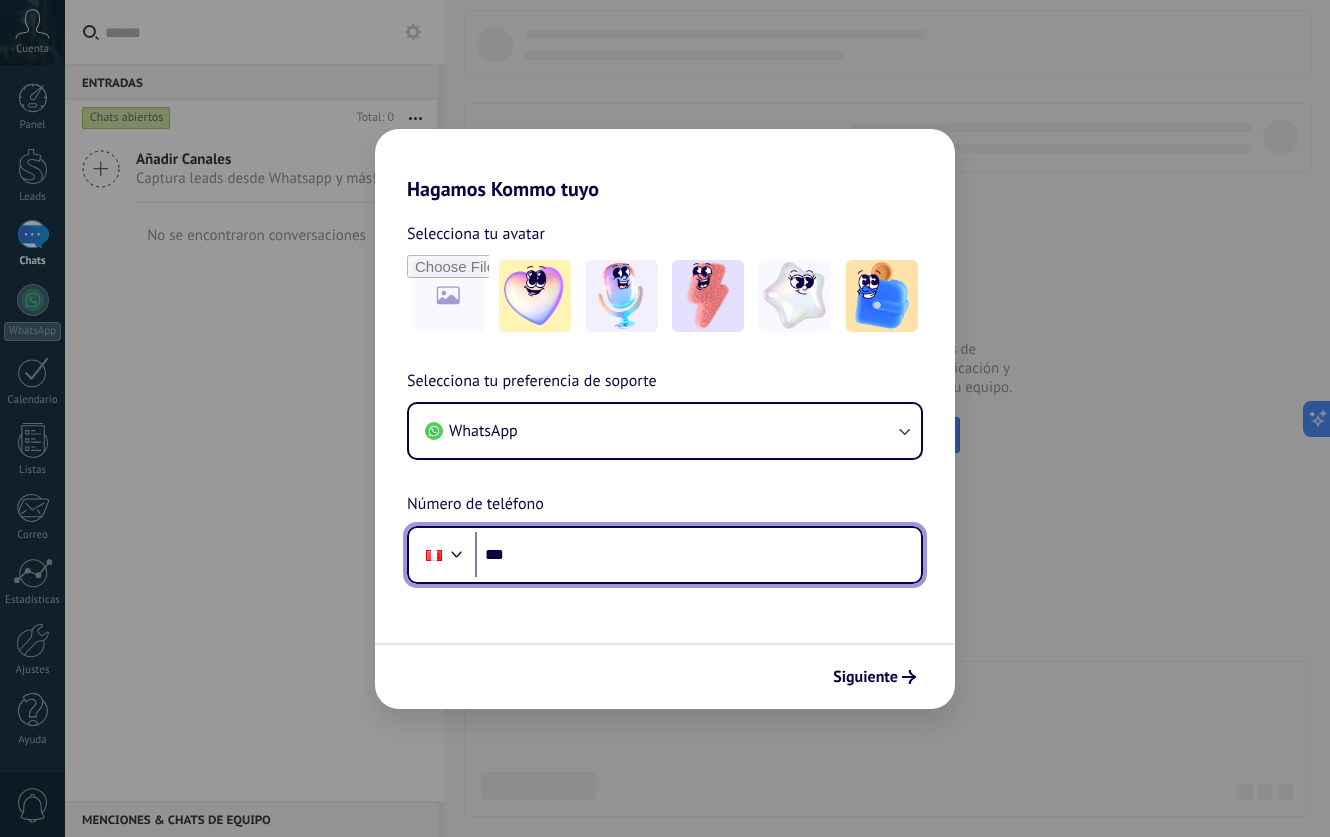 click on "***" at bounding box center [698, 555] 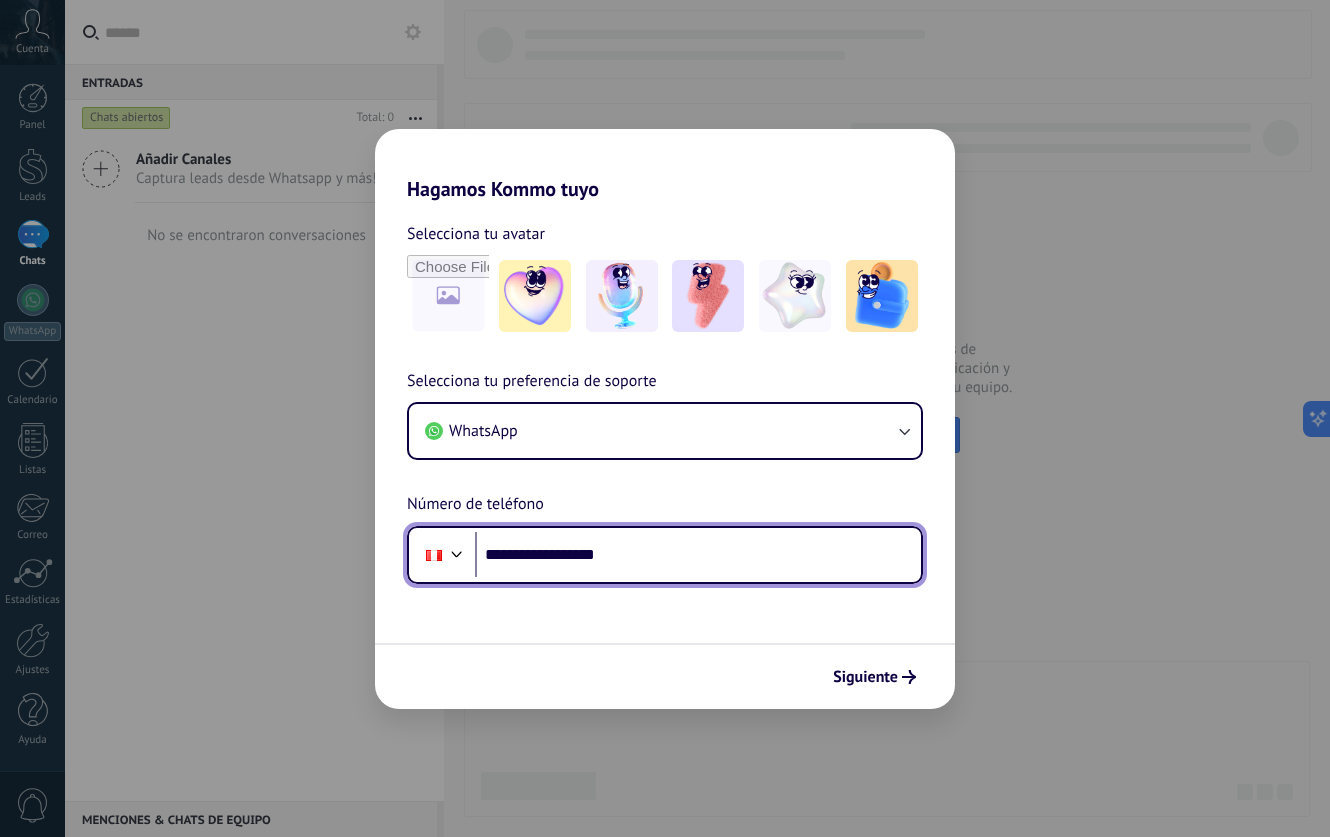 drag, startPoint x: 522, startPoint y: 554, endPoint x: 505, endPoint y: 554, distance: 17 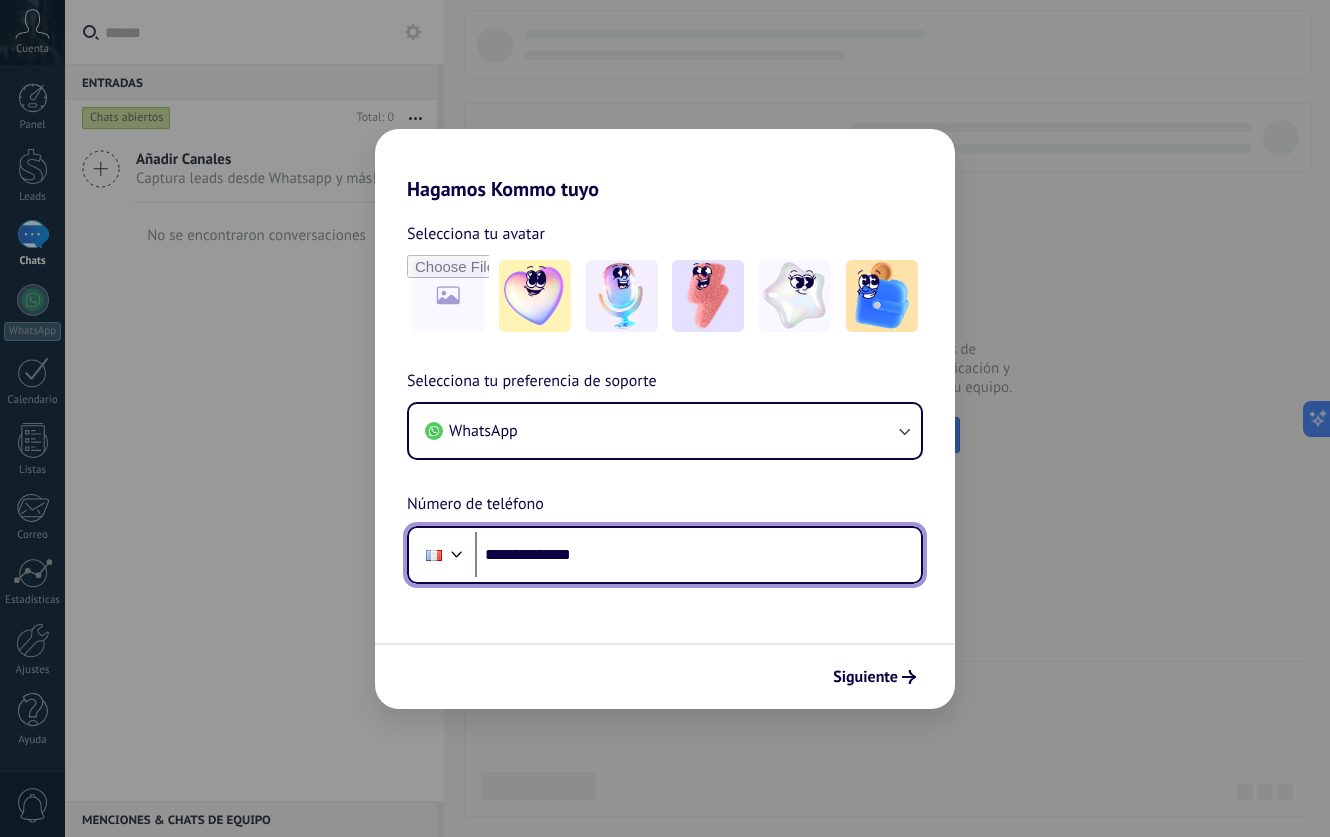 click on "**********" at bounding box center [698, 555] 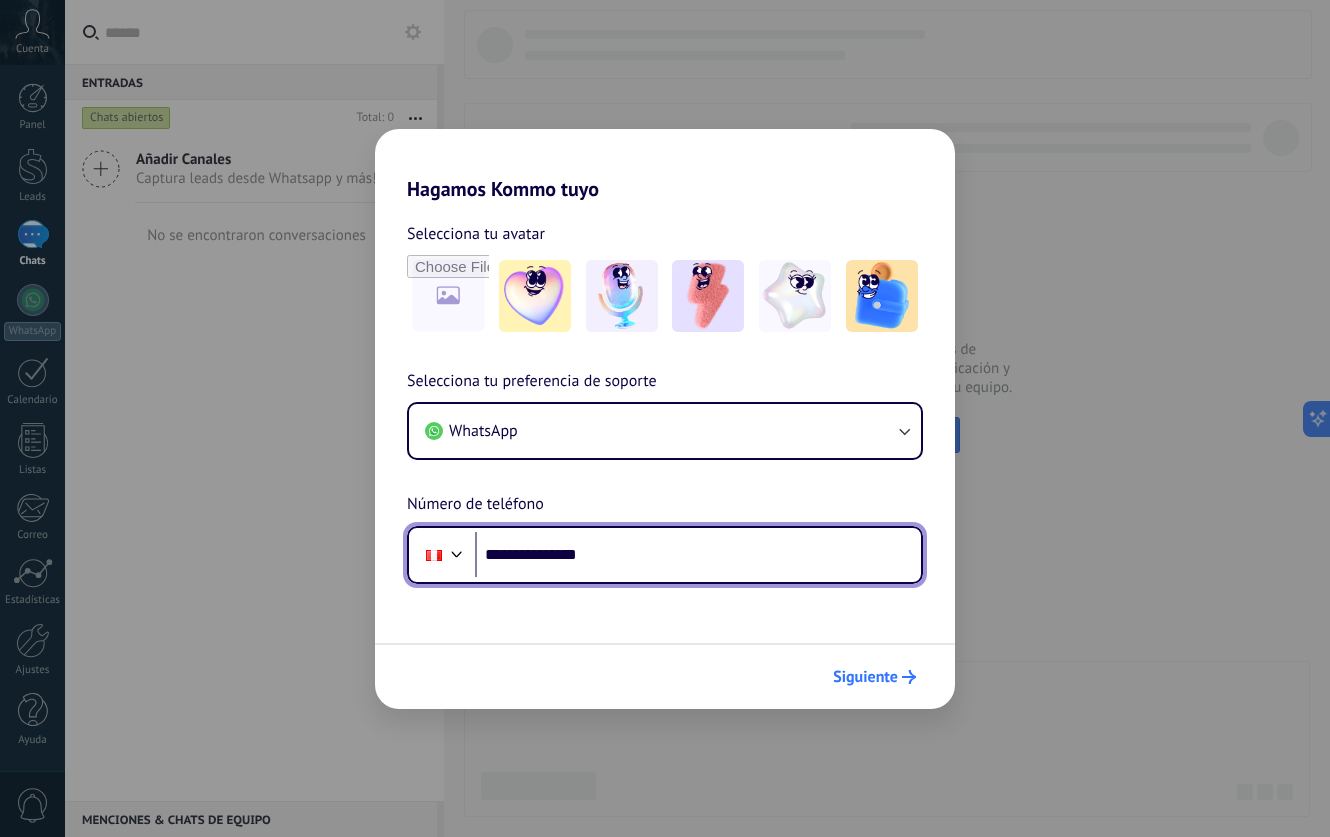 type on "**********" 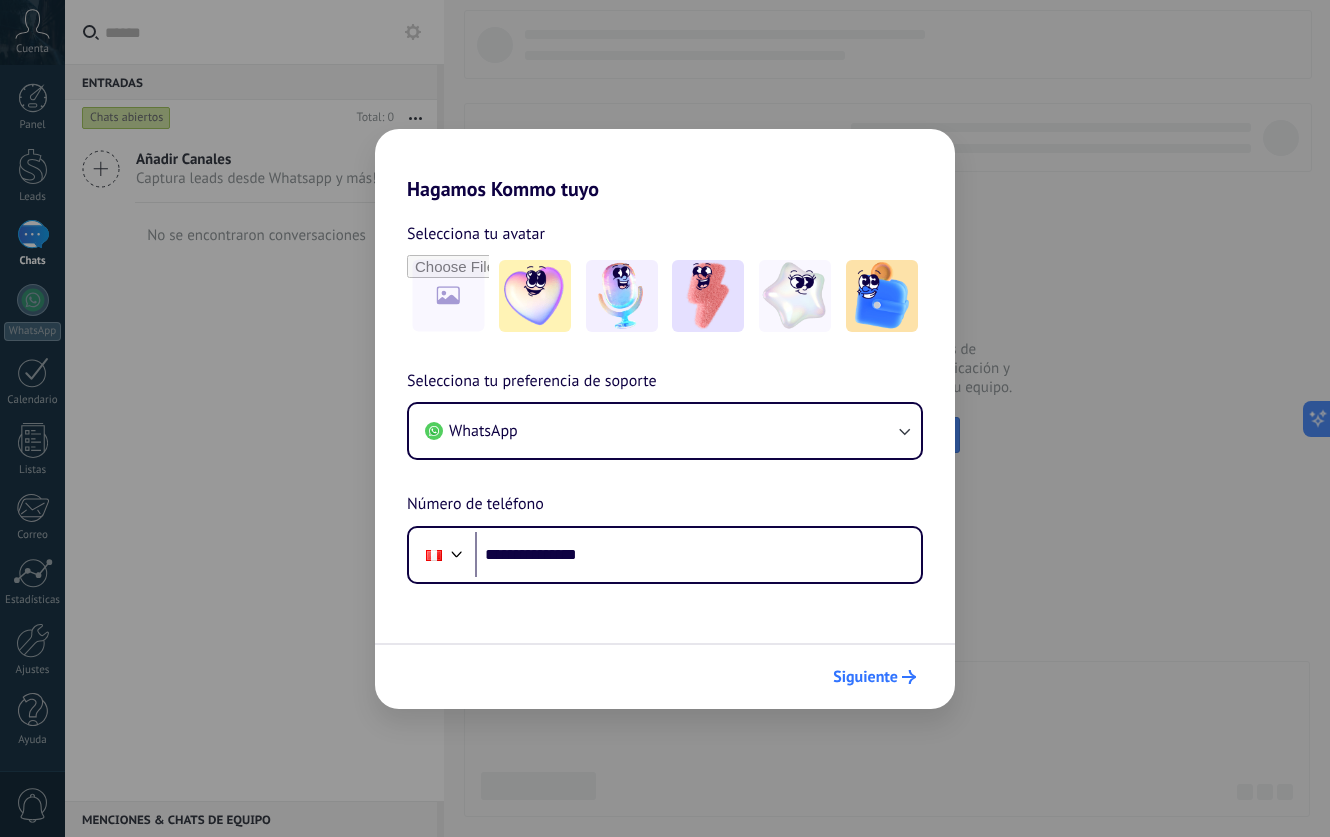 click on "Siguiente" at bounding box center (865, 677) 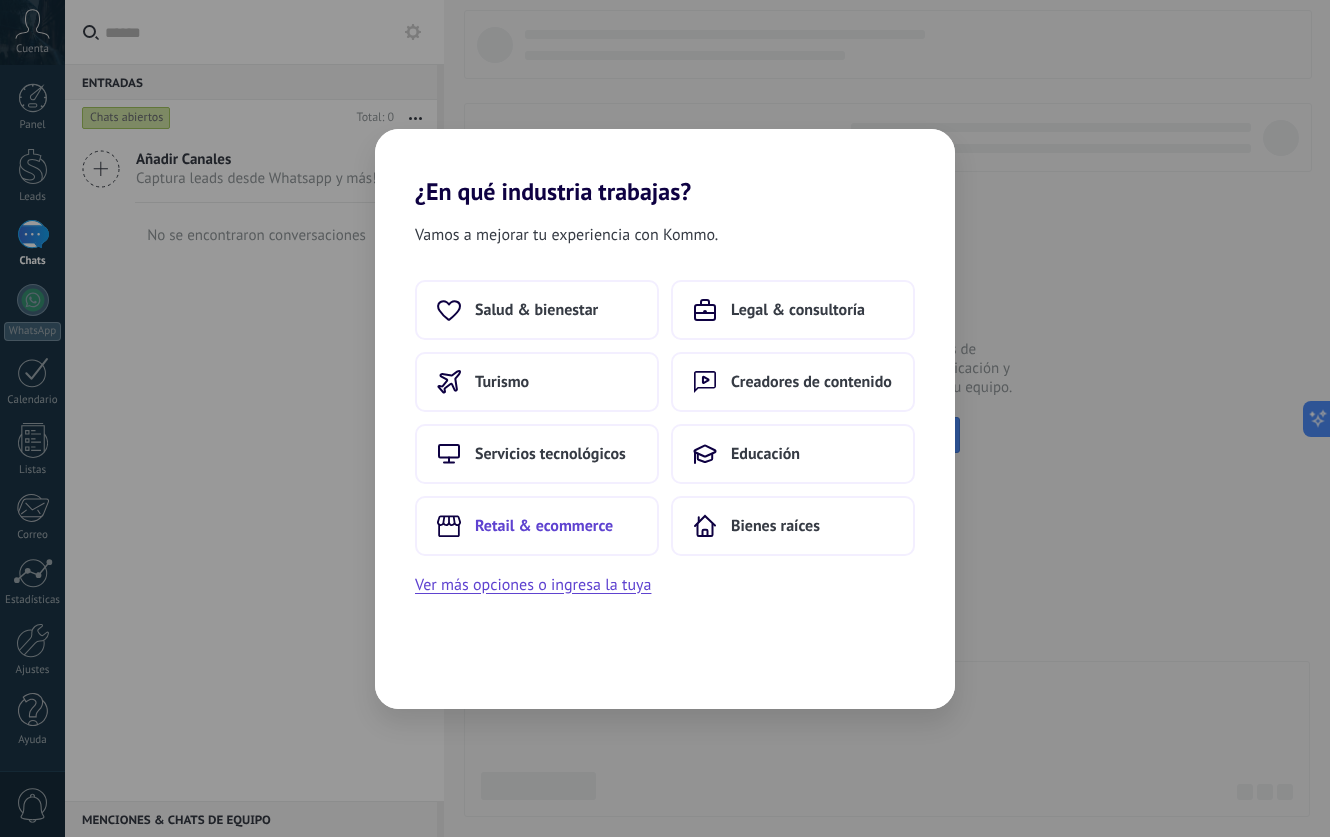 click on "Retail & ecommerce" at bounding box center [544, 526] 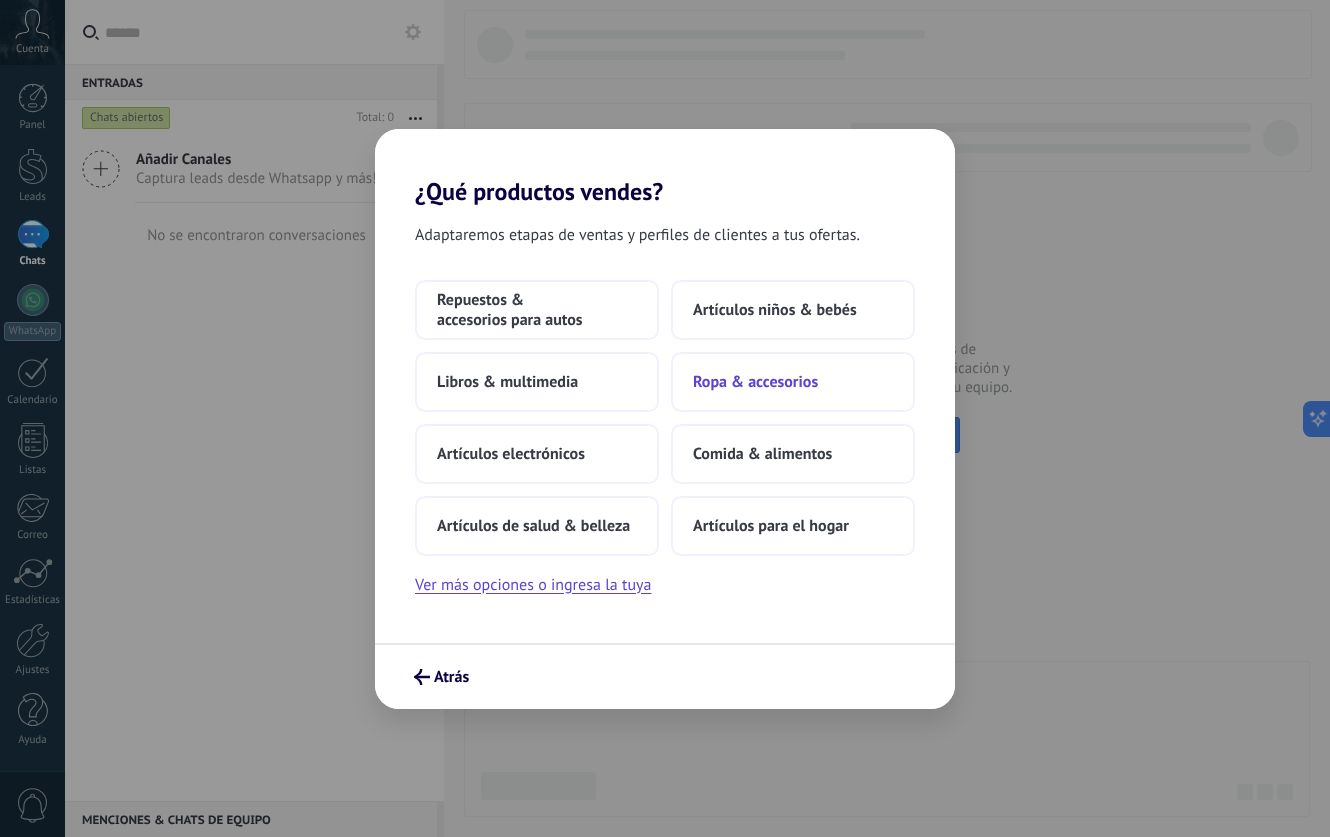 click on "Ropa & accesorios" at bounding box center (755, 382) 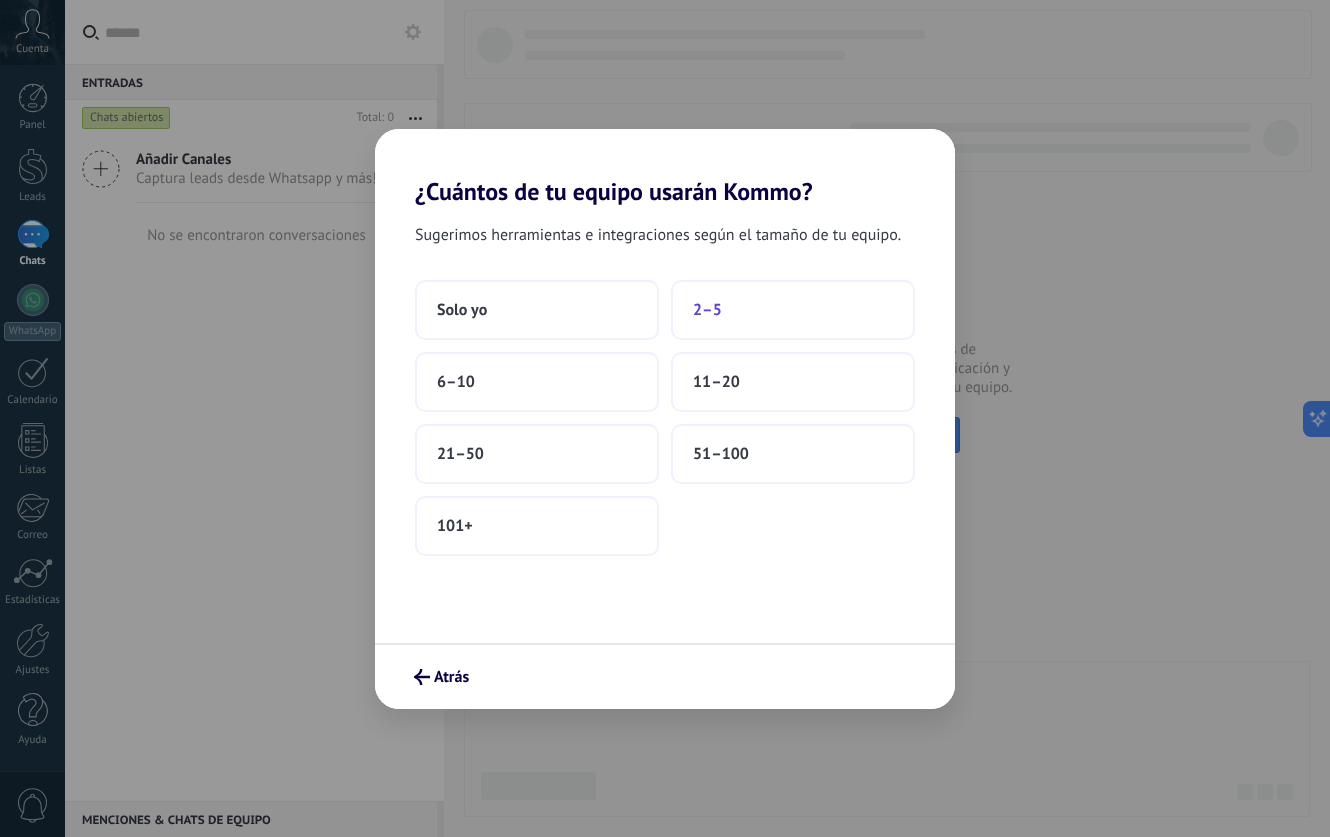click on "2–5" at bounding box center (793, 310) 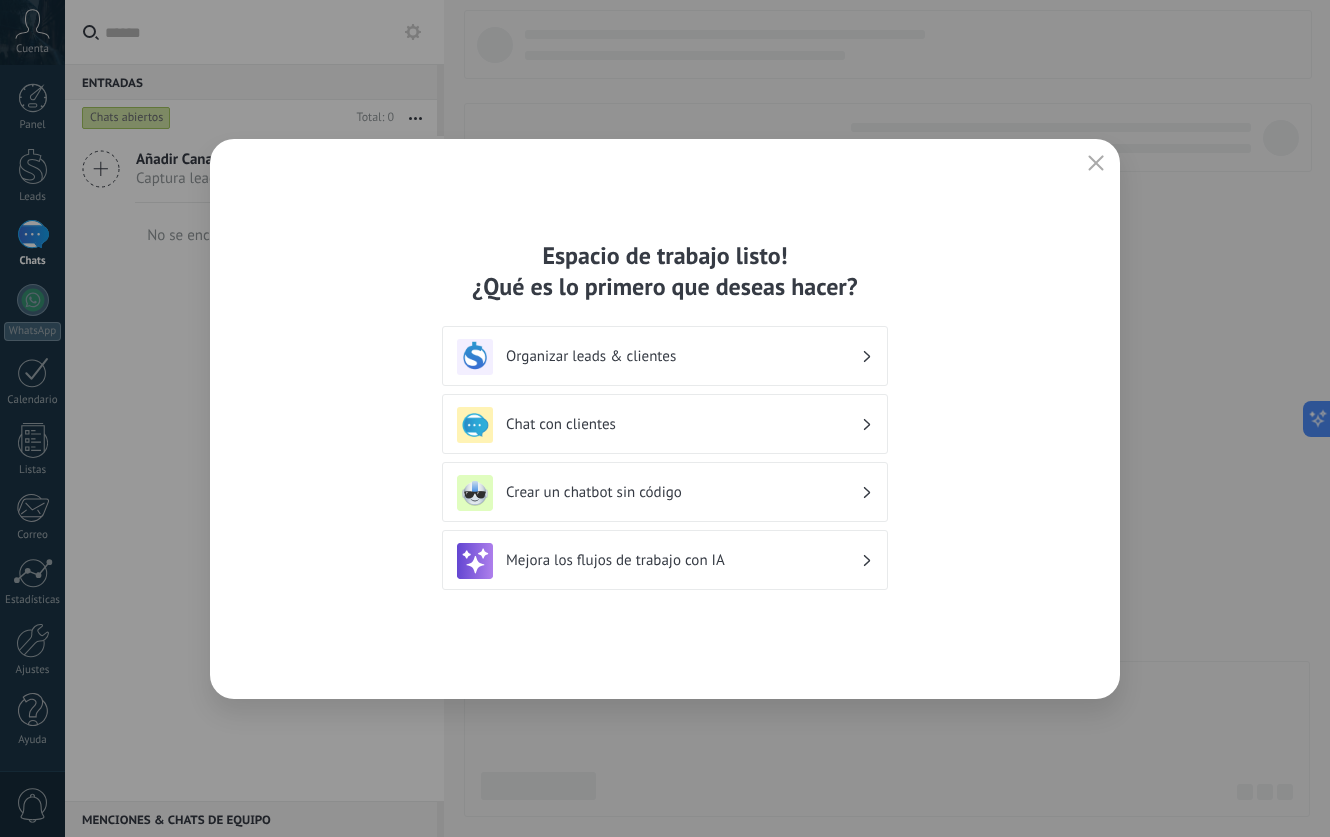 click on "Organizar leads & clientes" at bounding box center (683, 356) 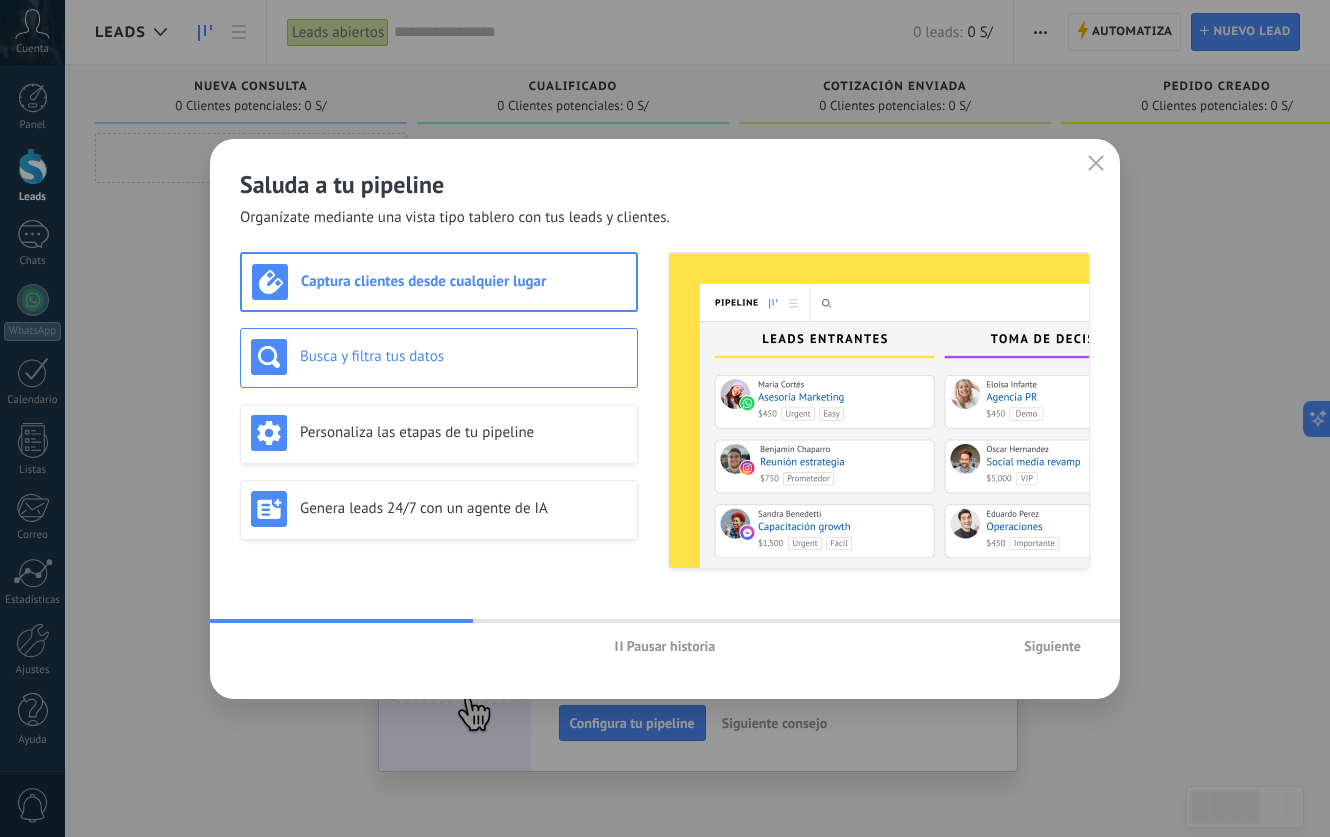 click on "Busca y filtra tus datos" at bounding box center (463, 356) 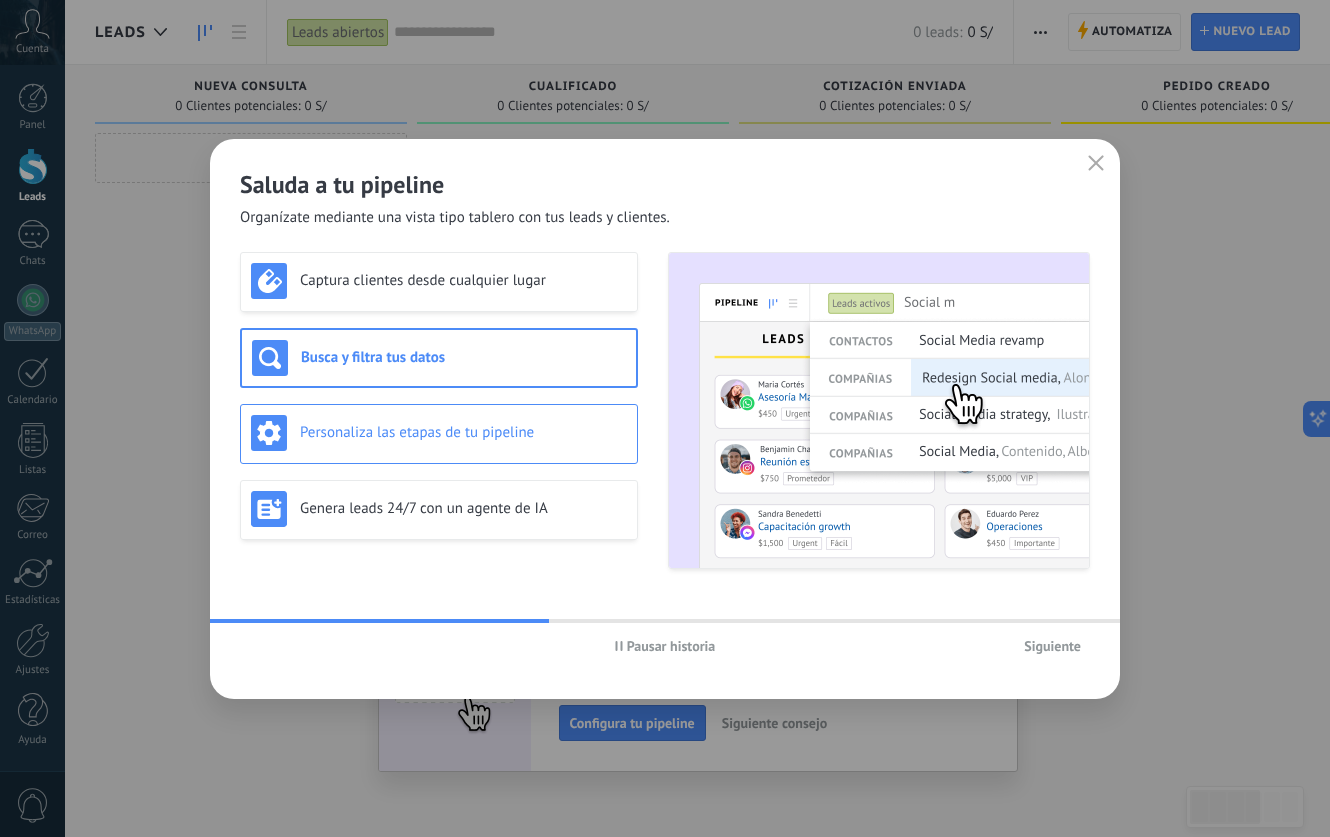click on "Personaliza las etapas de tu pipeline" at bounding box center (463, 432) 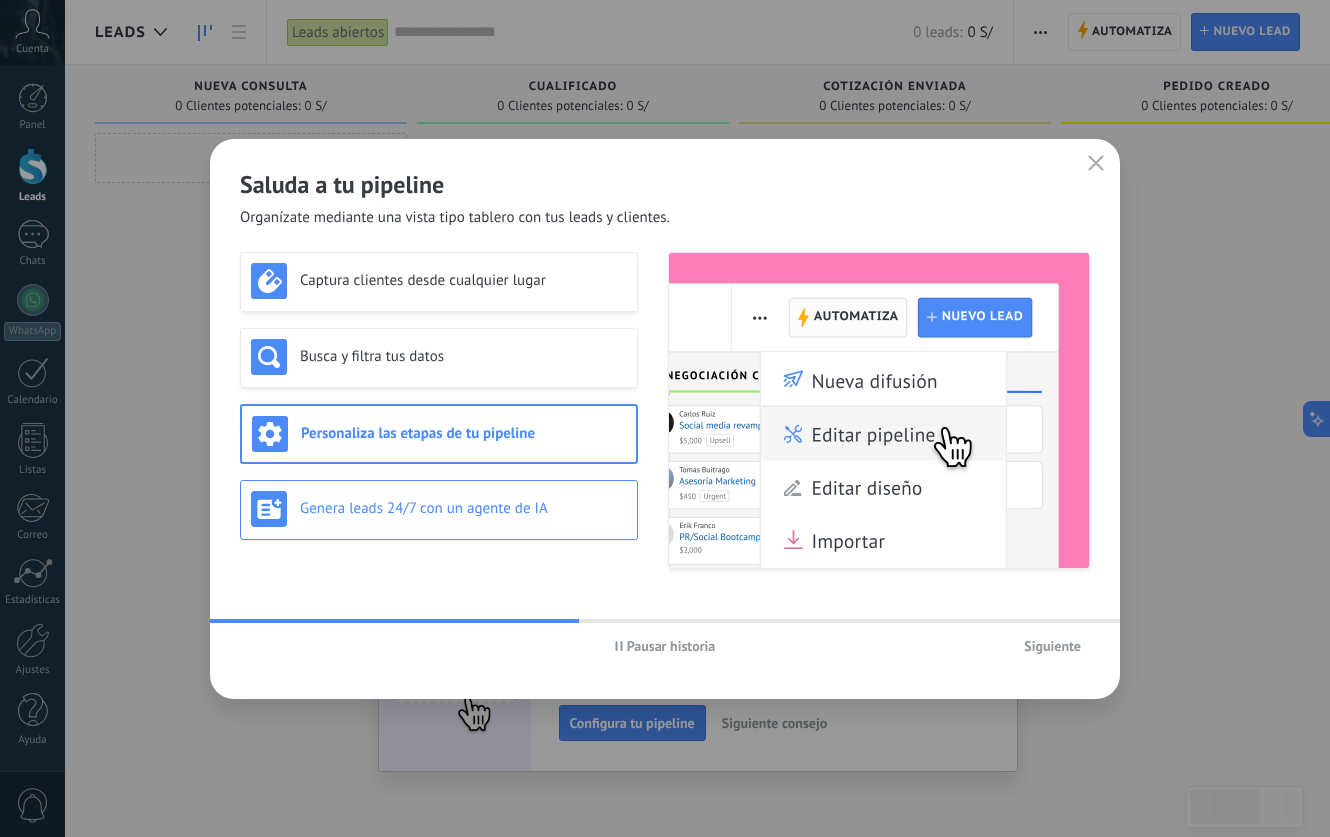click on "Genera leads 24/7 con un agente de IA" at bounding box center (439, 509) 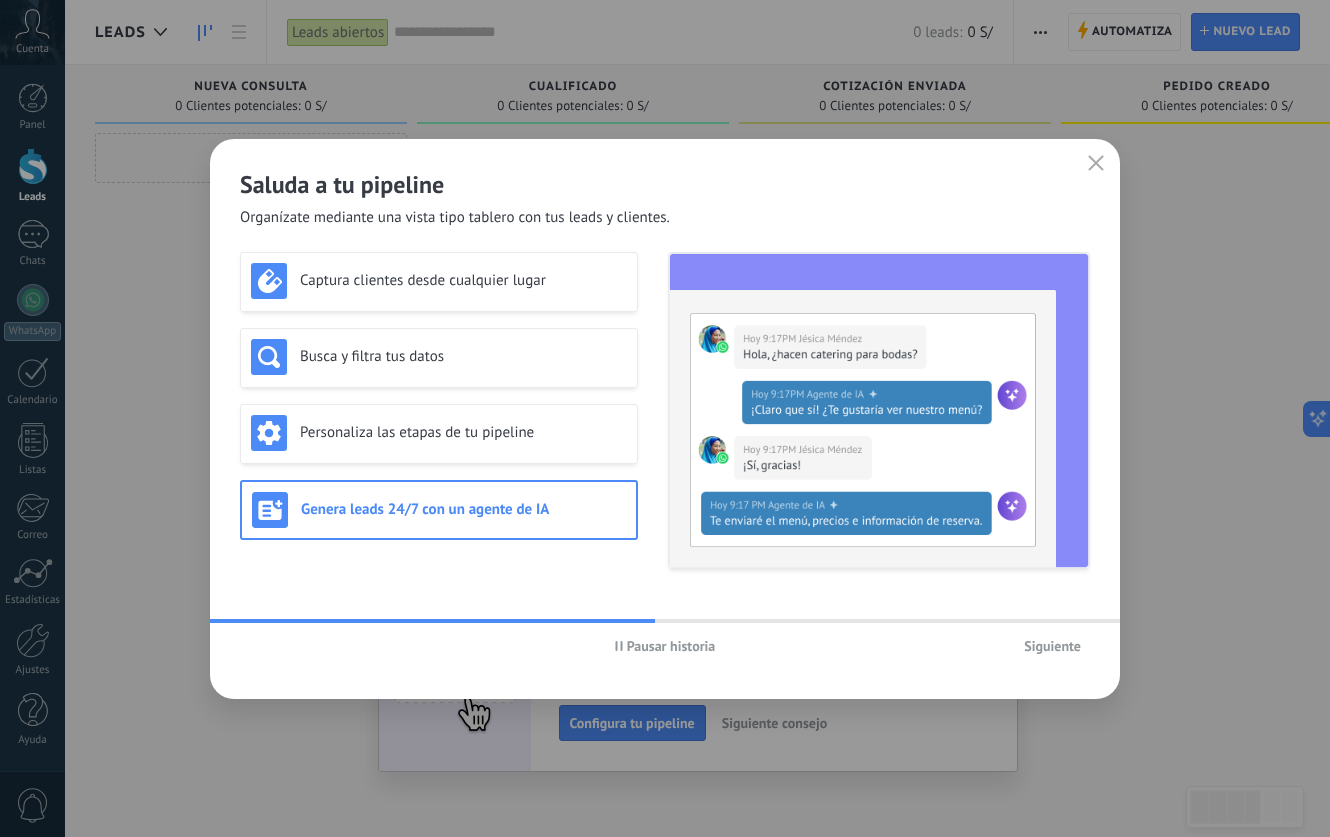 click on "Siguiente" at bounding box center [1052, 646] 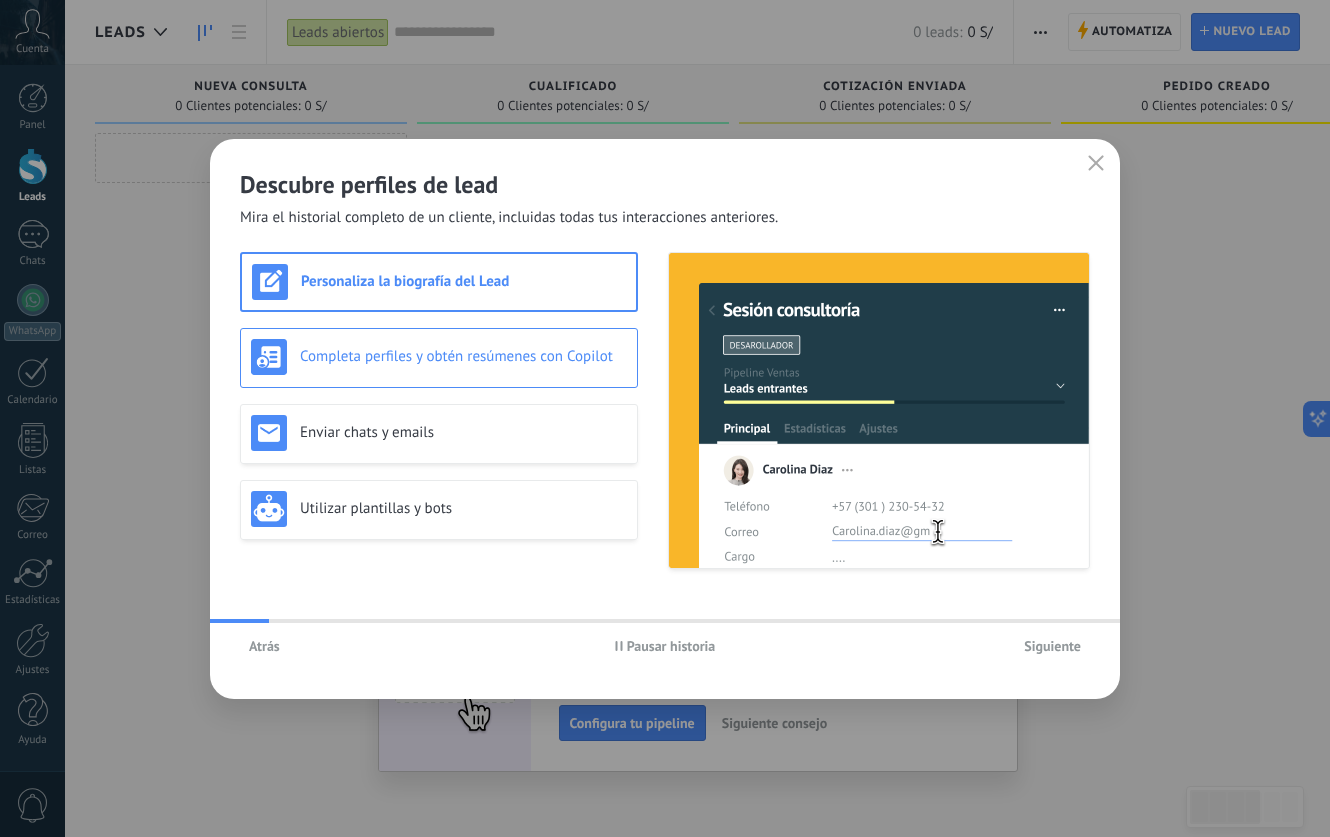 click on "Completa perfiles y obtén resúmenes con Copilot" at bounding box center [463, 356] 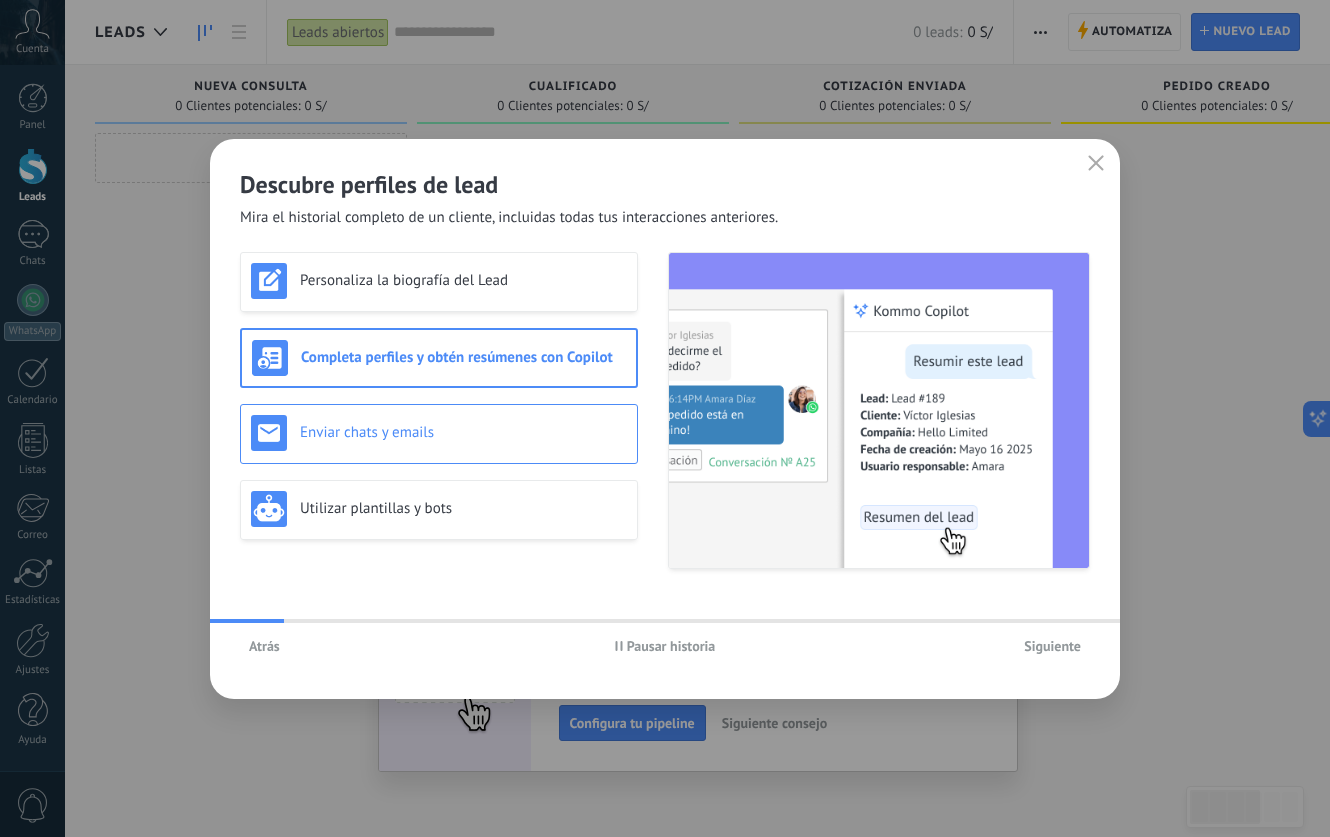 click on "Enviar chats y emails" at bounding box center (439, 433) 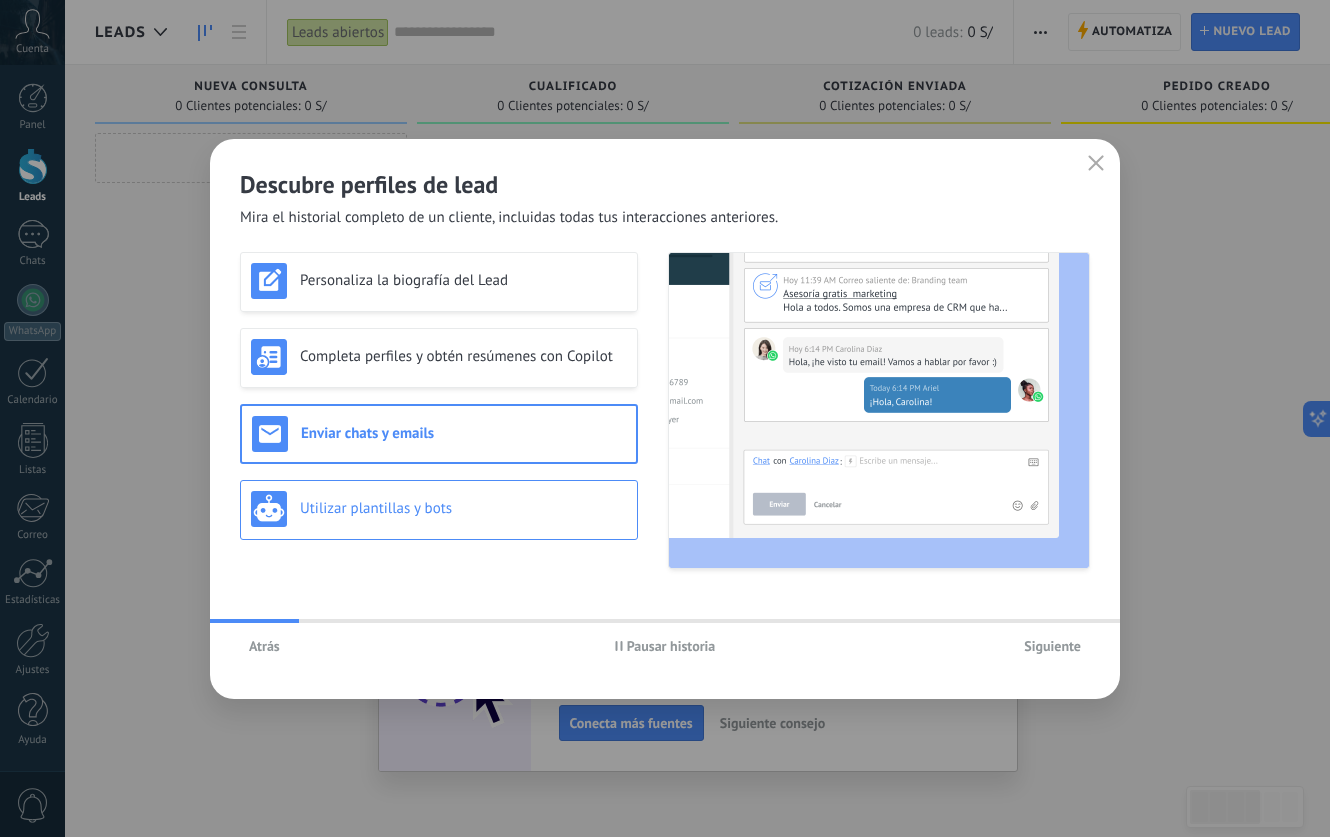 click on "Utilizar plantillas y bots" at bounding box center (439, 510) 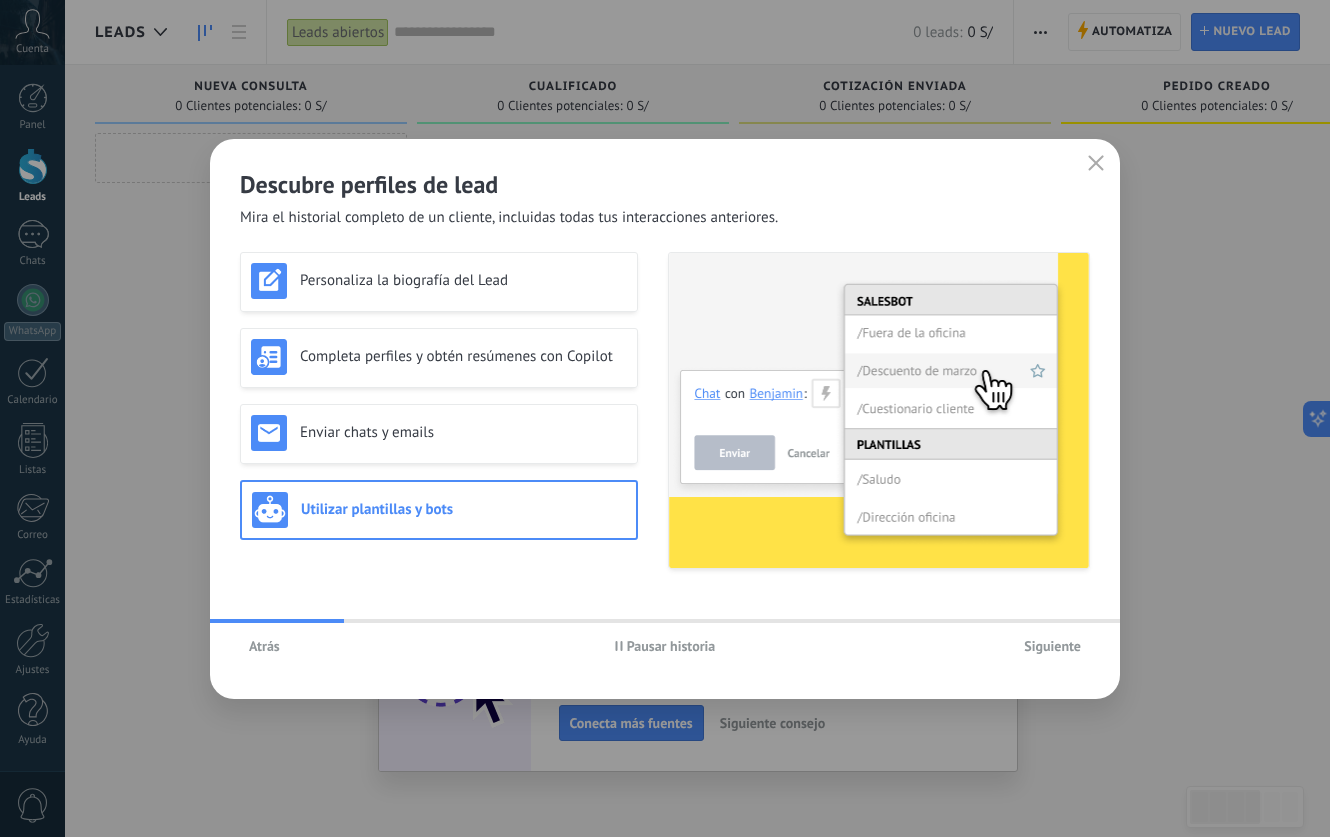 click on "Siguiente" at bounding box center (1052, 646) 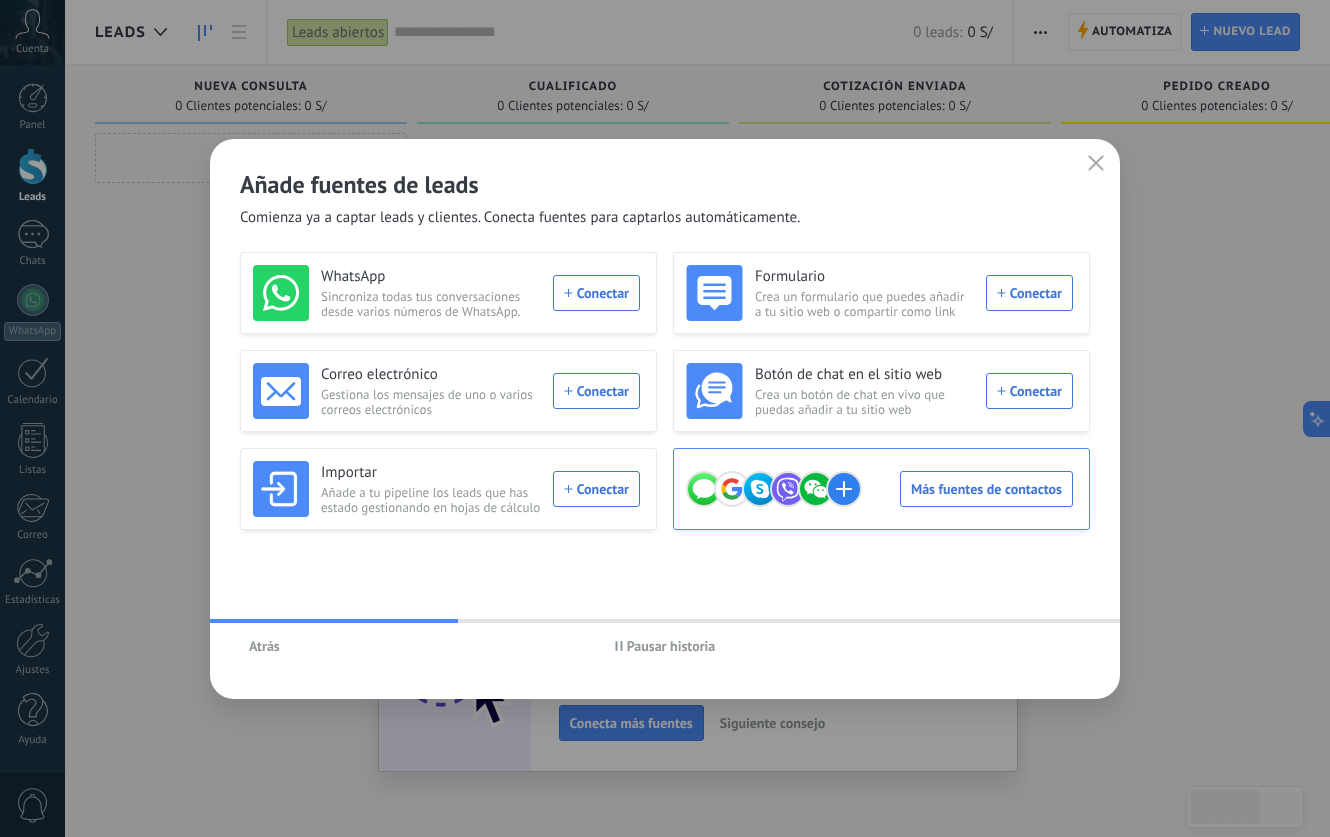 click on "Más fuentes de contactos" at bounding box center (879, 489) 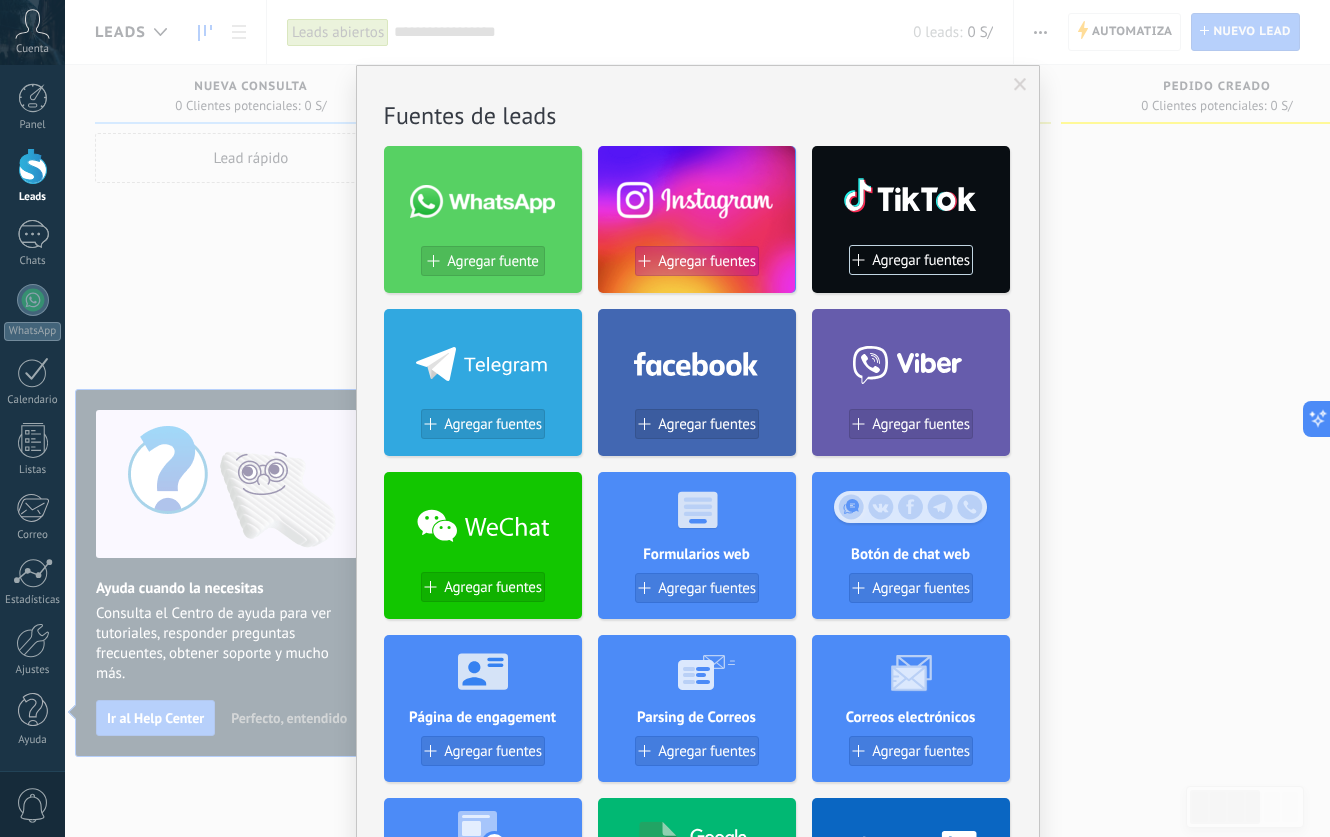 click on "Agregar fuentes" at bounding box center [707, 261] 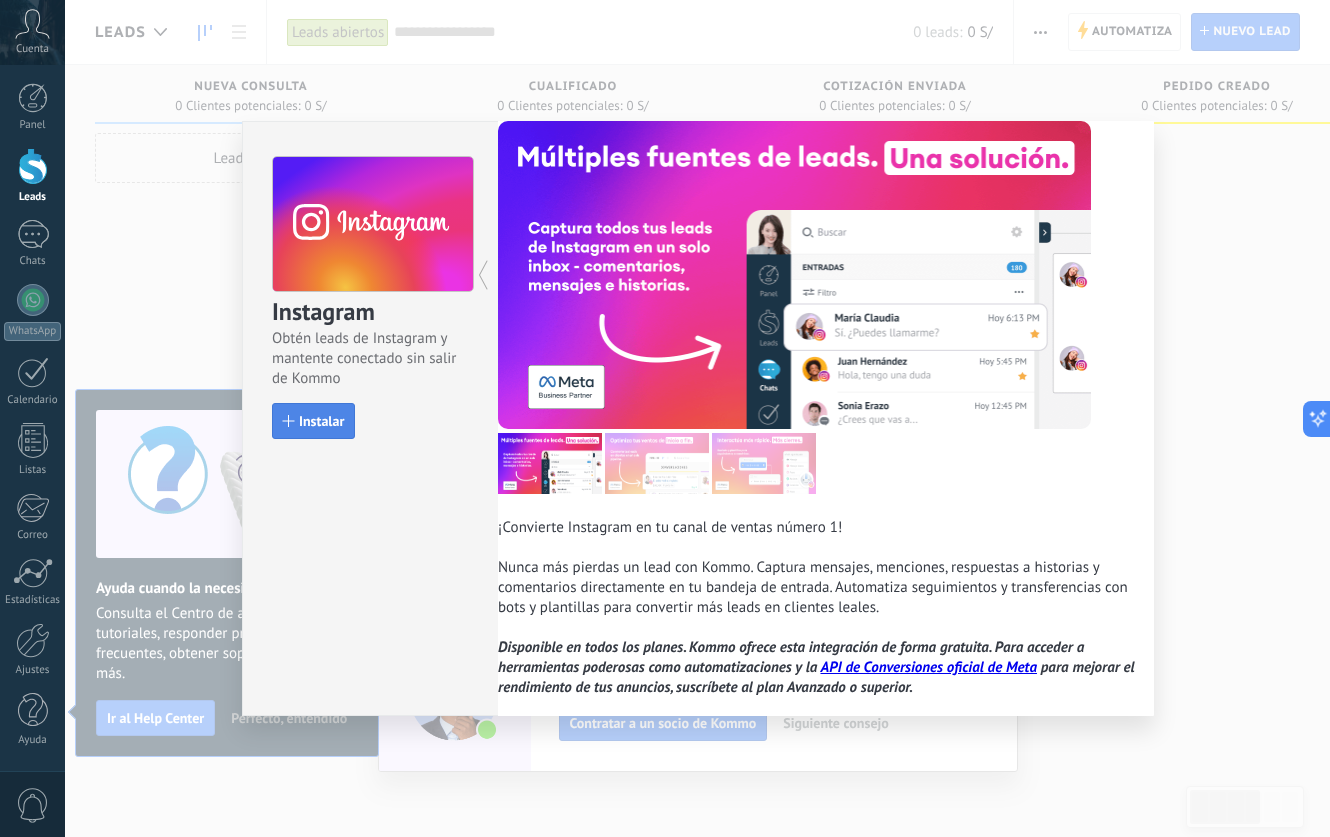click on "Instalar" at bounding box center [321, 421] 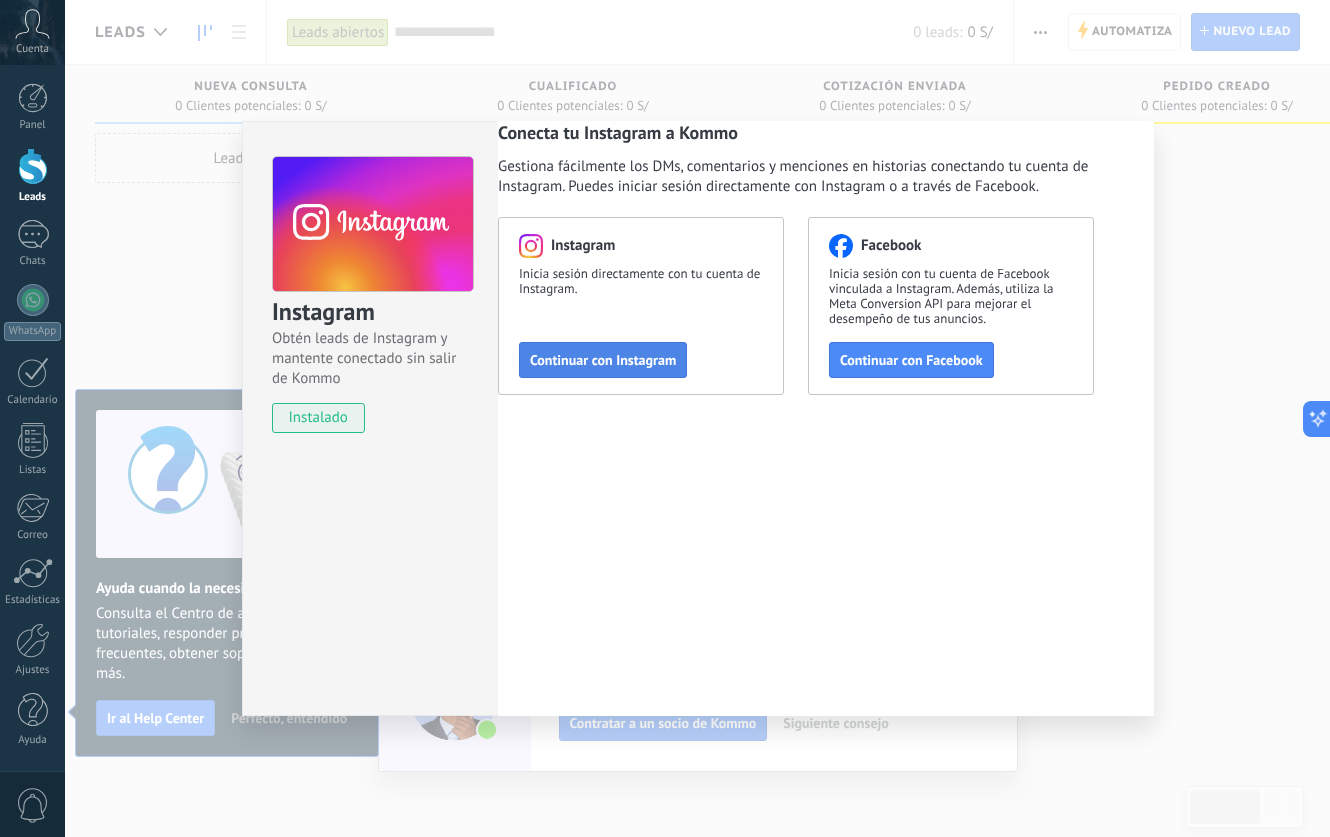 click on "Continuar con Instagram" at bounding box center [603, 360] 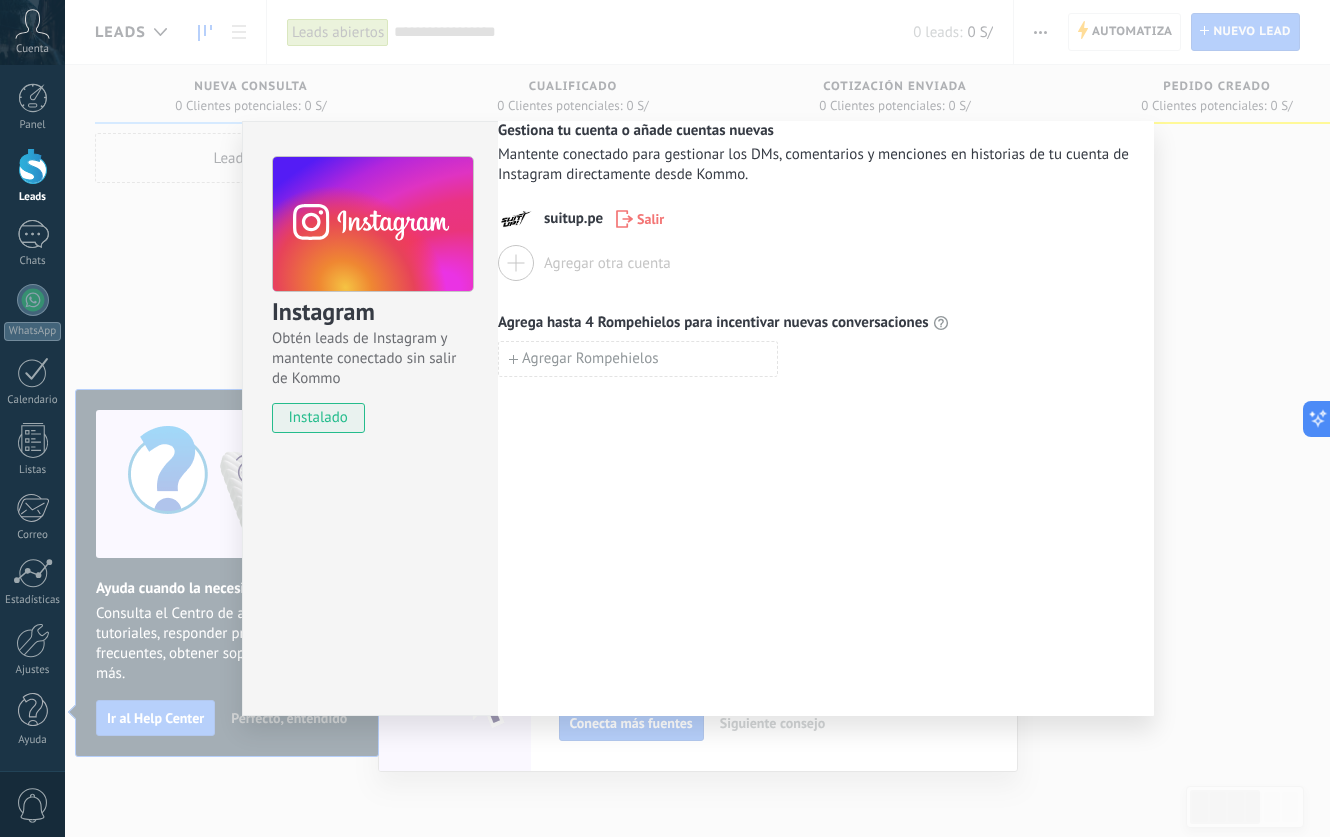 click on "Gestiona tu cuenta o añade cuentas nuevas Mantente conectado para gestionar los DMs, comentarios y menciones en historias de tu cuenta de Instagram directamente desde Kommo. suitup.pe Salir Agregar otra cuenta Agrega hasta 4 Rompehielos para incentivar nuevas conversaciones Agregar Rompehielos" at bounding box center (826, 418) 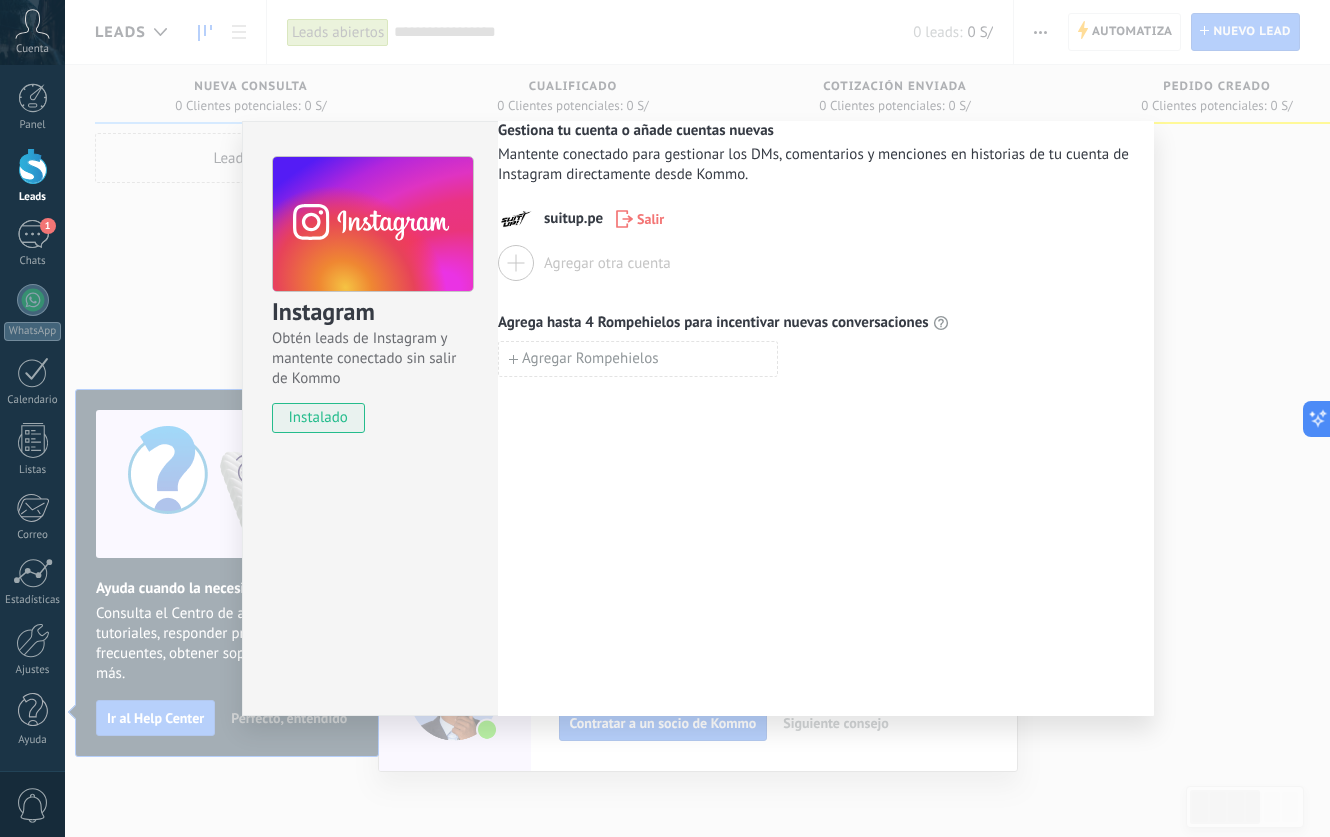 click at bounding box center (516, 263) 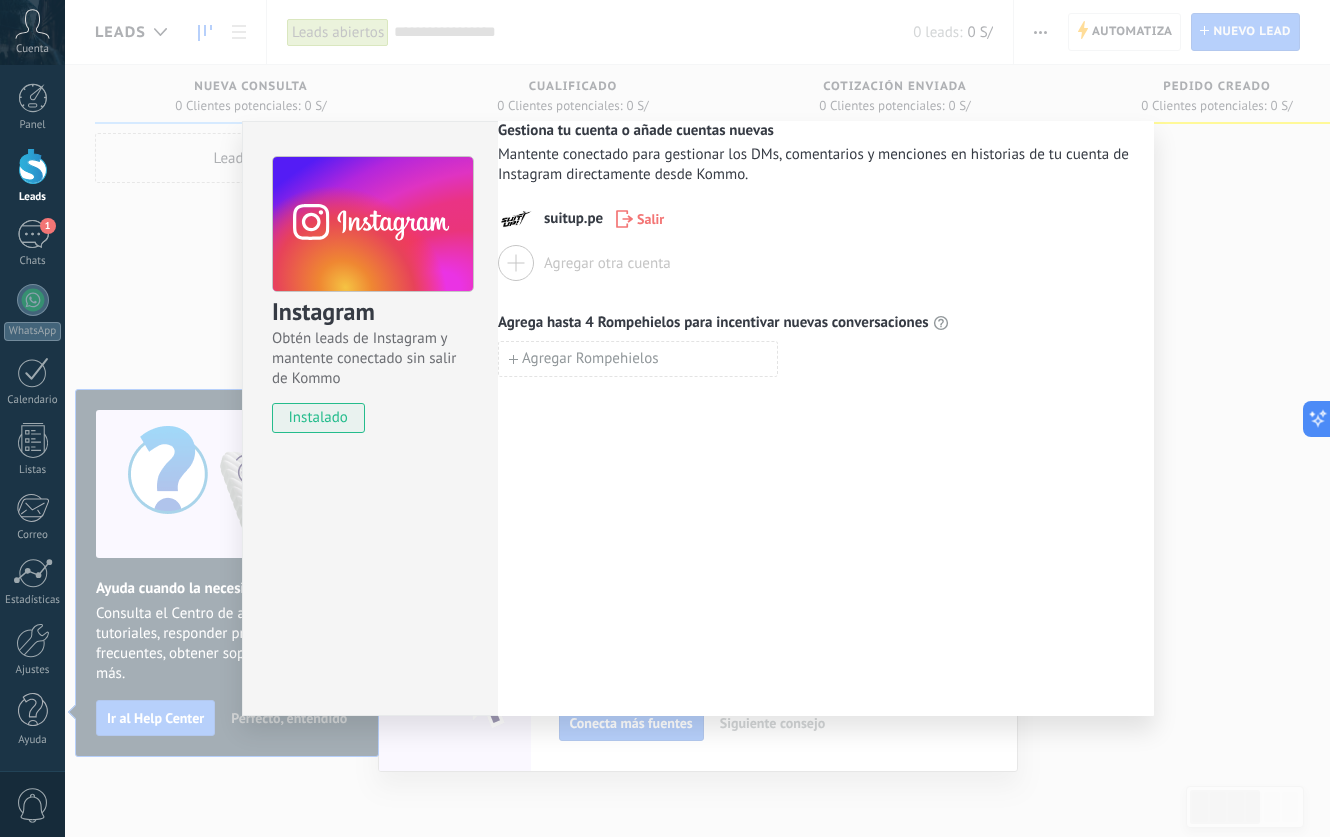 click on "Gestiona tu cuenta o añade cuentas nuevas Mantente conectado para gestionar los DMs, comentarios y menciones en historias de tu cuenta de Instagram directamente desde Kommo. suitup.pe Salir Agregar otra cuenta Agrega hasta 4 Rompehielos para incentivar nuevas conversaciones Agregar Rompehielos" at bounding box center [826, 418] 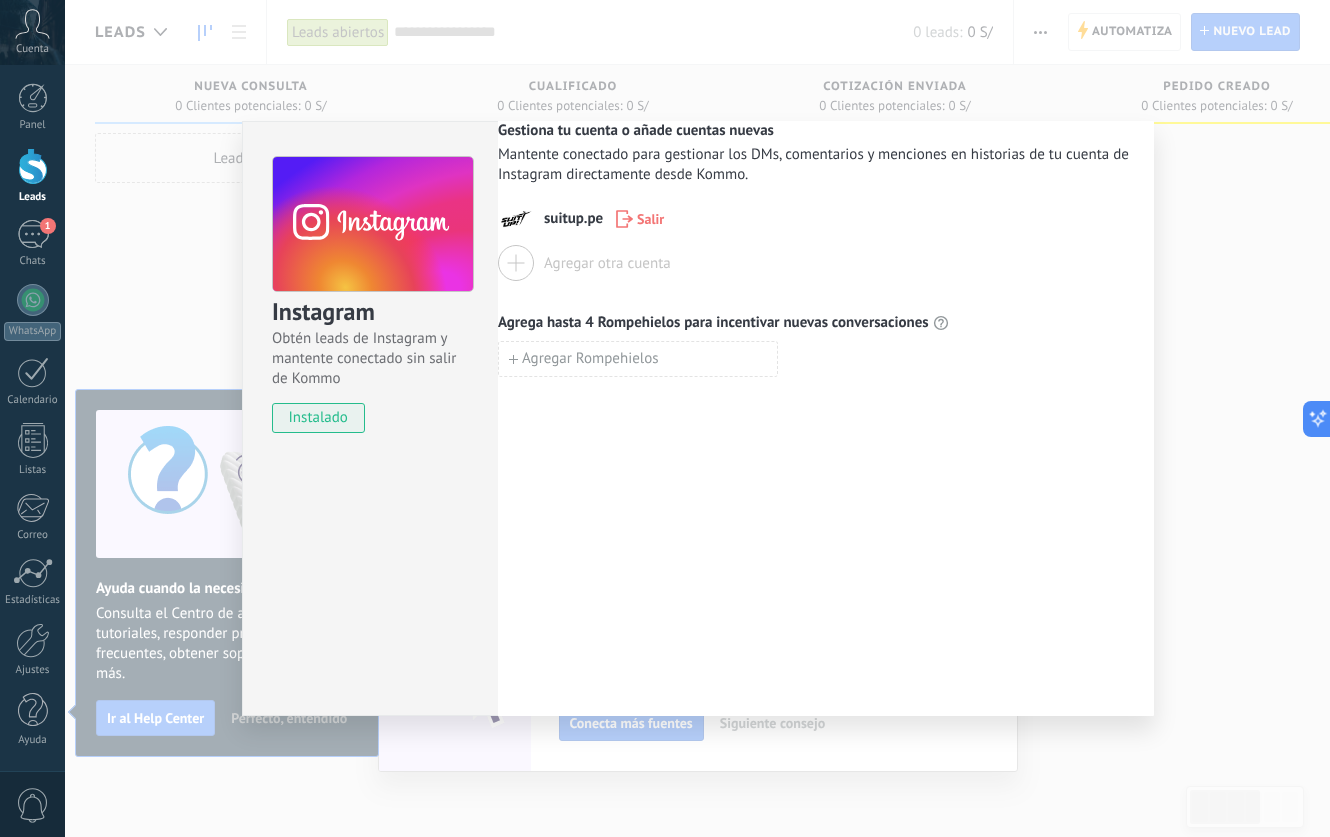 click on "Instagram Obtén leads de Instagram y mantente conectado sin salir de Kommo instalado Gestiona tu cuenta o añade cuentas nuevas Mantente conectado para gestionar los DMs, comentarios y menciones en historias de tu cuenta de Instagram directamente desde Kommo. suitup.pe Salir Agregar otra cuenta Agrega hasta 4 Rompehielos para incentivar nuevas conversaciones Agregar Rompehielos" at bounding box center (697, 418) 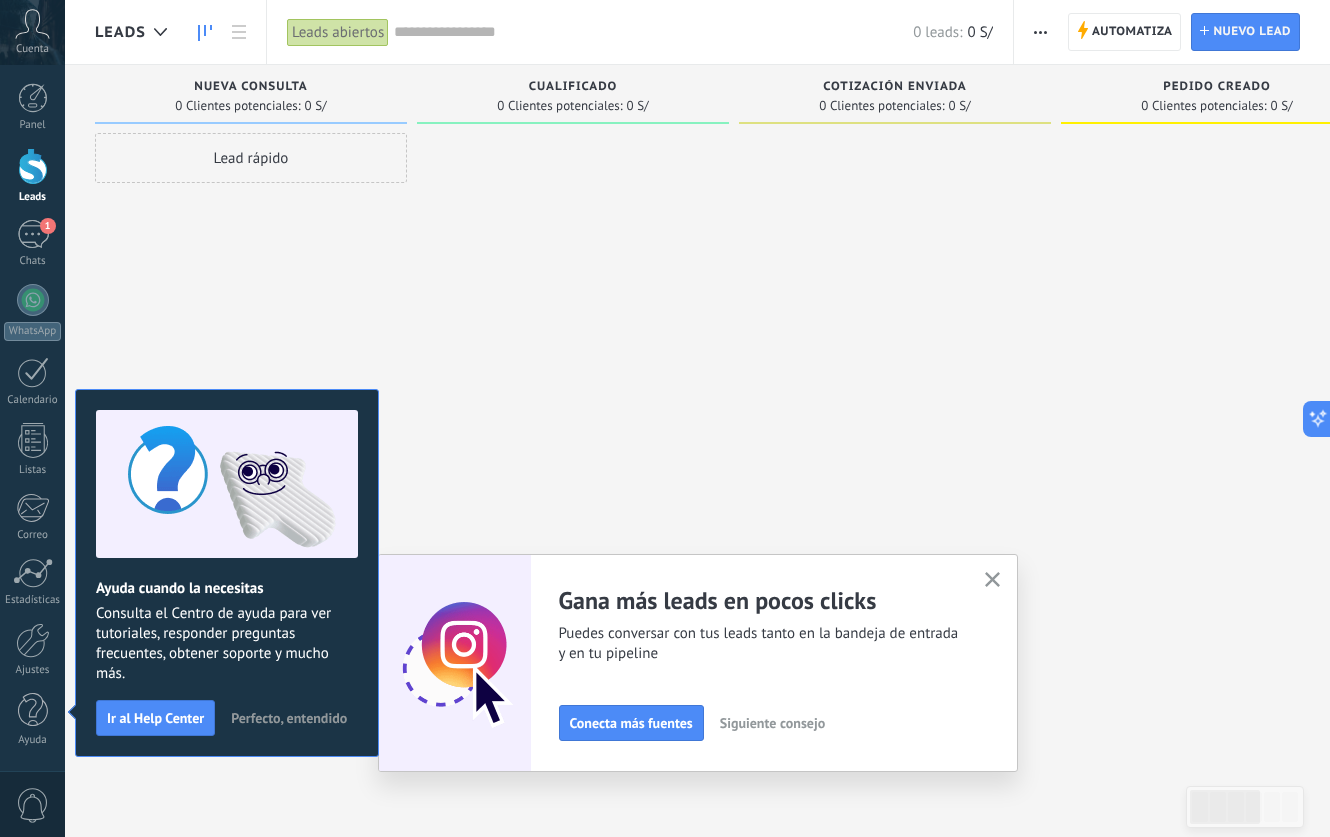 click on "Contratar a un socio de Kommo" at bounding box center [235, 723] 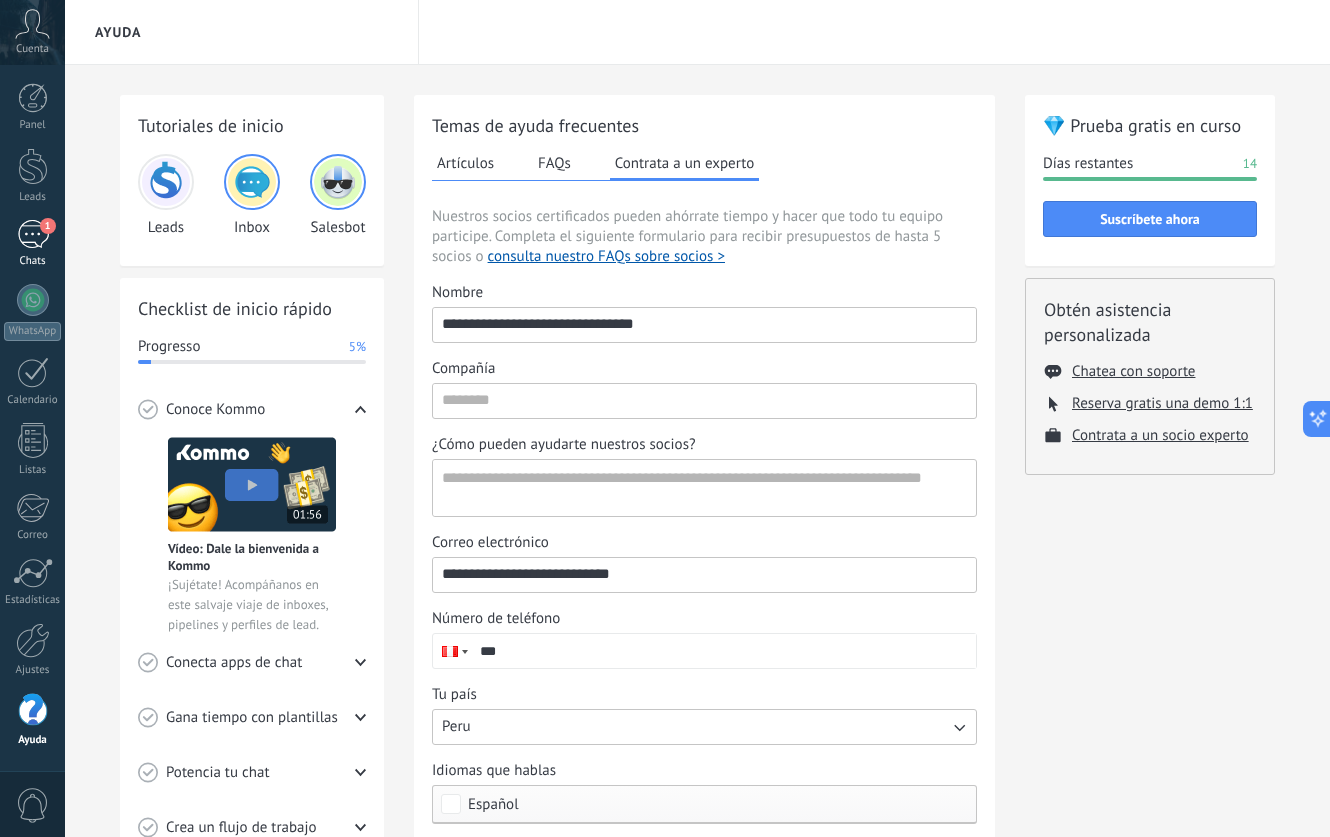 click on "1
Chats" at bounding box center [32, 244] 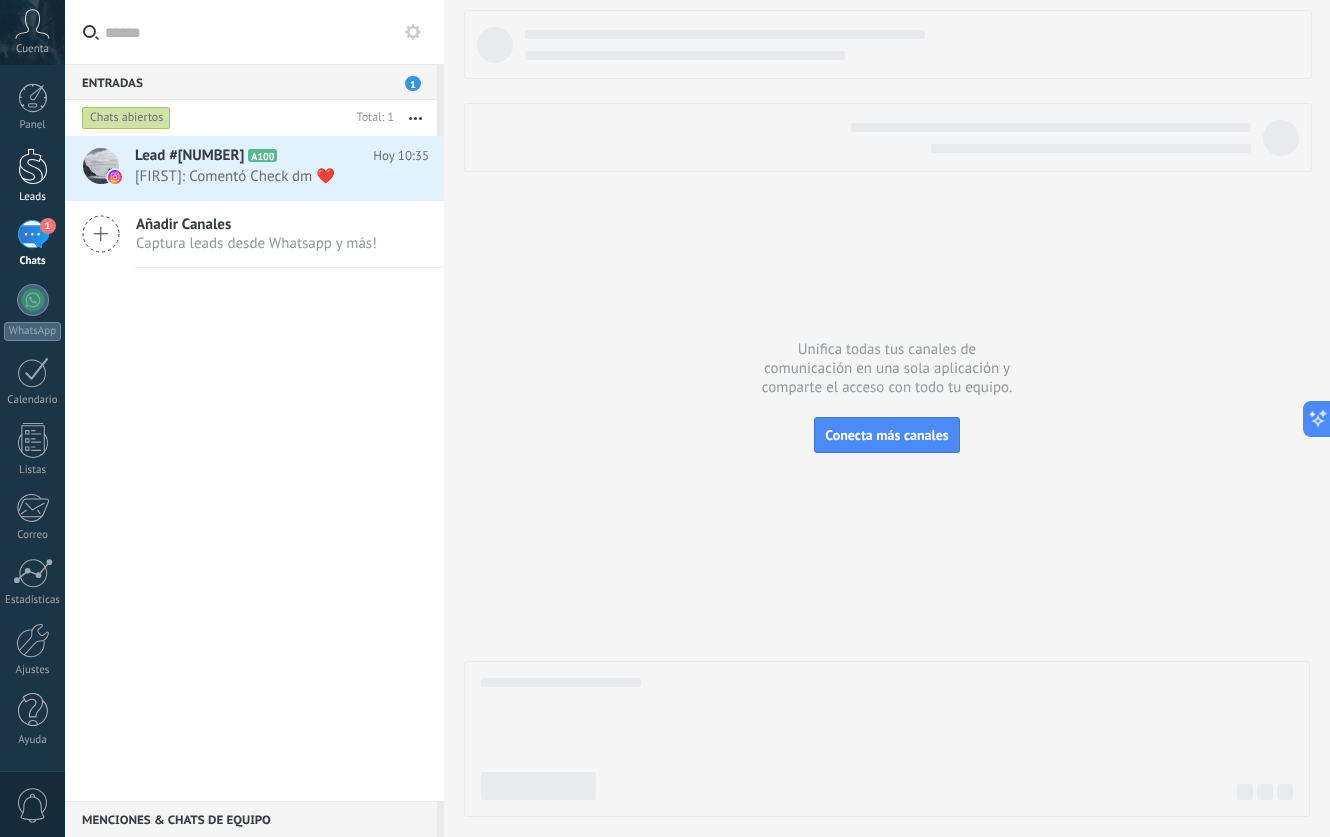 click at bounding box center [33, 166] 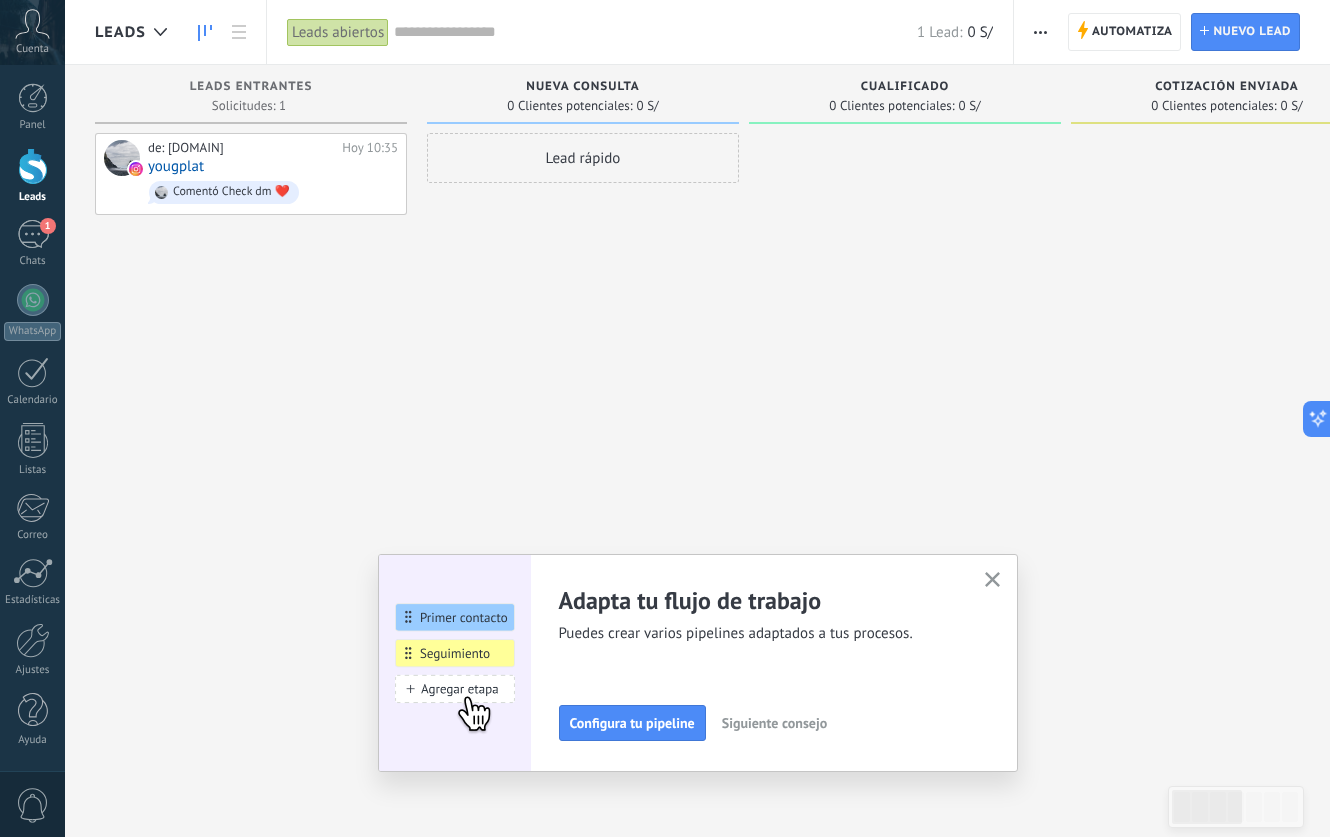 scroll, scrollTop: 1, scrollLeft: 0, axis: vertical 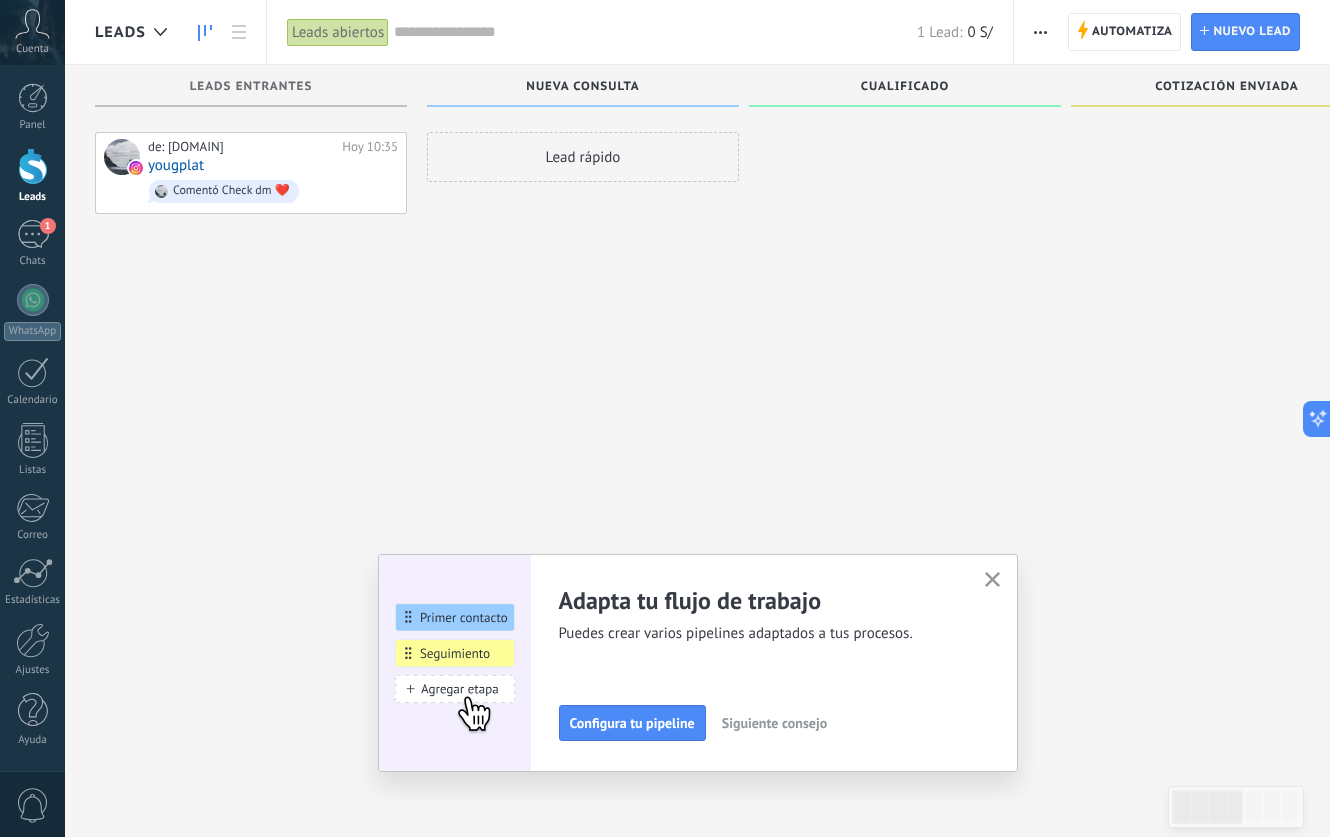 click 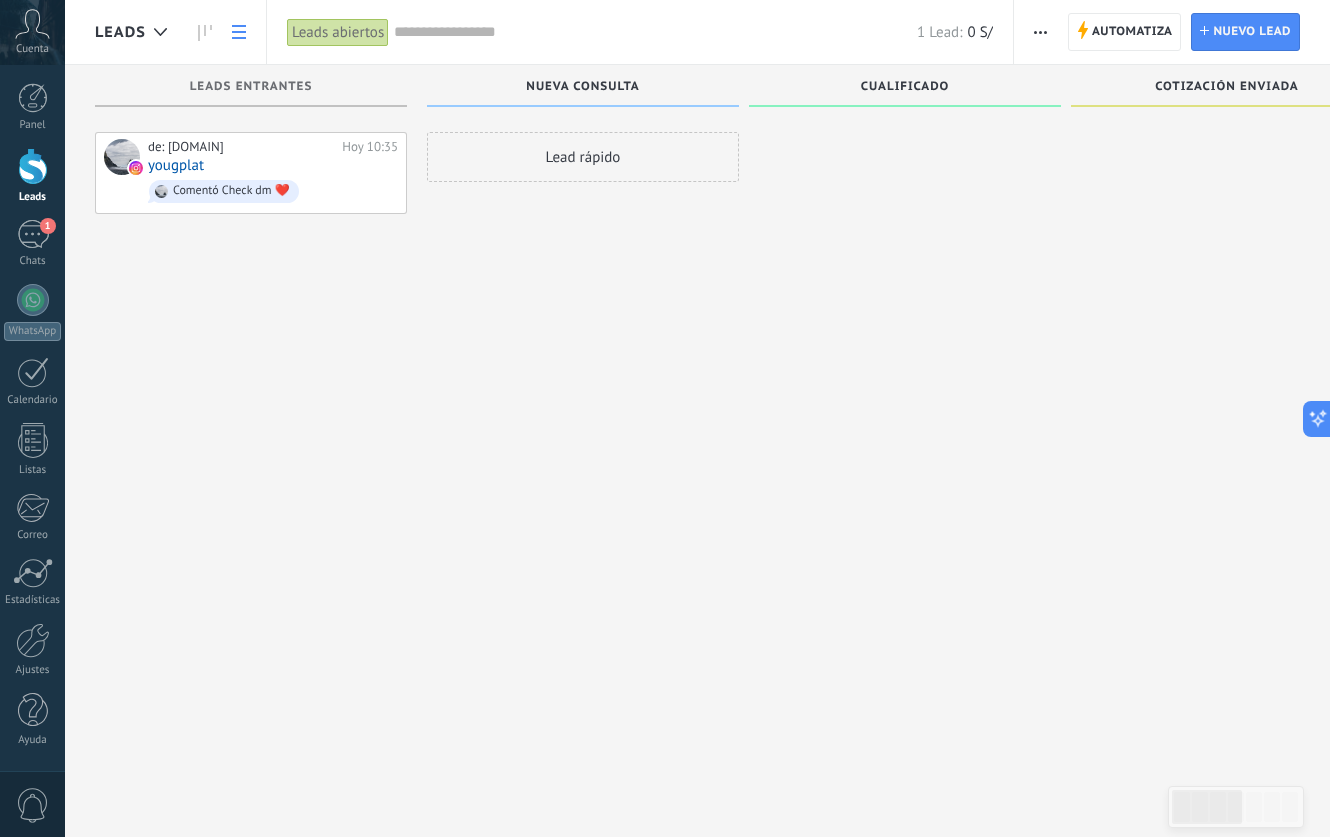 click 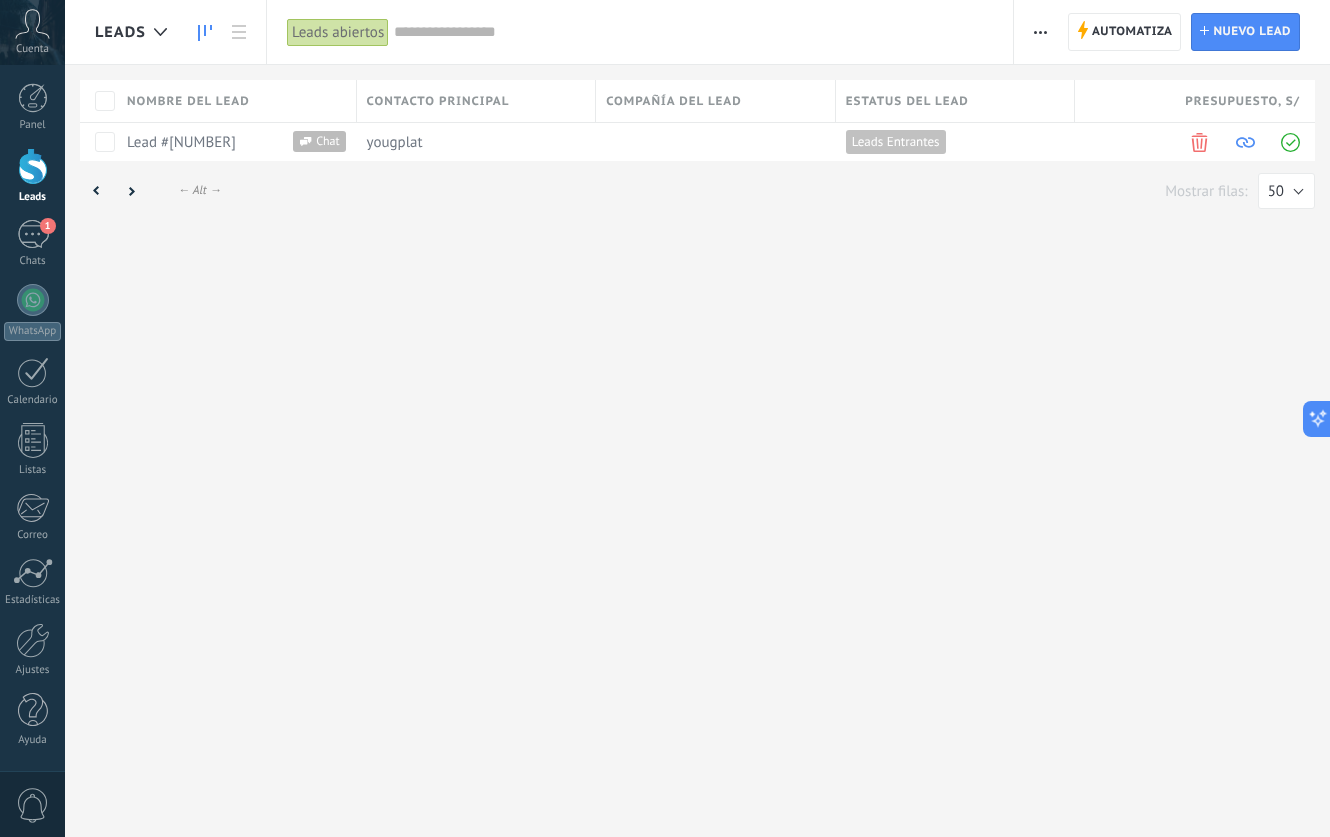 scroll, scrollTop: 0, scrollLeft: 0, axis: both 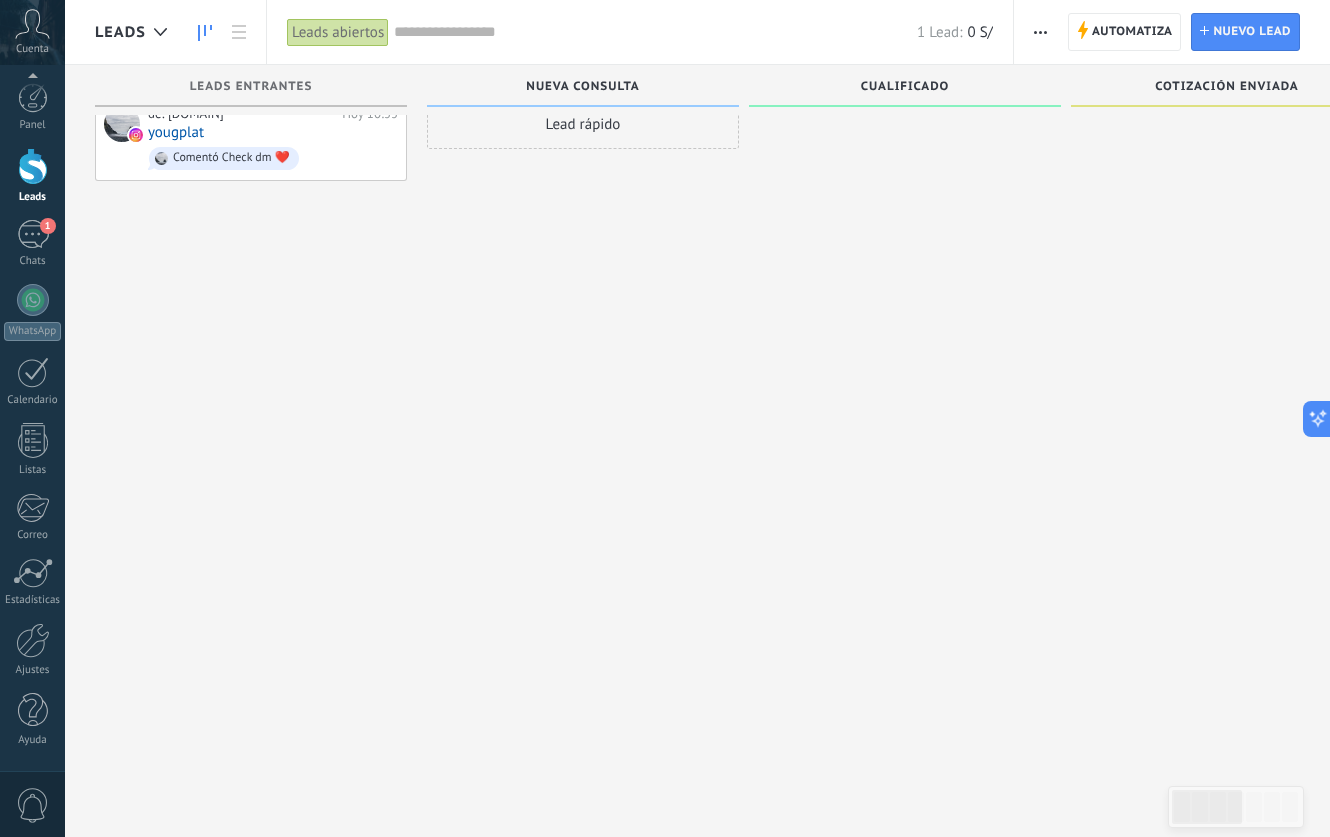 click 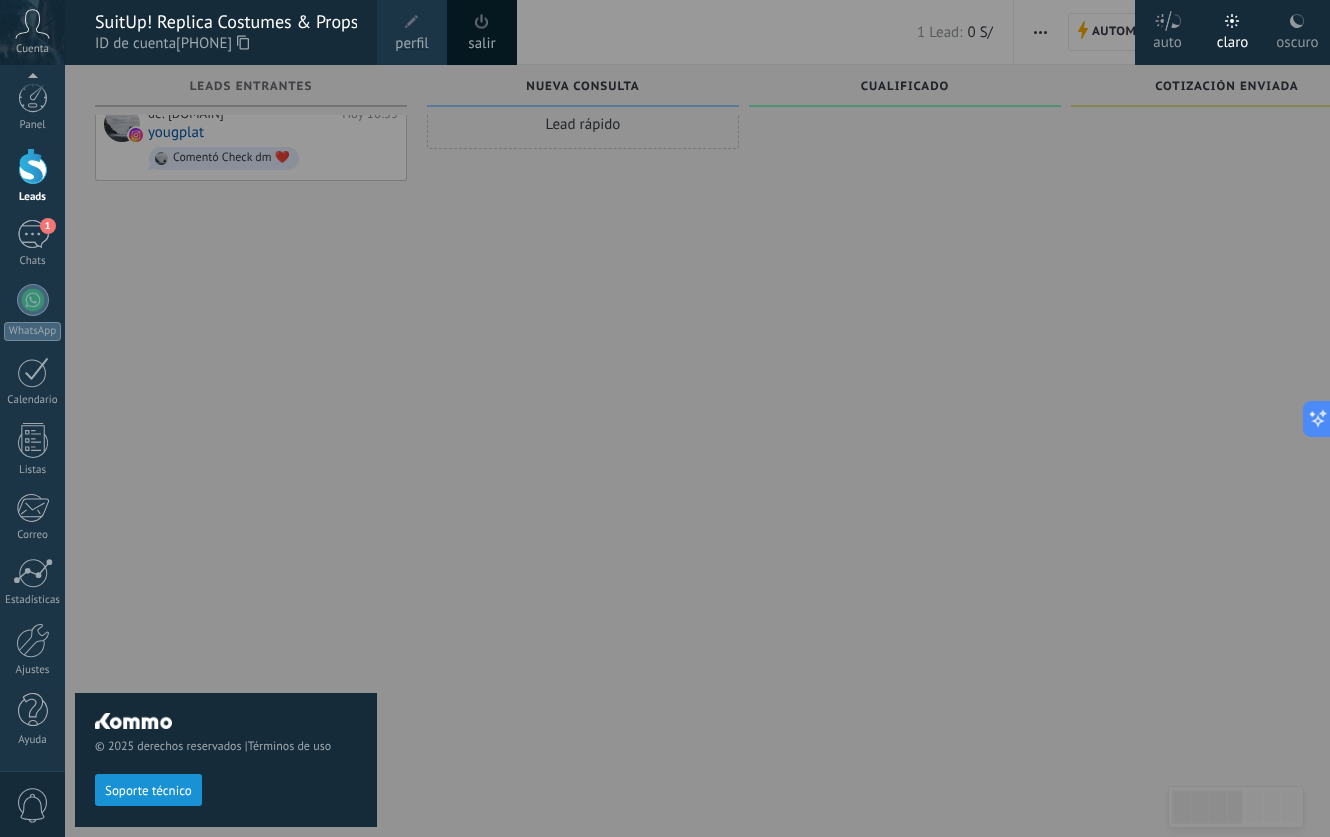 click at bounding box center (730, 418) 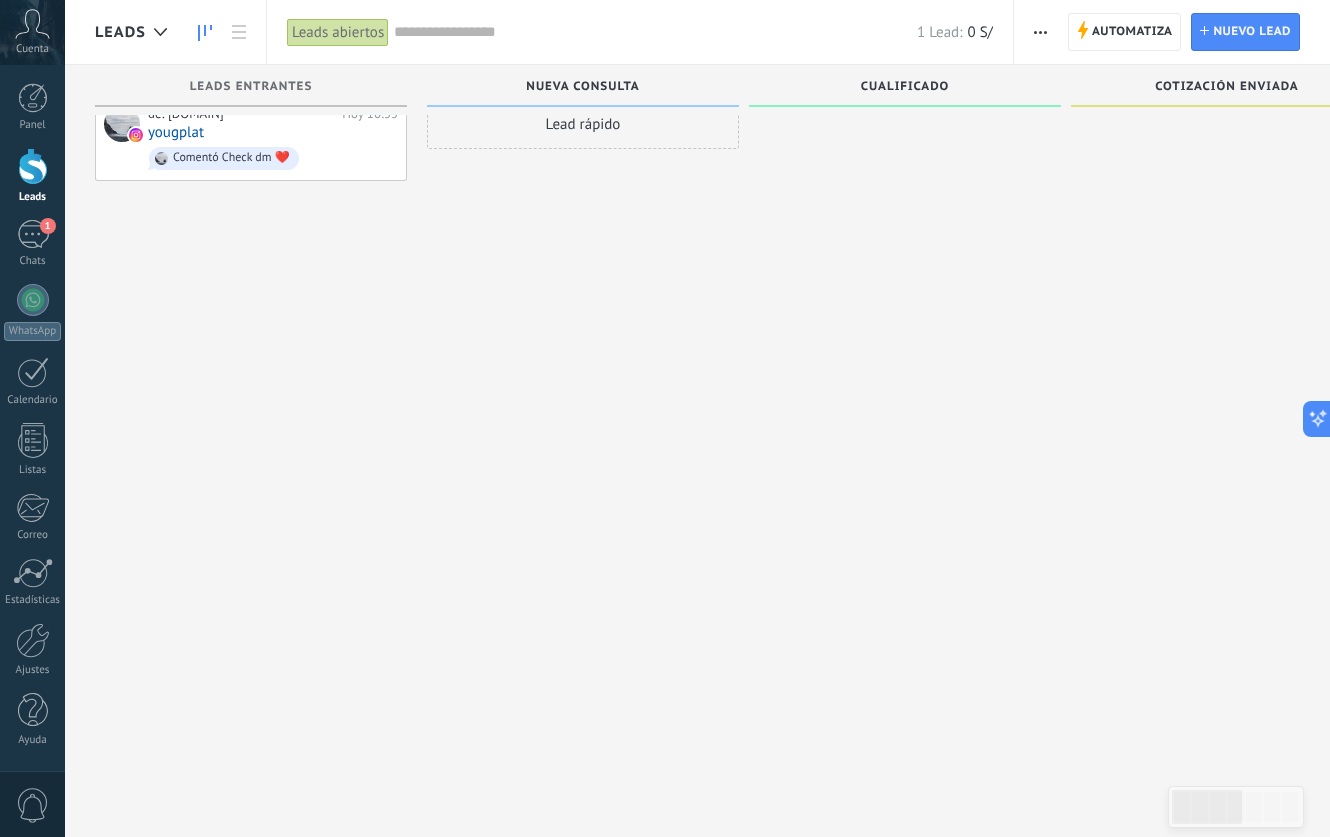 scroll, scrollTop: 0, scrollLeft: 0, axis: both 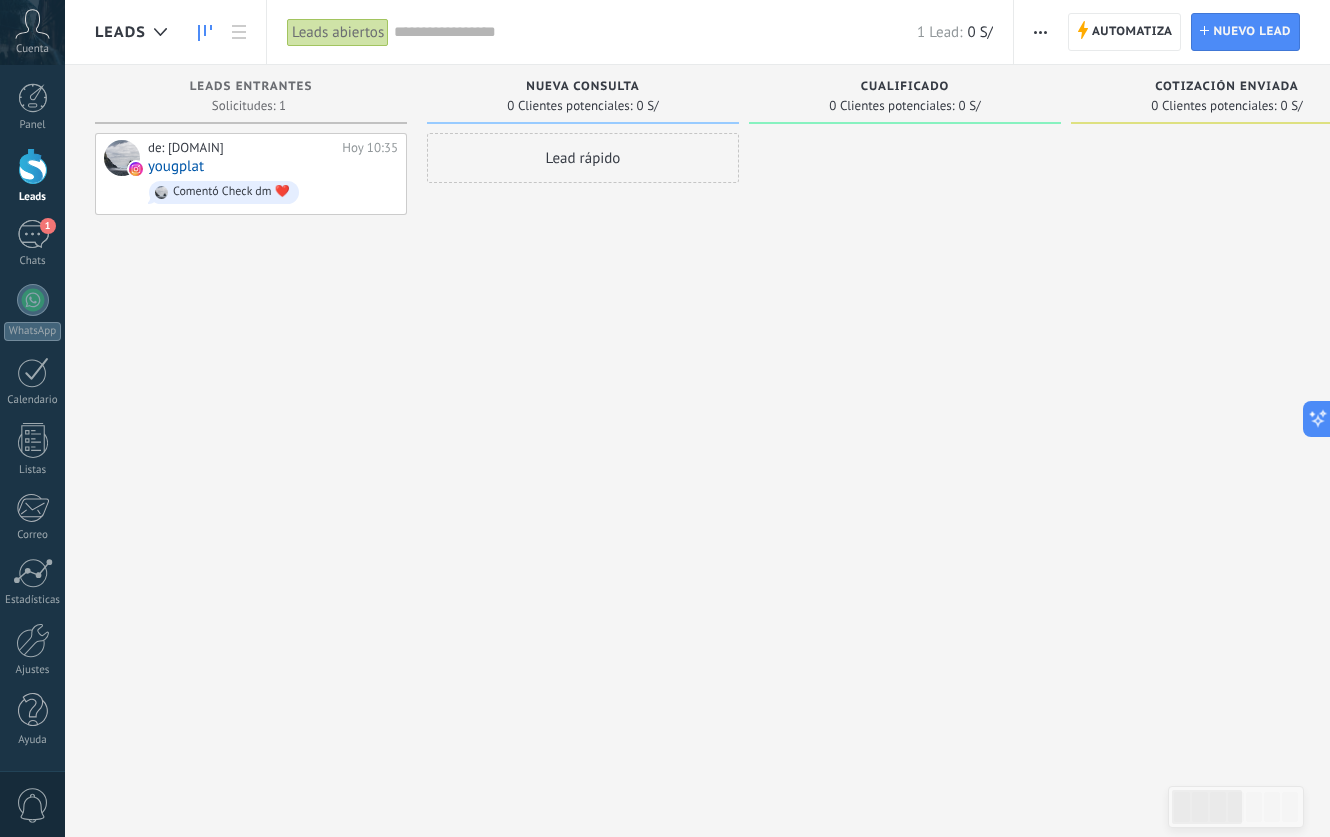click on "Nueva consulta 0  Clientes potenciales:  0 S/" at bounding box center (583, 94) 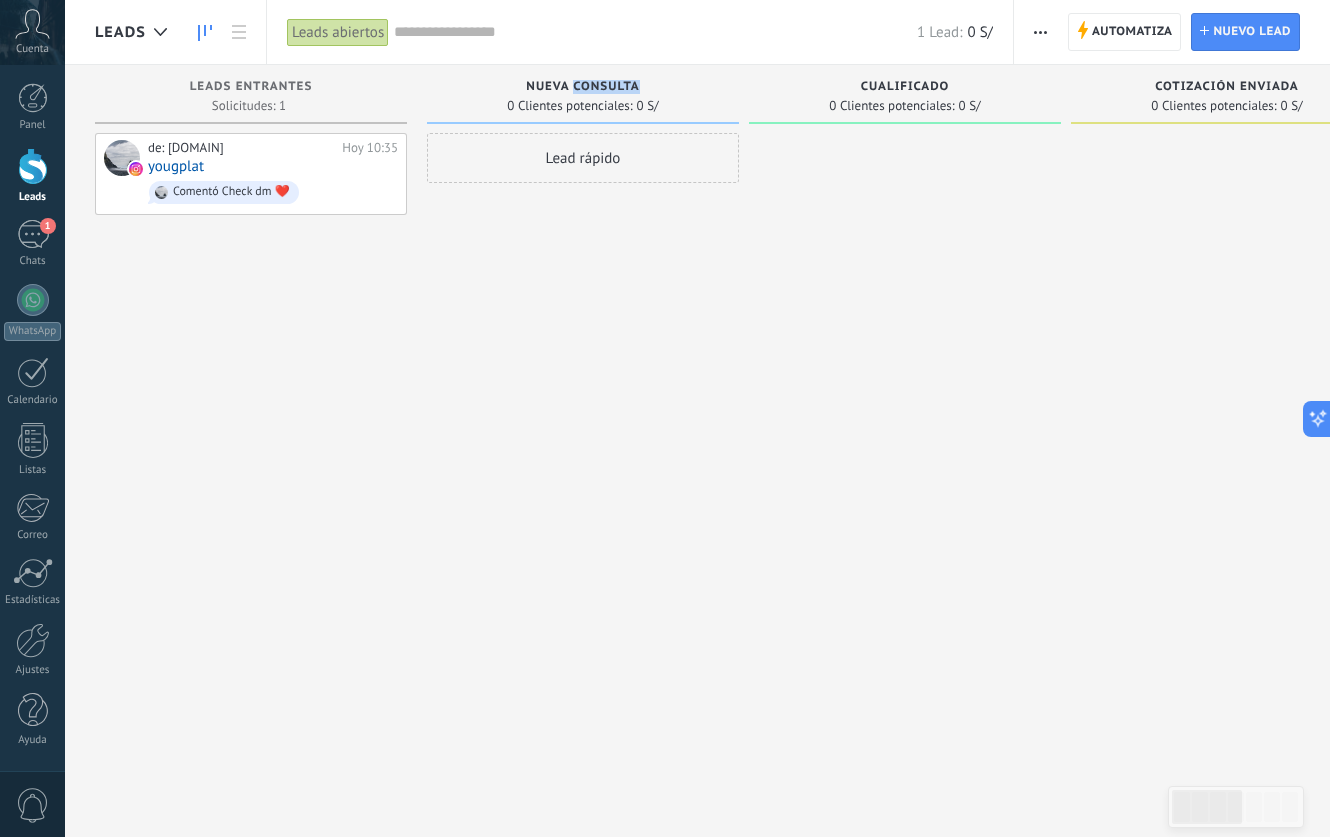 click on "Nueva consulta" at bounding box center (582, 87) 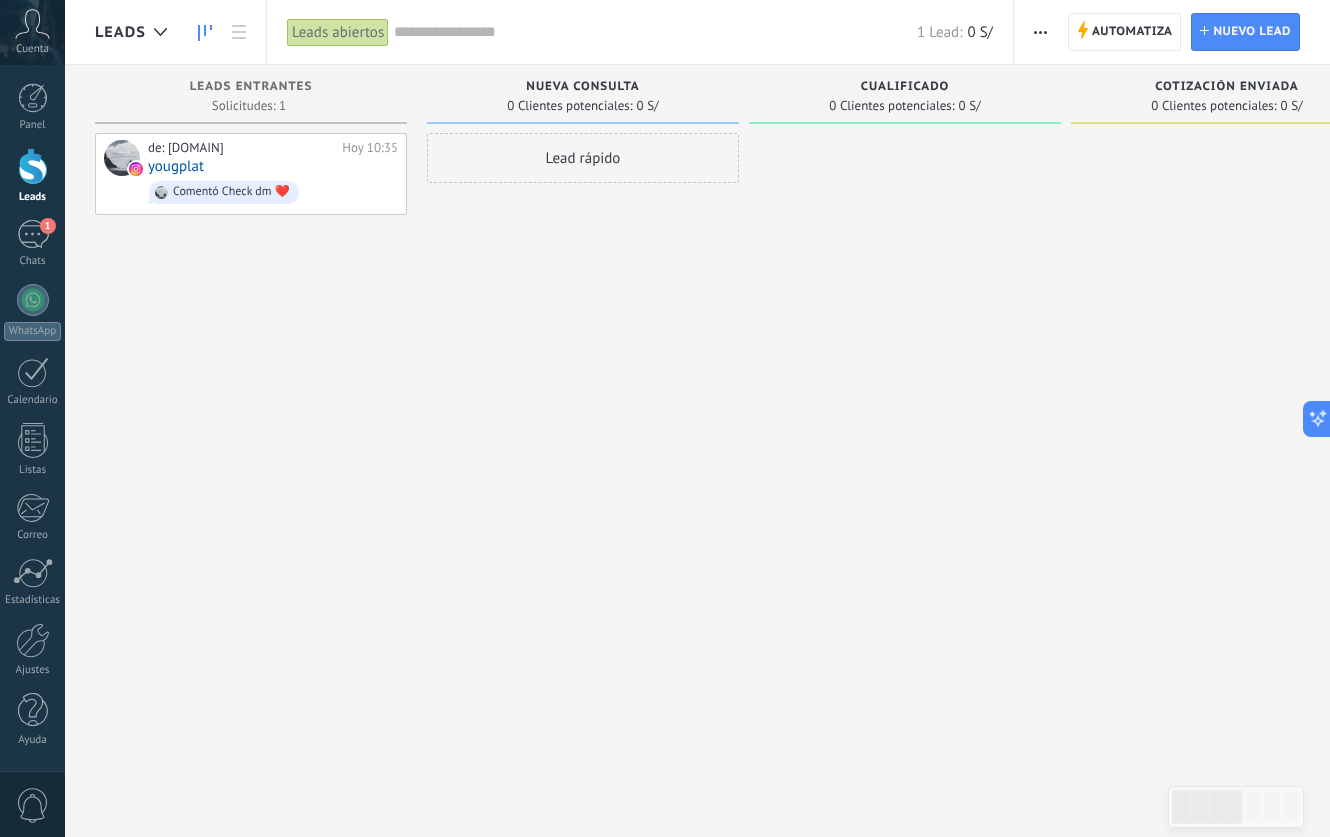 click on "Nueva consulta" at bounding box center [582, 87] 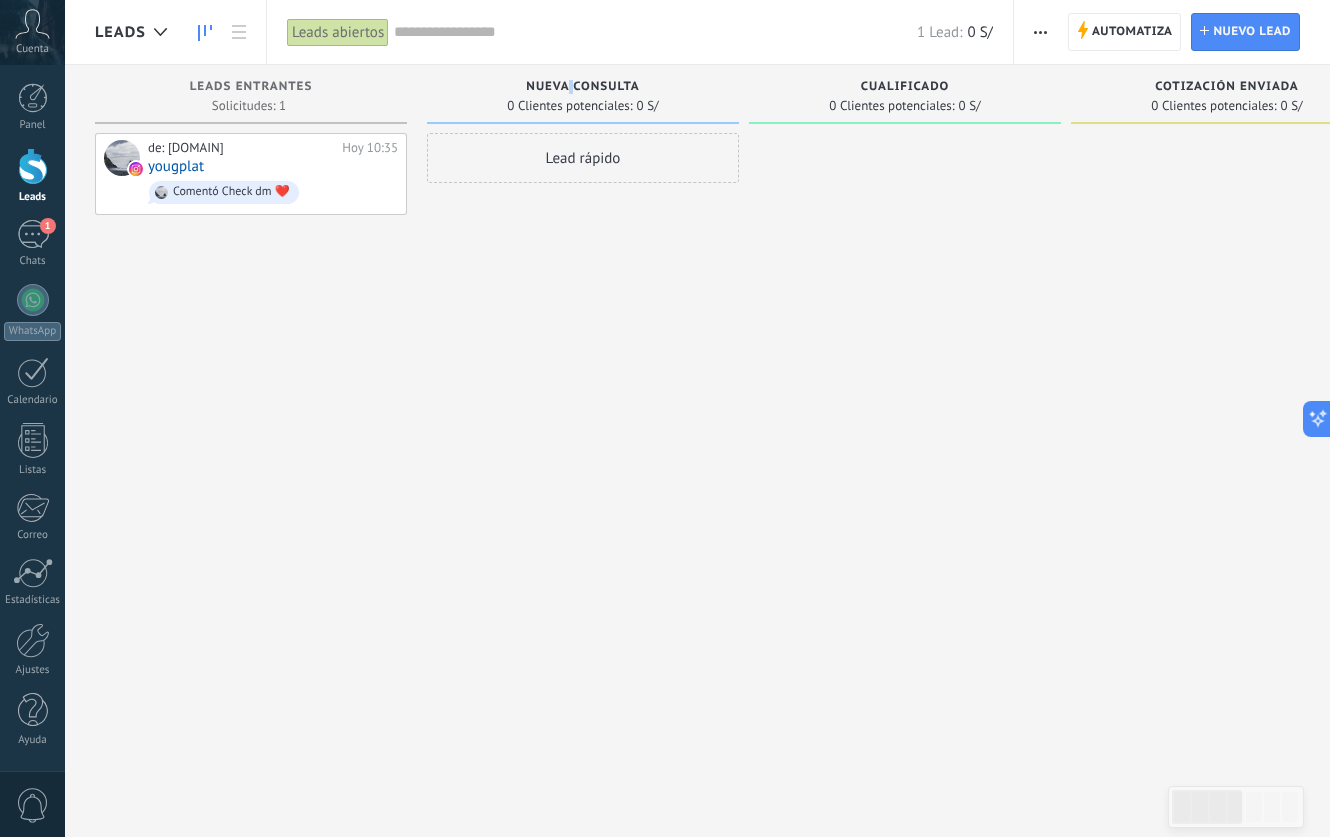 click on "Nueva consulta" at bounding box center [582, 87] 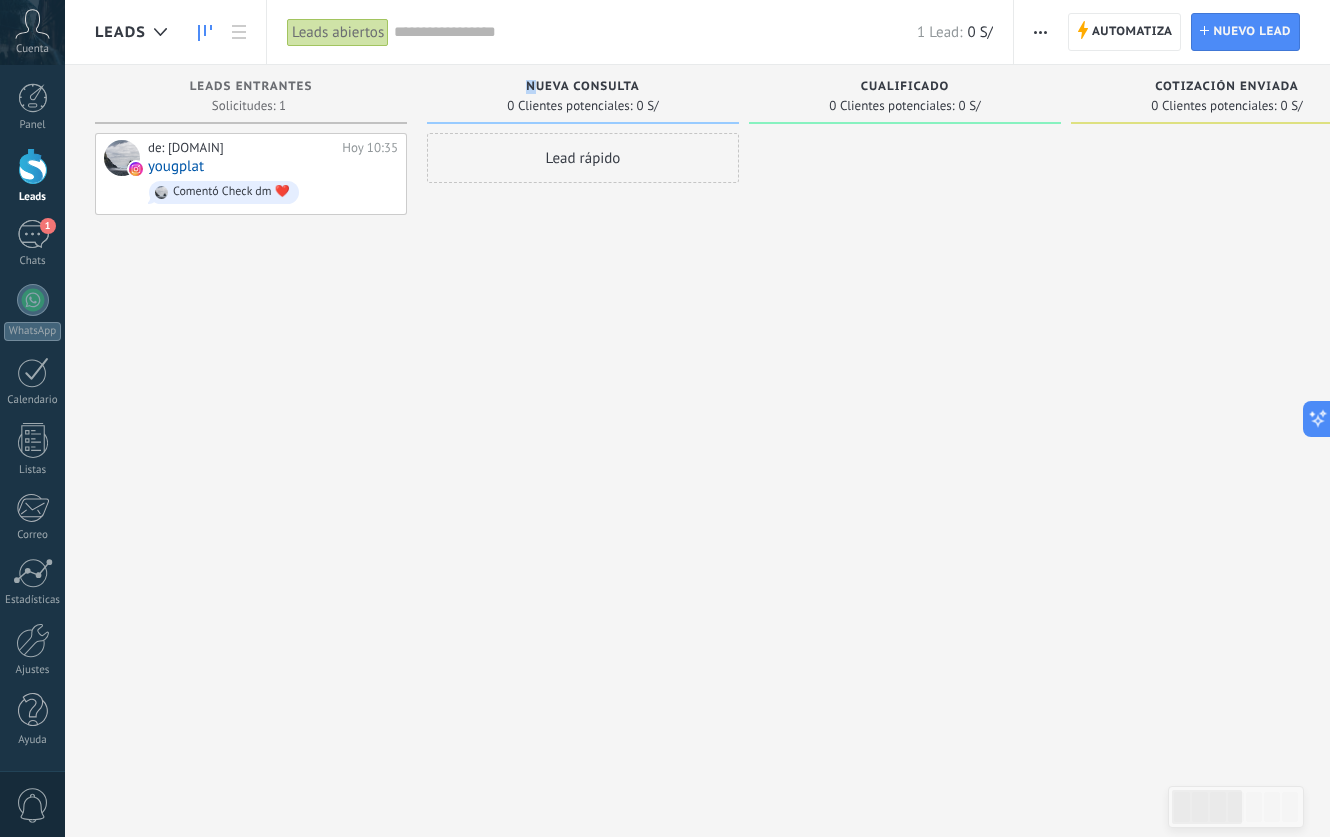 click on "Nueva consulta" at bounding box center (582, 87) 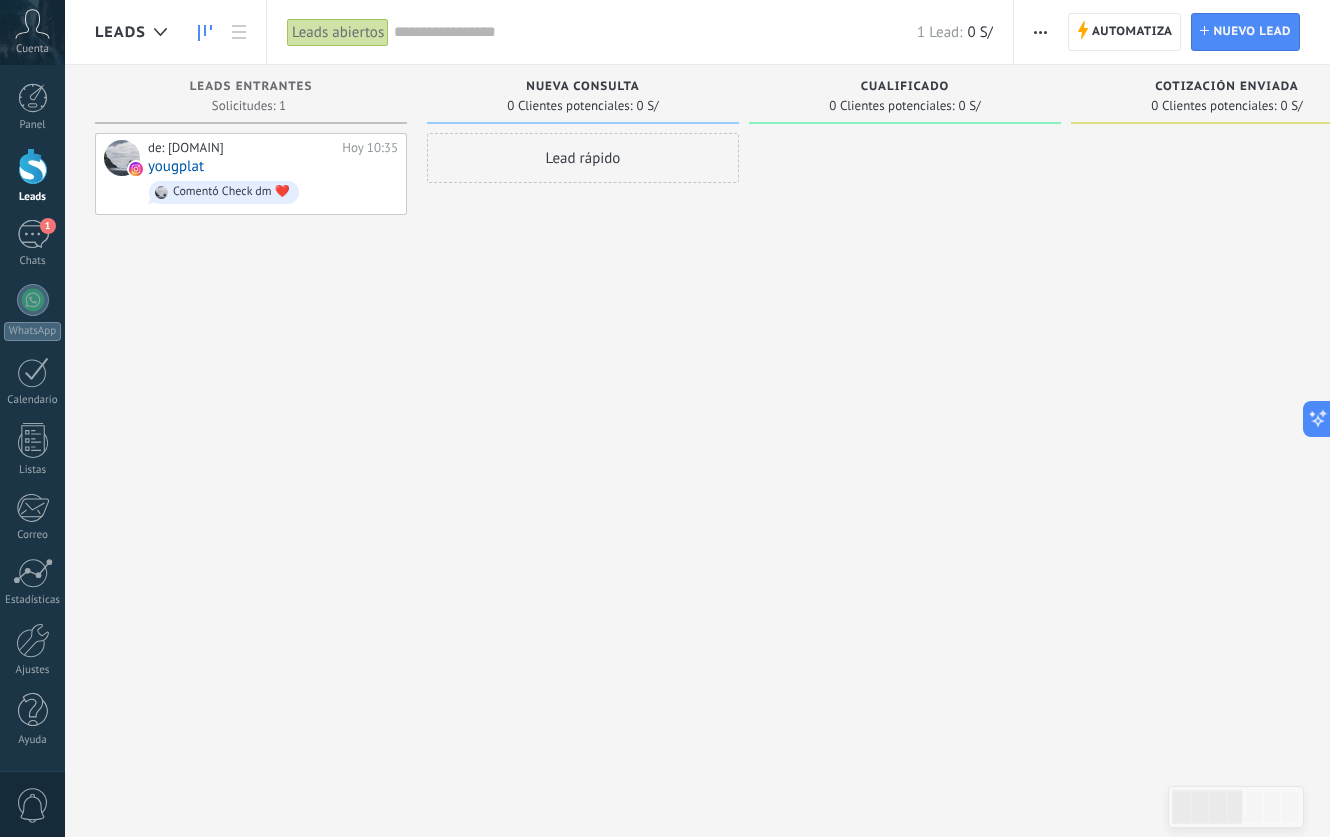 click on "Nueva consulta" at bounding box center [582, 87] 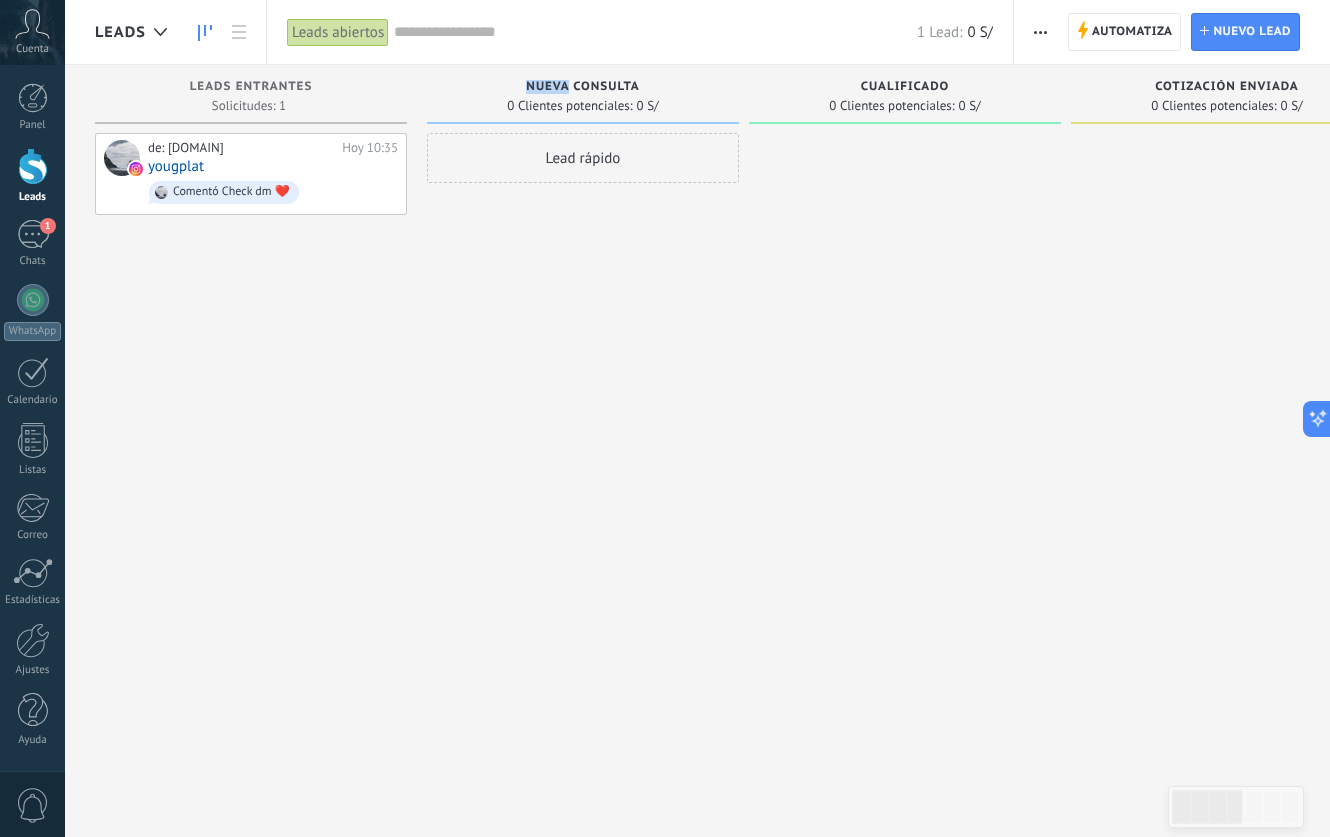 click on "Nueva consulta" at bounding box center (582, 87) 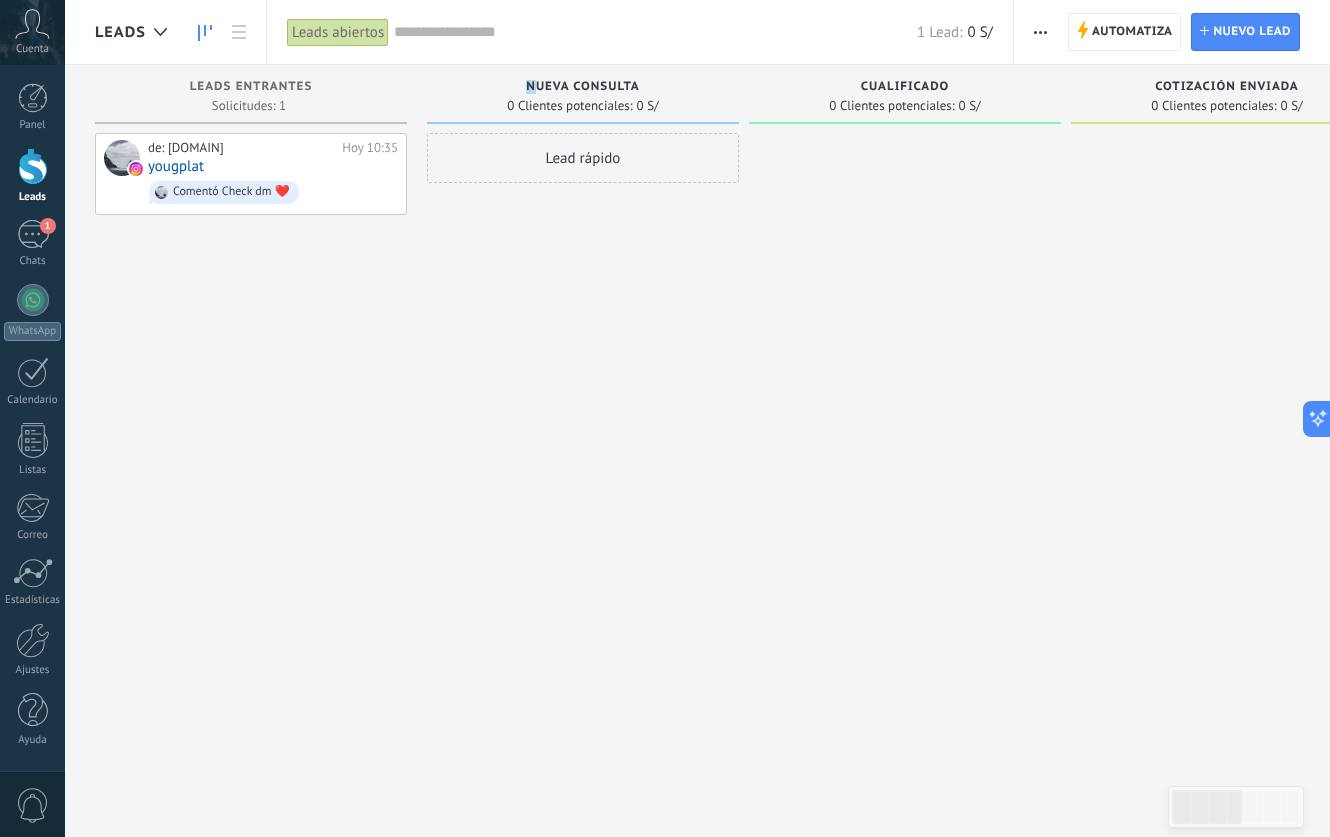click on "Nueva consulta" at bounding box center [582, 87] 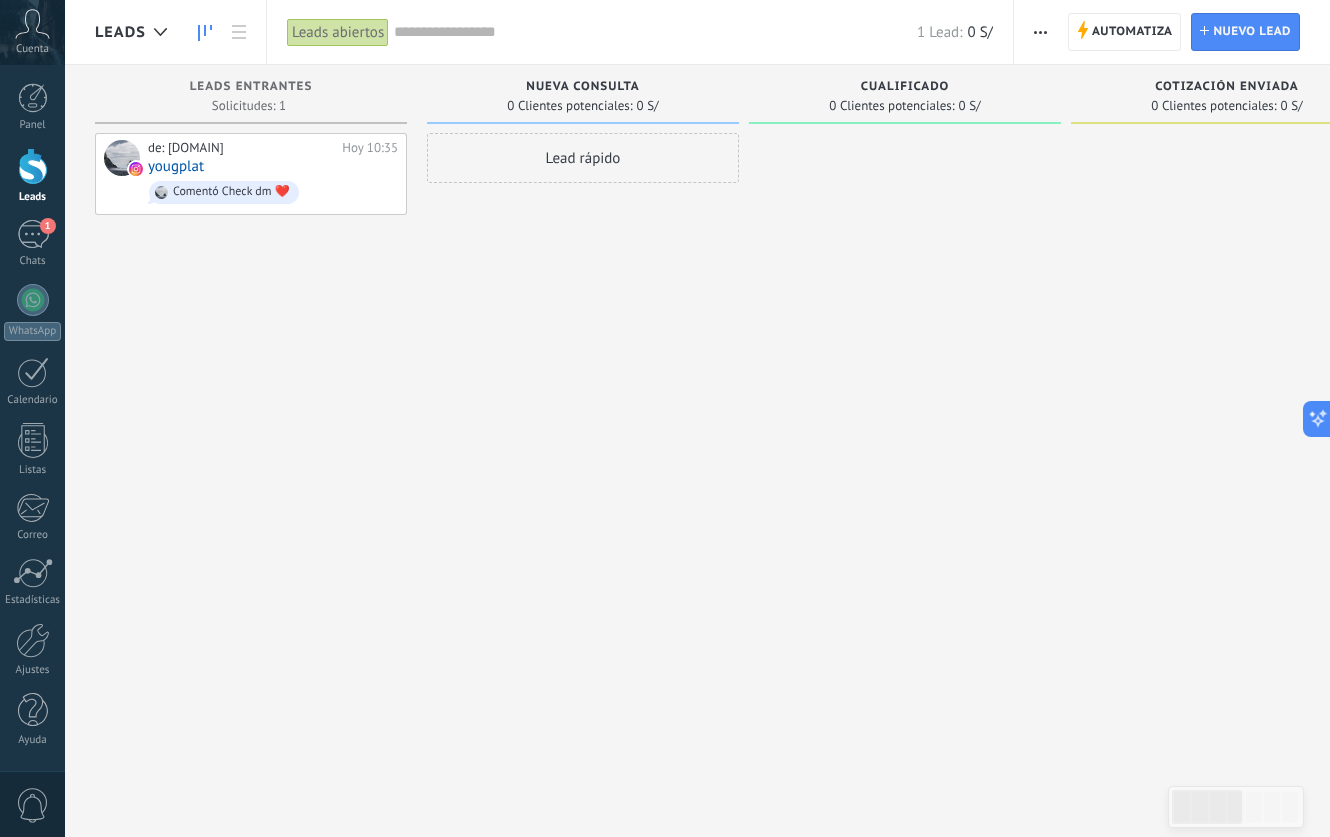 click on "Nueva consulta" at bounding box center [582, 87] 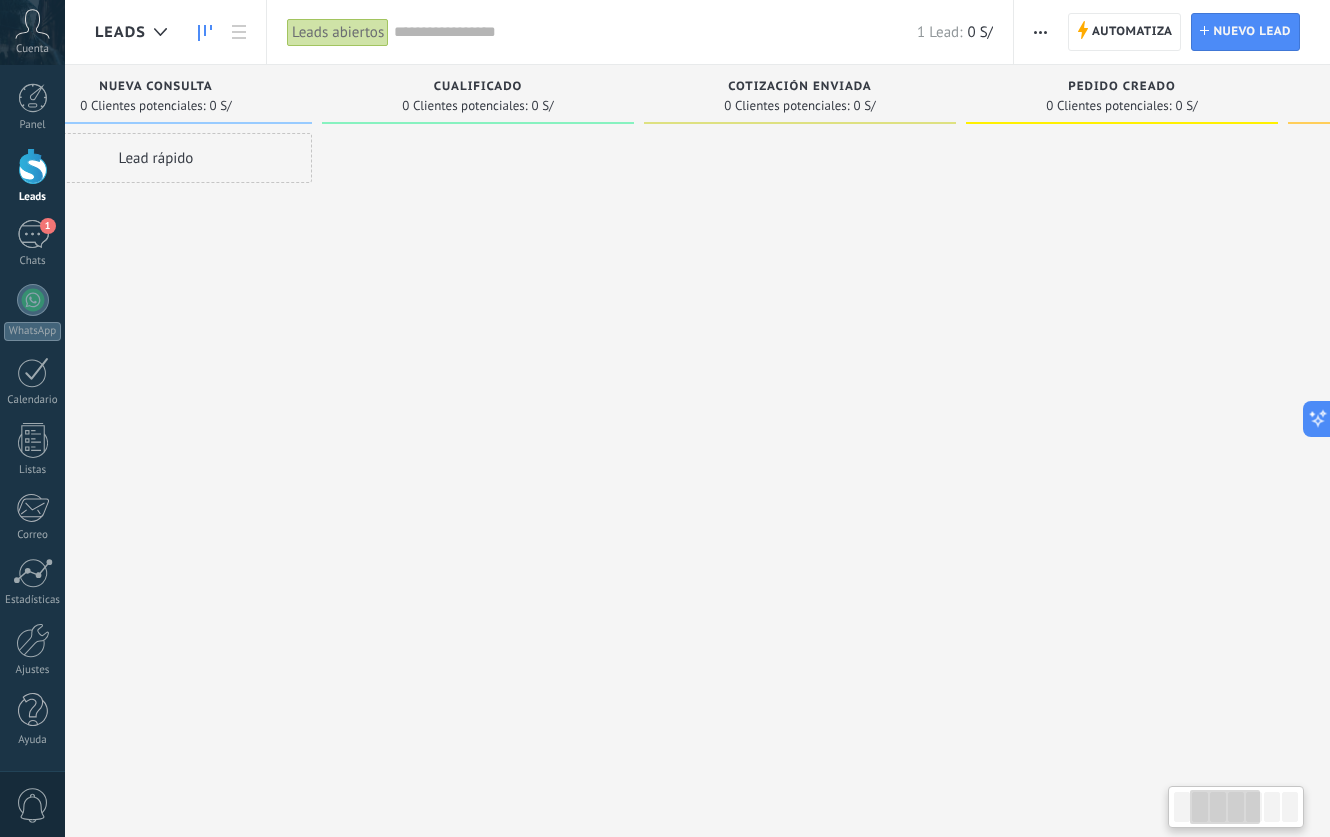 drag, startPoint x: 640, startPoint y: 84, endPoint x: 213, endPoint y: 91, distance: 427.05737 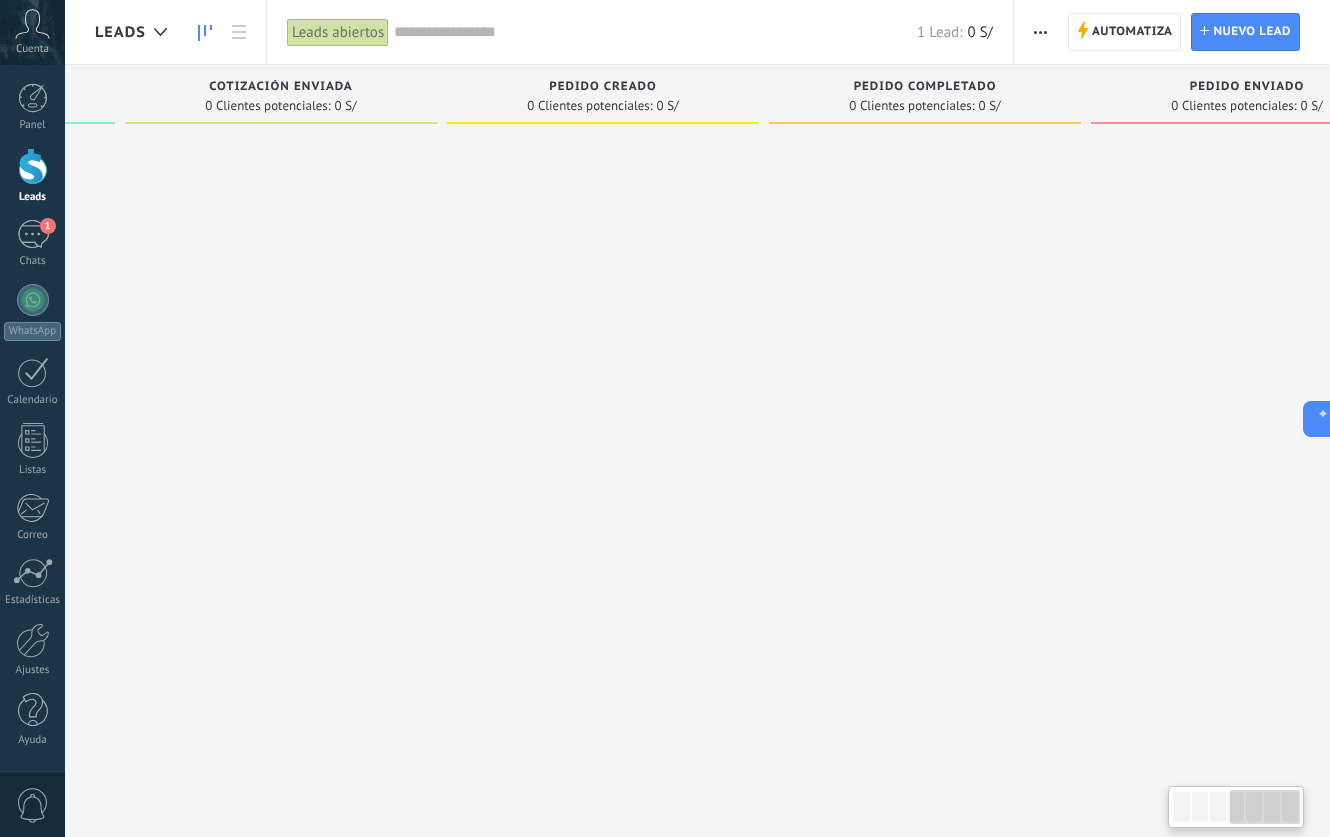 scroll, scrollTop: 0, scrollLeft: 1049, axis: horizontal 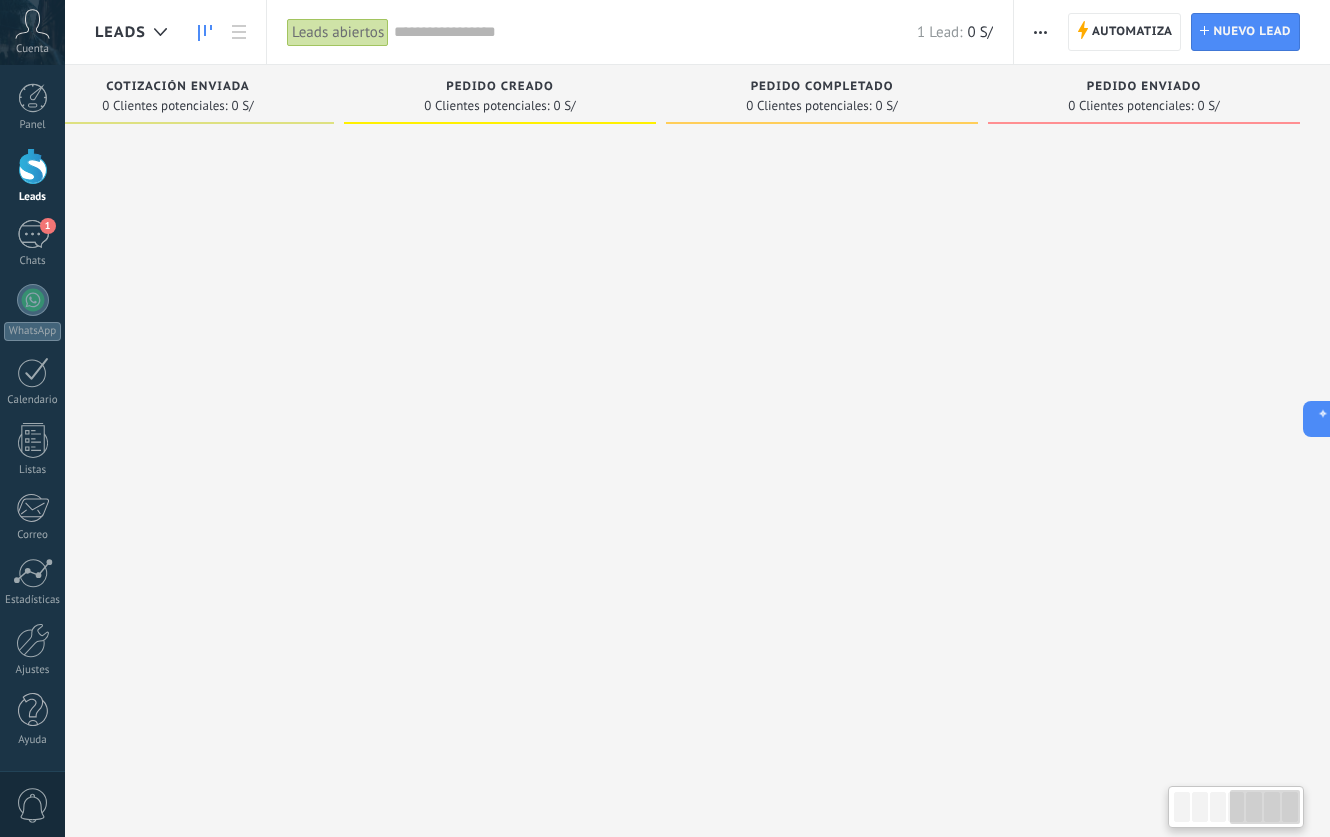 drag, startPoint x: 1026, startPoint y: 125, endPoint x: 270, endPoint y: 132, distance: 756.0324 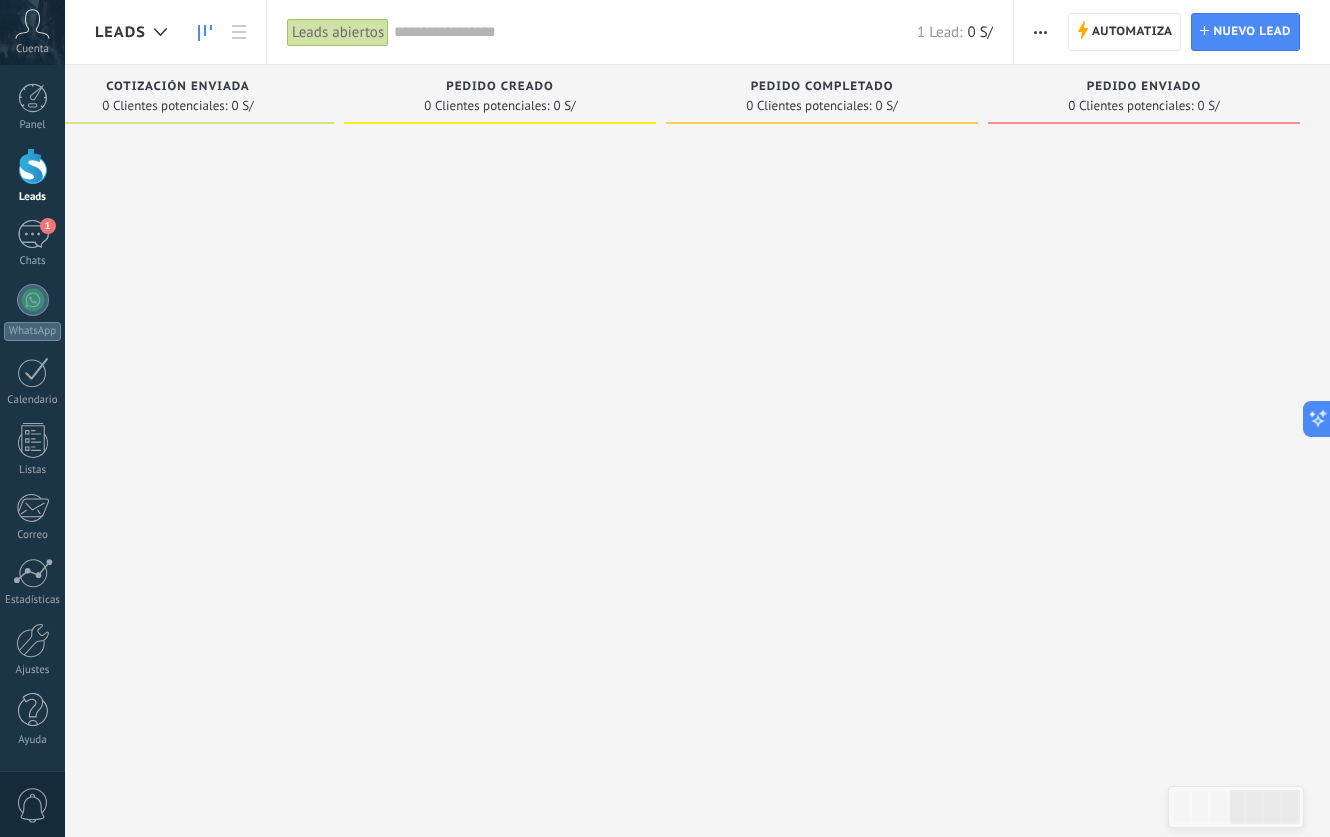 drag, startPoint x: 940, startPoint y: 172, endPoint x: 624, endPoint y: 174, distance: 316.00632 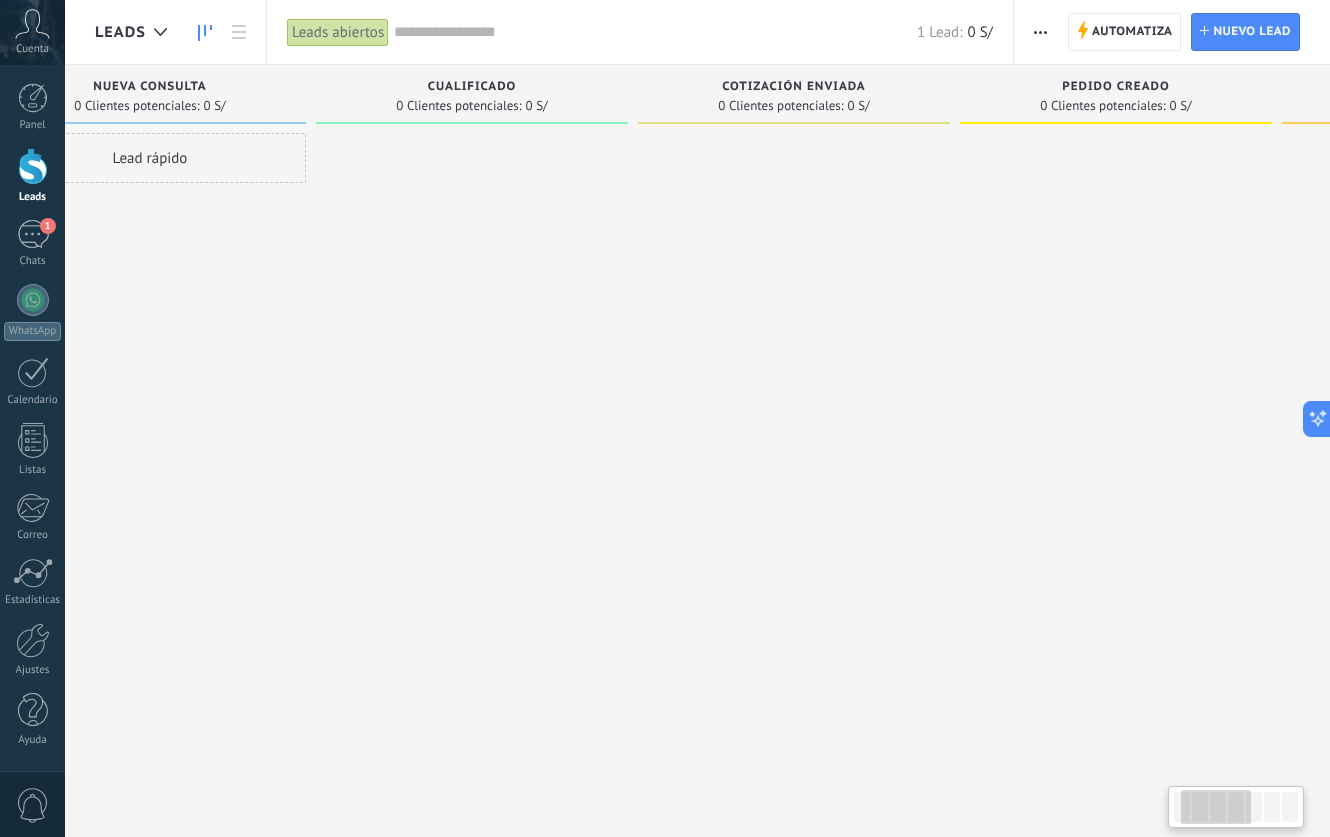scroll, scrollTop: 0, scrollLeft: 140, axis: horizontal 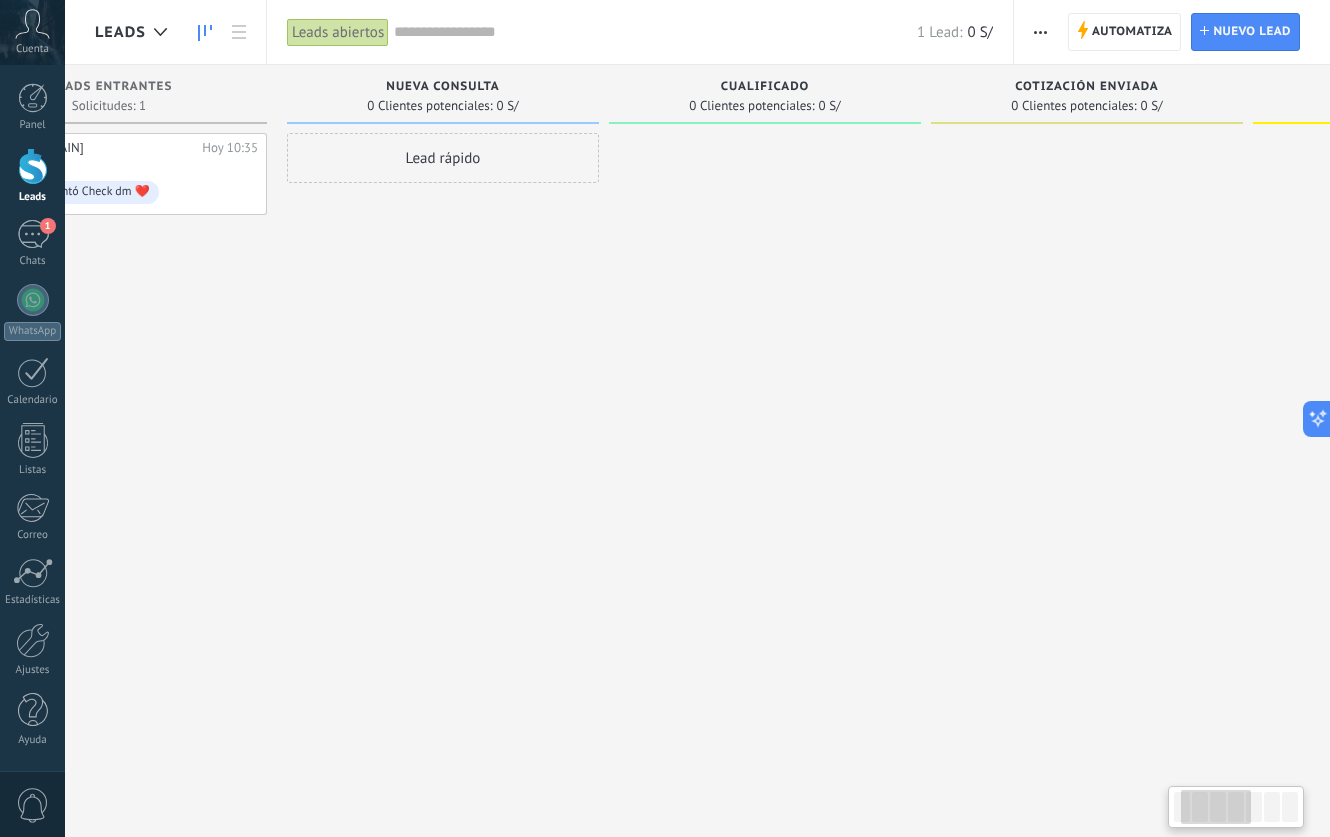 drag, startPoint x: 418, startPoint y: 224, endPoint x: 1359, endPoint y: 238, distance: 941.1041 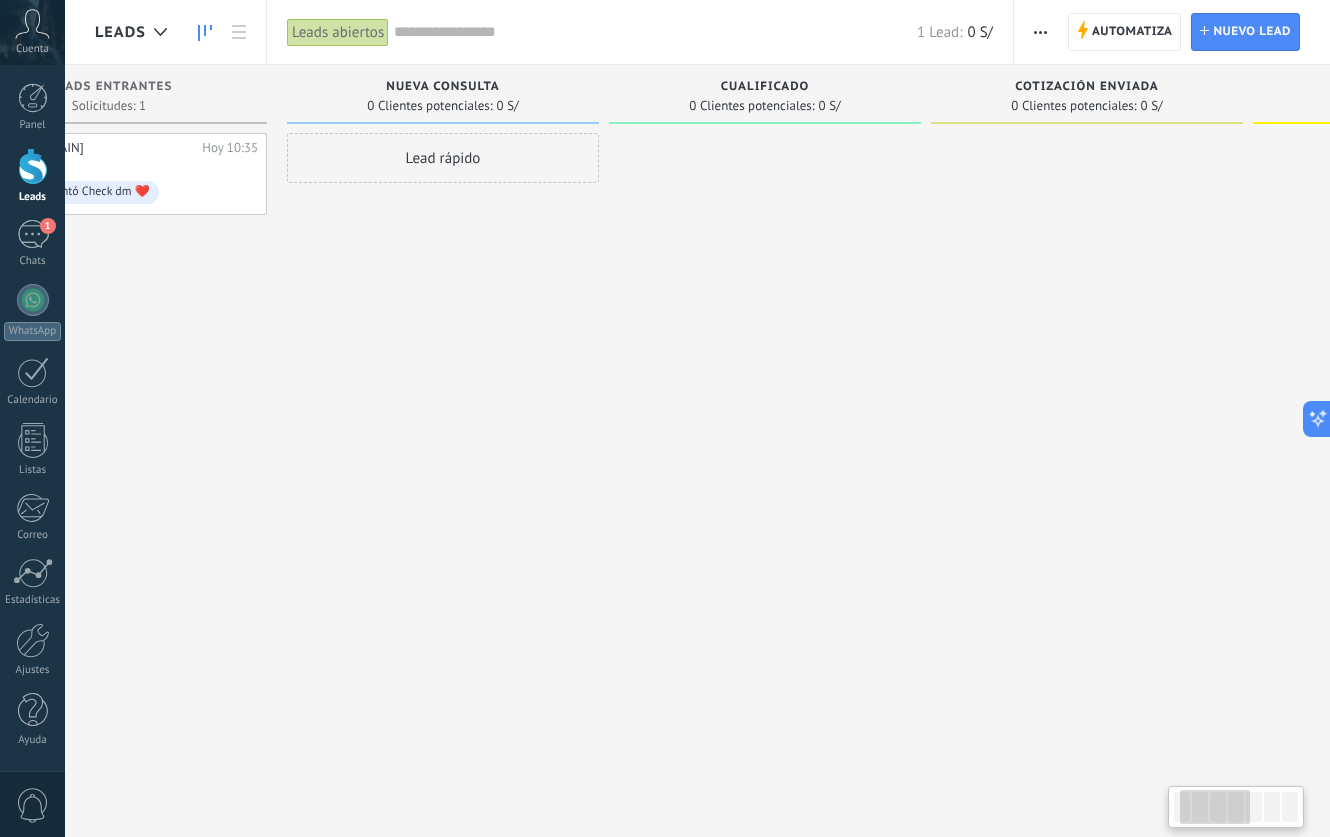 scroll, scrollTop: 0, scrollLeft: 0, axis: both 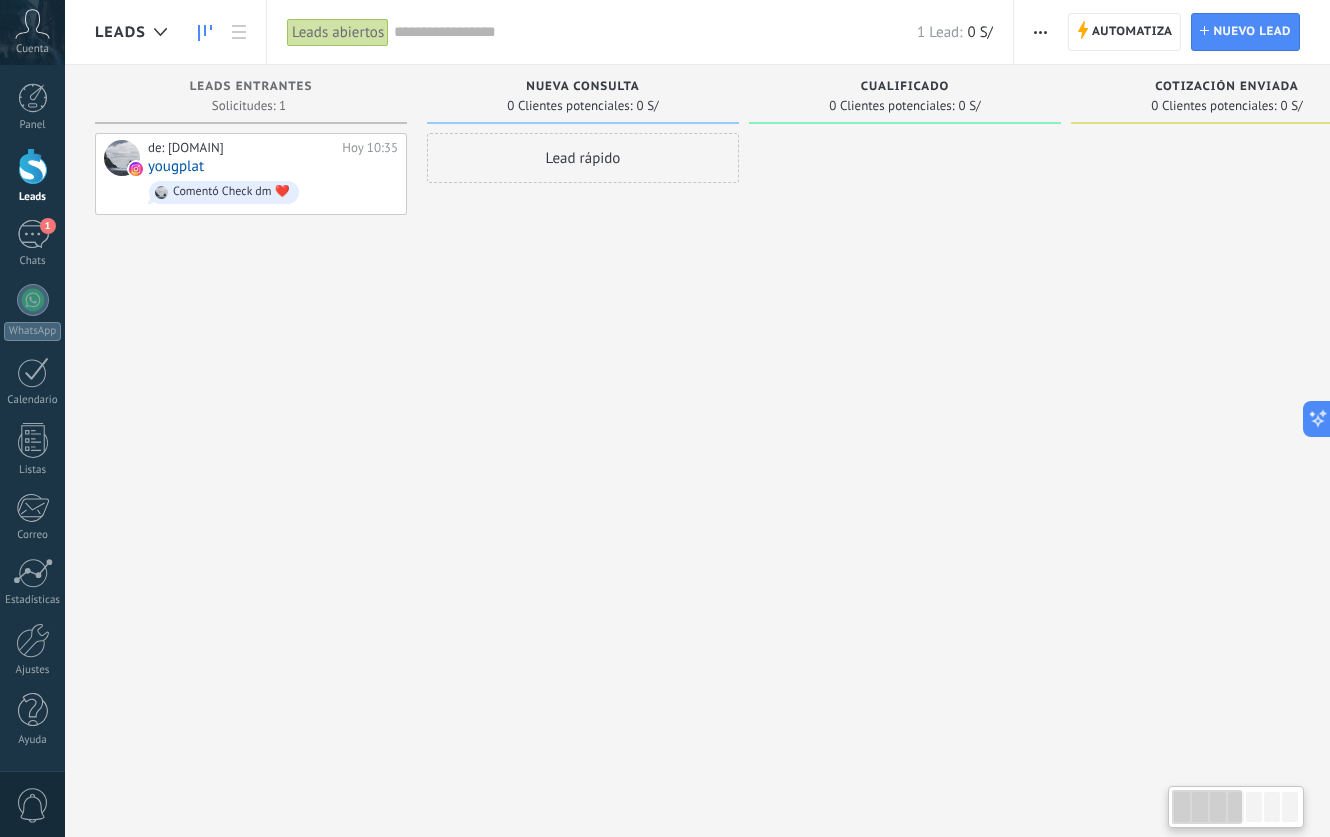 drag, startPoint x: 437, startPoint y: 297, endPoint x: 744, endPoint y: 291, distance: 307.05862 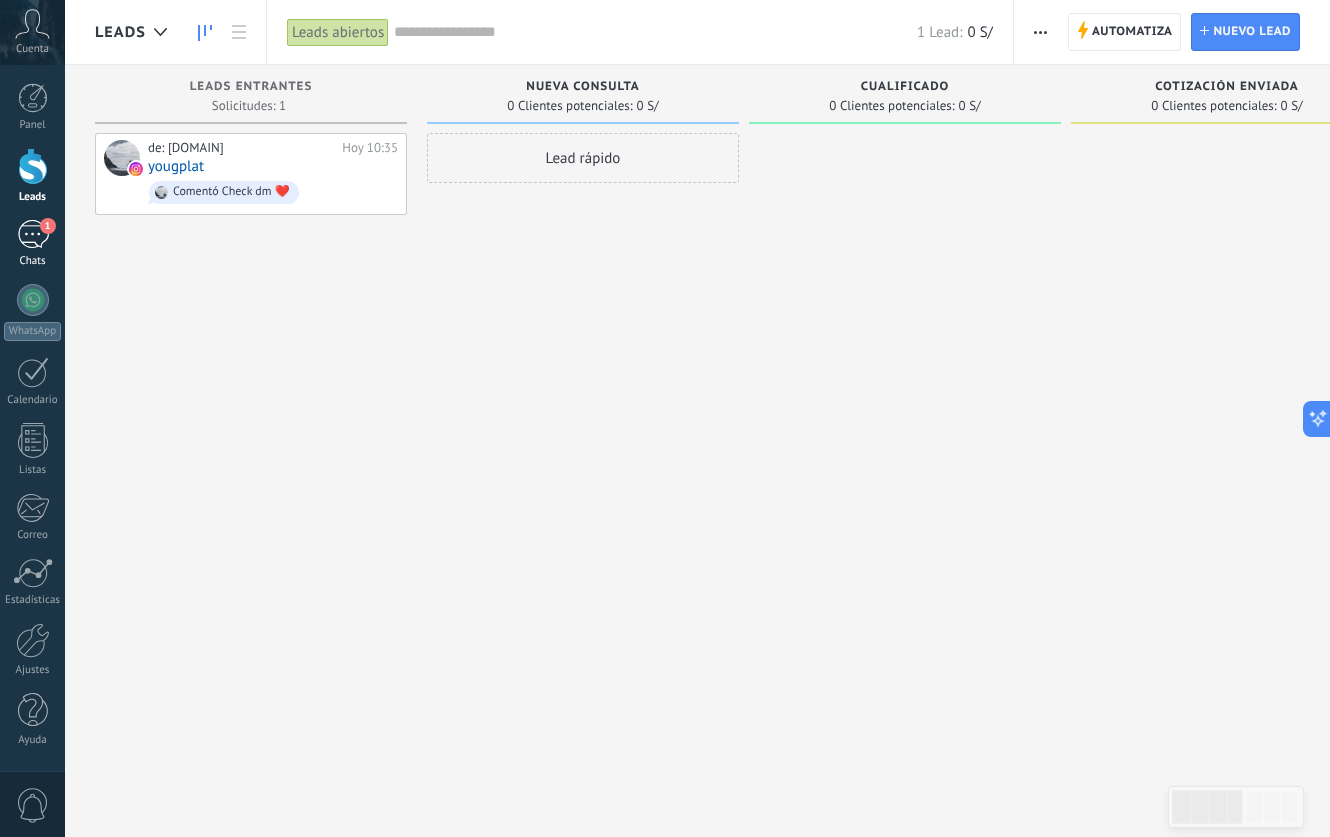 click on "1" at bounding box center [33, 234] 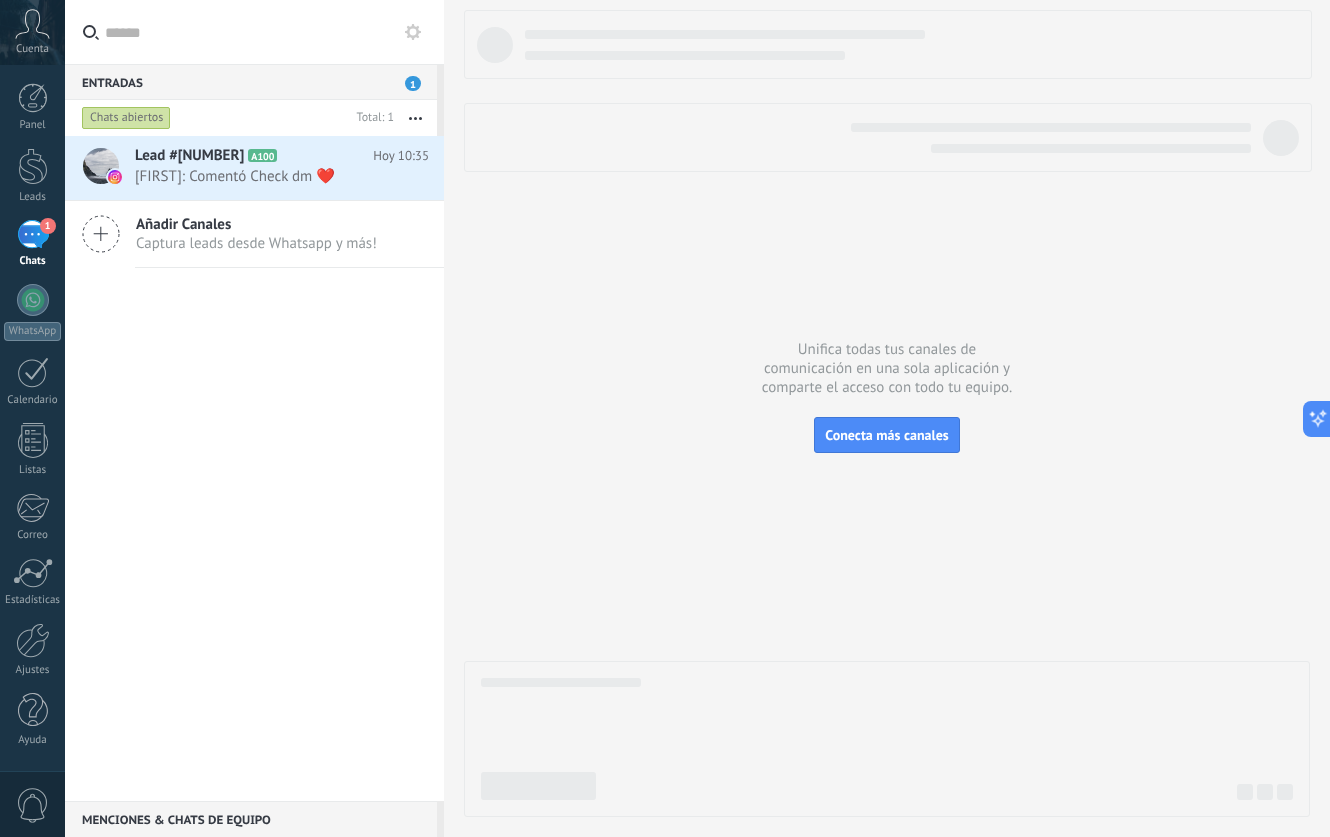 click on "1" at bounding box center (413, 83) 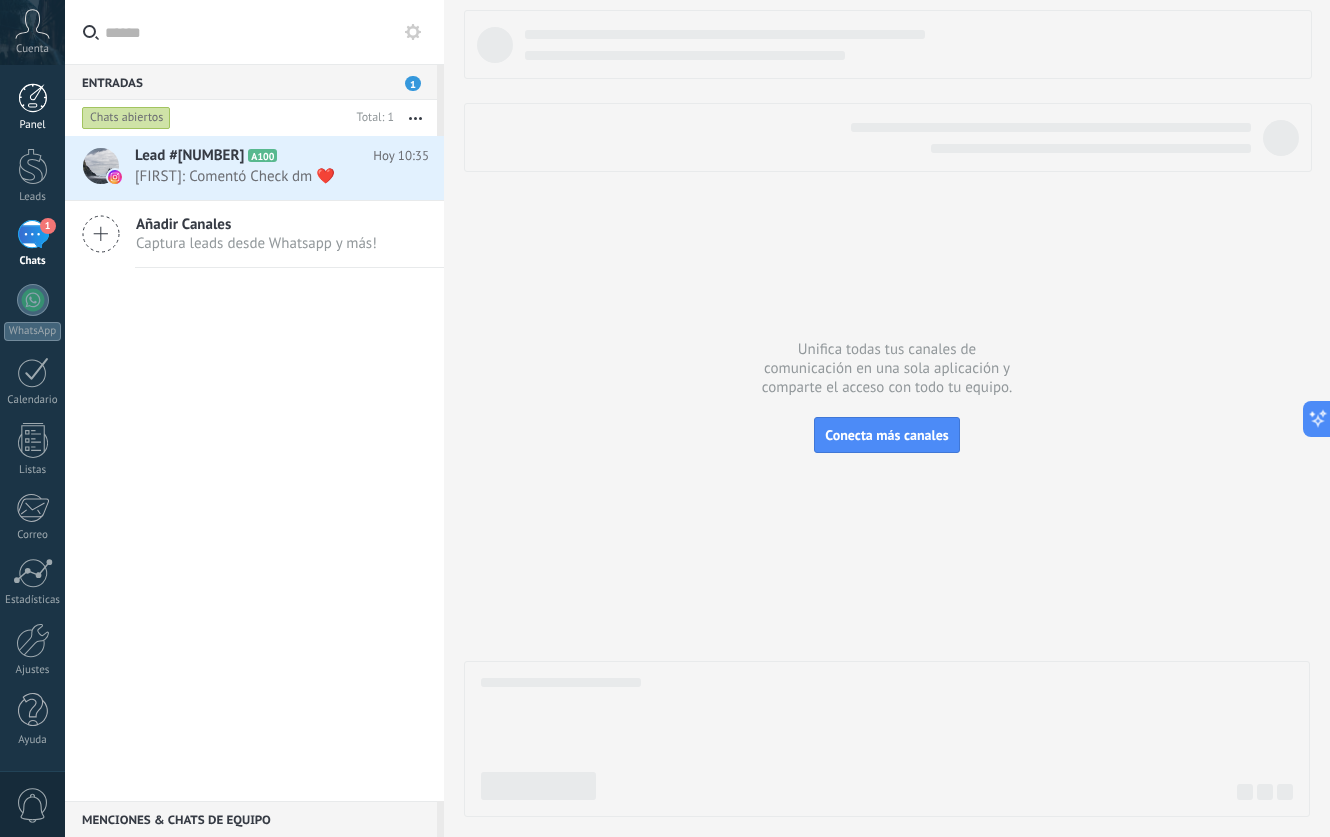 click at bounding box center (33, 98) 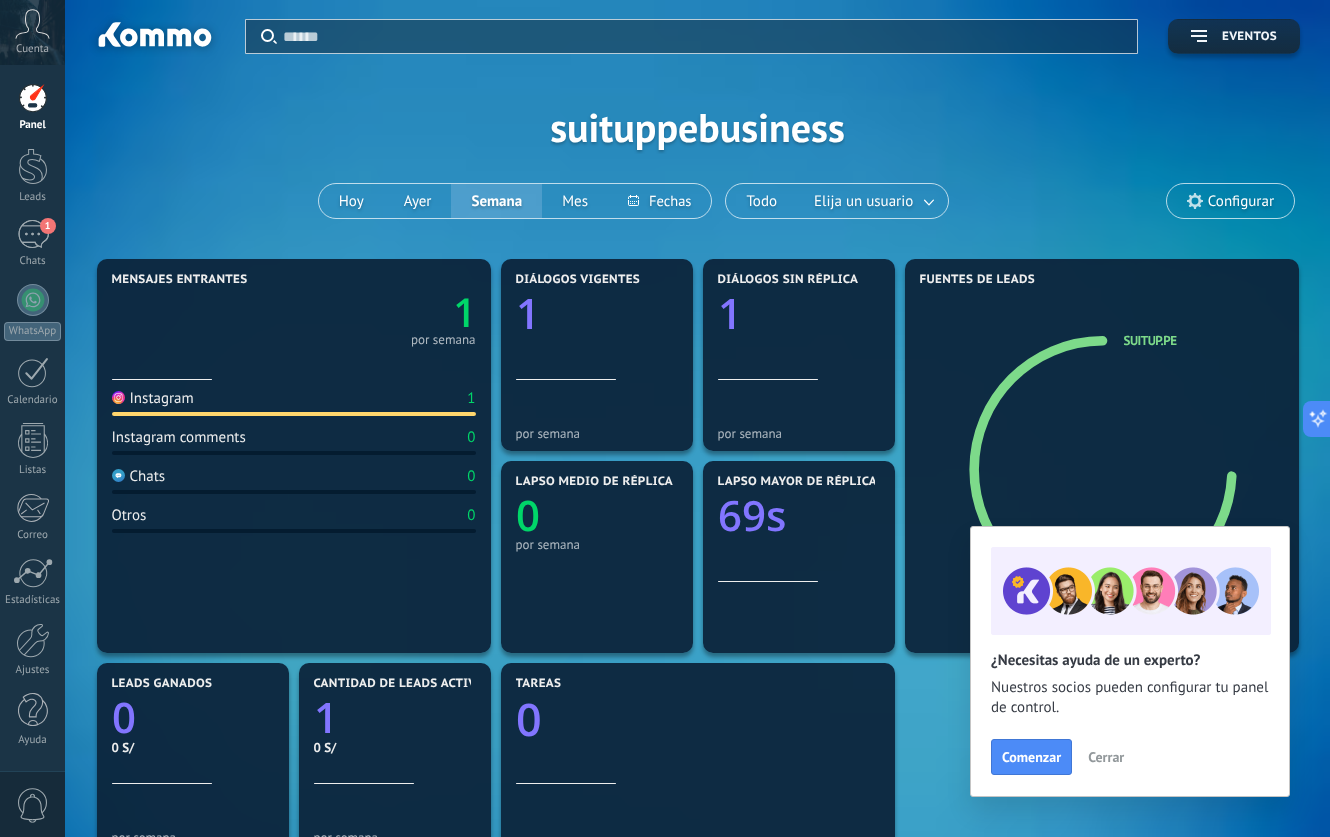 click on "Cerrar" at bounding box center [1106, 757] 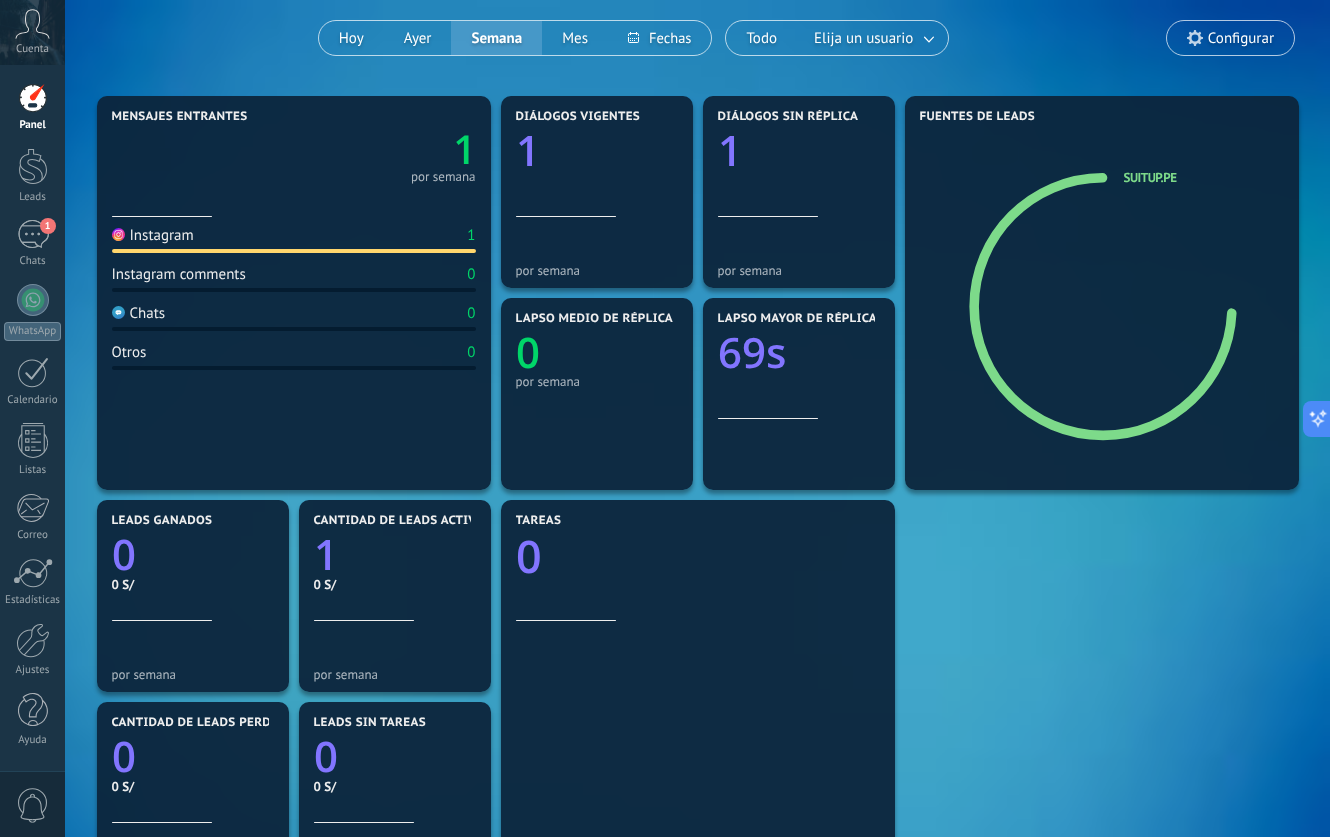 scroll, scrollTop: 0, scrollLeft: 0, axis: both 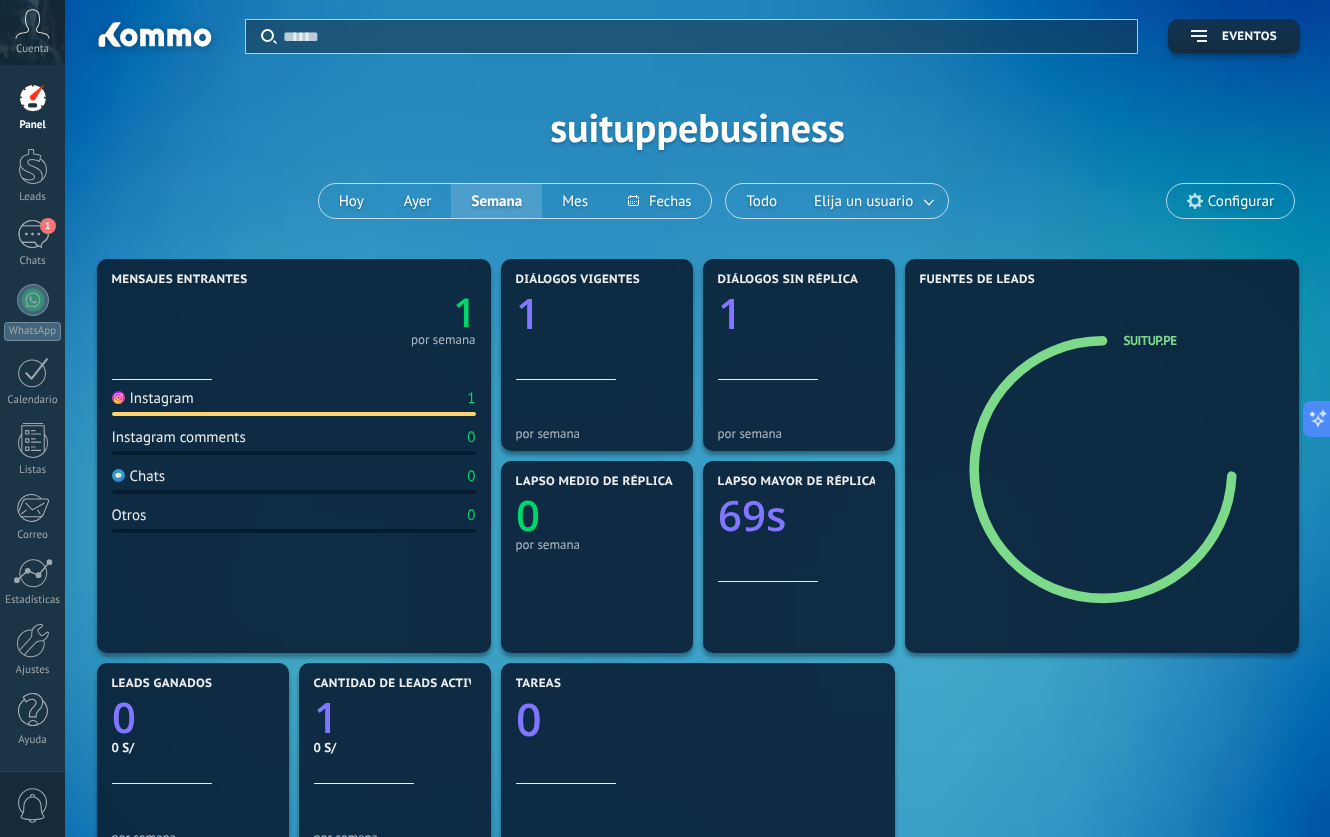 click on "Configurar" at bounding box center [1230, 201] 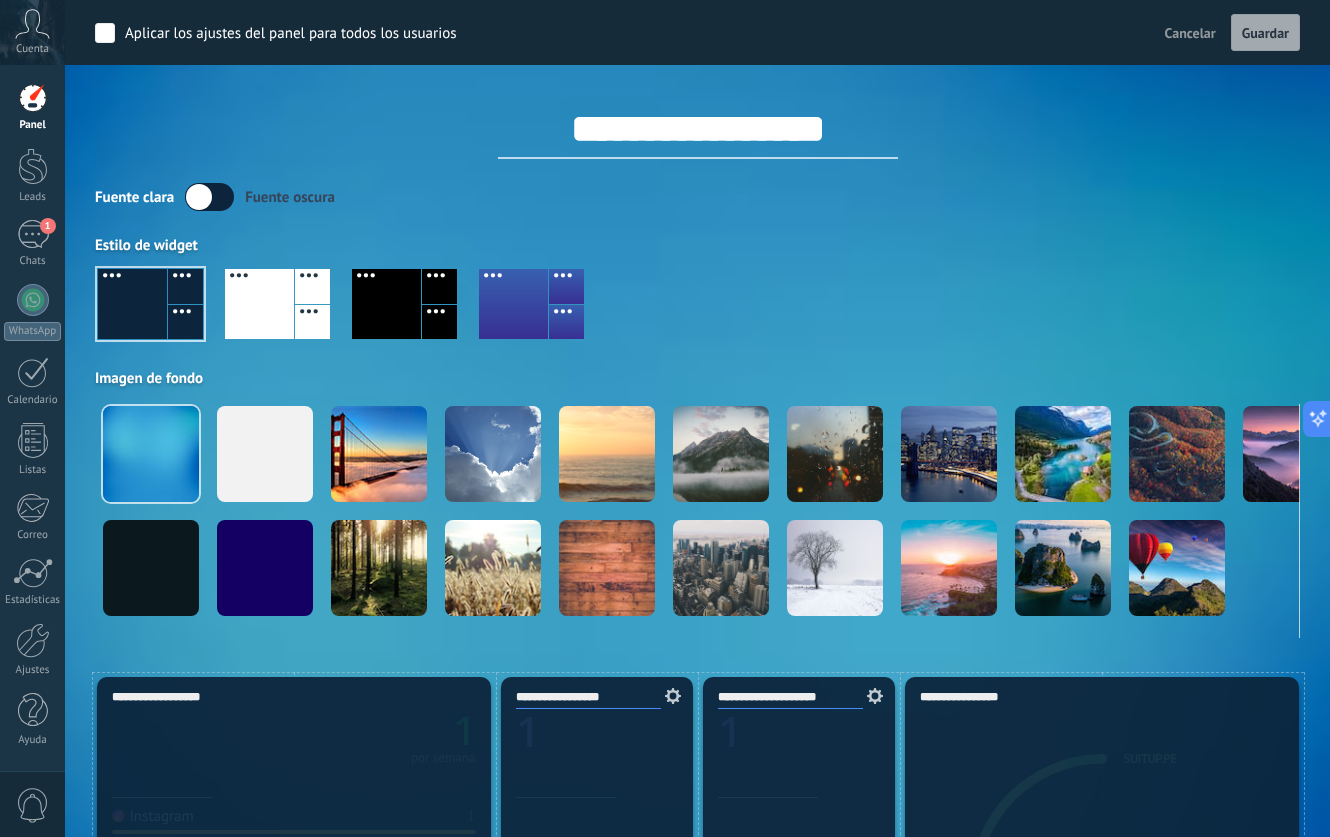drag, startPoint x: 33, startPoint y: 163, endPoint x: 35, endPoint y: 132, distance: 31.06445 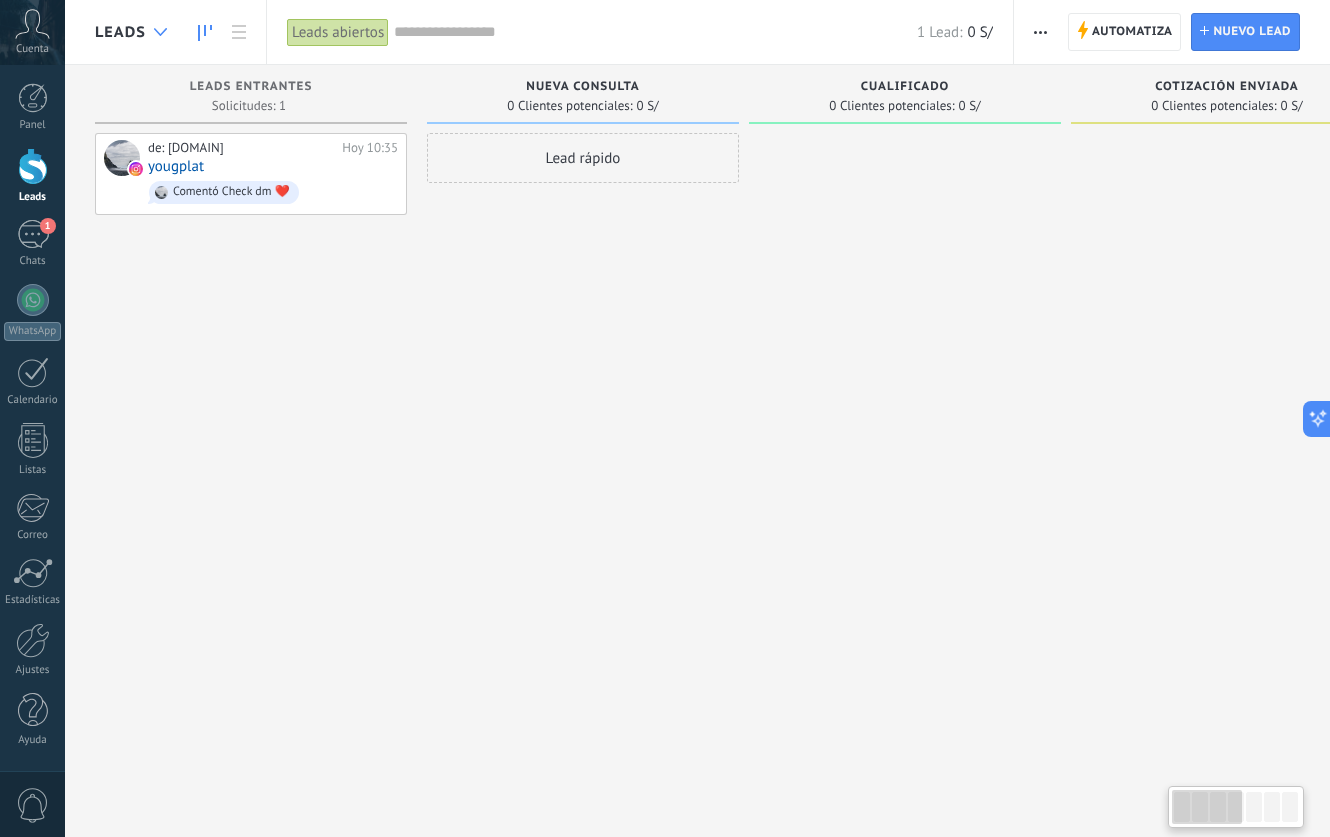 click at bounding box center (160, 32) 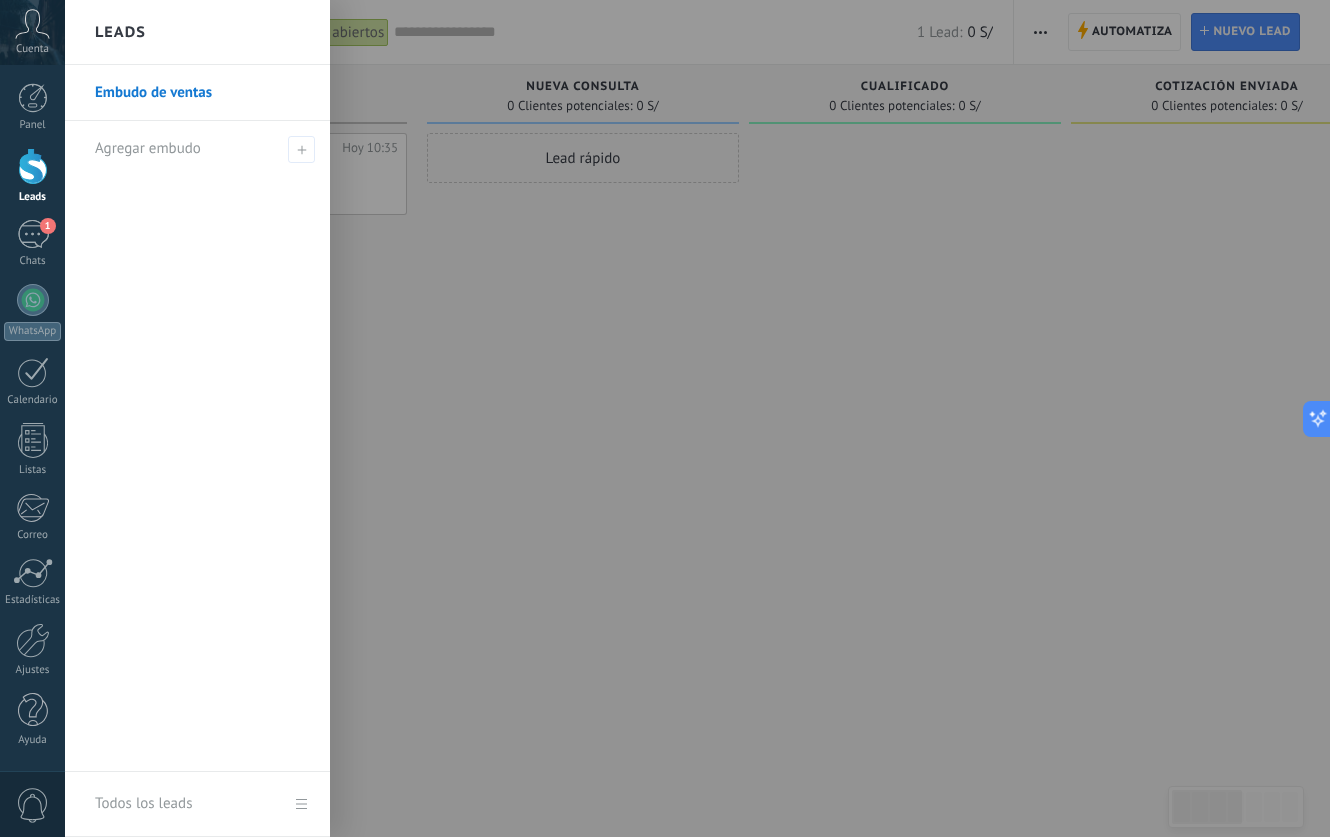 click on "Leads" at bounding box center (197, 32) 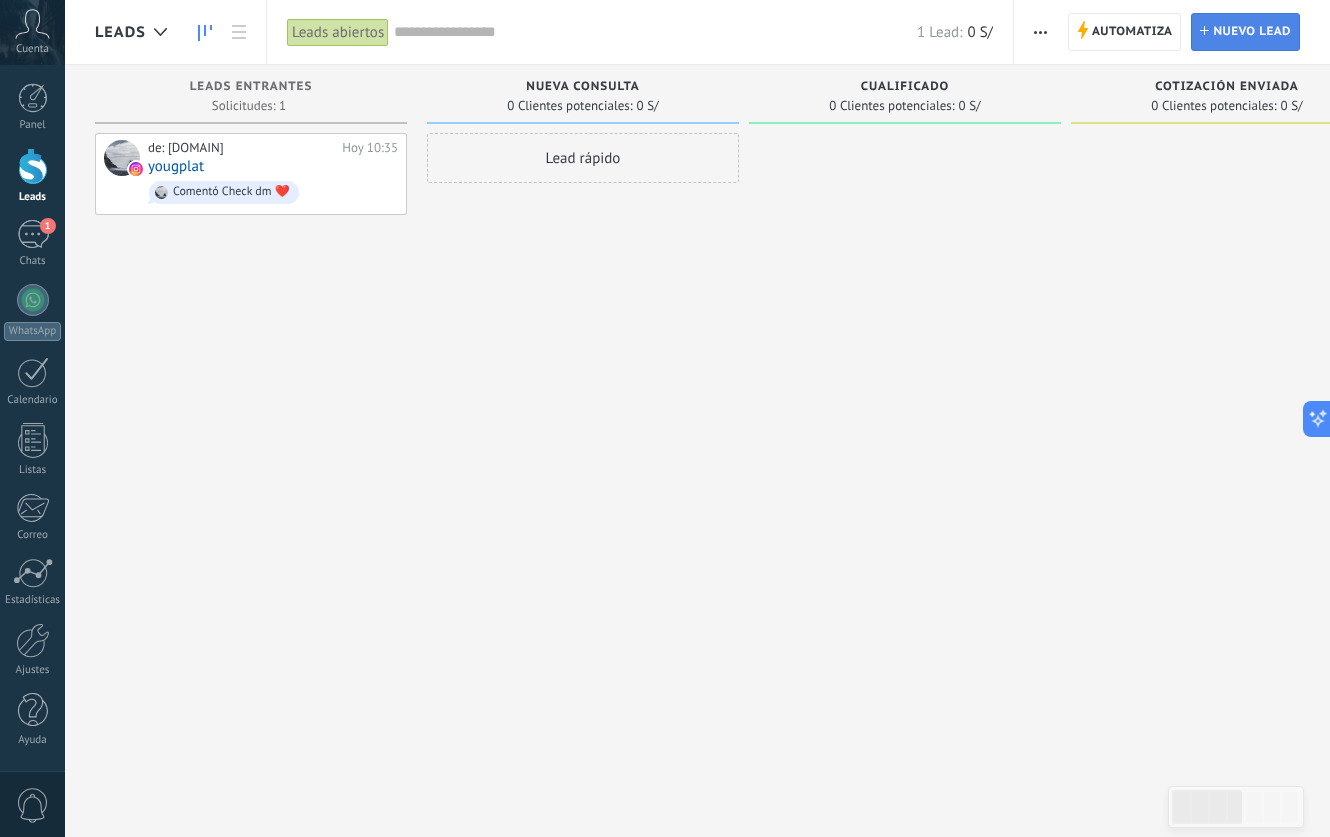 click on "Nuevo lead" at bounding box center (1252, 32) 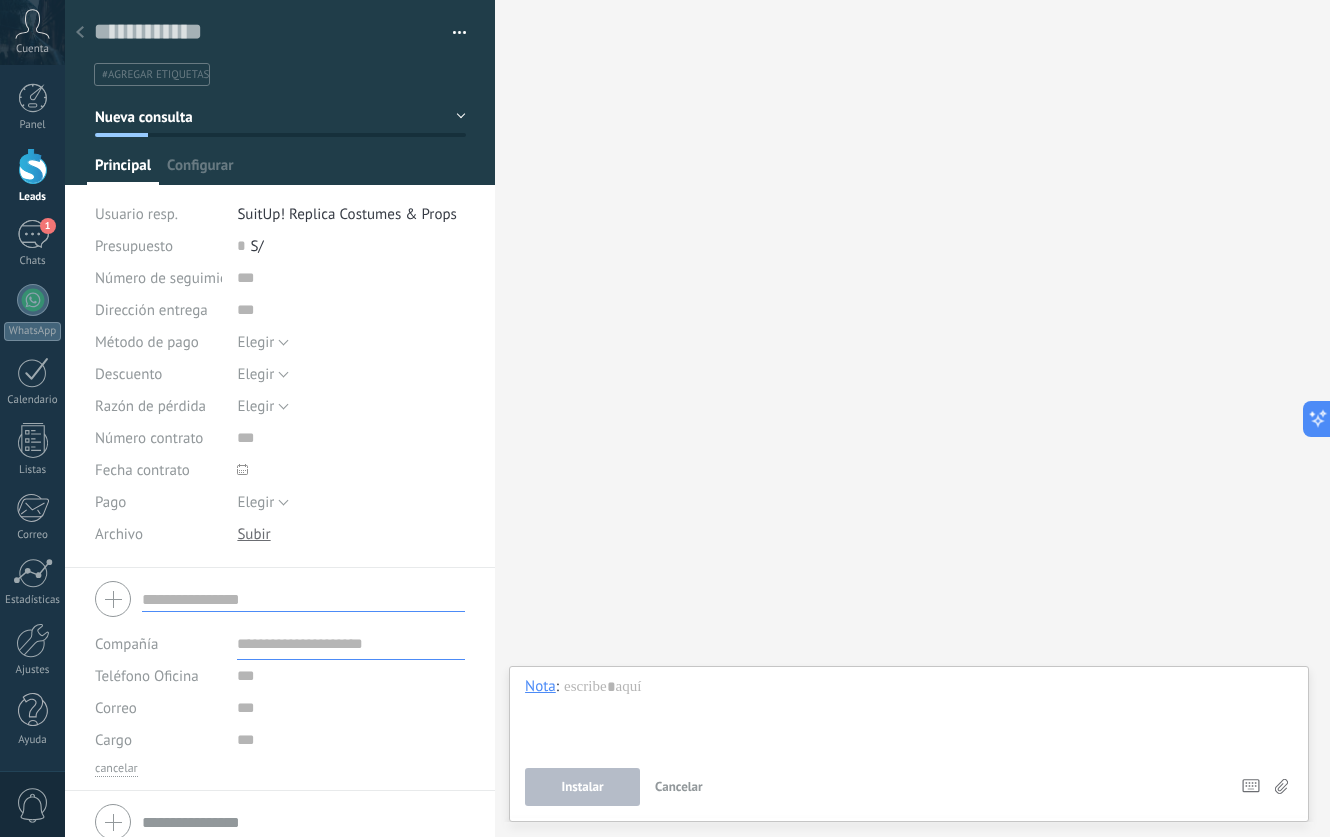 click at bounding box center (80, 33) 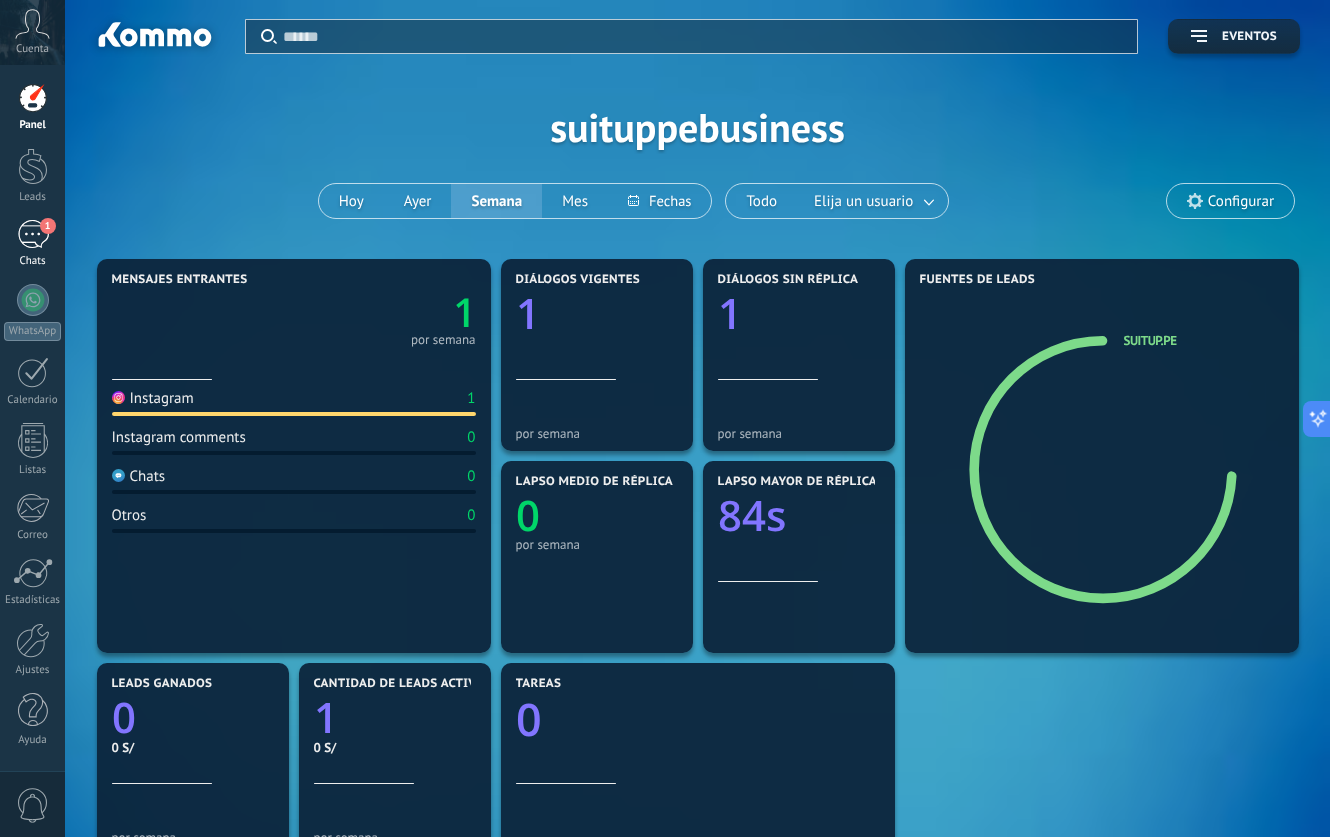 click on "1" at bounding box center [33, 234] 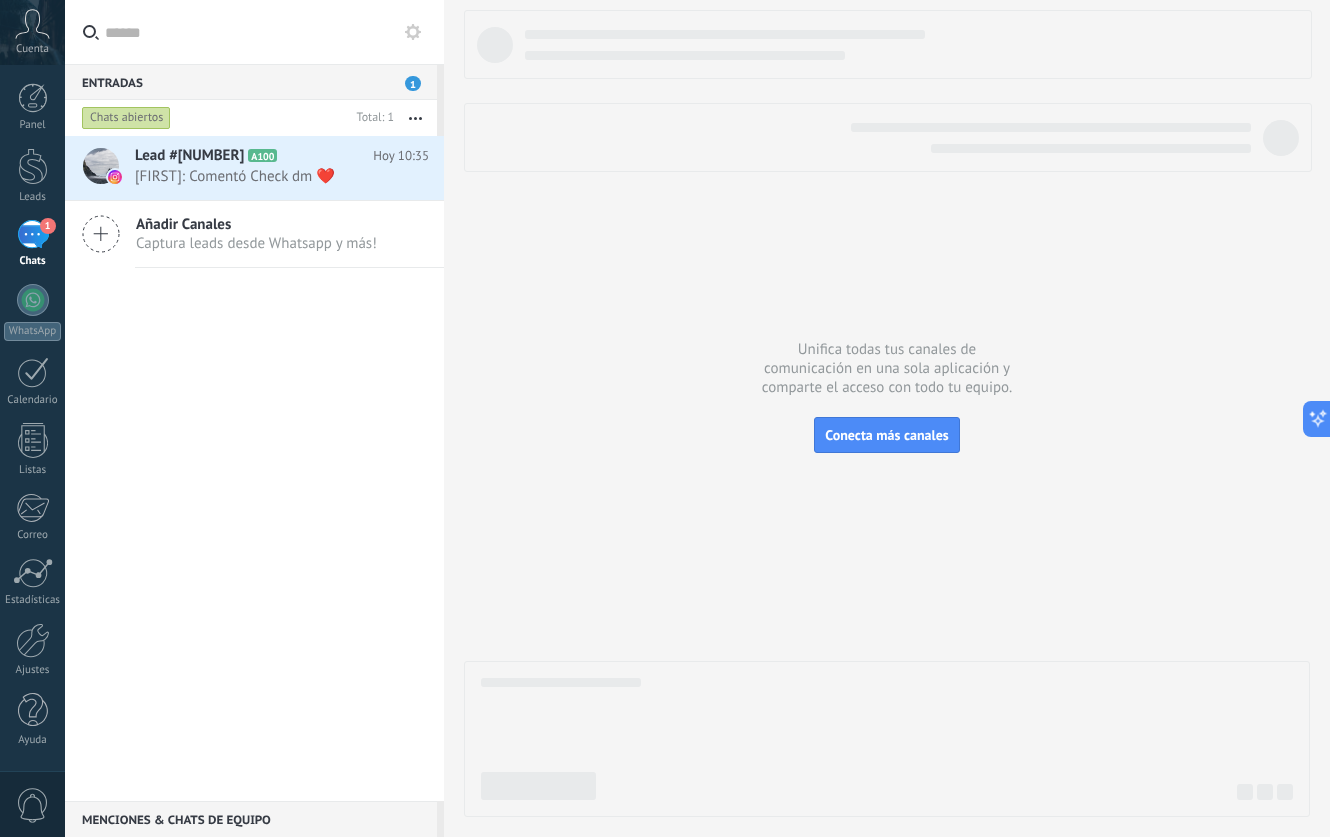 click on "Captura leads desde Whatsapp y más!" at bounding box center [256, 243] 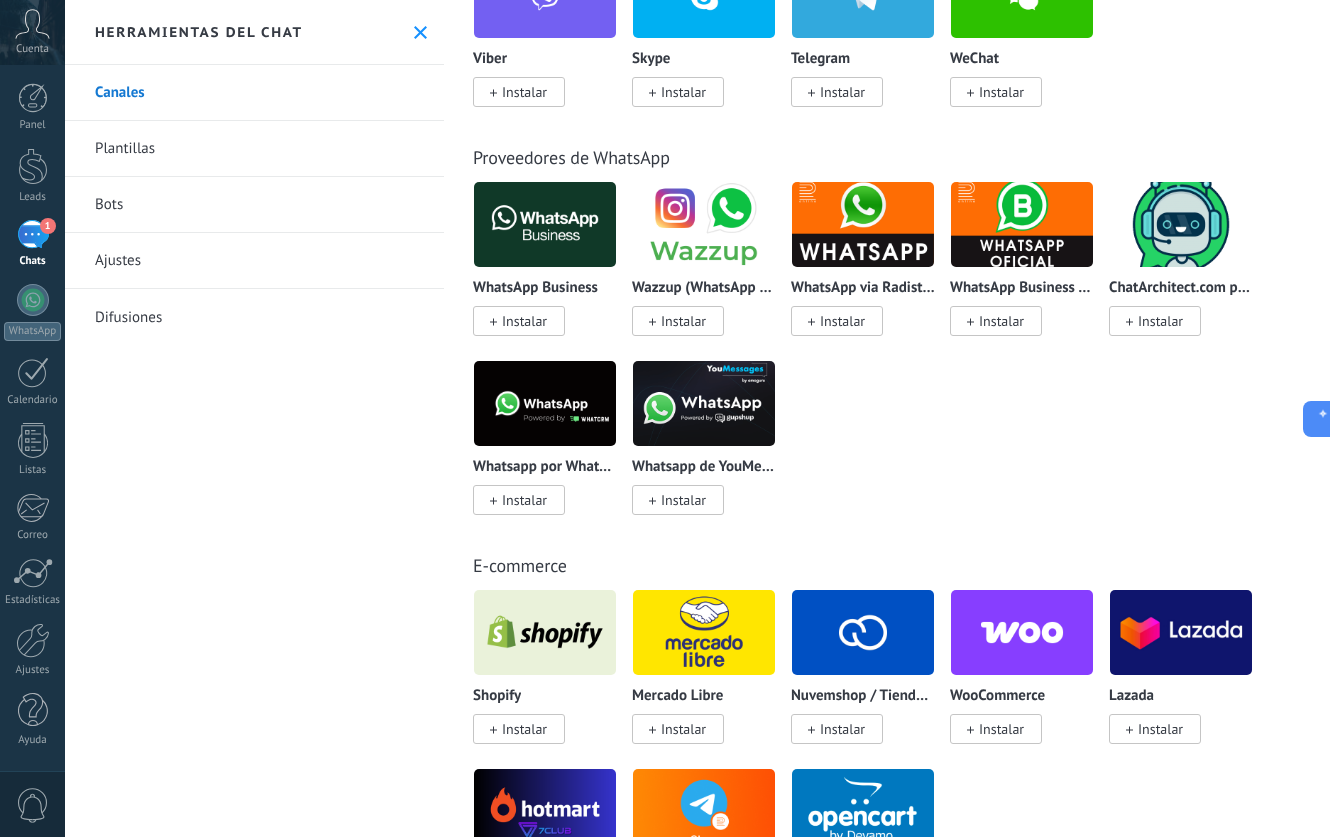 scroll, scrollTop: 0, scrollLeft: 0, axis: both 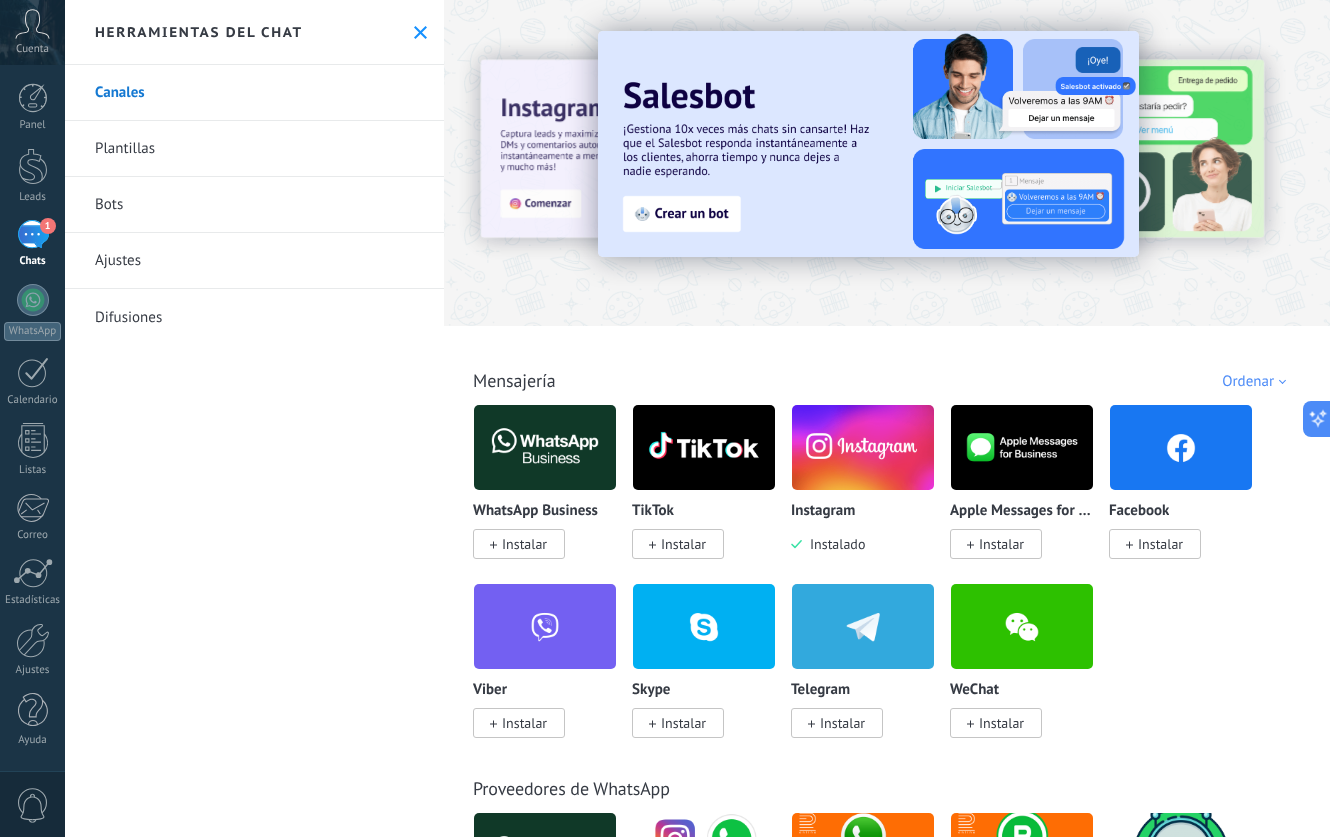click on "Instalar" at bounding box center (1160, 544) 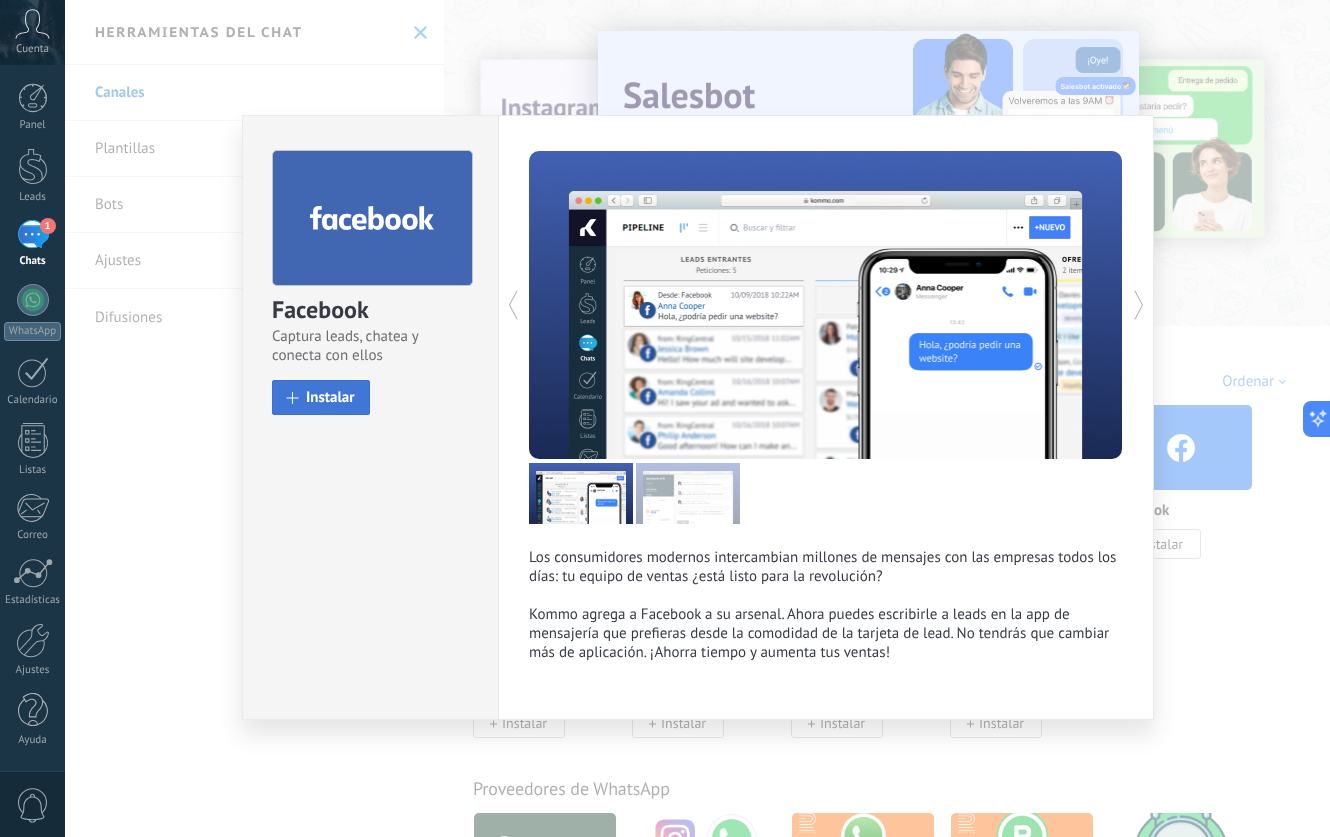 click on "Instalar" at bounding box center (321, 397) 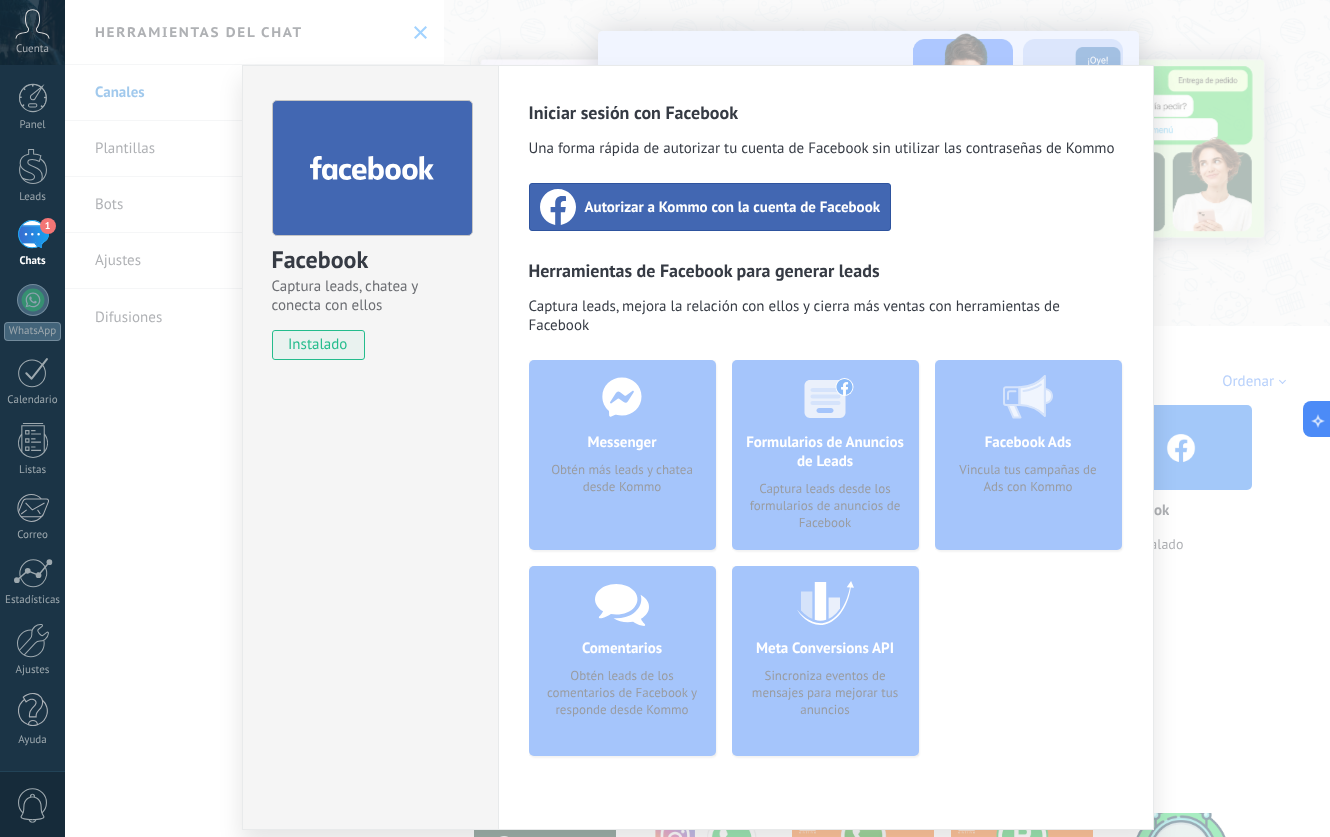 click on "Autorizar a Kommo con la cuenta de Facebook" at bounding box center [733, 207] 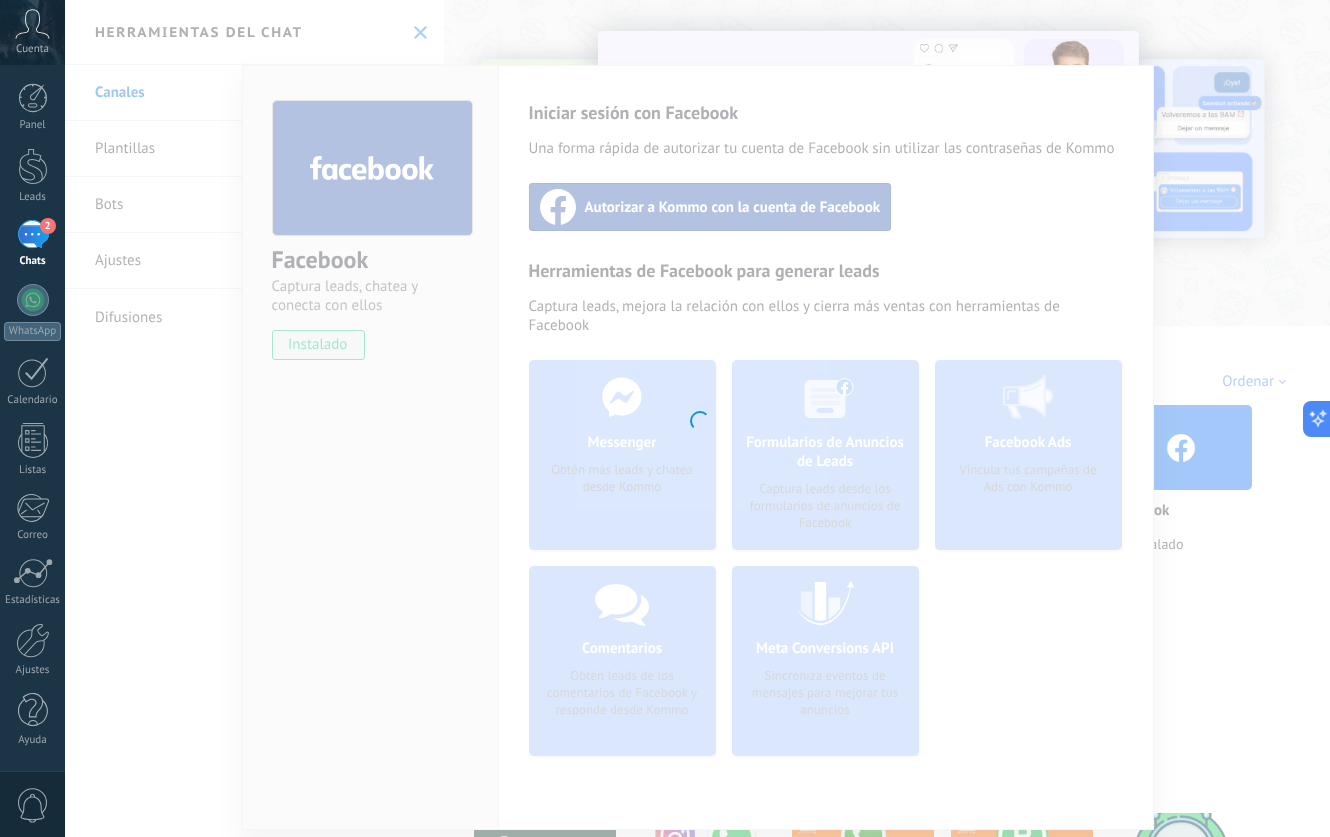 click at bounding box center (697, 418) 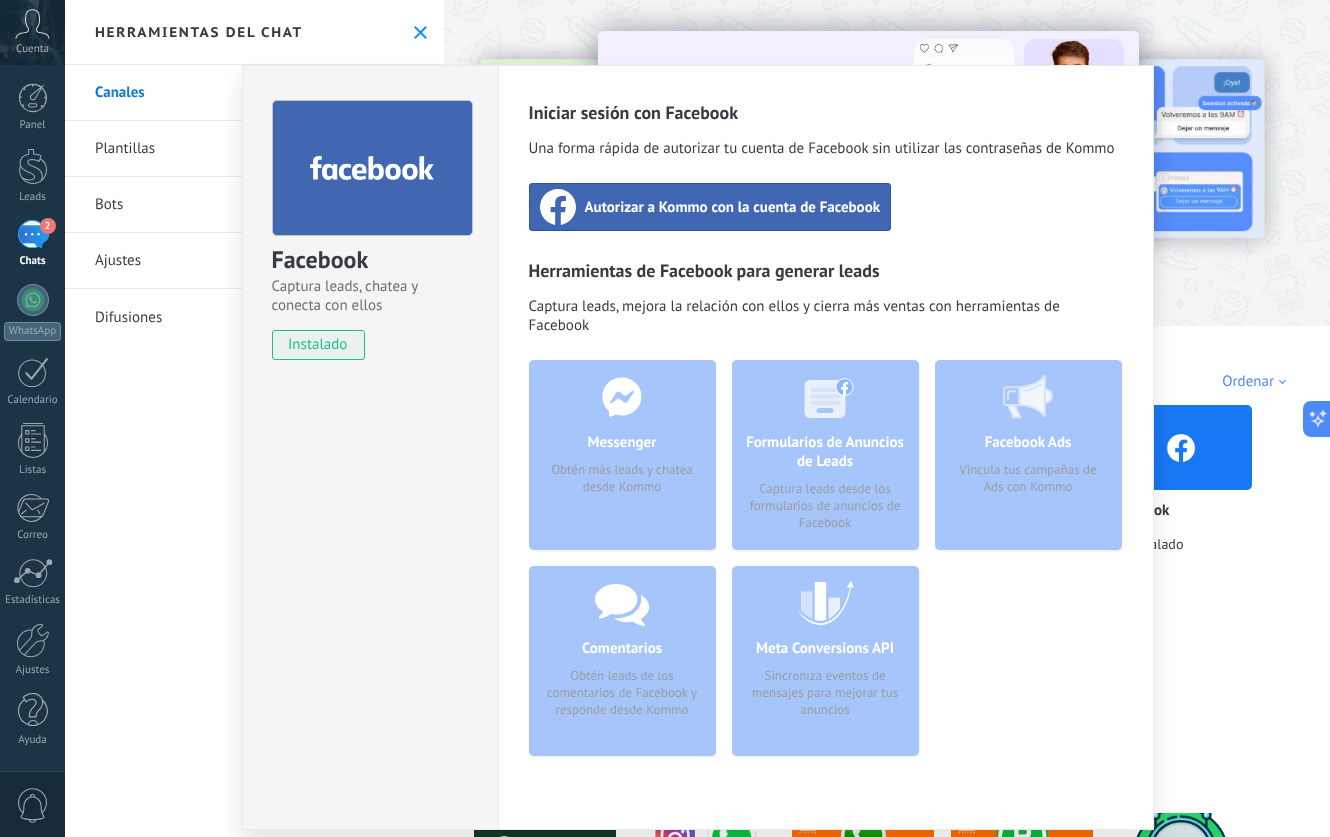 click on "Facebook Captura leads, chatea y conecta con ellos instalado Desinstalar Iniciar sesión con Facebook Una forma rápida de autorizar tu cuenta de Facebook sin utilizar las contraseñas de Kommo Autorizar a Kommo con la cuenta de Facebook Herramientas de Facebook para generar leads Captura leads, mejora la relación con ellos y cierra más ventas con herramientas de Facebook Messenger Obtén más leads y chatea desde Kommo Comentarios Obtén leads de los comentarios de Facebook y responde desde Kommo Formularios de Anuncios de Leads Captura leads desde los formularios de anuncios de Facebook Meta Conversions API Sincroniza eventos de mensajes para mejorar tus anuncios Facebook Ads Vincula tus campañas de Ads con Kommo más" at bounding box center (697, 418) 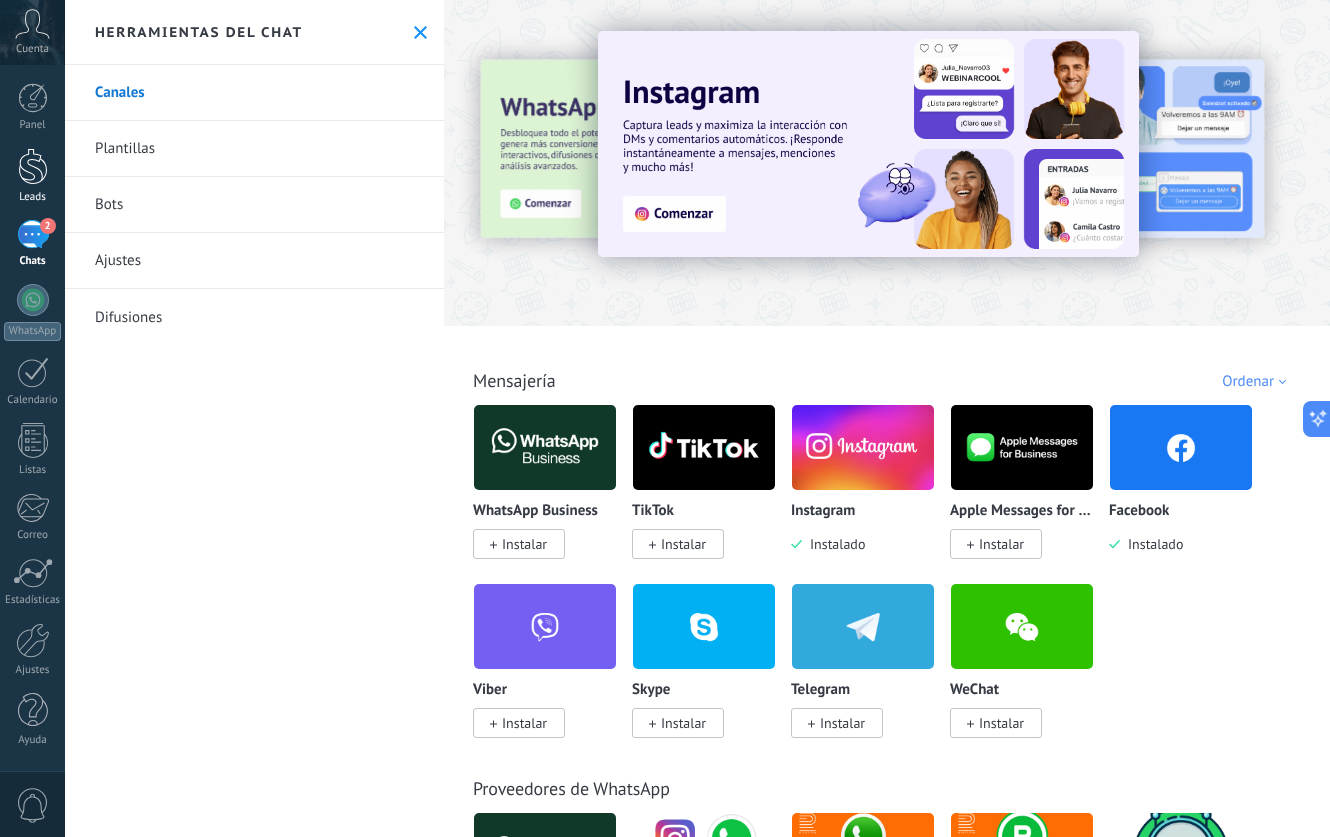 click at bounding box center (33, 166) 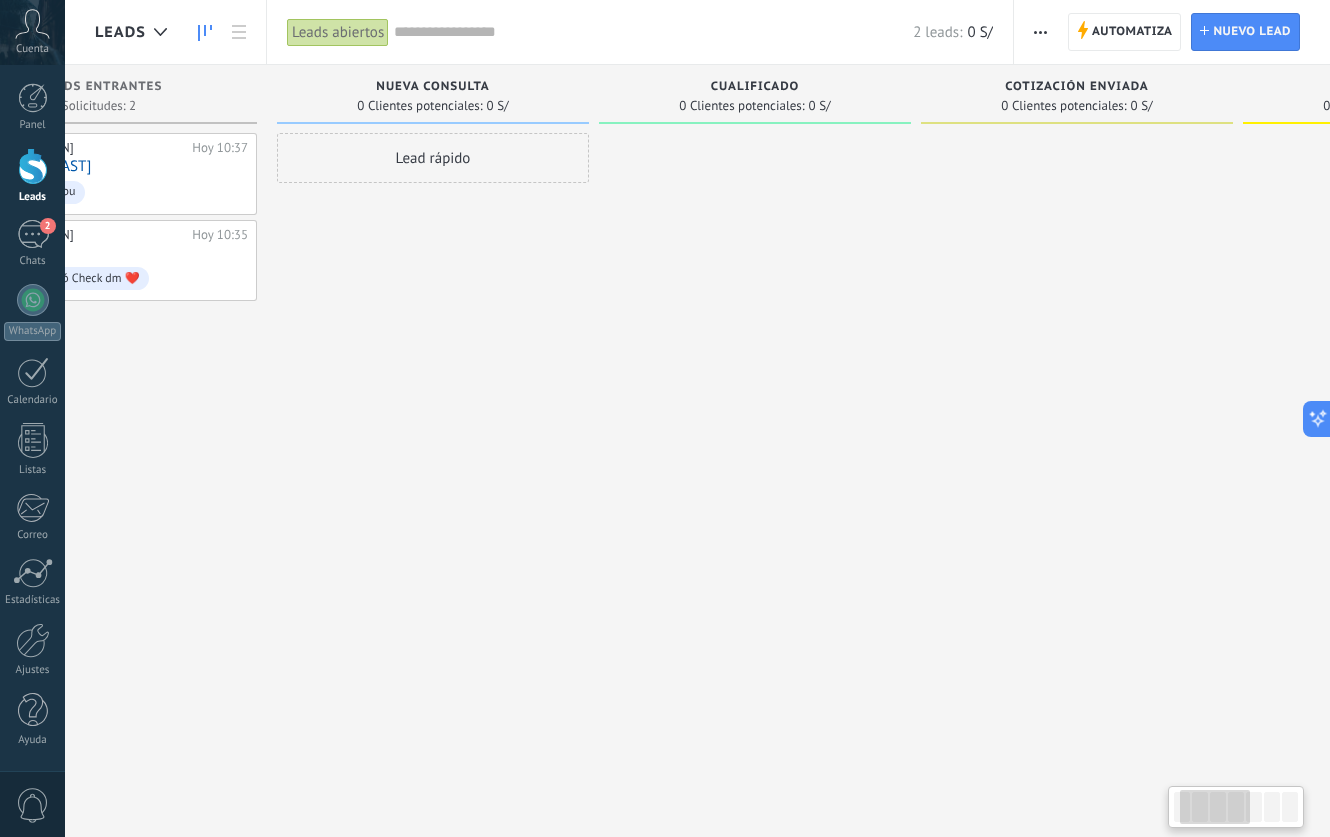 scroll, scrollTop: 0, scrollLeft: 0, axis: both 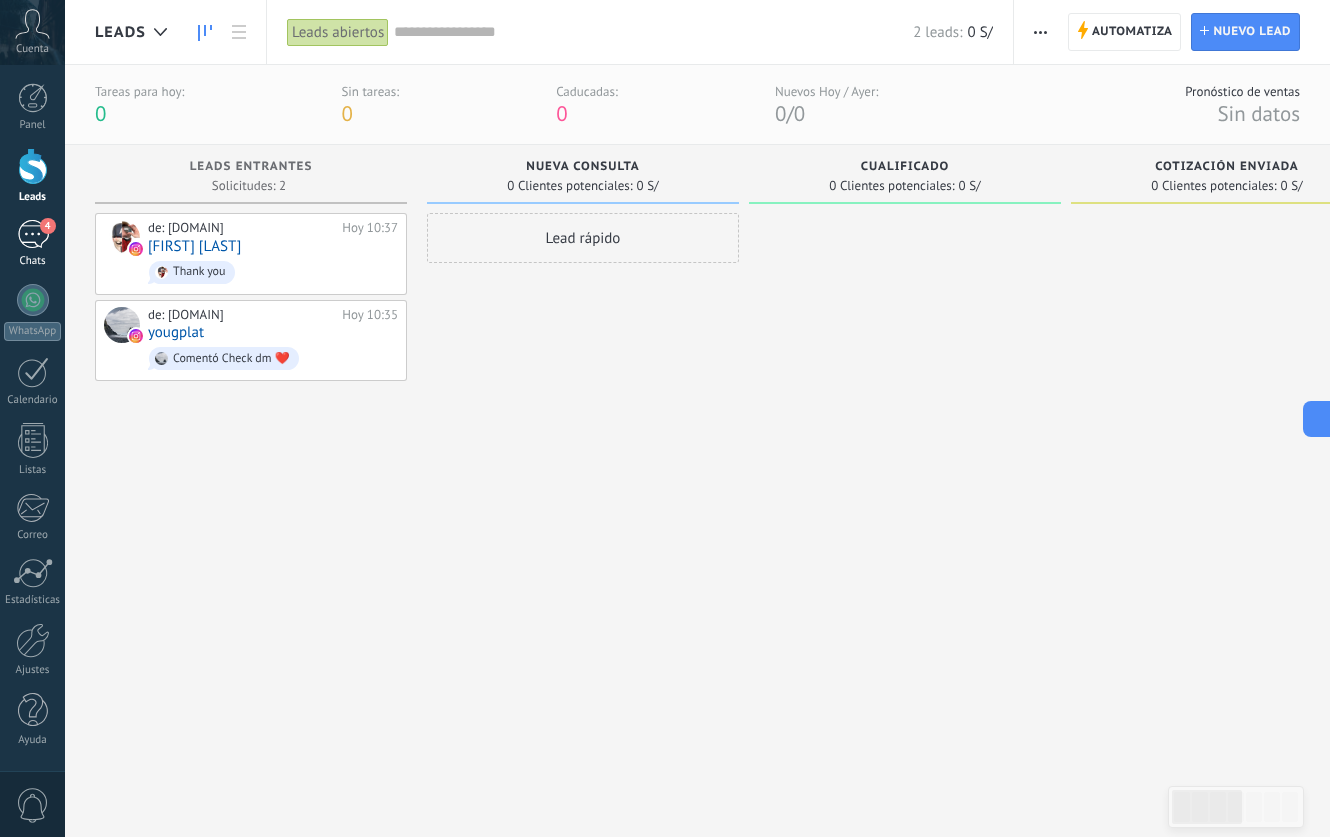 click on "4" at bounding box center (33, 234) 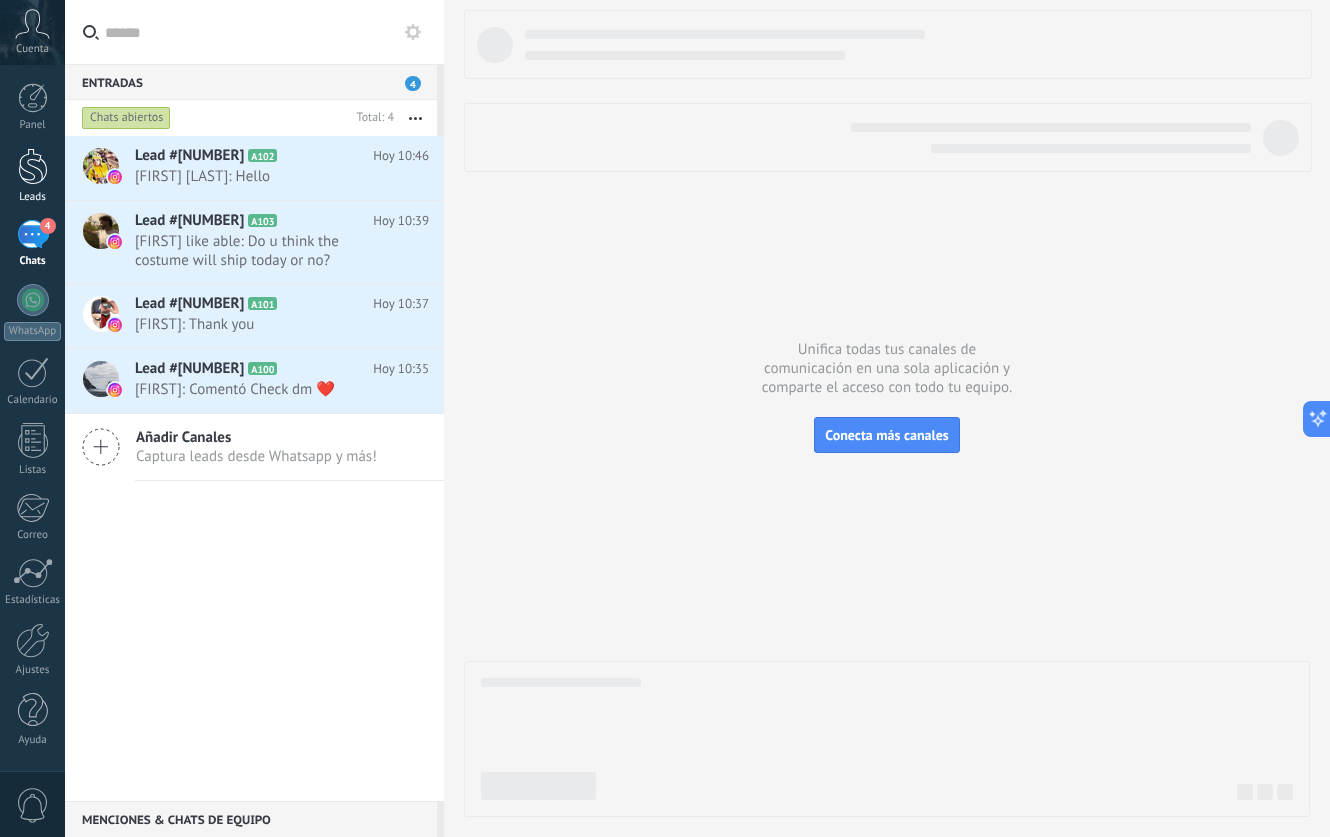 click at bounding box center (33, 166) 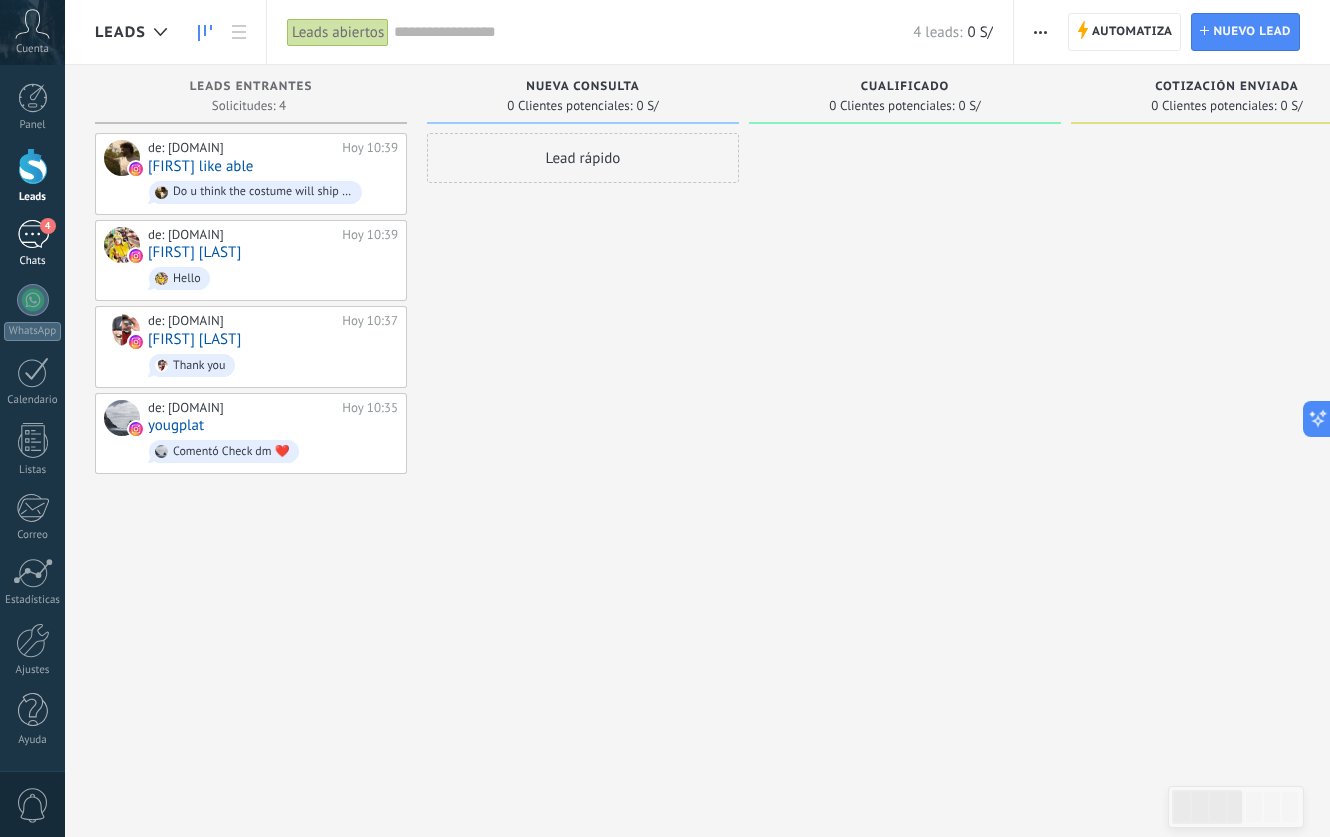 click on "4
Chats" at bounding box center (32, 244) 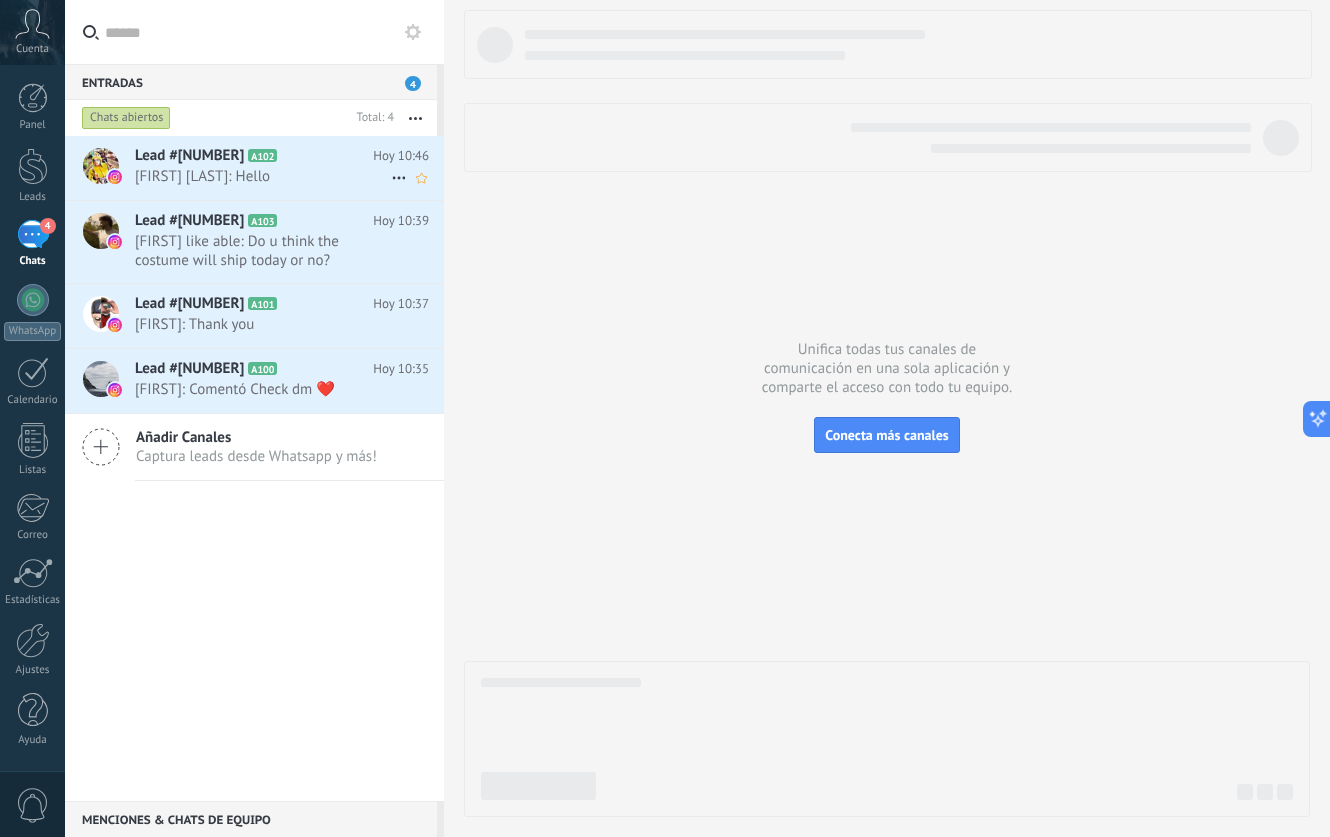 click on "Michael Norris: Hello" at bounding box center (263, 176) 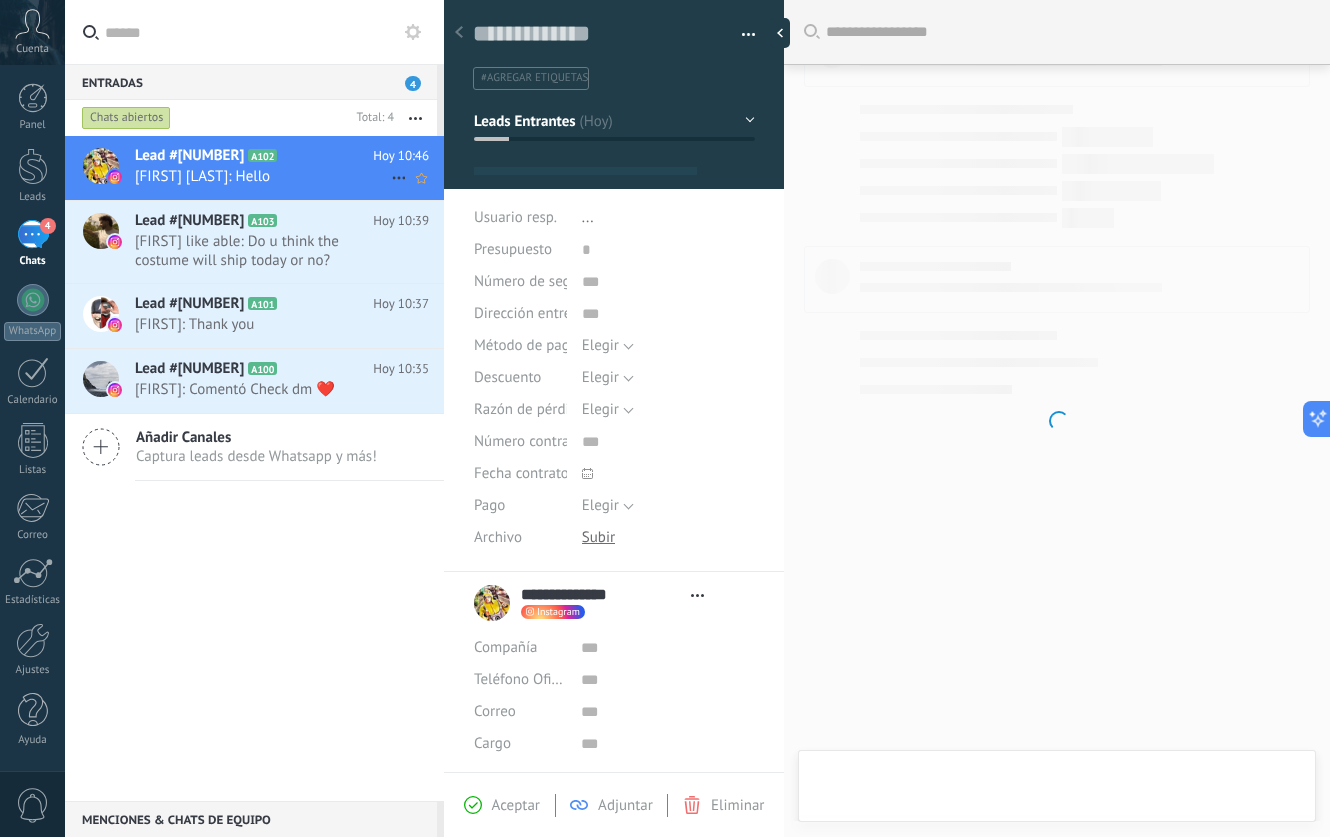 scroll, scrollTop: 230, scrollLeft: 0, axis: vertical 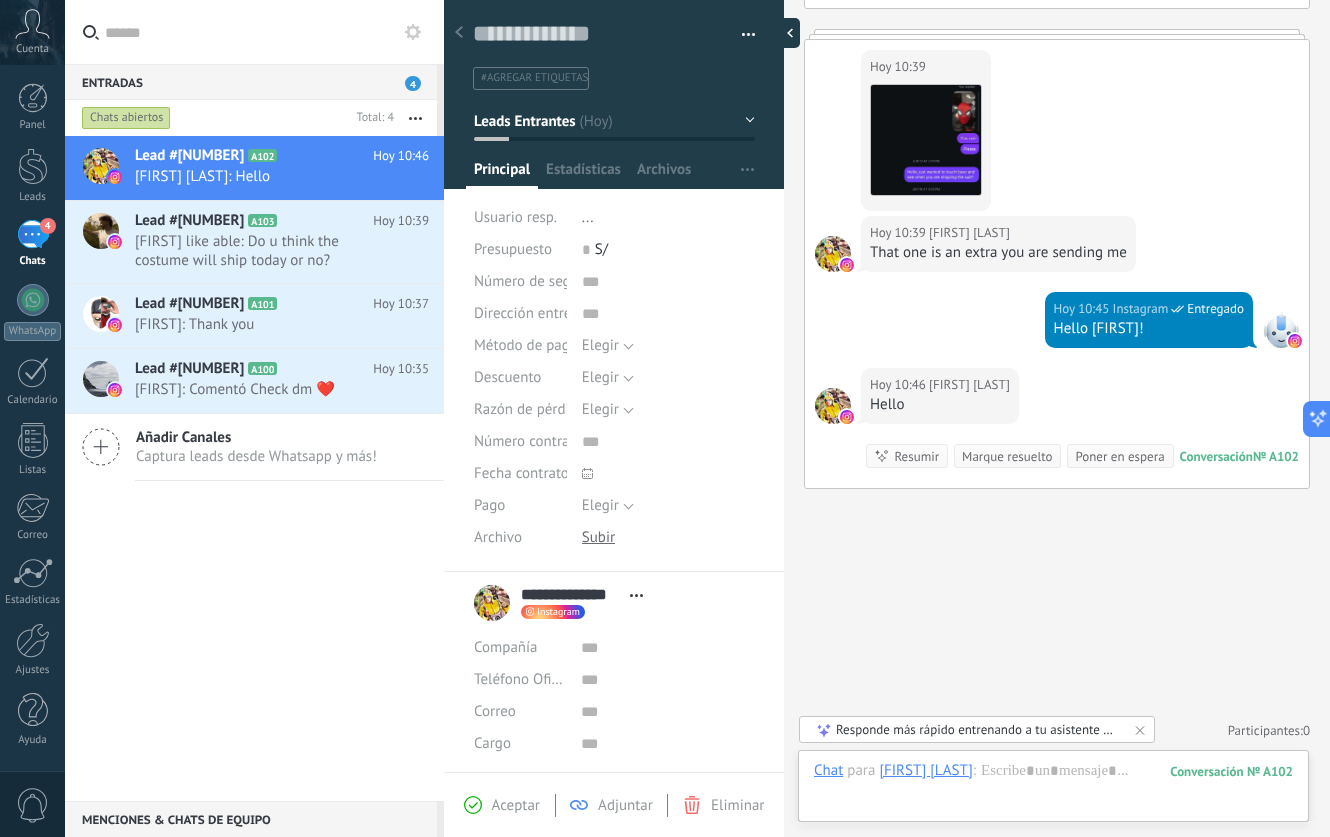 click at bounding box center [785, 33] 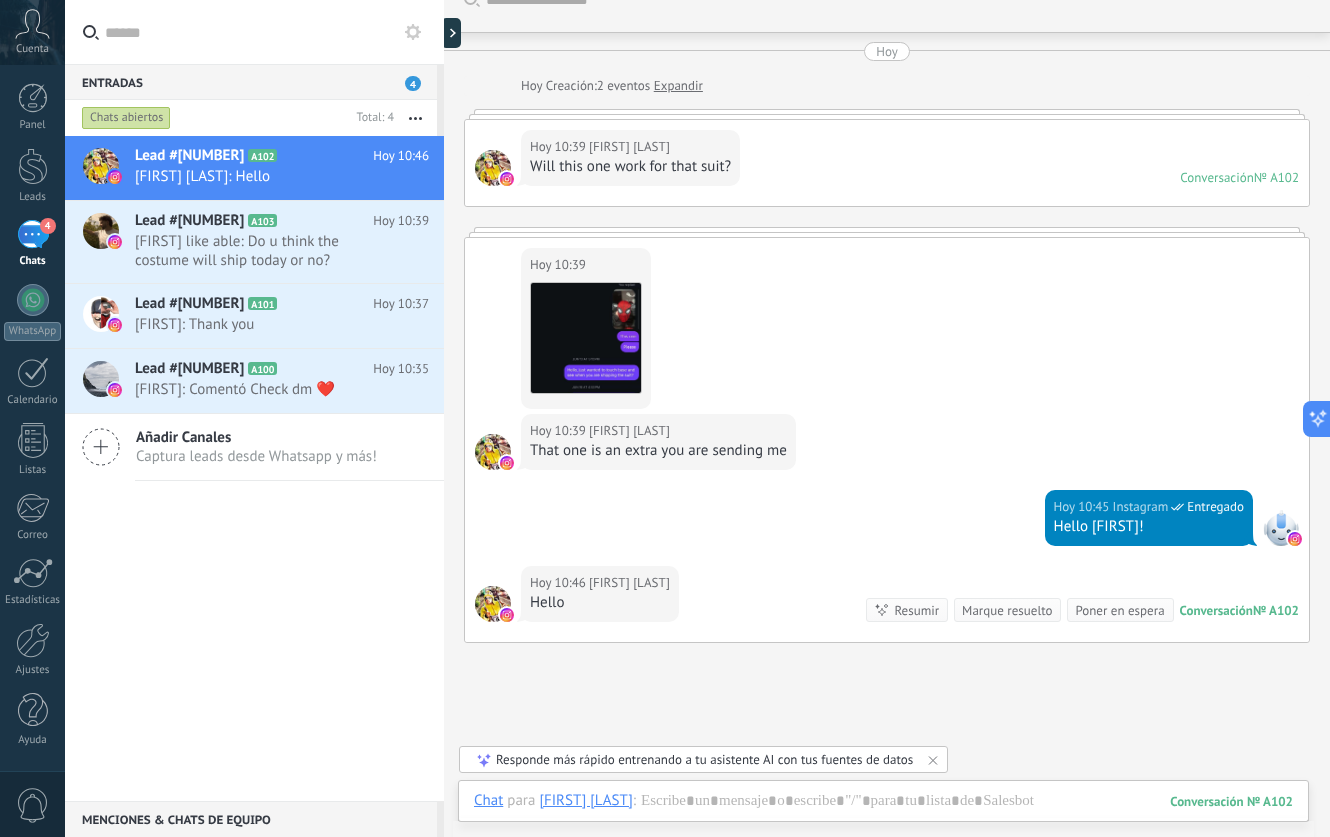 scroll, scrollTop: 0, scrollLeft: 0, axis: both 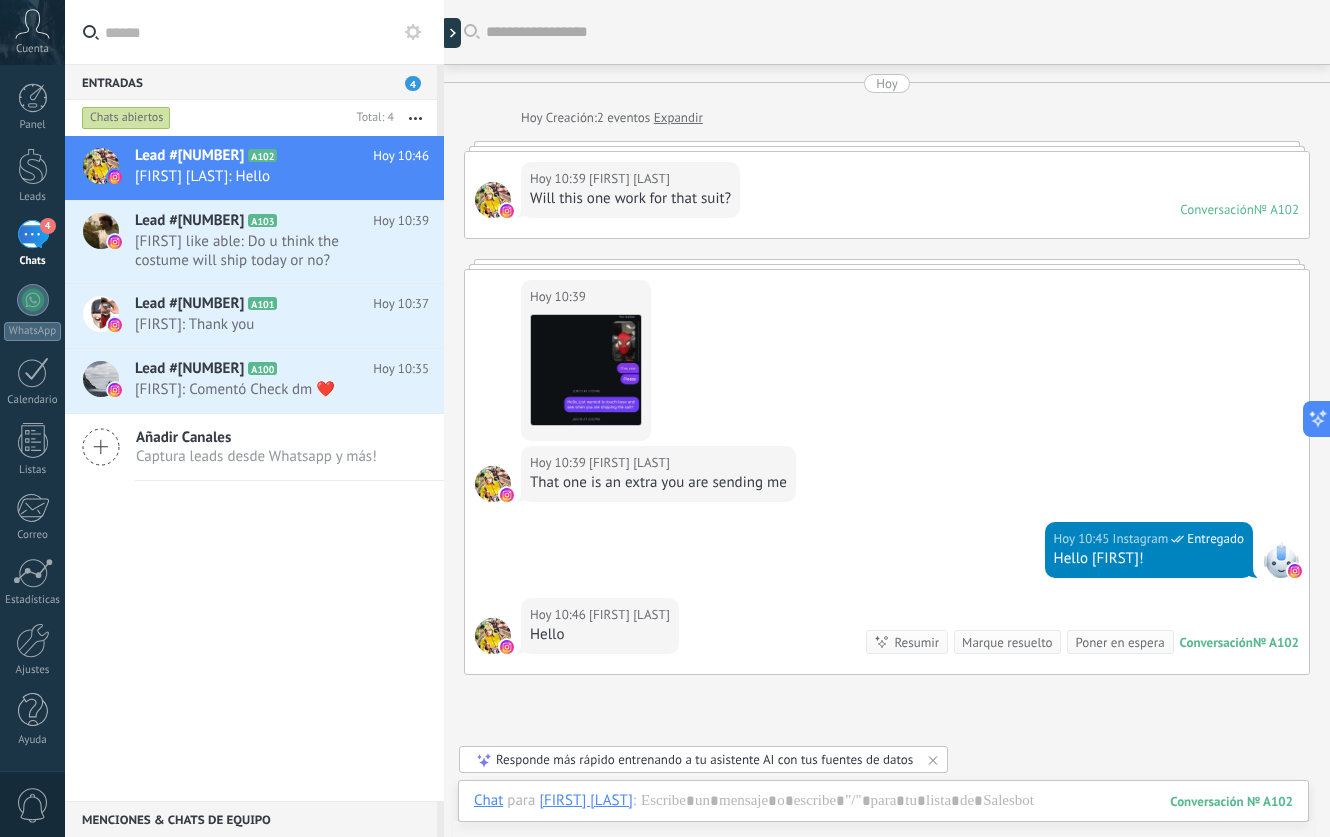 click 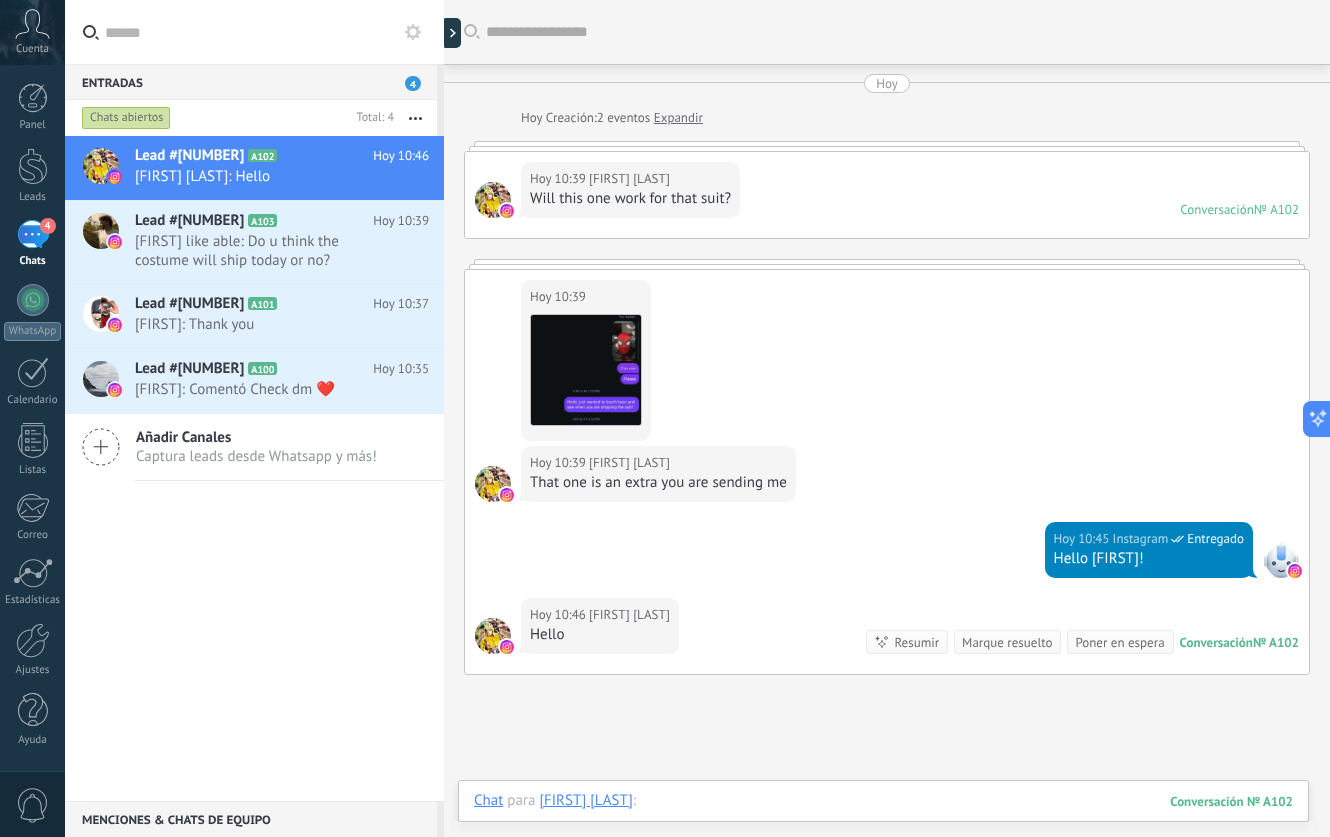 click at bounding box center (883, 821) 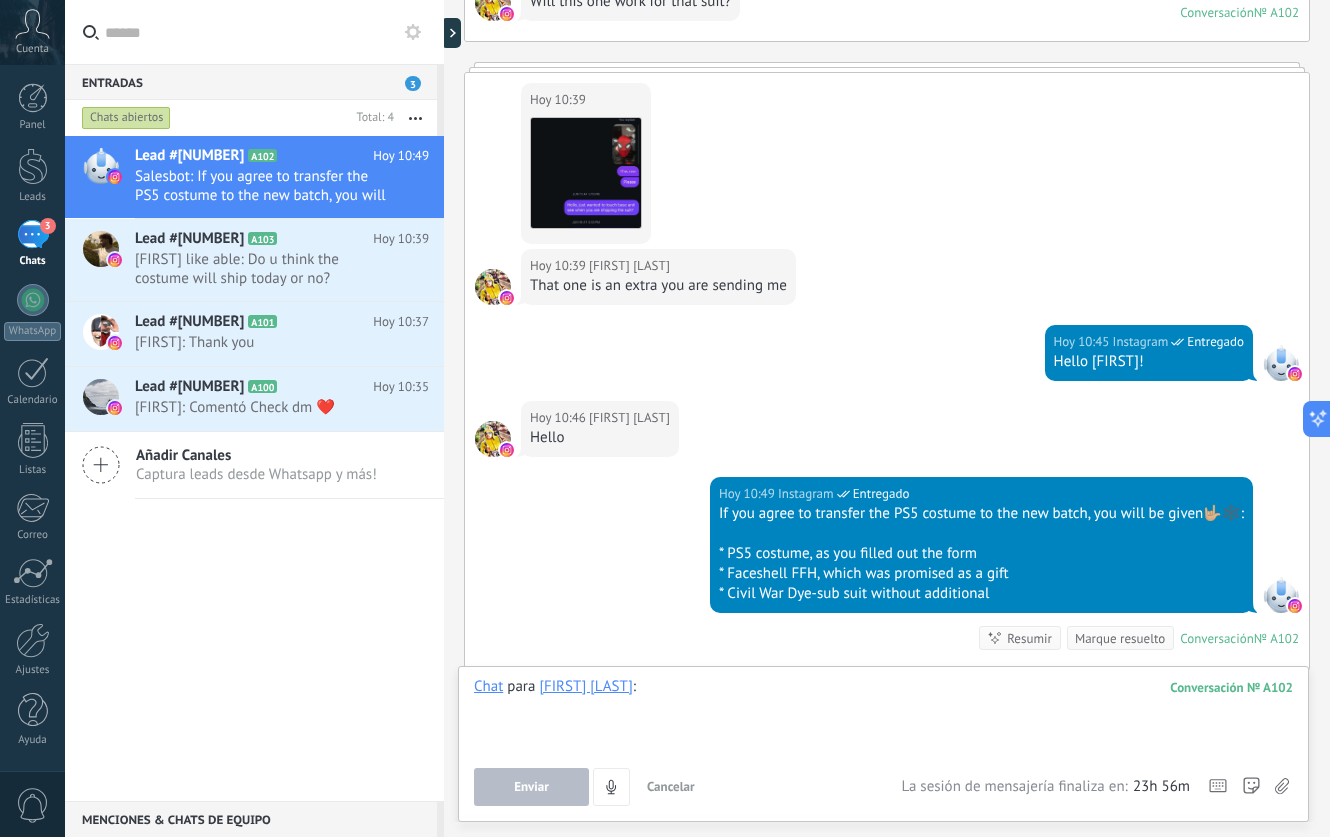 scroll, scrollTop: 262, scrollLeft: 0, axis: vertical 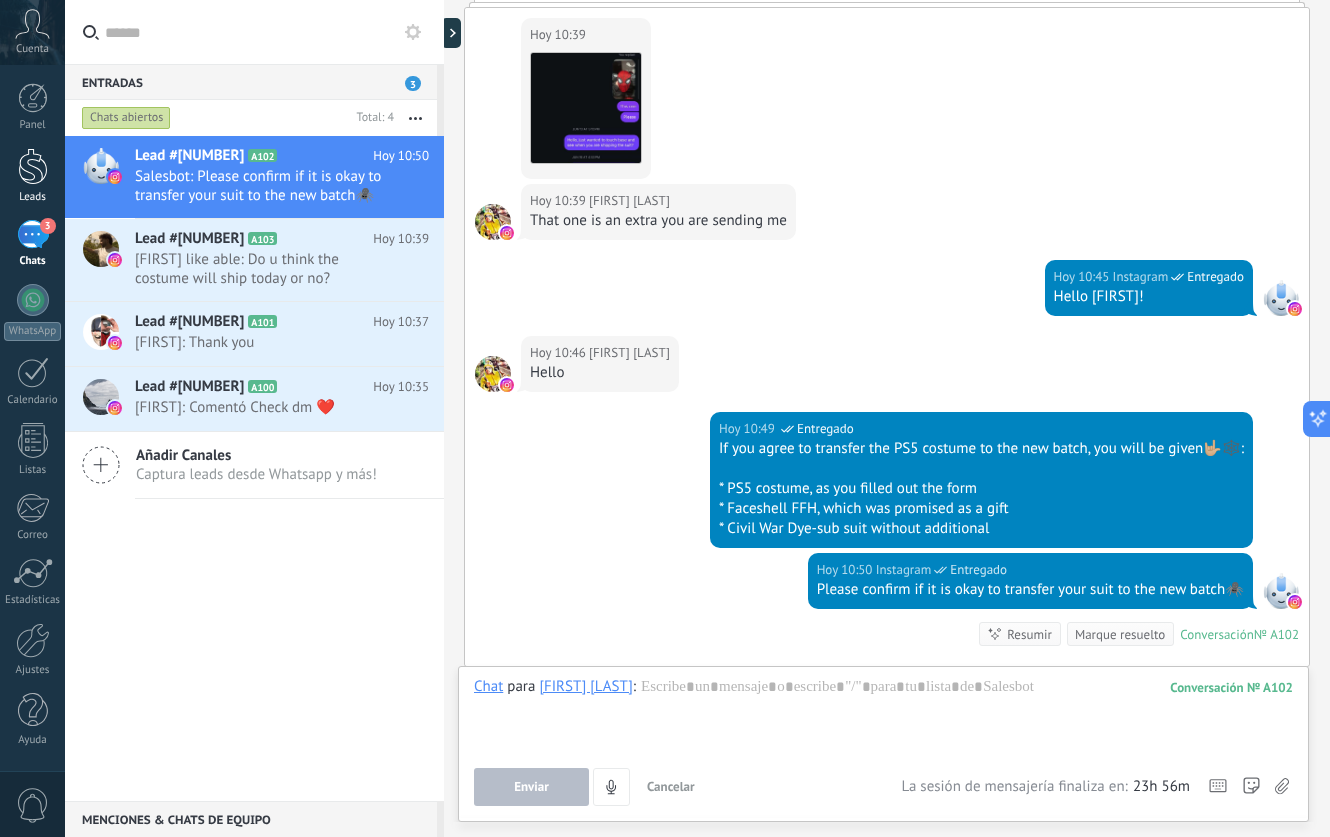 click on "Leads" at bounding box center (33, 197) 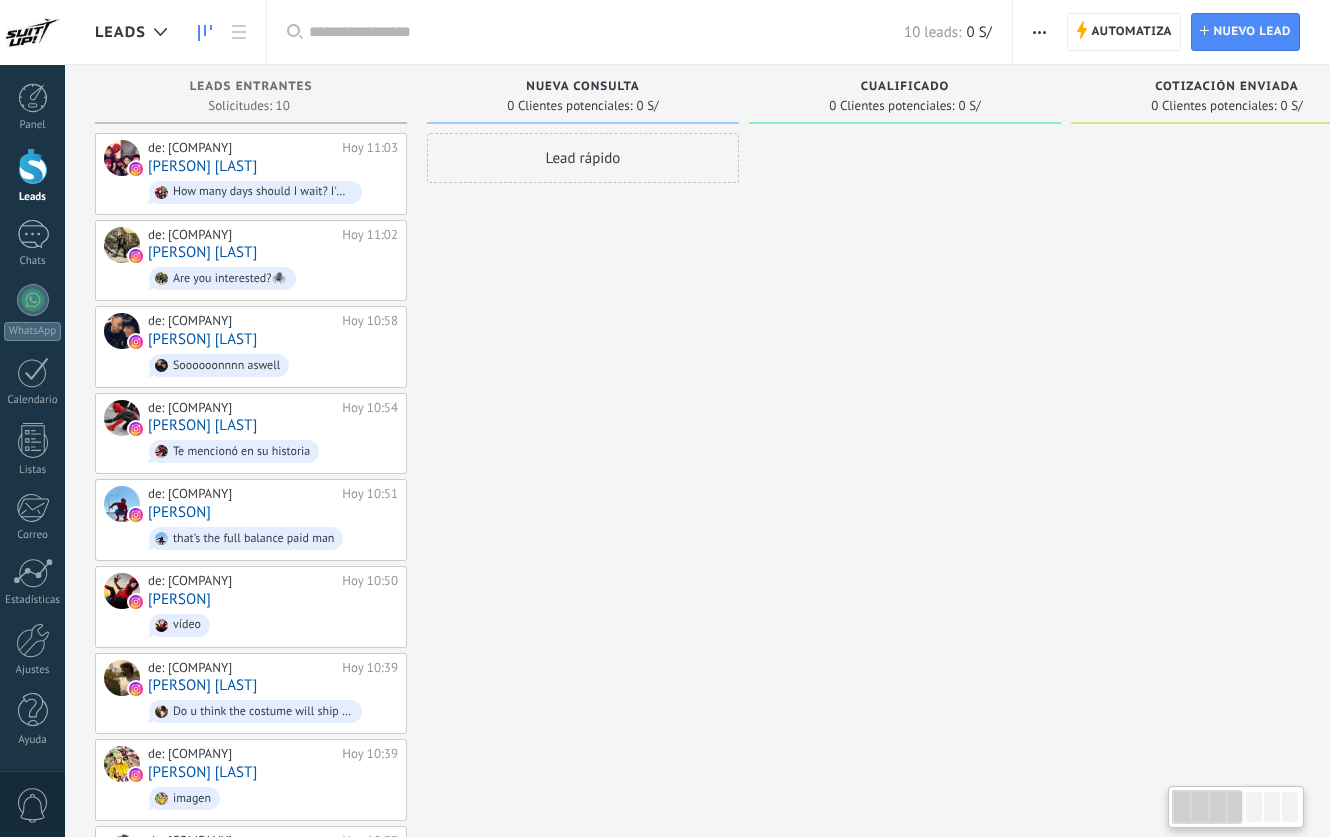 scroll, scrollTop: 0, scrollLeft: 0, axis: both 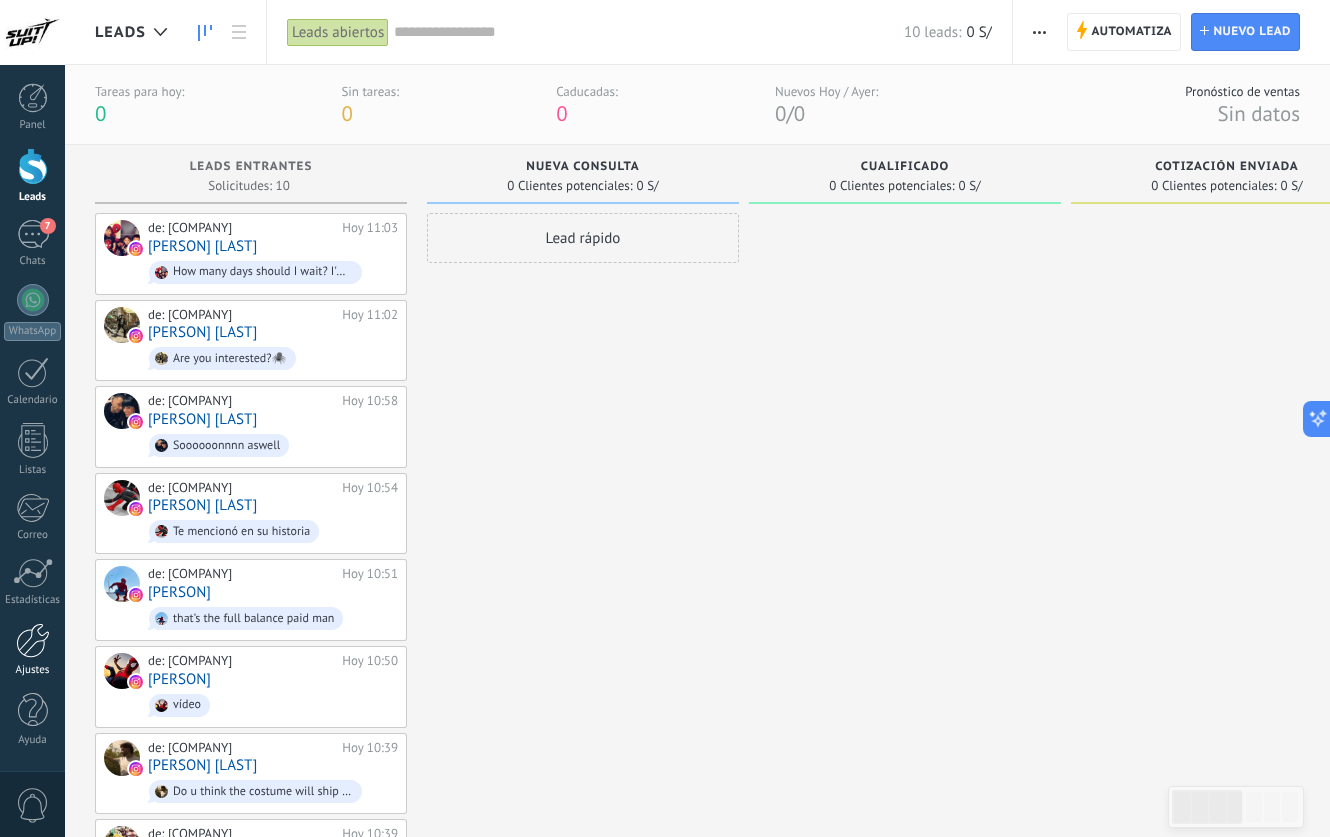 click at bounding box center (33, 640) 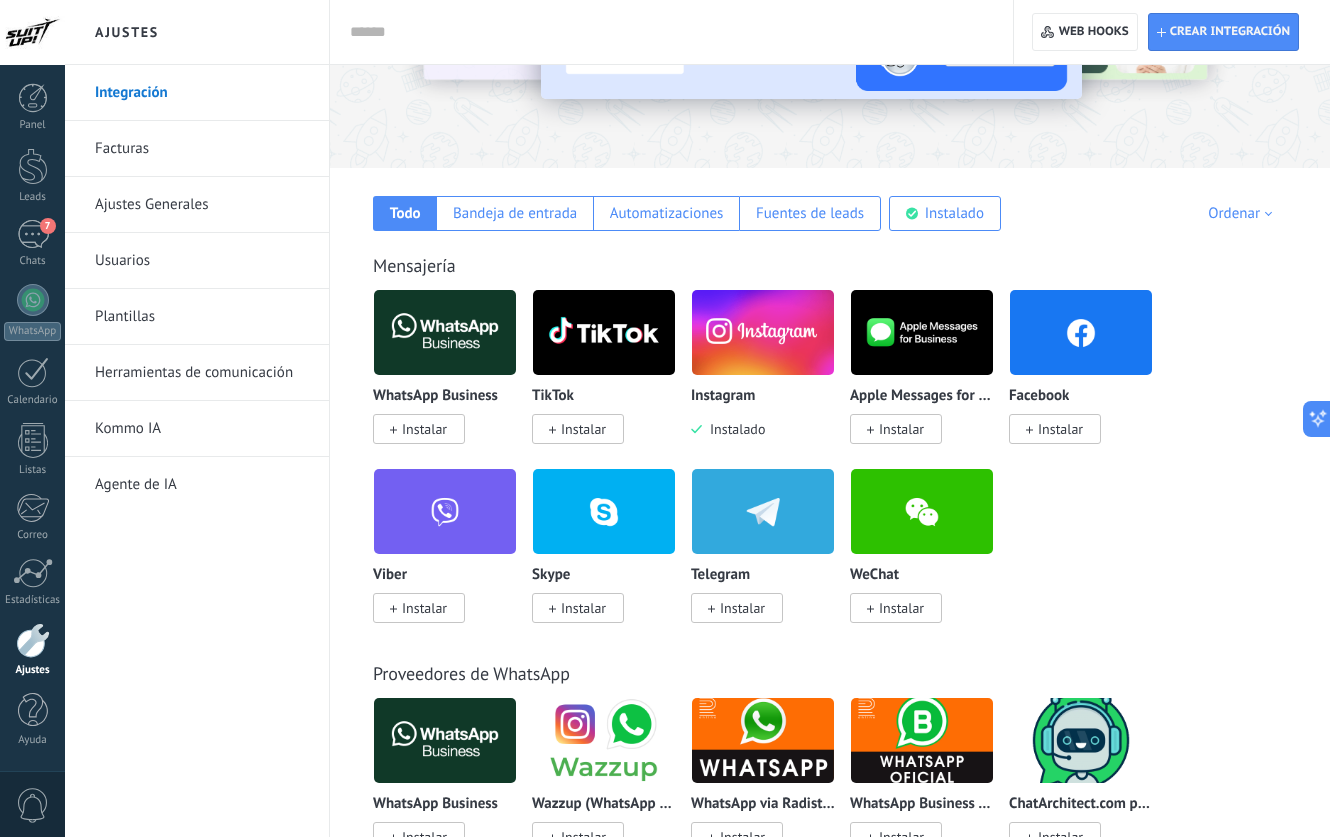 scroll, scrollTop: 0, scrollLeft: 0, axis: both 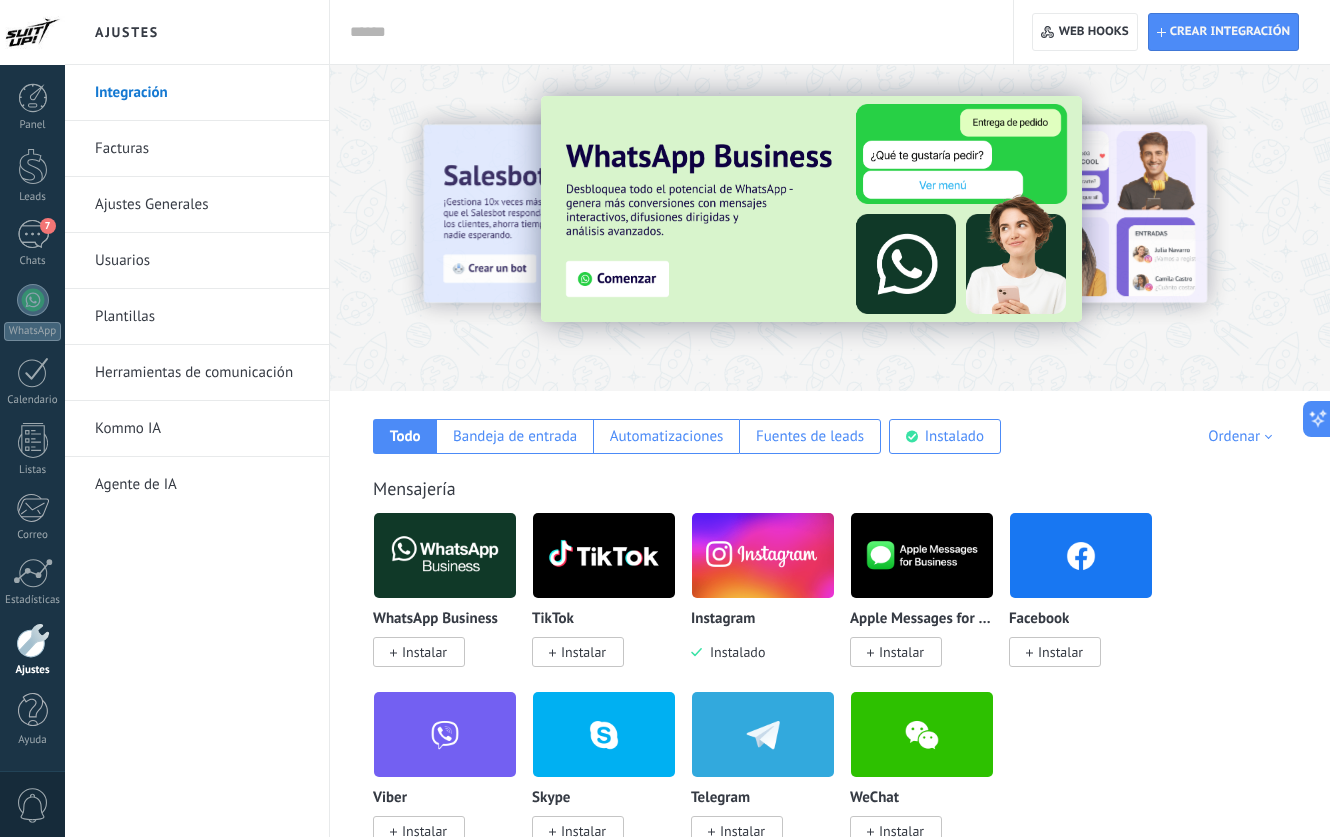 click on "Ajustes Generales" at bounding box center (202, 205) 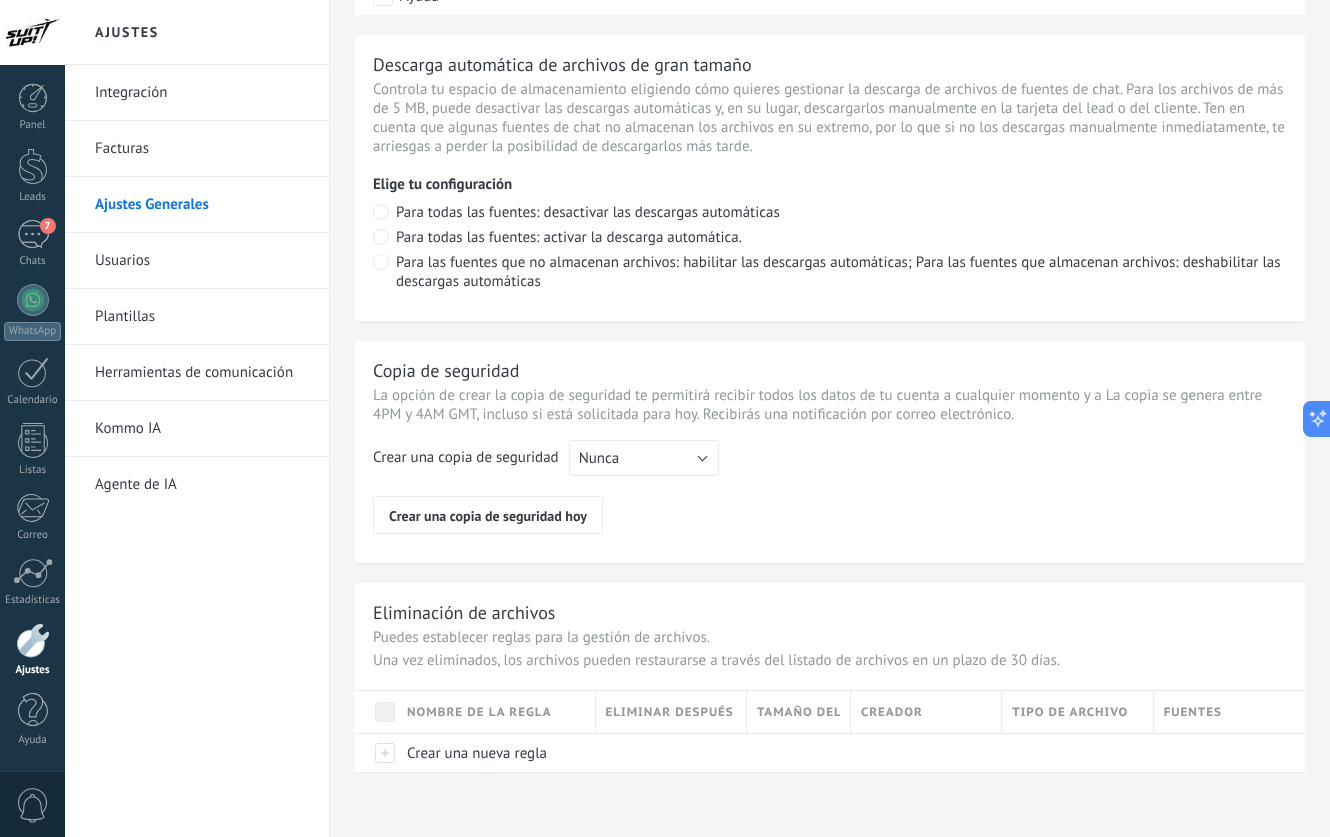 scroll, scrollTop: 1417, scrollLeft: 0, axis: vertical 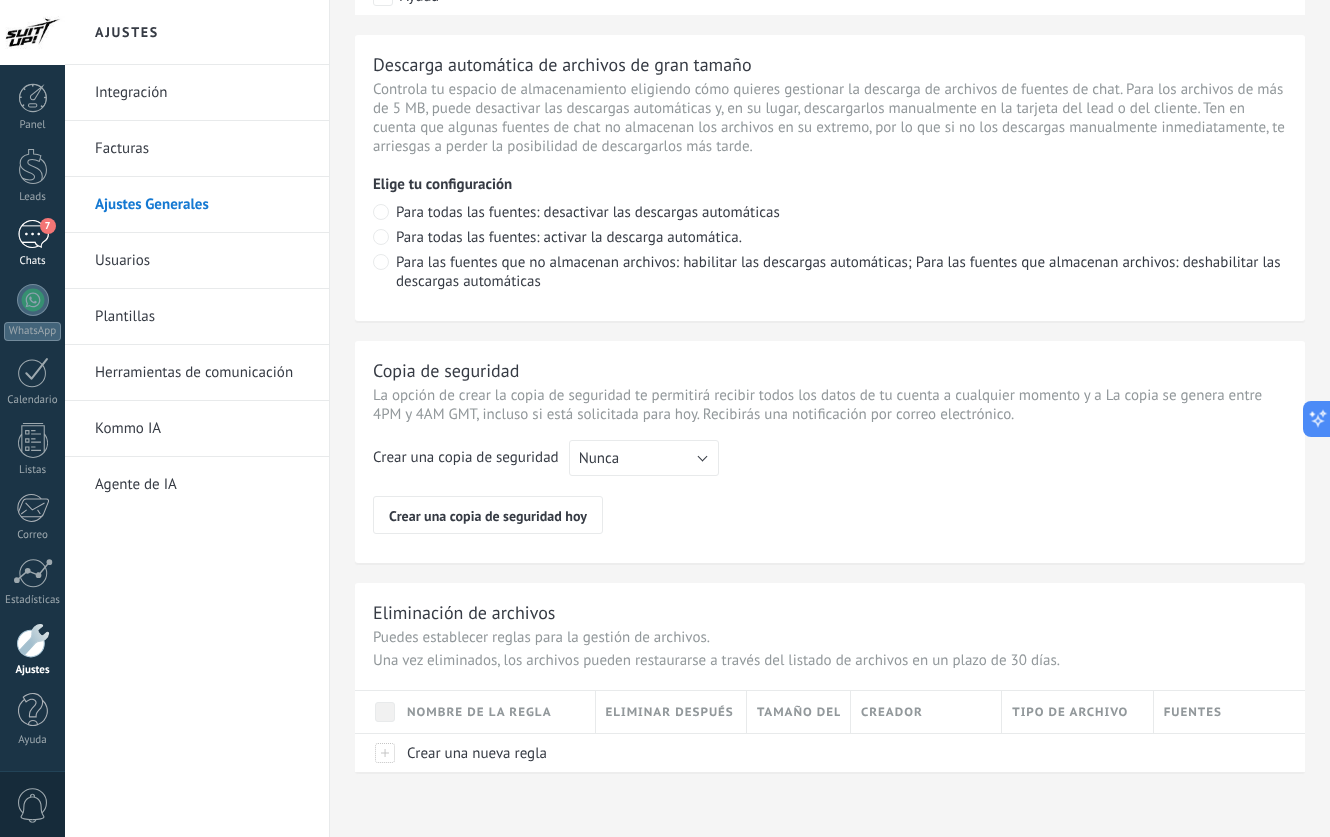 click on "7" at bounding box center [33, 234] 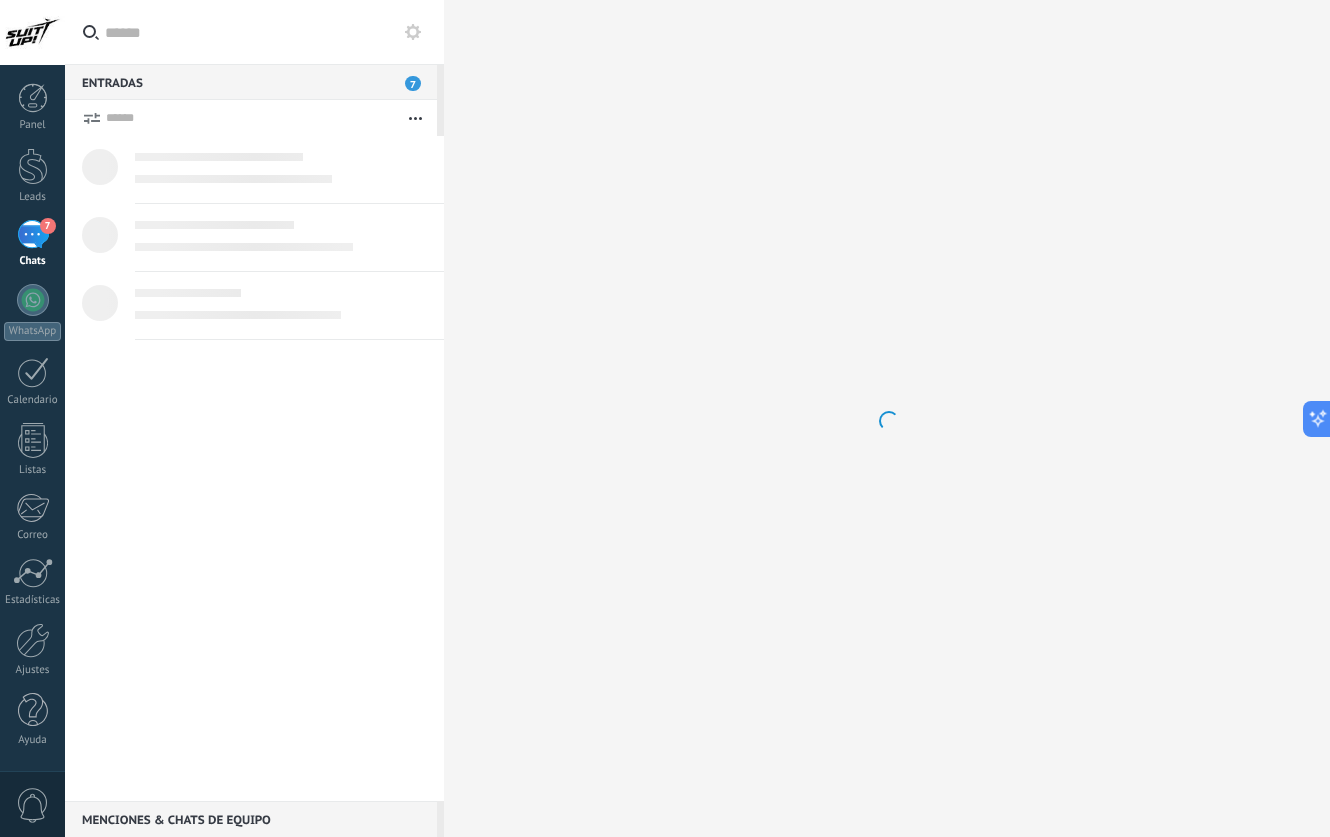 scroll, scrollTop: 0, scrollLeft: 0, axis: both 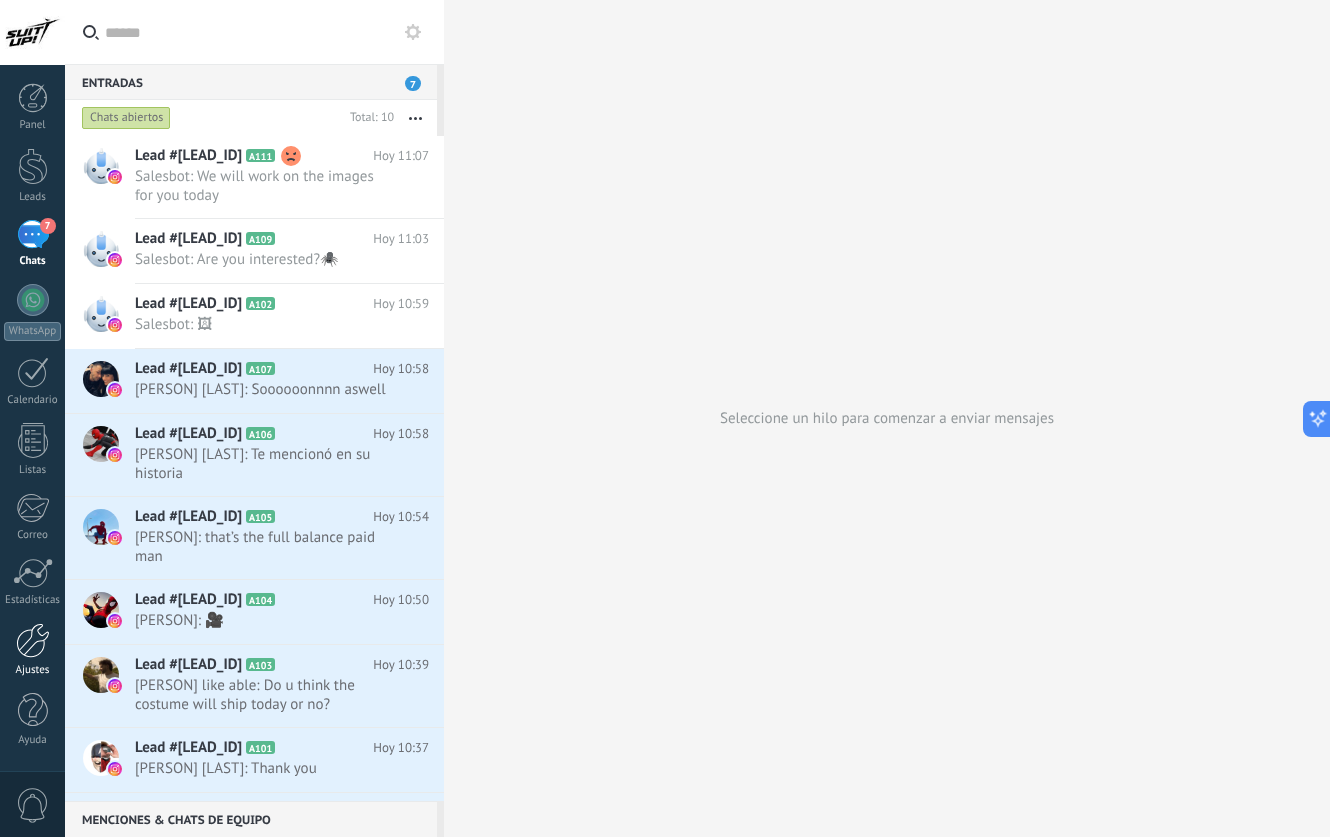 click at bounding box center [33, 640] 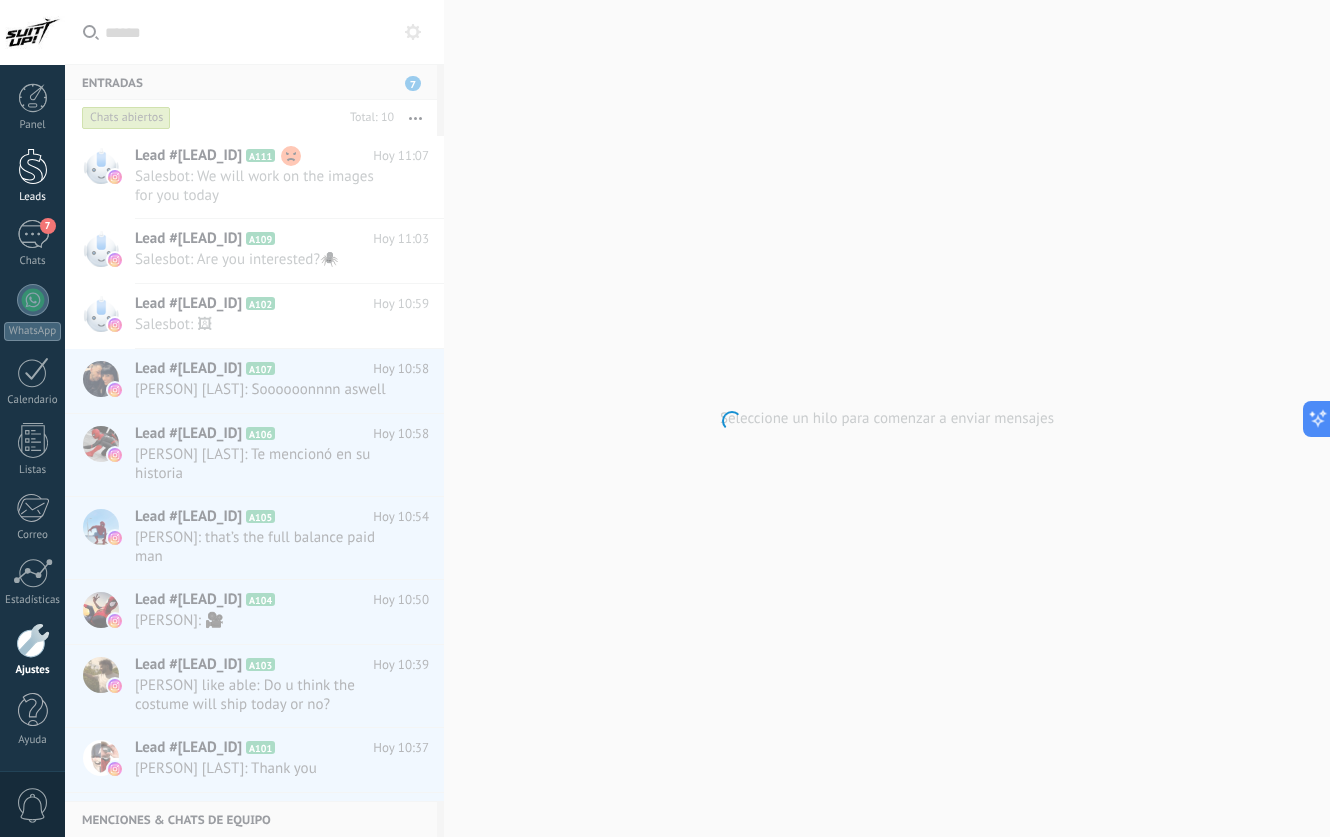 click on "Leads" at bounding box center (33, 197) 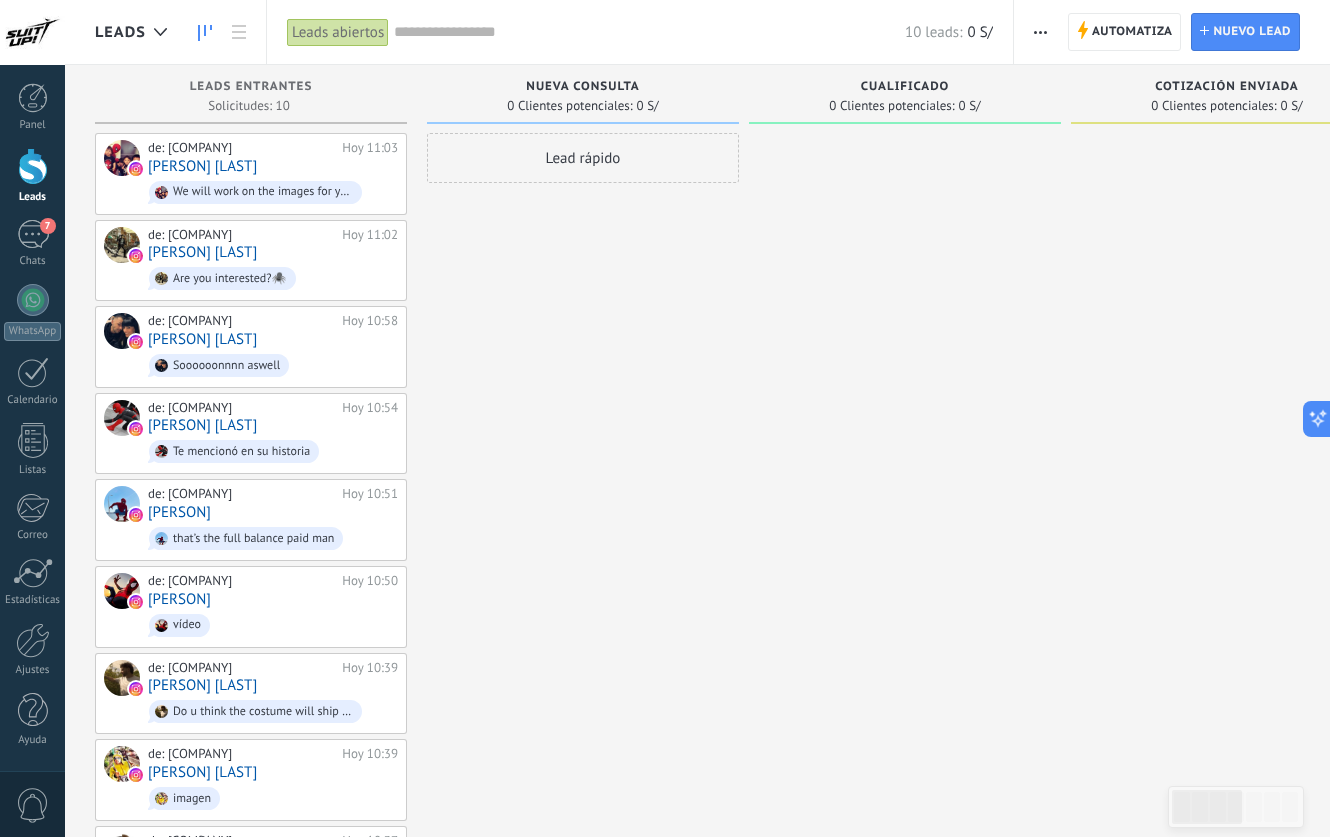 click at bounding box center (1040, 32) 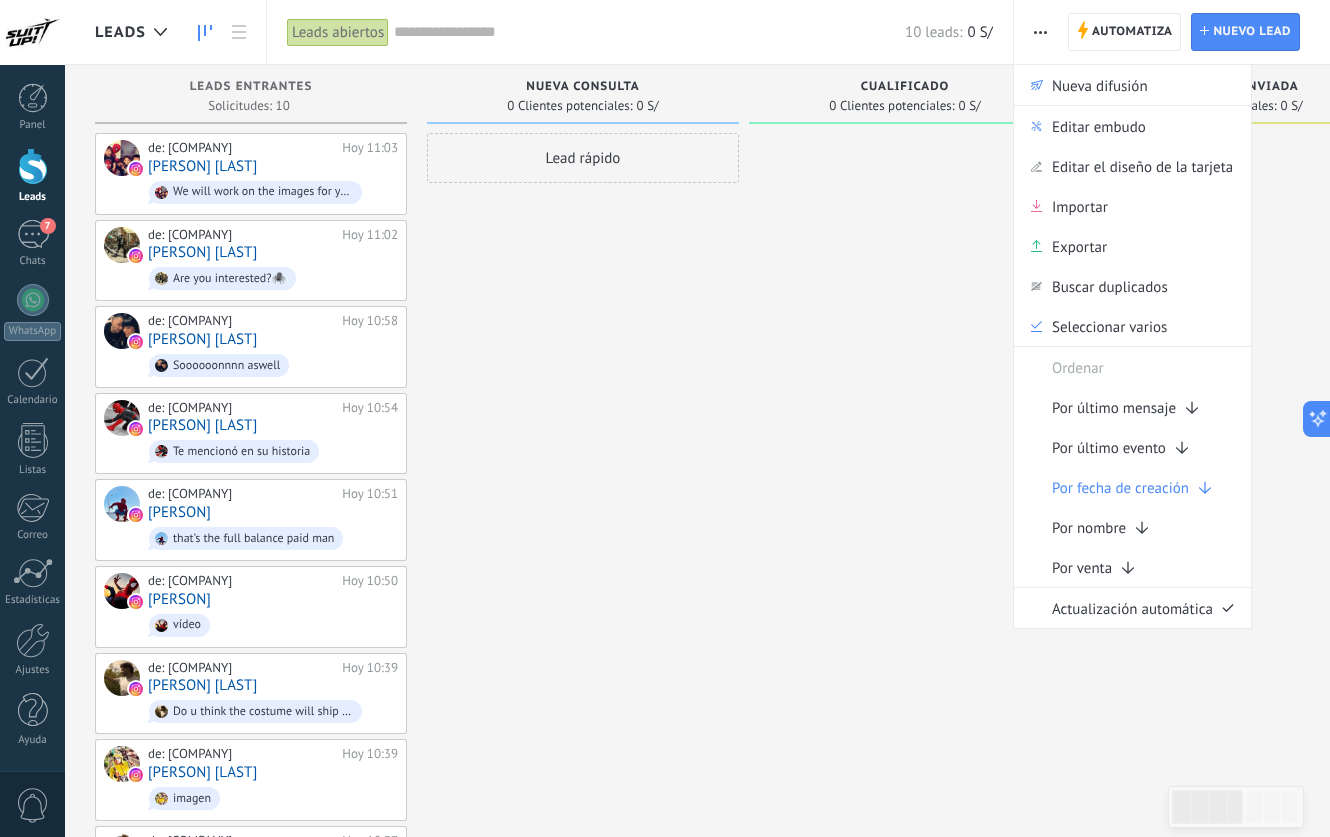 click at bounding box center (1040, 32) 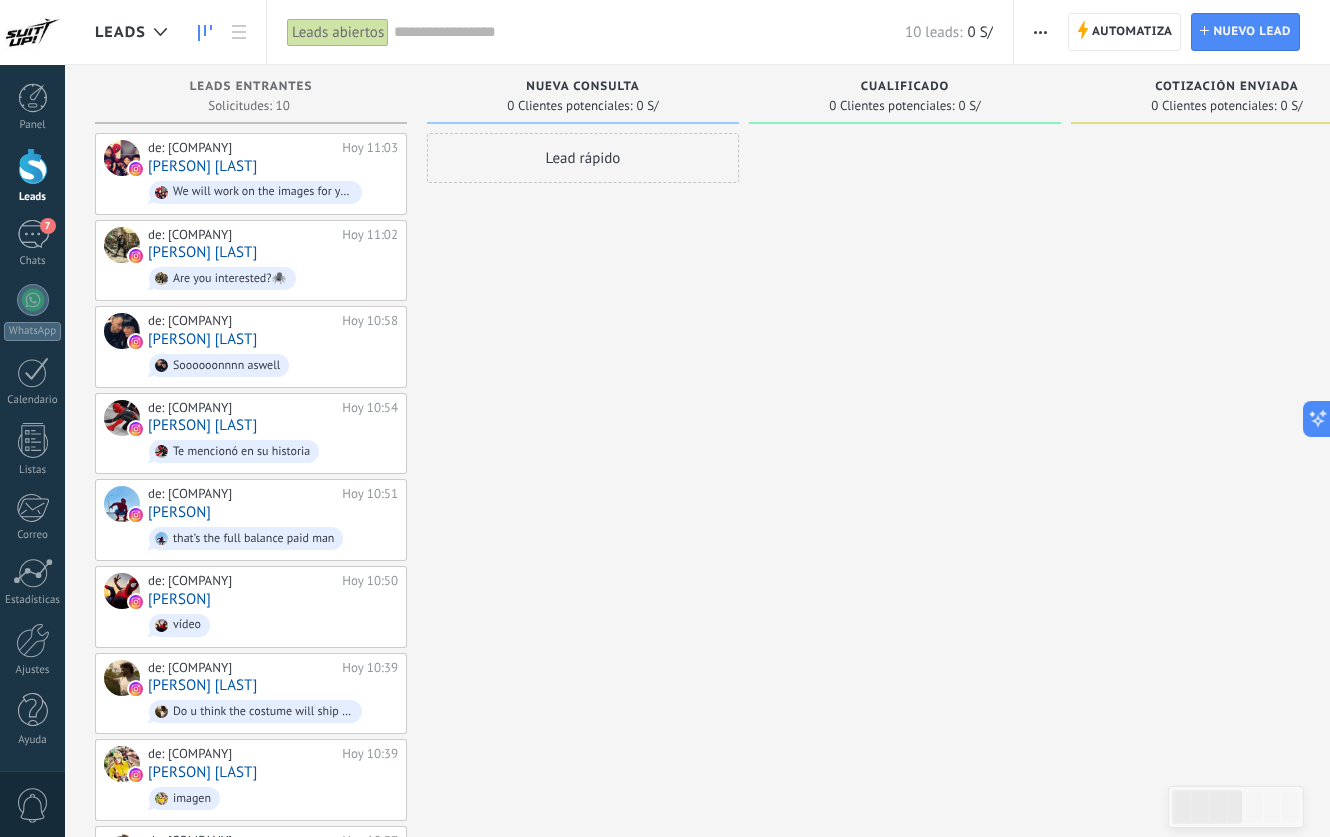 click on "Nueva consulta" at bounding box center [582, 87] 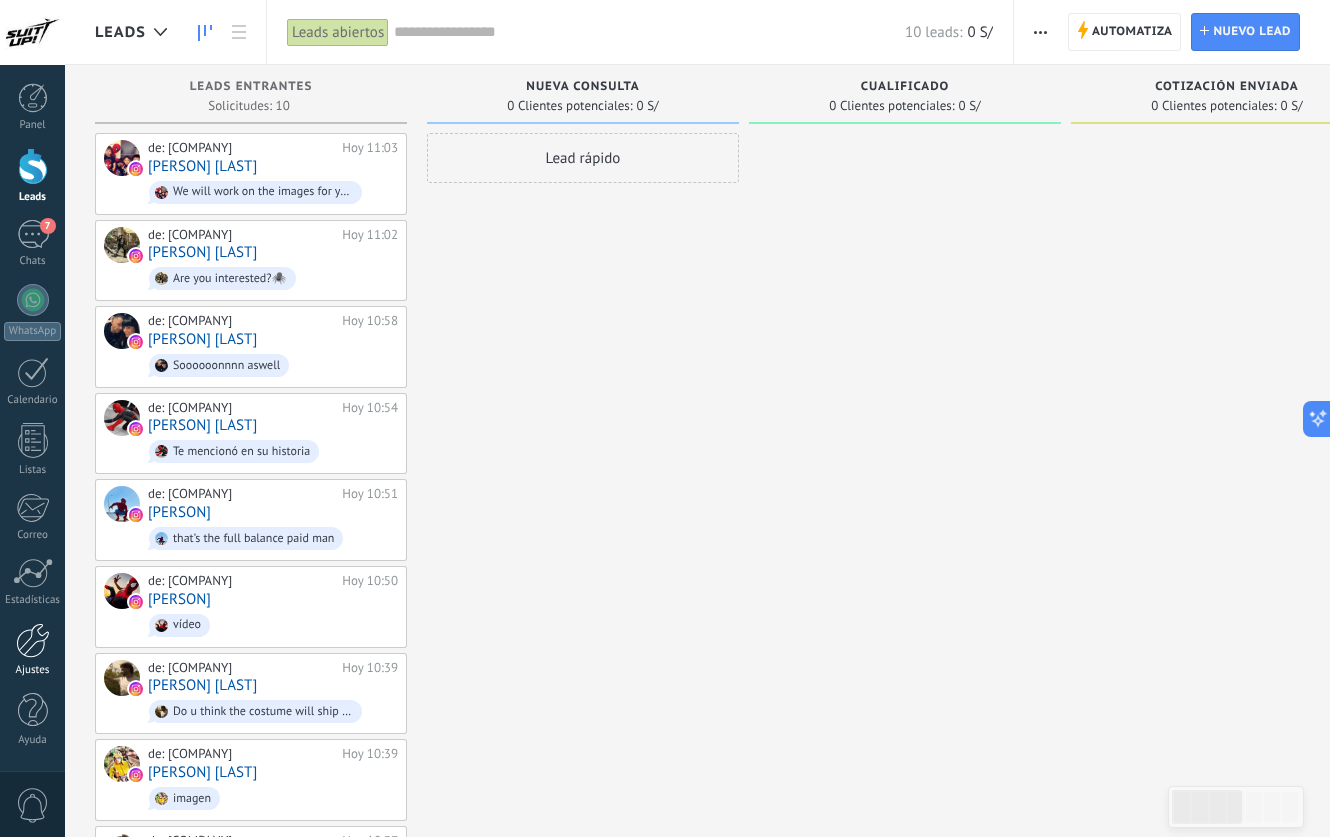 click at bounding box center (33, 640) 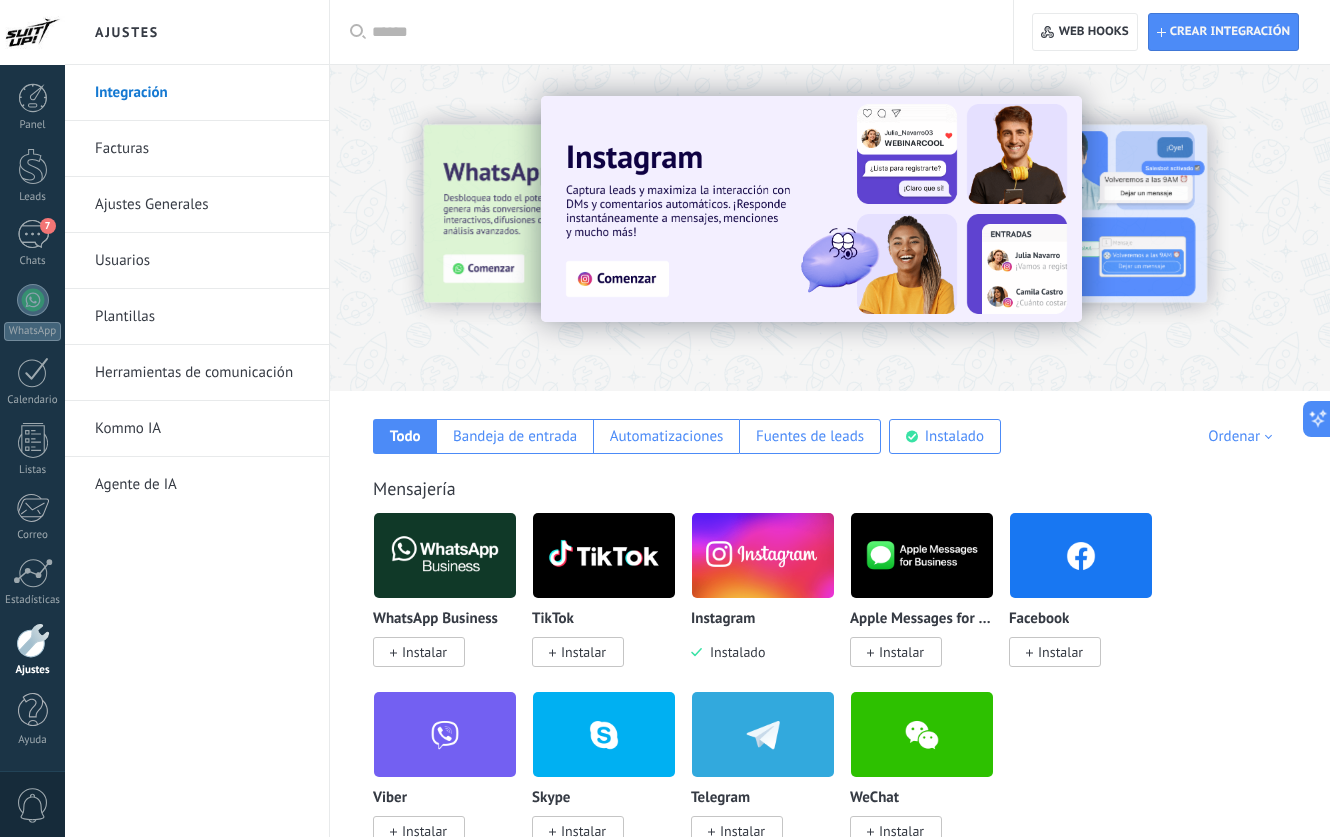 click on "Plantillas" at bounding box center [202, 317] 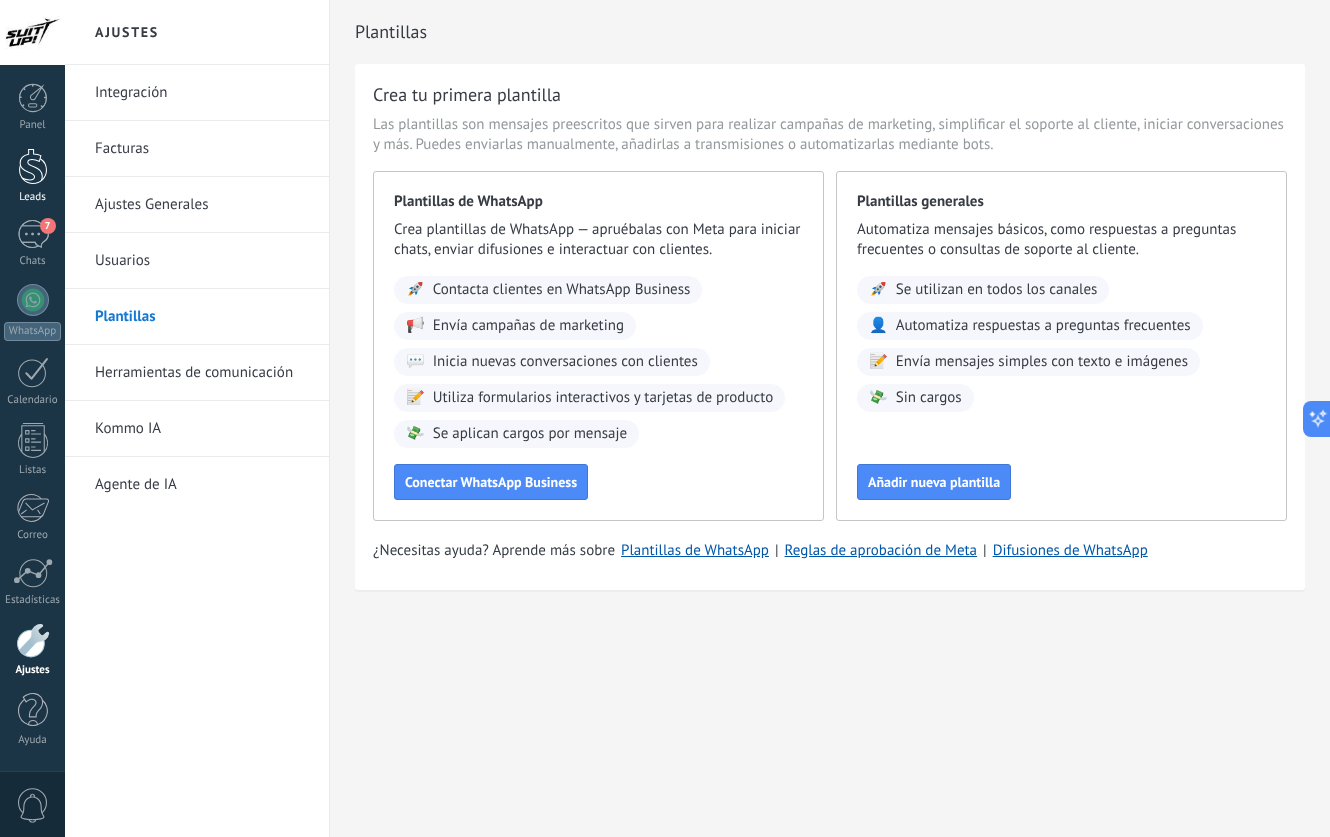 click at bounding box center (33, 166) 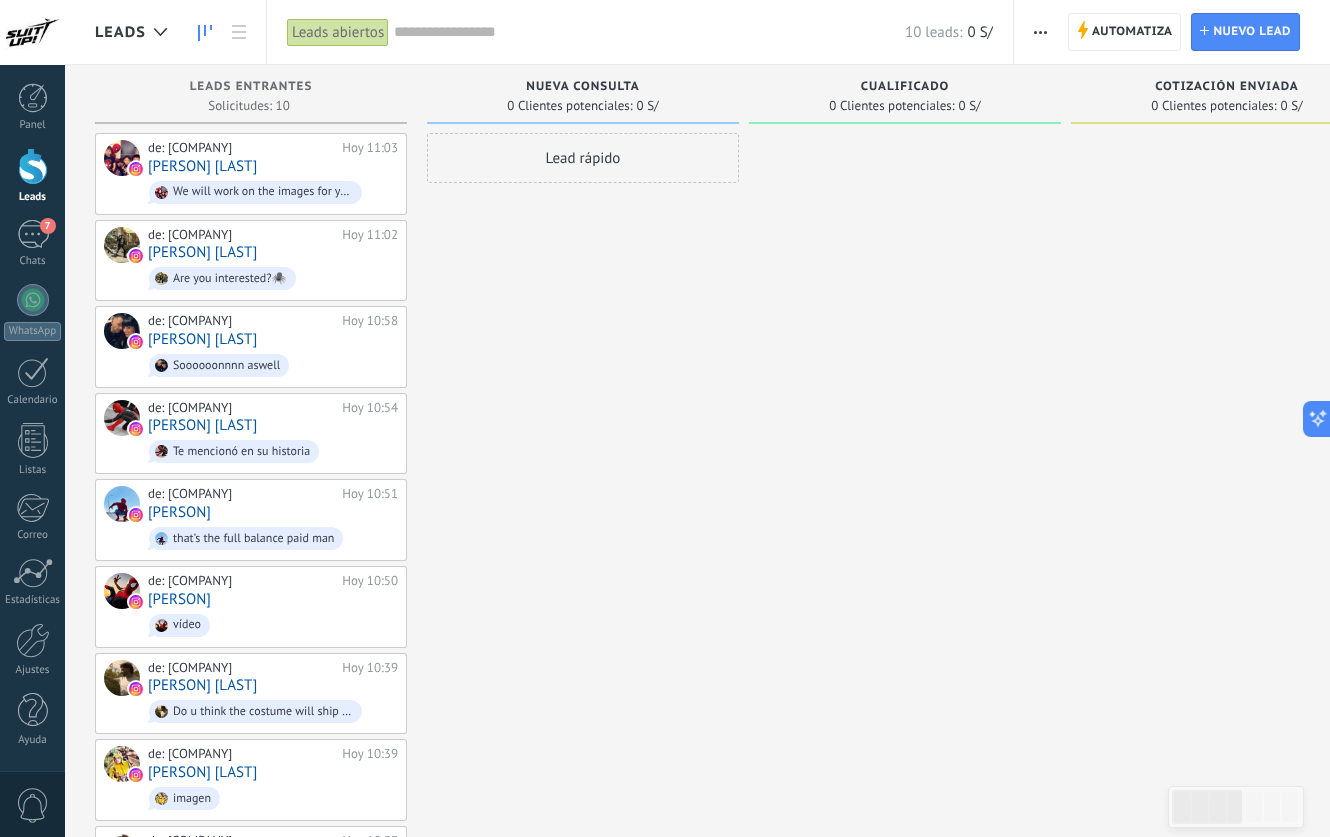click on "Nueva consulta 0  Clientes potenciales:  0 S/" at bounding box center [583, 94] 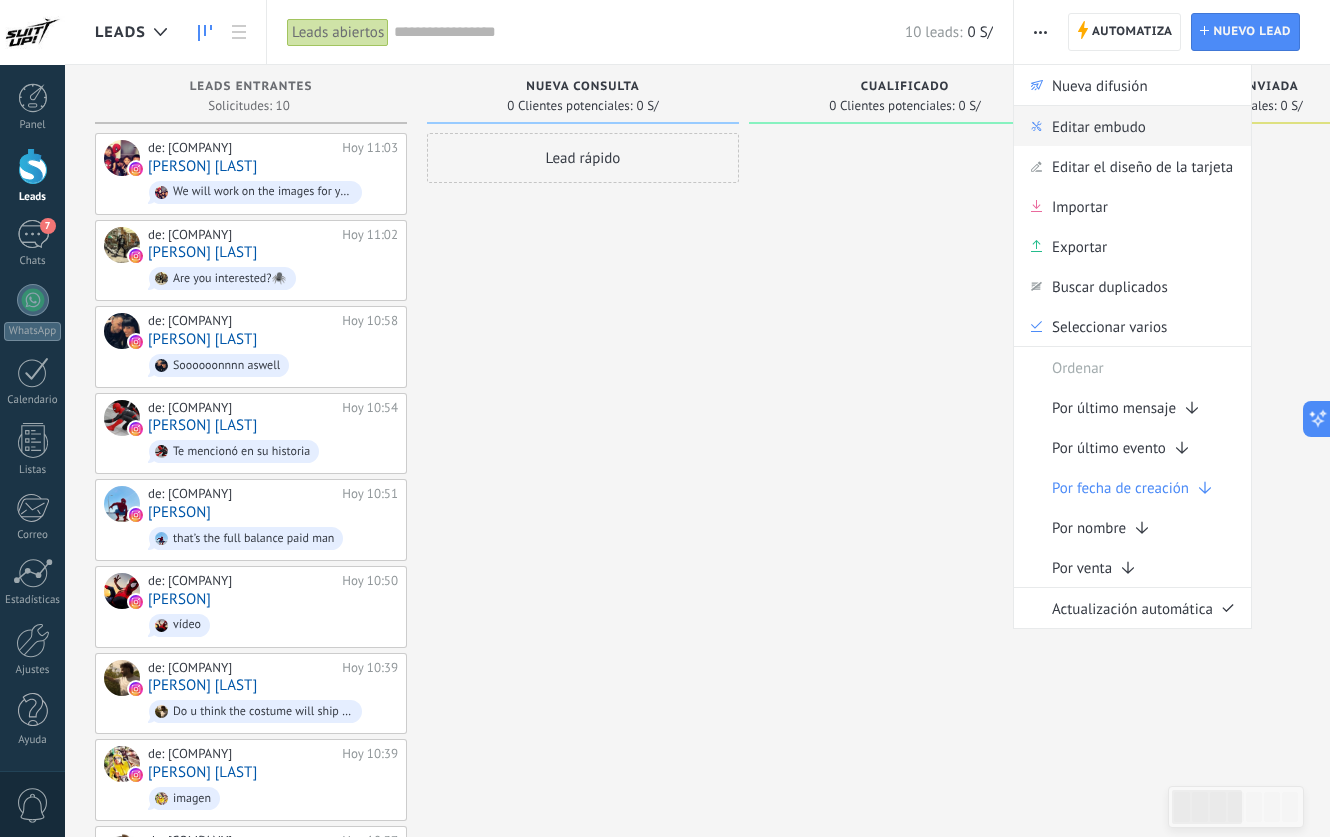 click on "Editar embudo" at bounding box center [1099, 126] 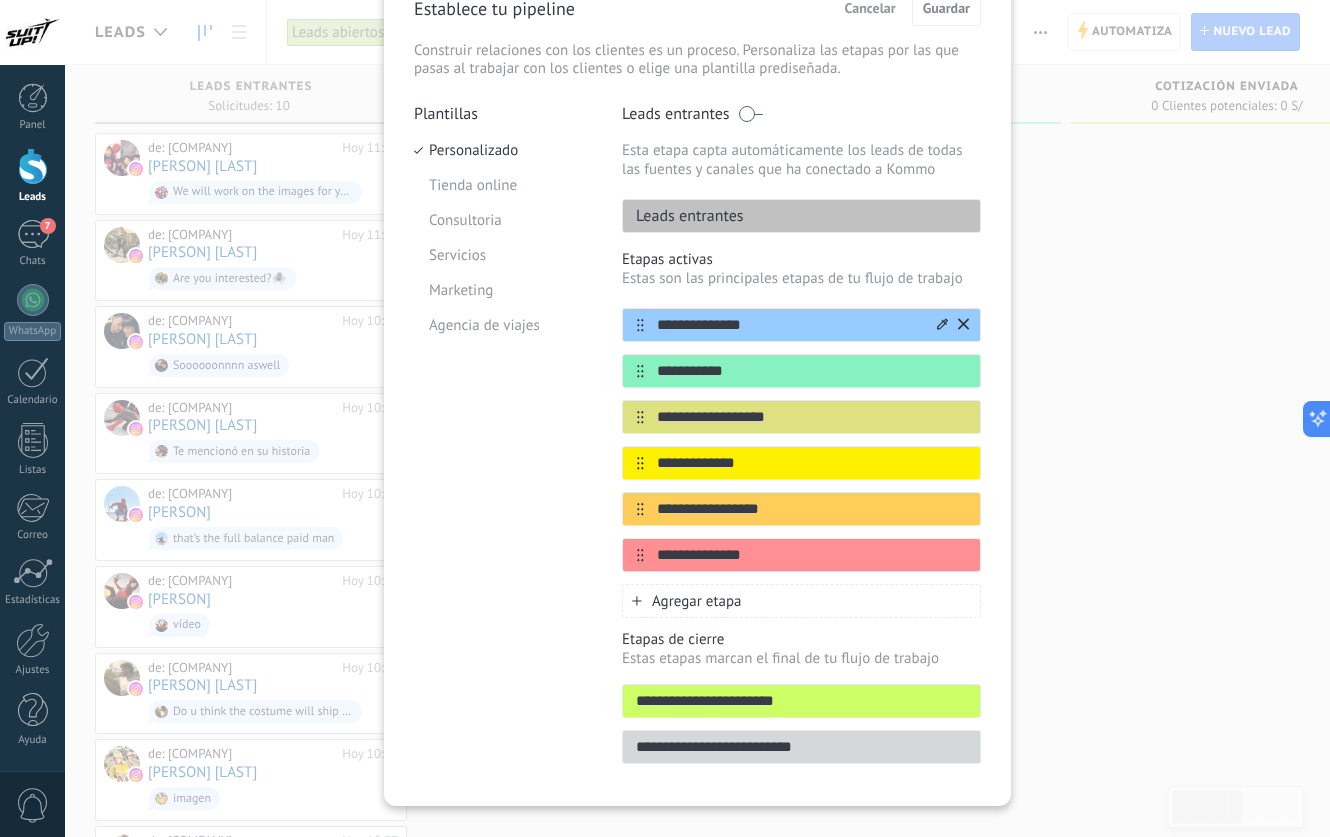 scroll, scrollTop: 109, scrollLeft: 0, axis: vertical 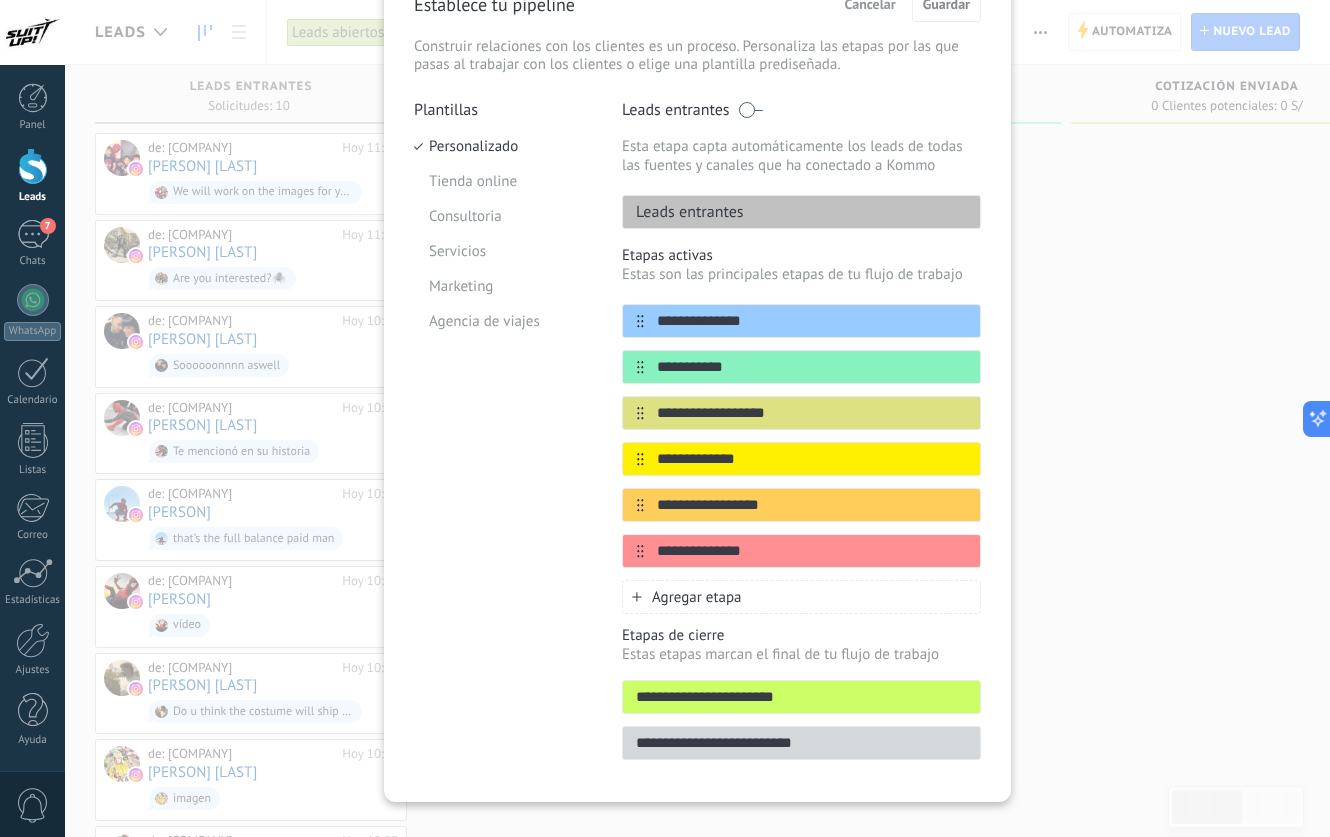 click on "**********" at bounding box center (697, 418) 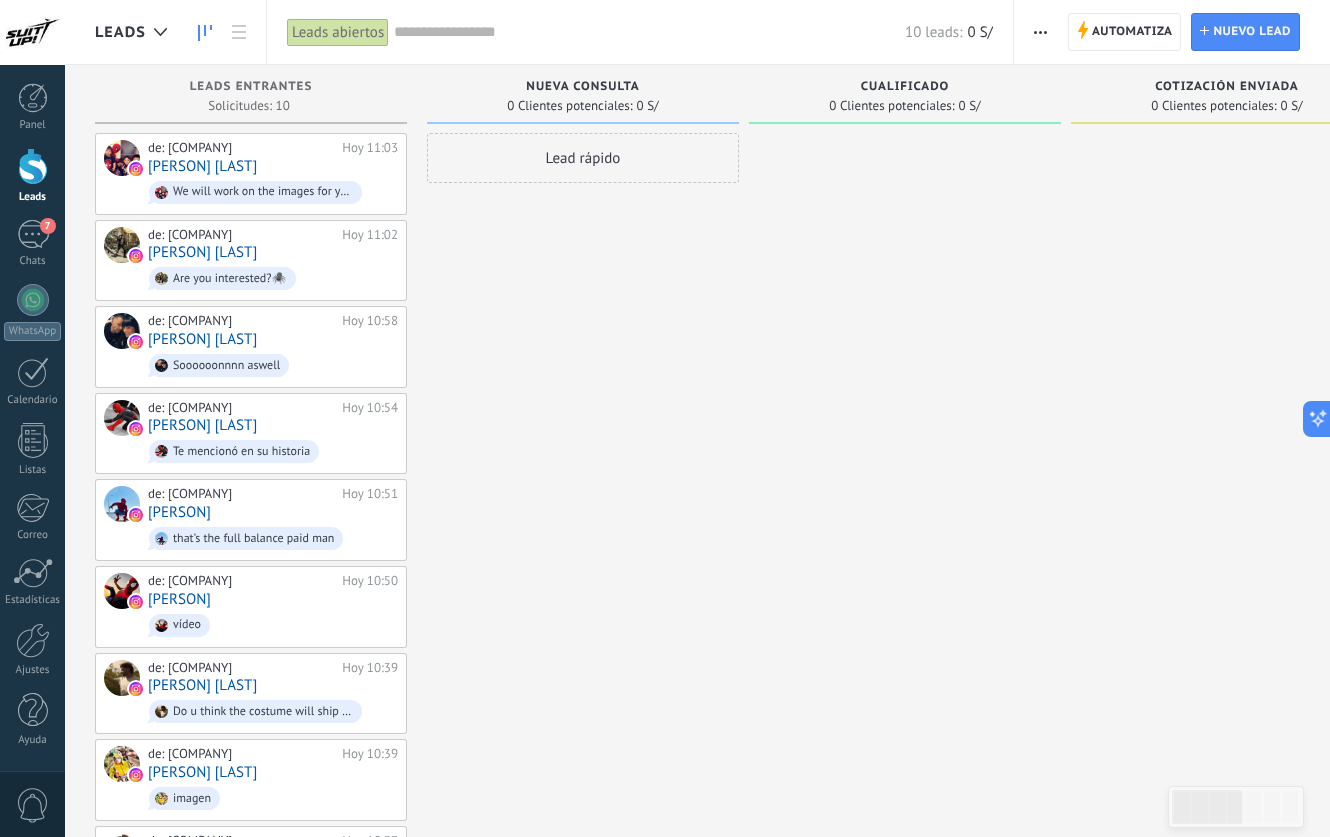 click at bounding box center (1040, 32) 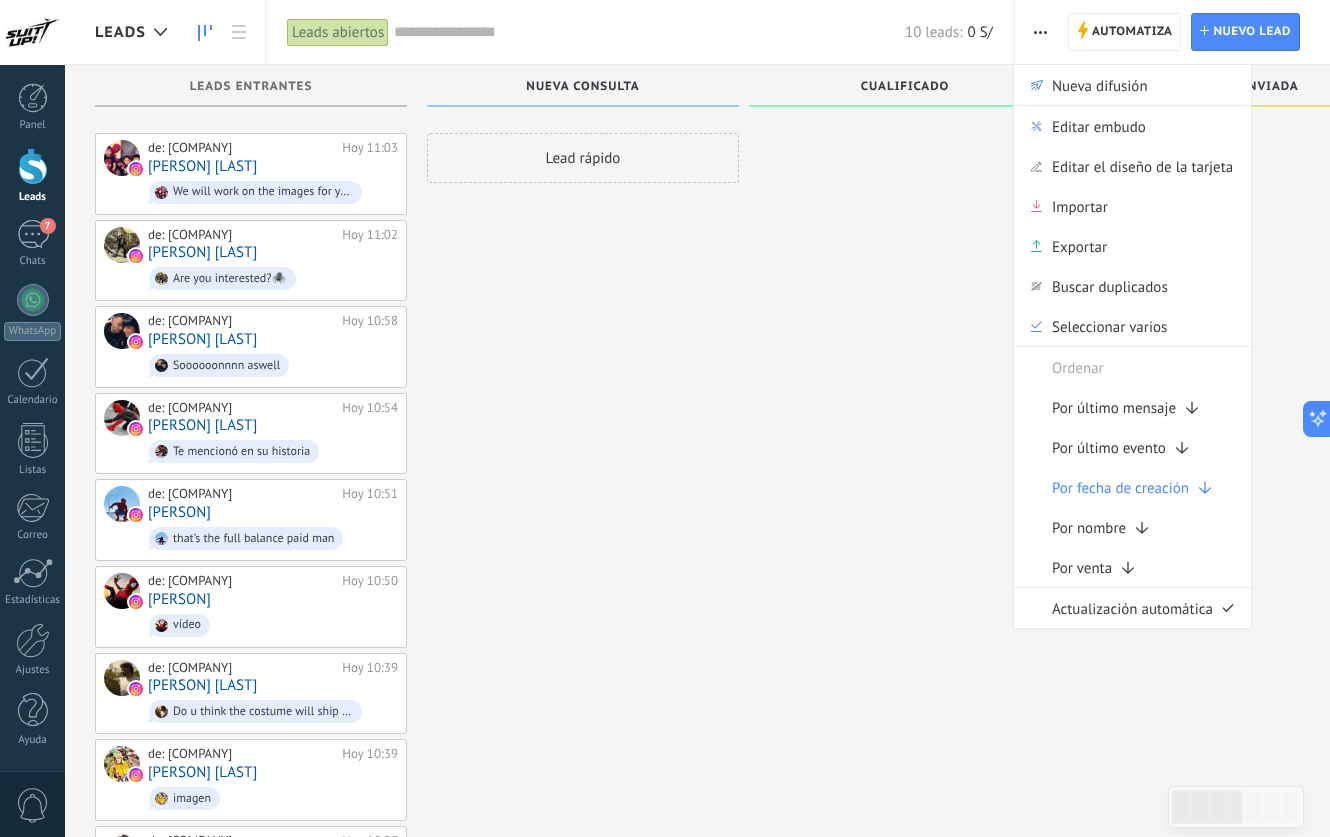 scroll, scrollTop: 3, scrollLeft: 0, axis: vertical 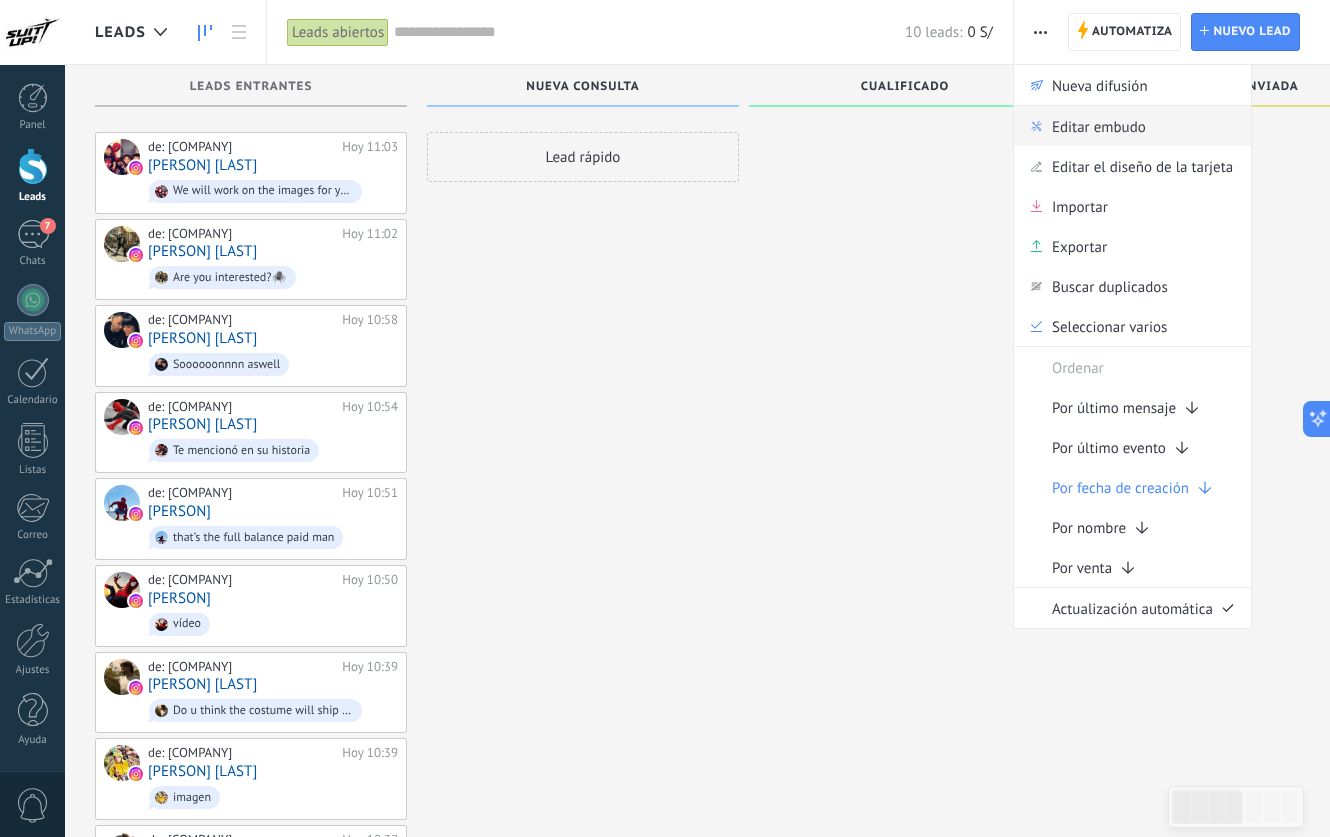 click on "Editar embudo" at bounding box center [1099, 126] 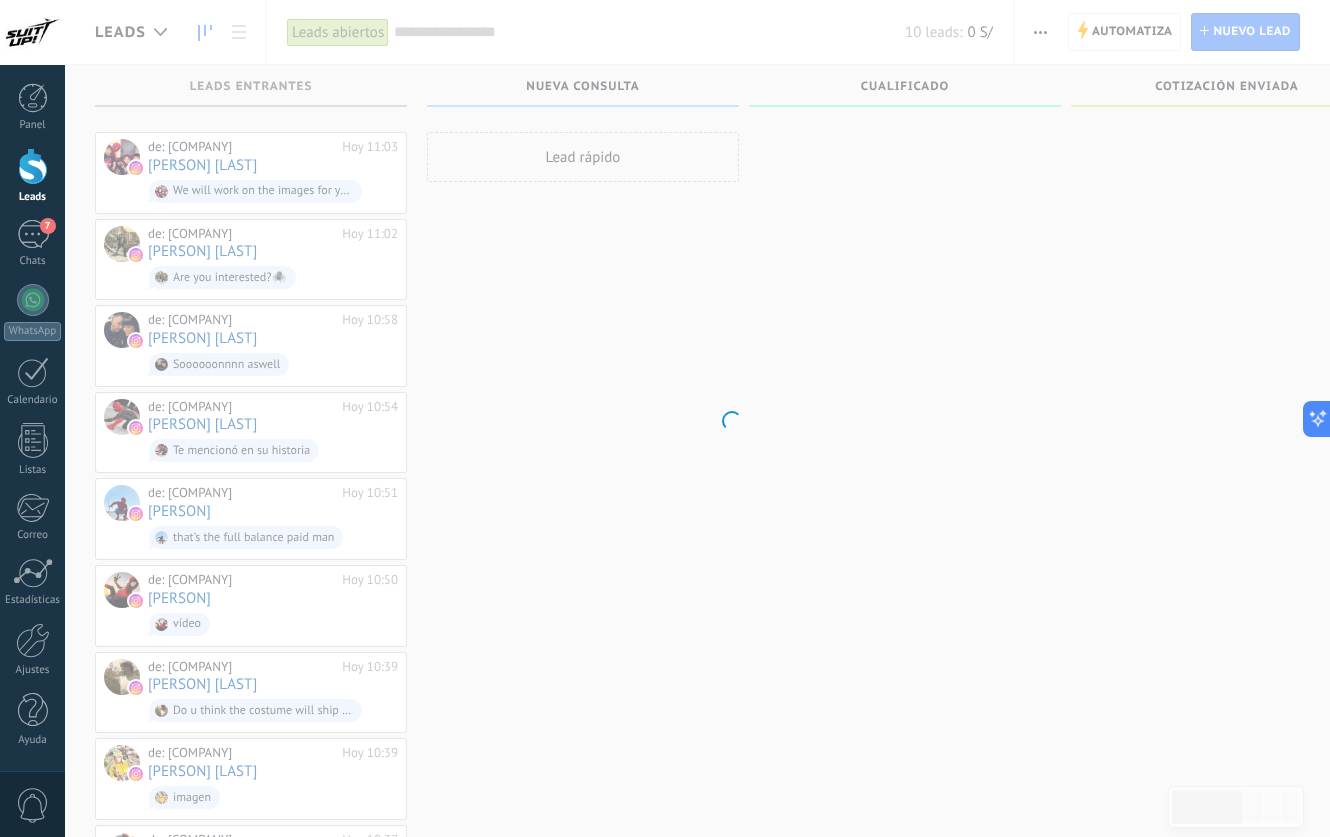 scroll, scrollTop: 2, scrollLeft: 0, axis: vertical 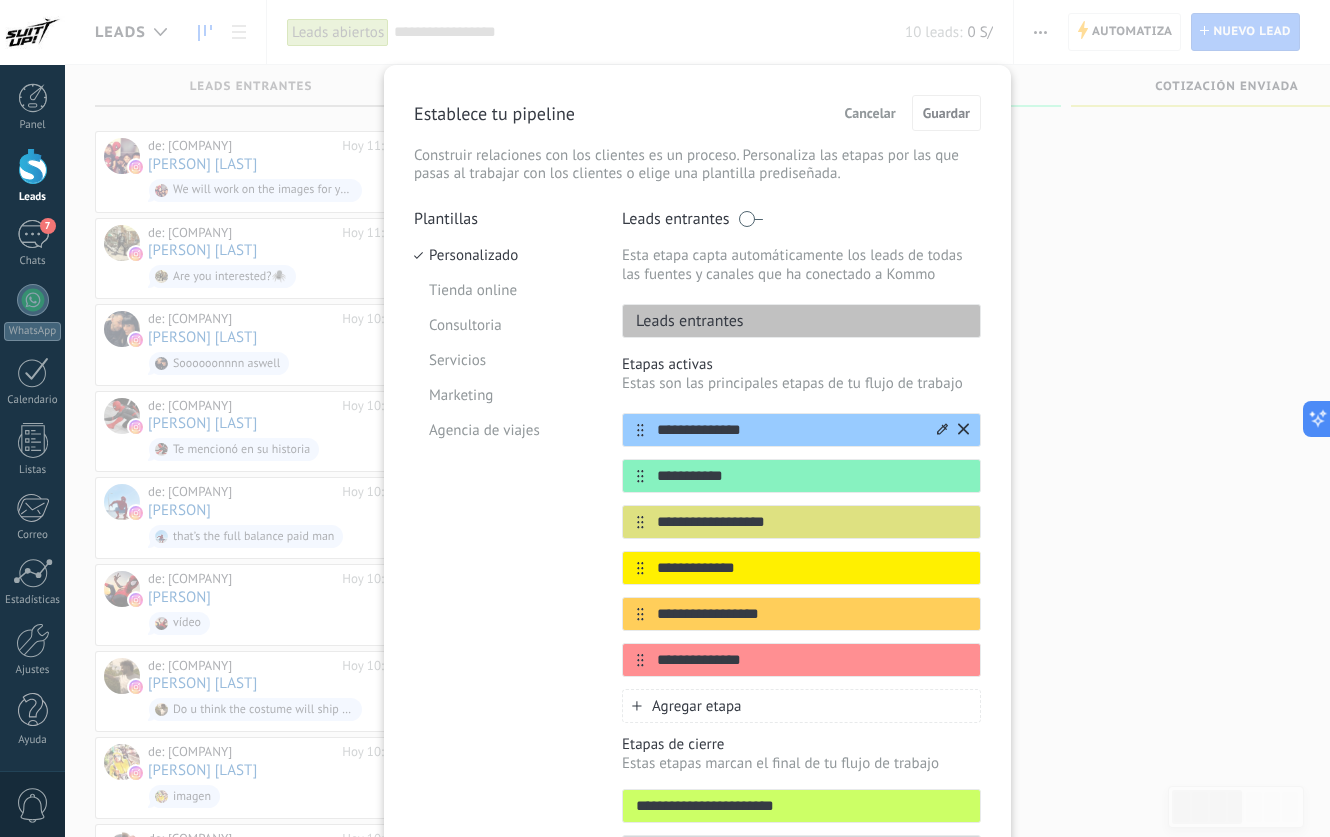 click on "**********" at bounding box center [789, 430] 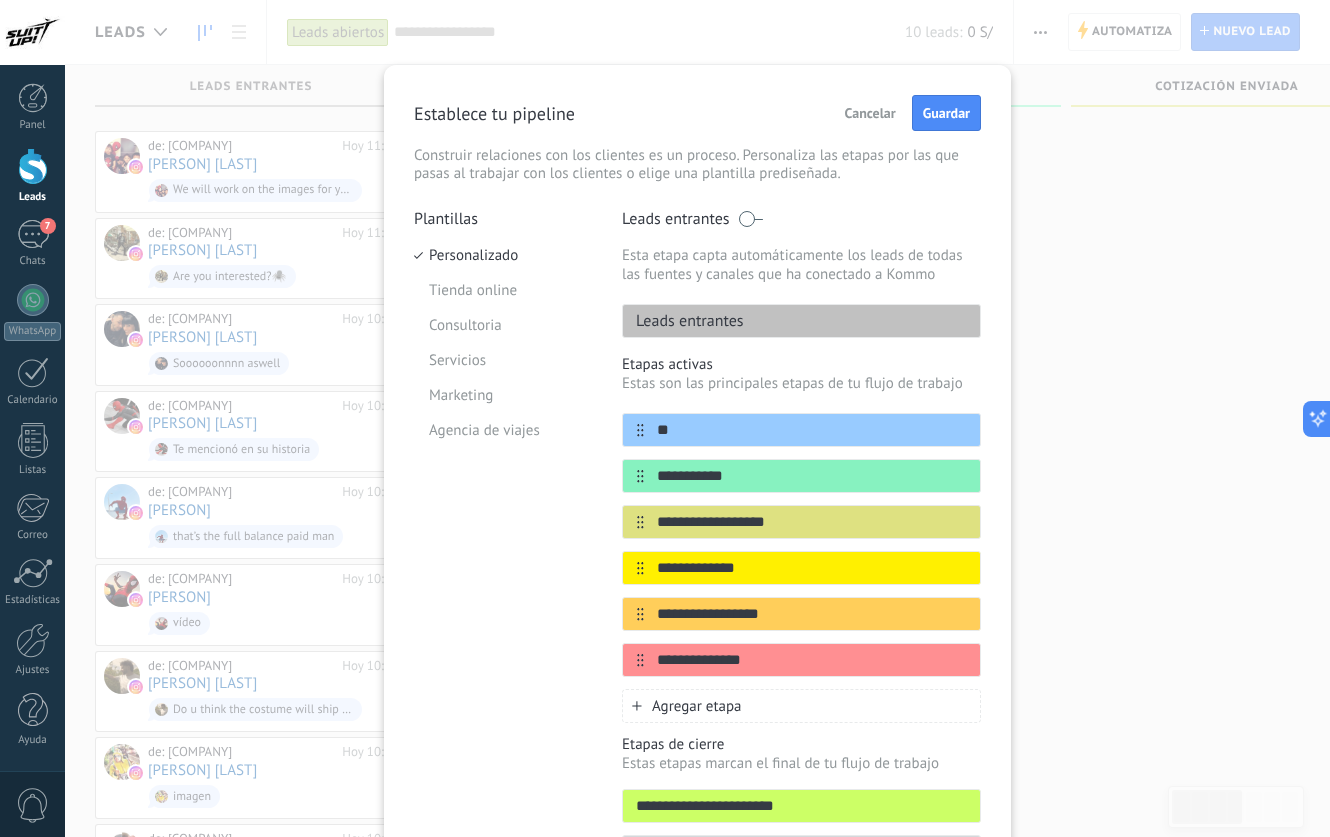 type on "*" 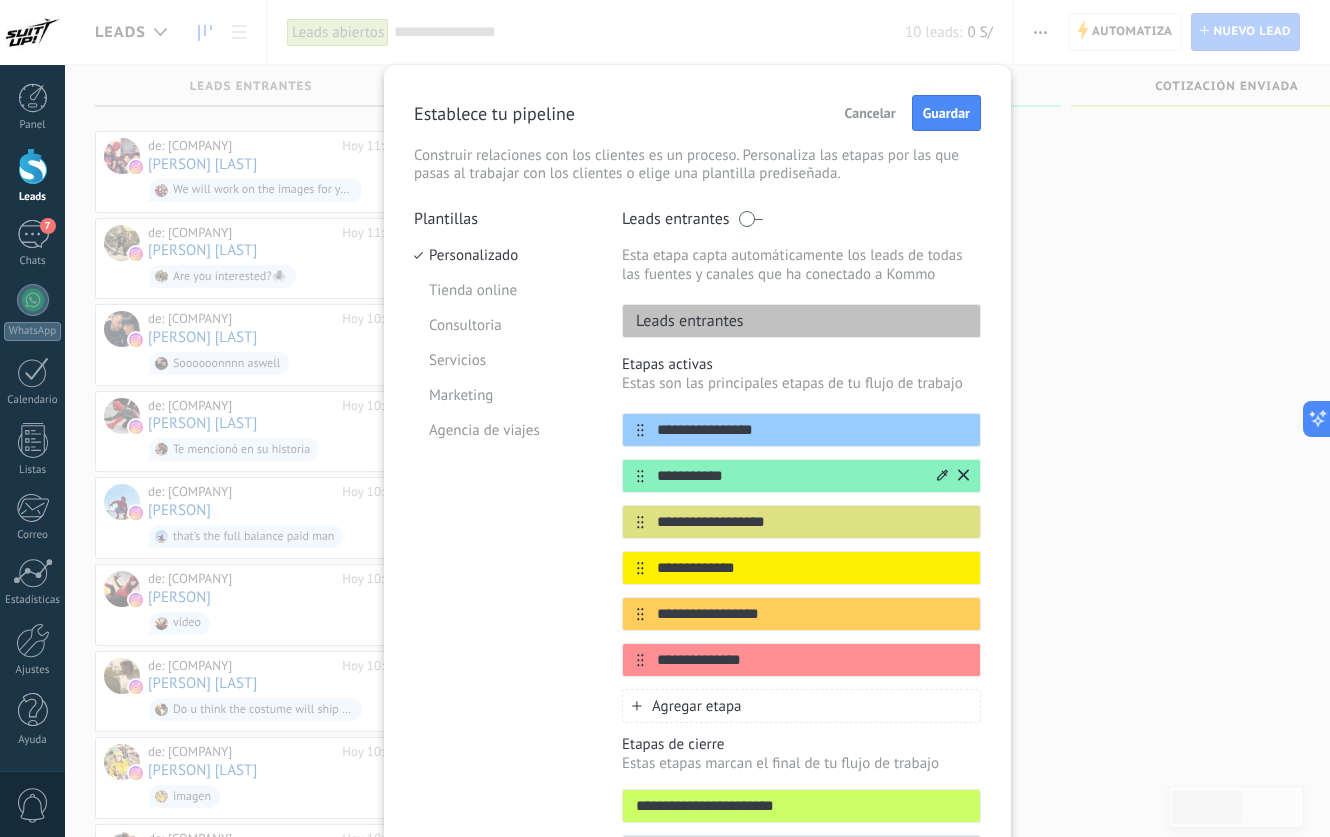 type on "**********" 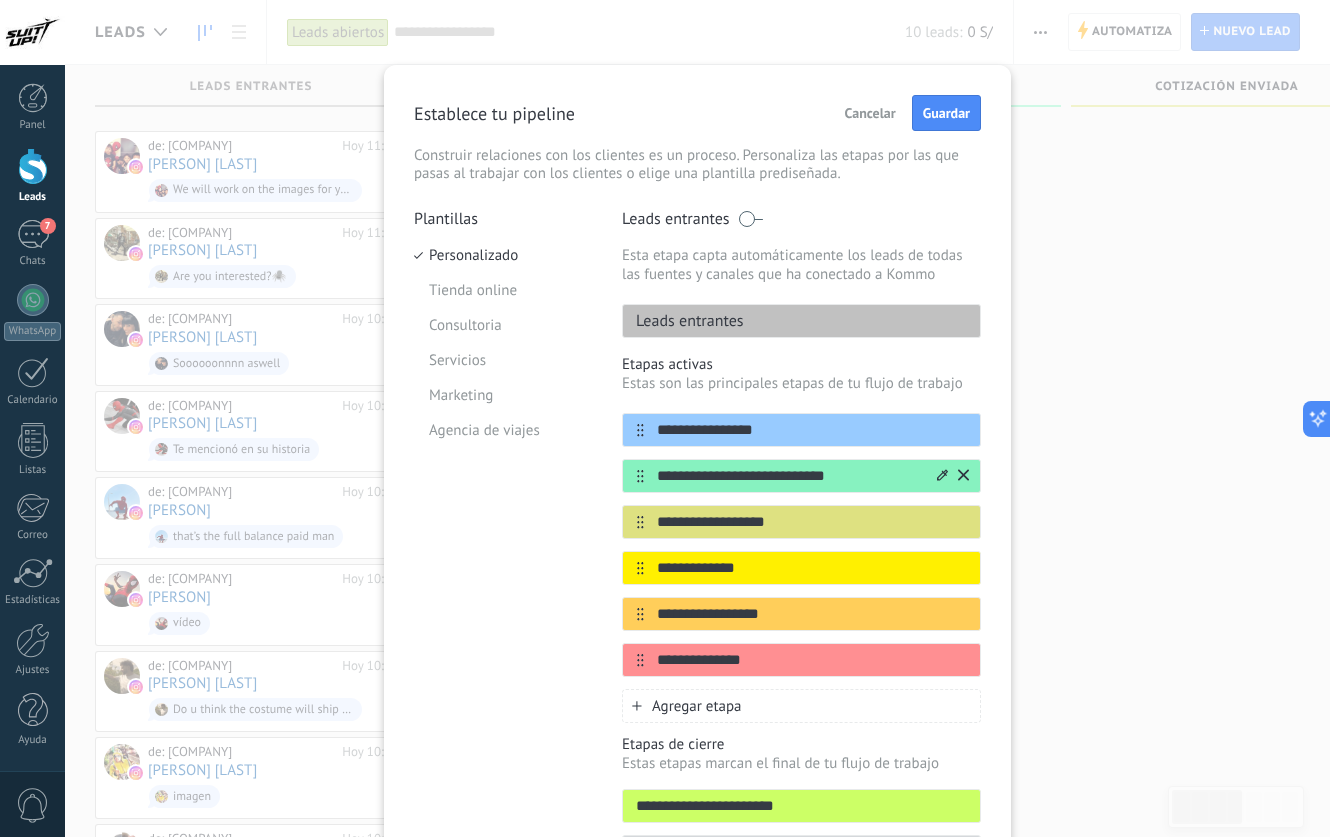 click on "**********" at bounding box center [789, 476] 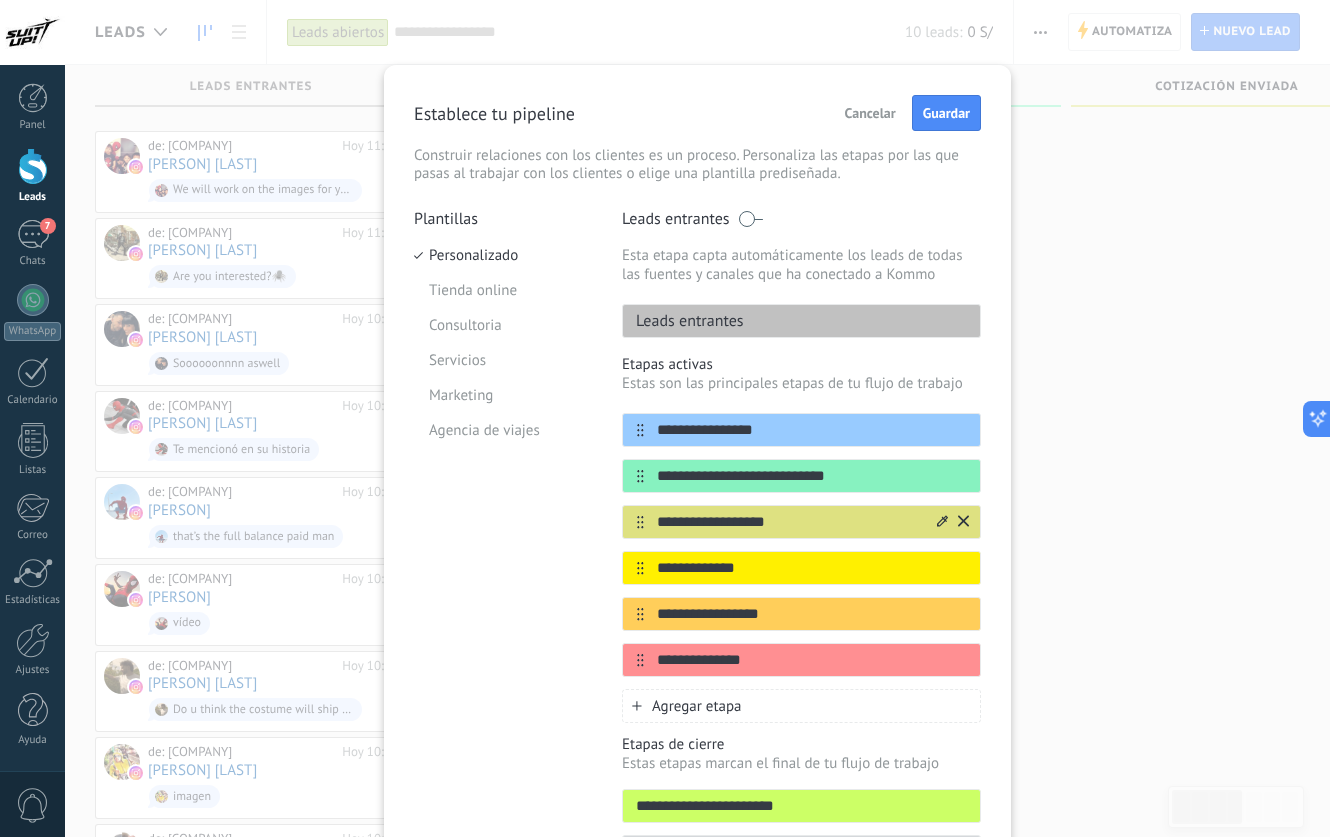 type on "**********" 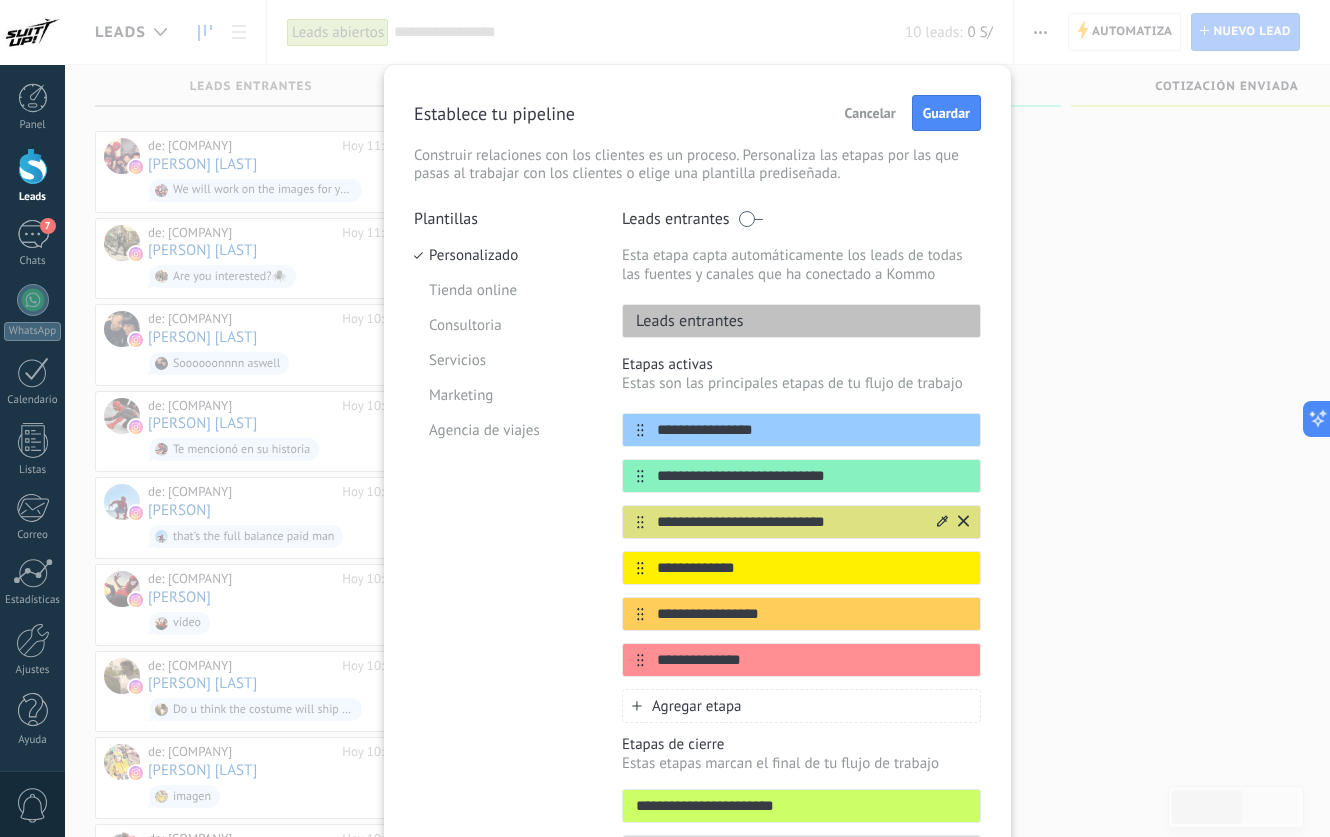 click on "**********" at bounding box center (789, 522) 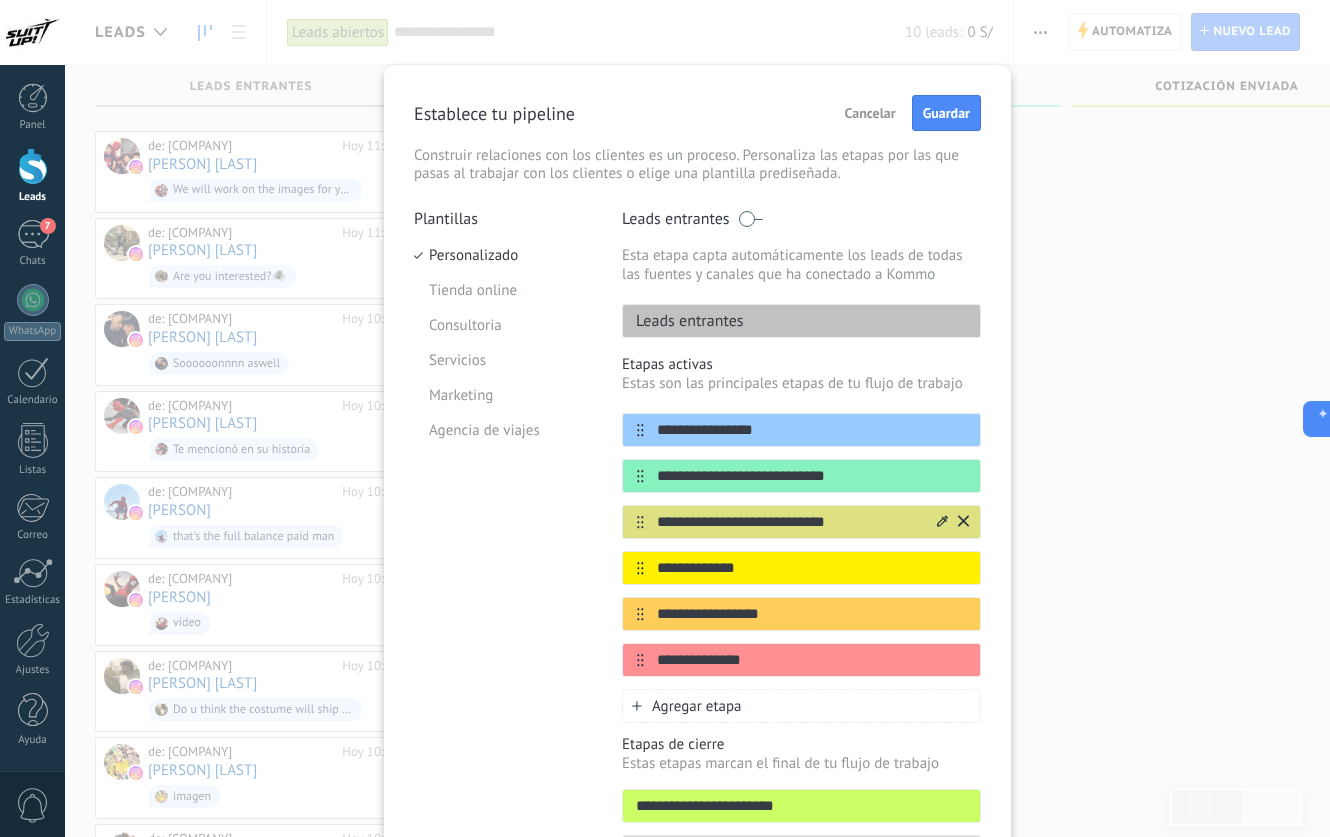 click on "**********" at bounding box center (789, 522) 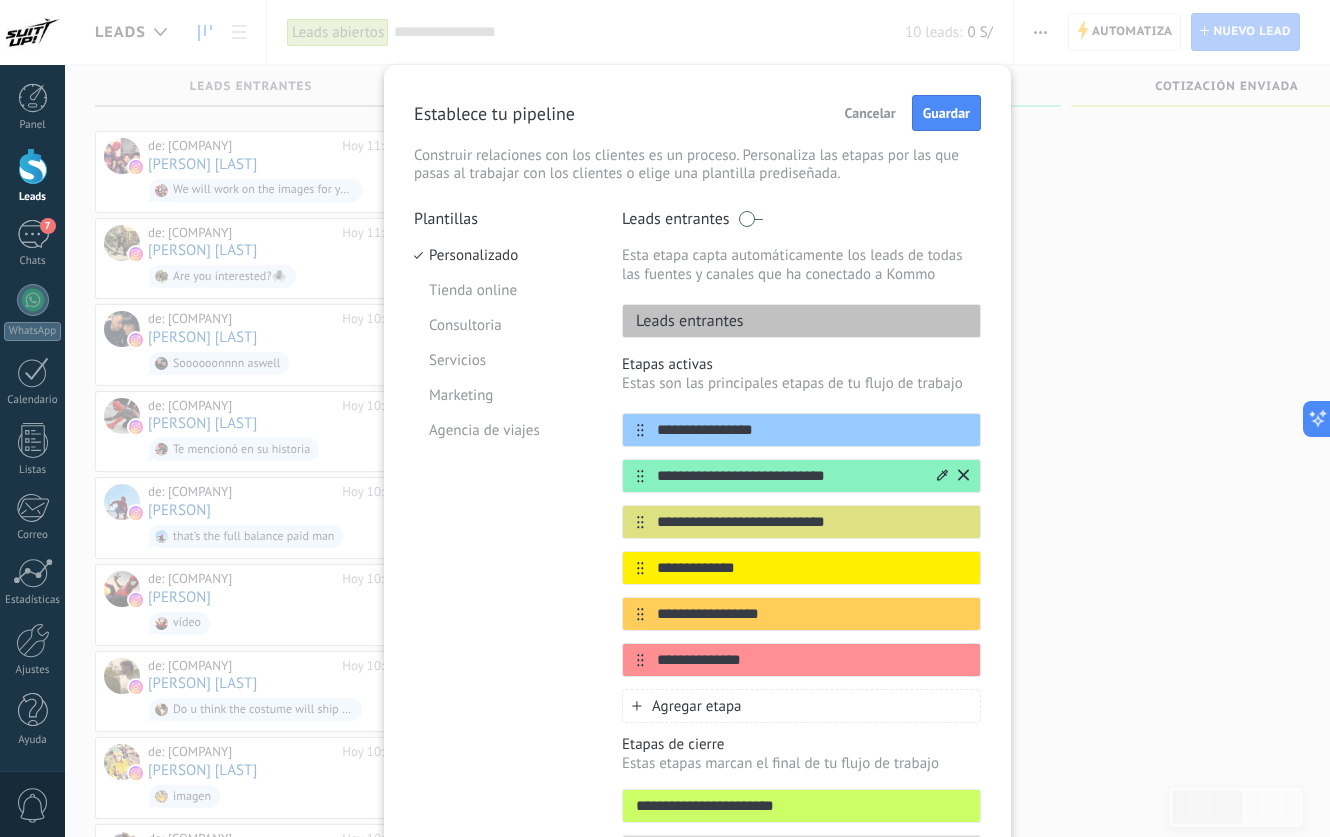 drag, startPoint x: 893, startPoint y: 484, endPoint x: 916, endPoint y: 479, distance: 23.537205 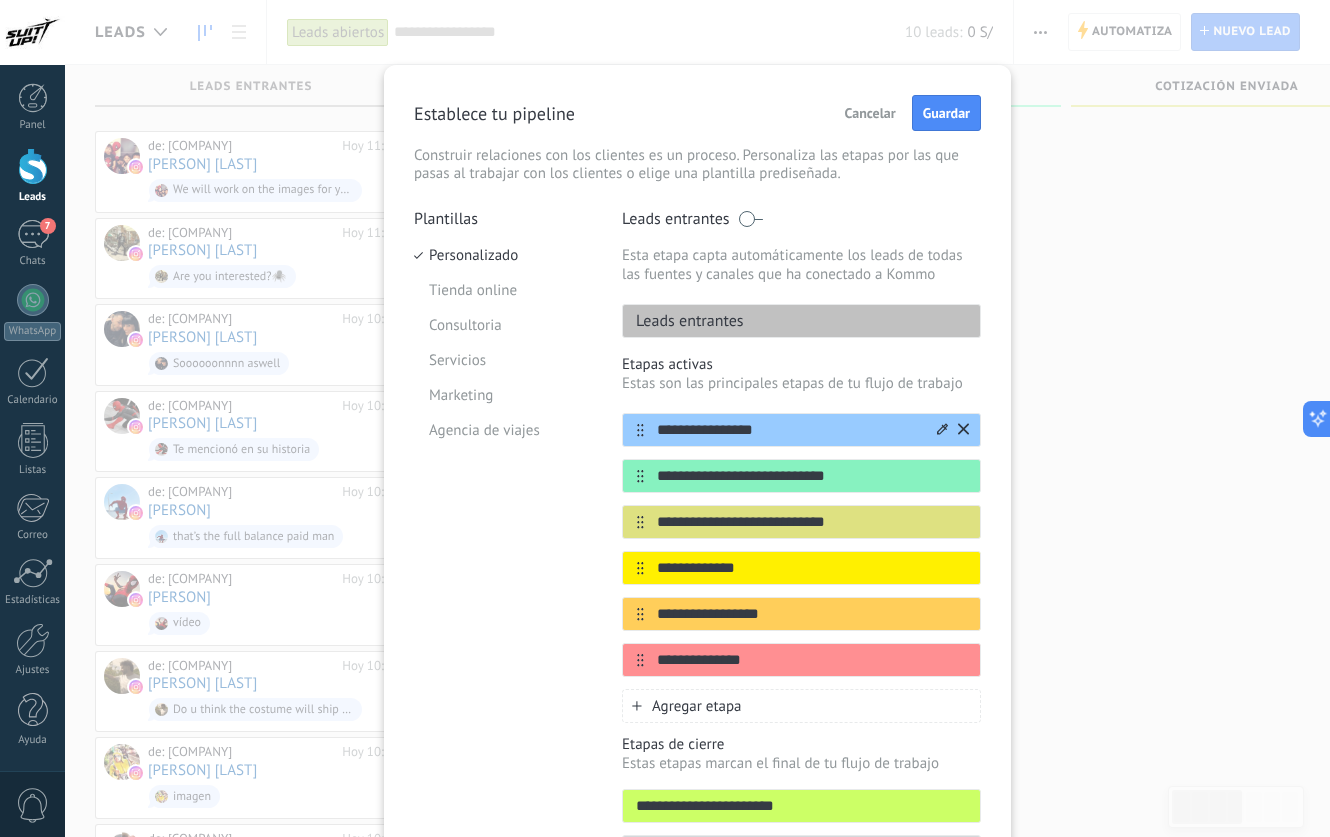 click on "**********" at bounding box center [789, 430] 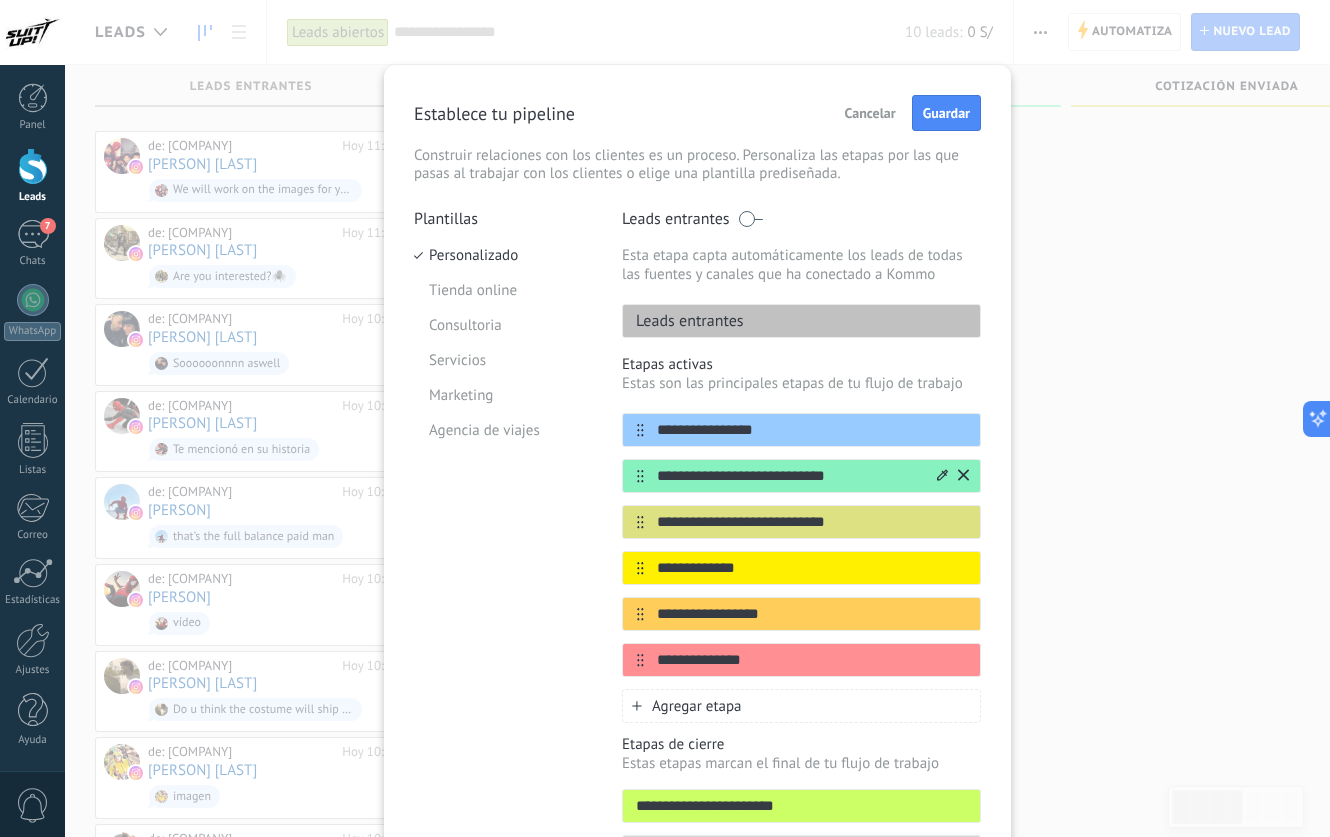 click on "**********" at bounding box center [789, 476] 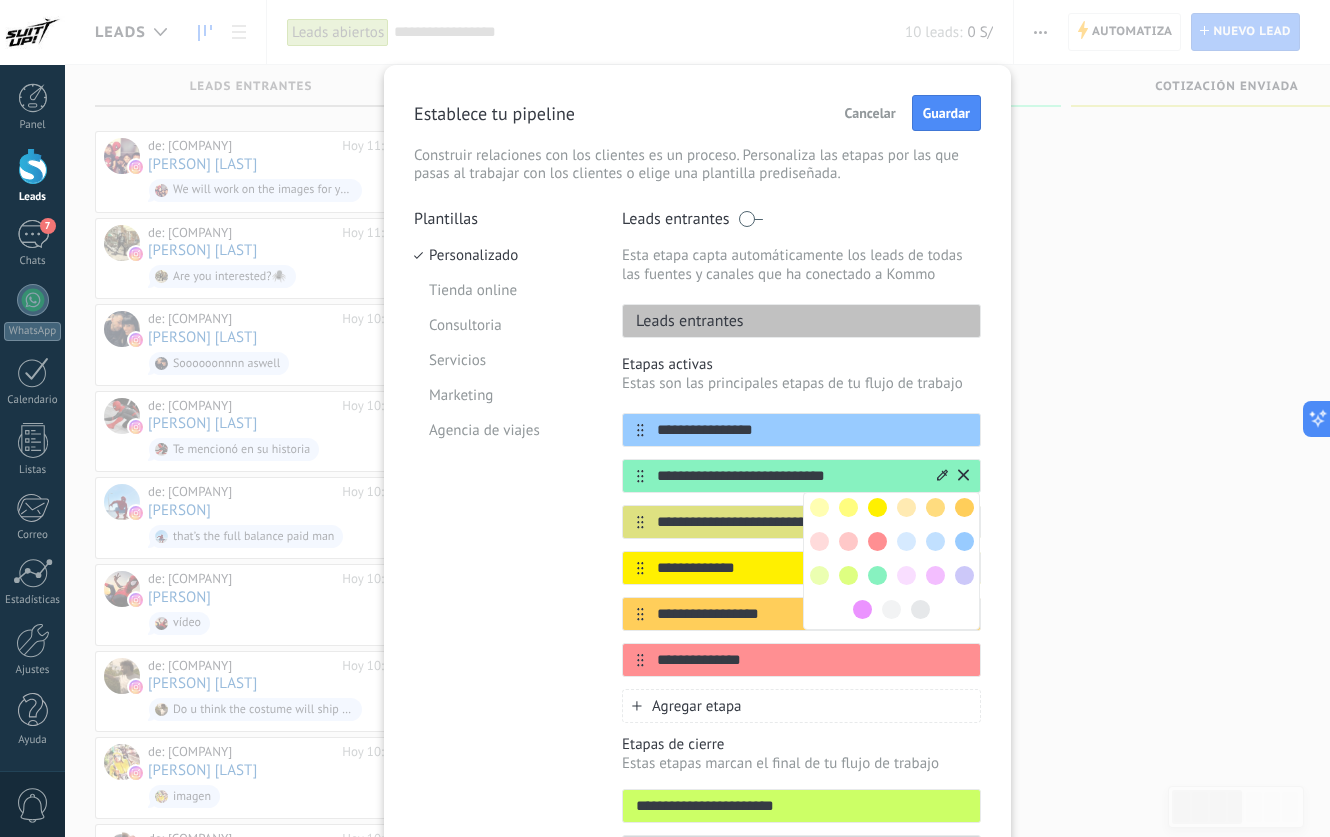 click at bounding box center (877, 541) 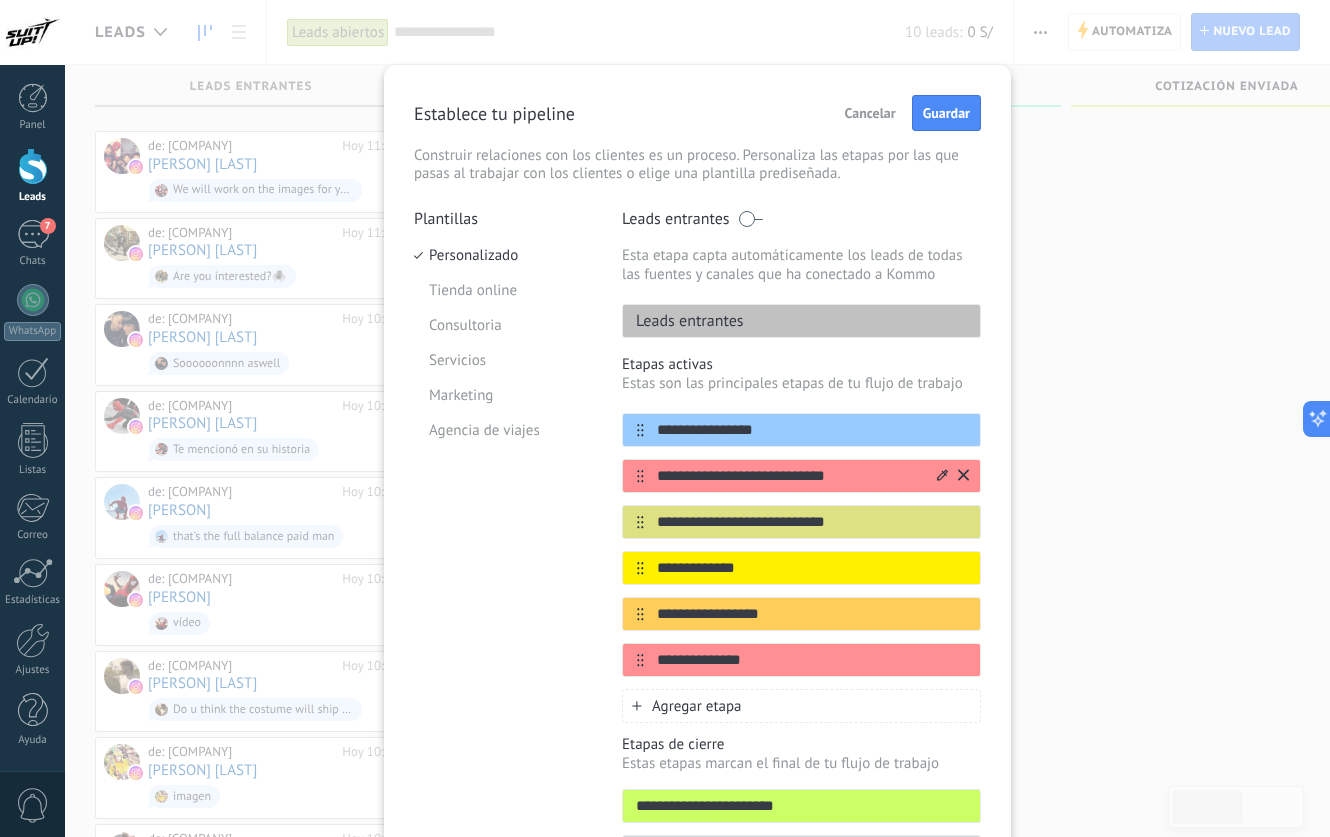 click 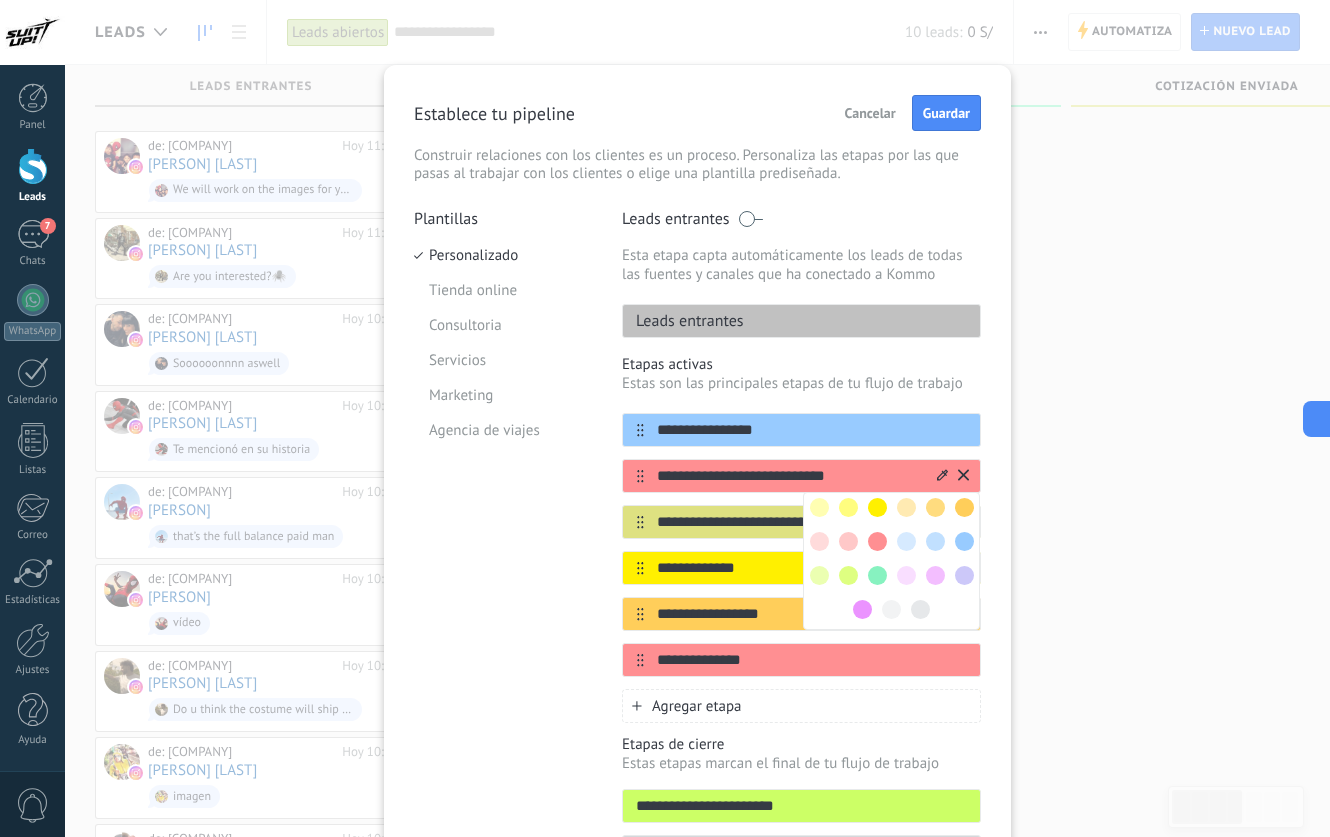 click at bounding box center [877, 507] 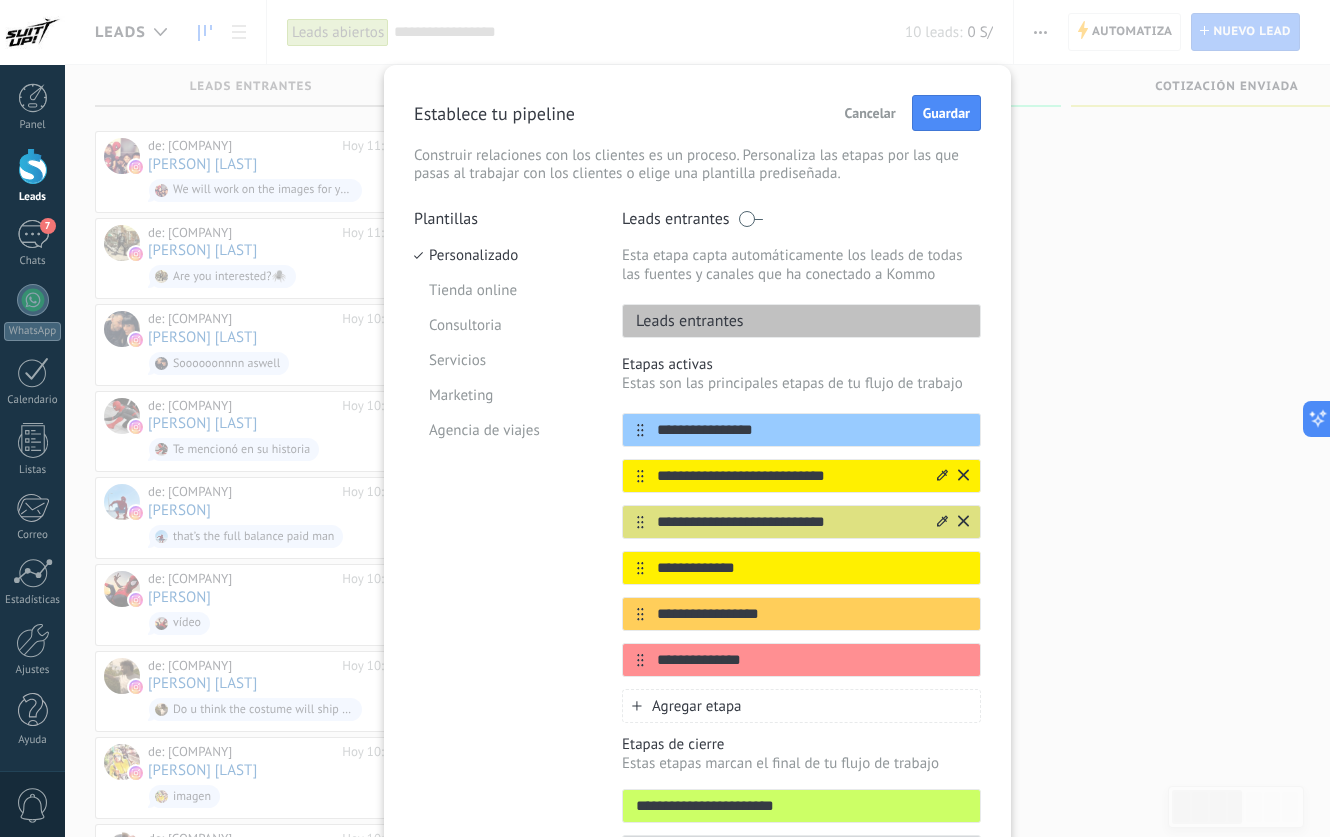 click 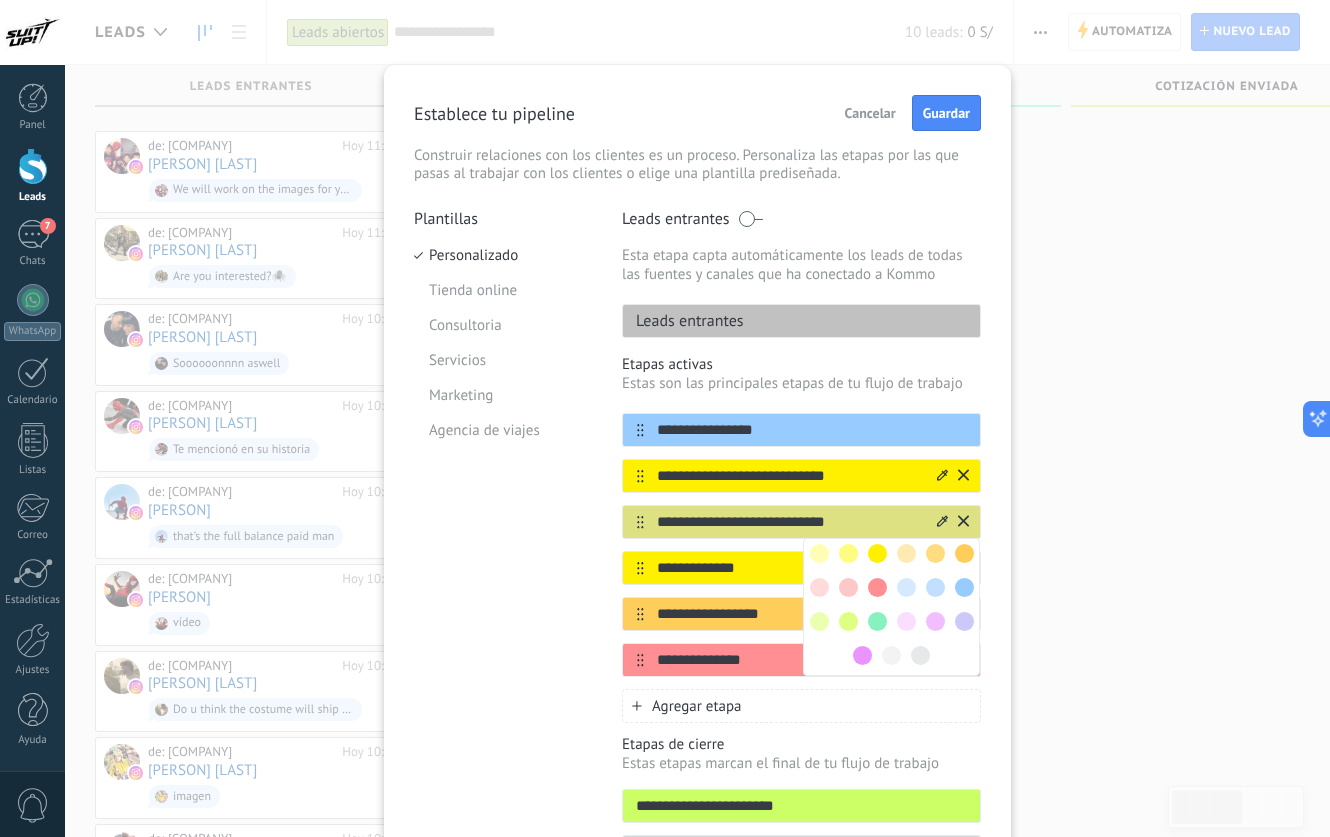 click at bounding box center (935, 553) 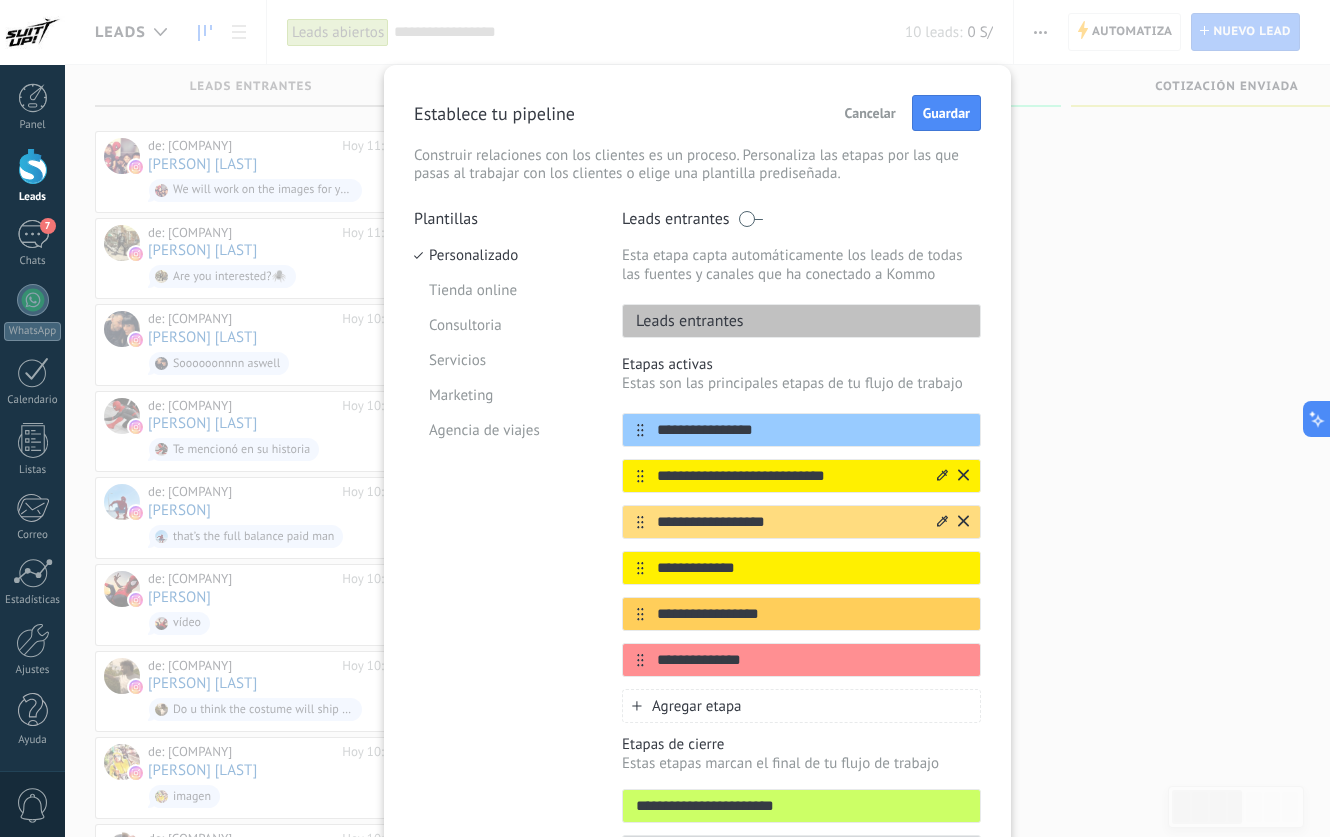type on "**********" 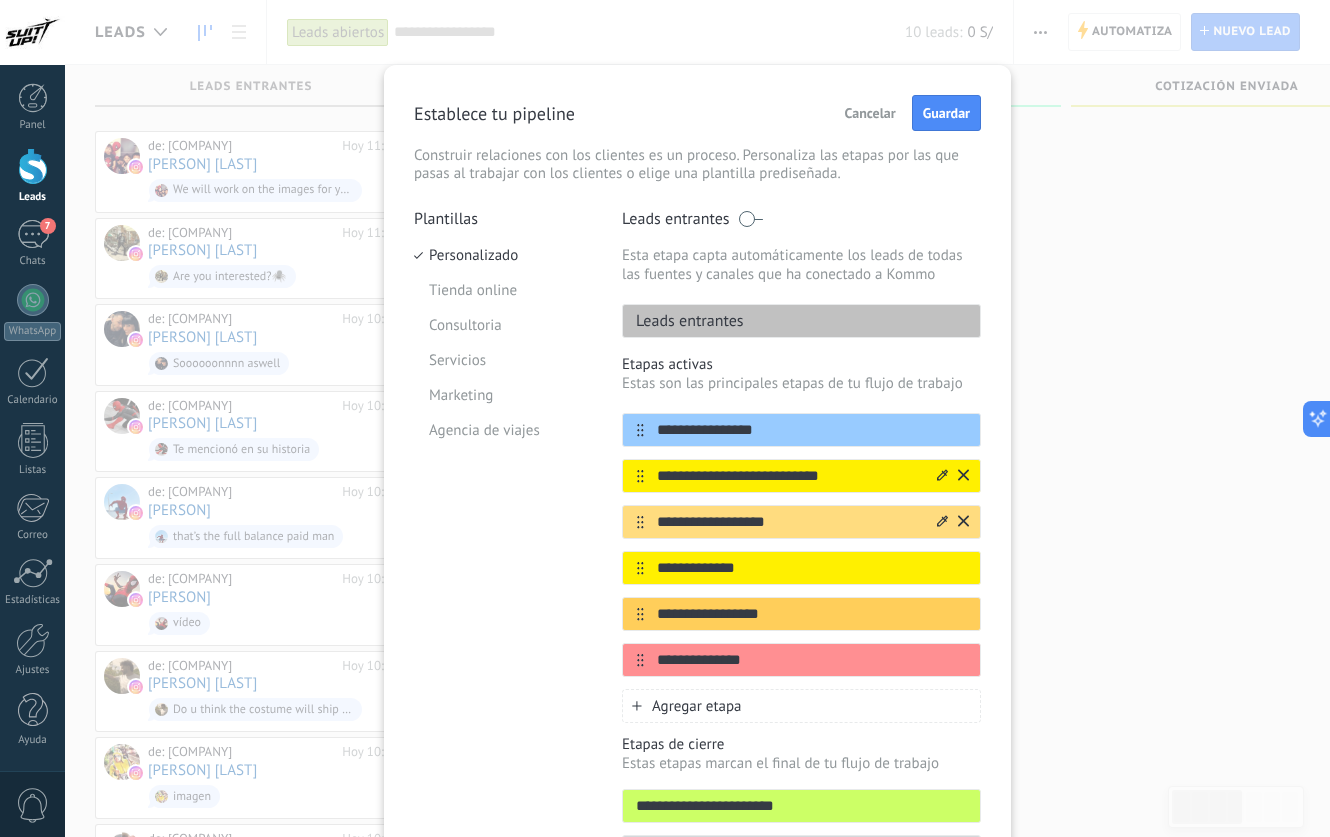 type on "**********" 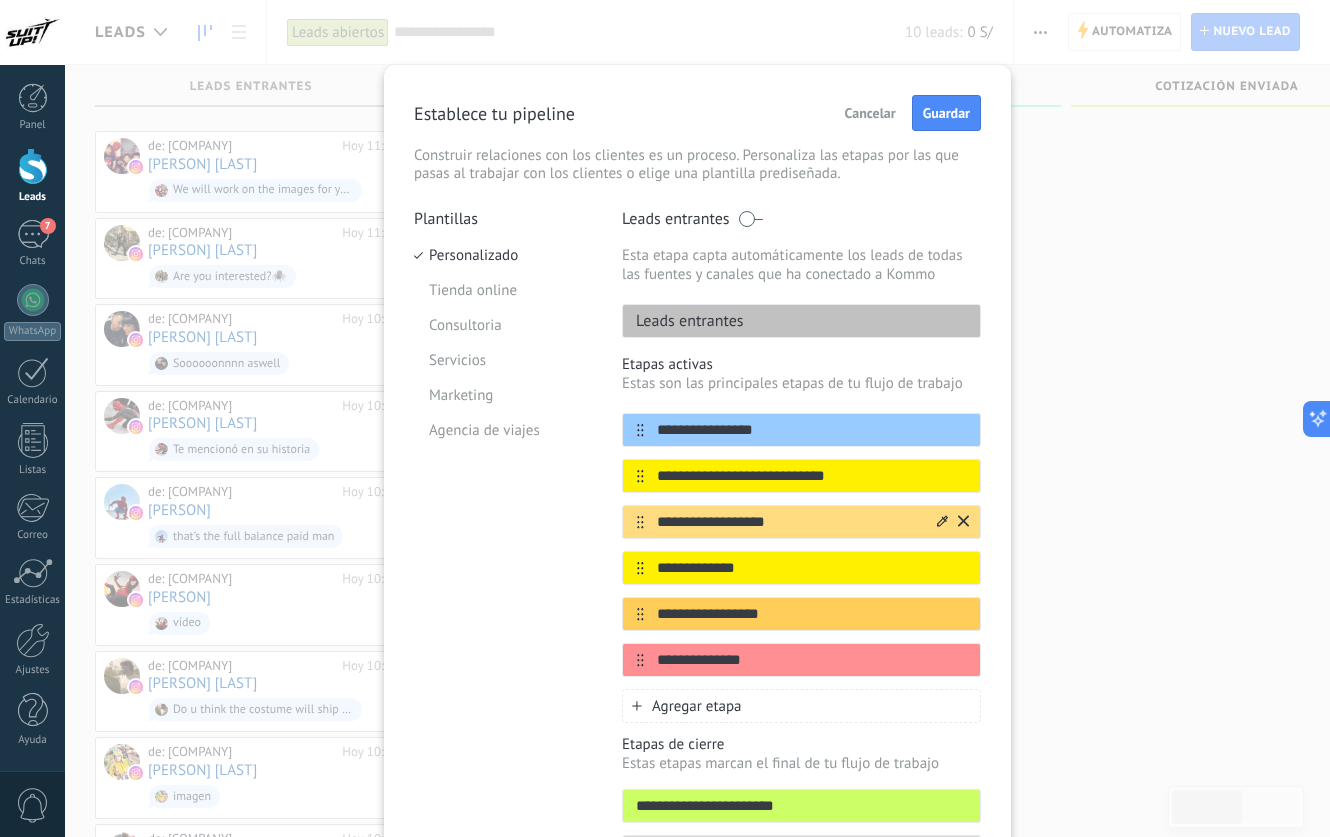 click on "**********" at bounding box center (789, 522) 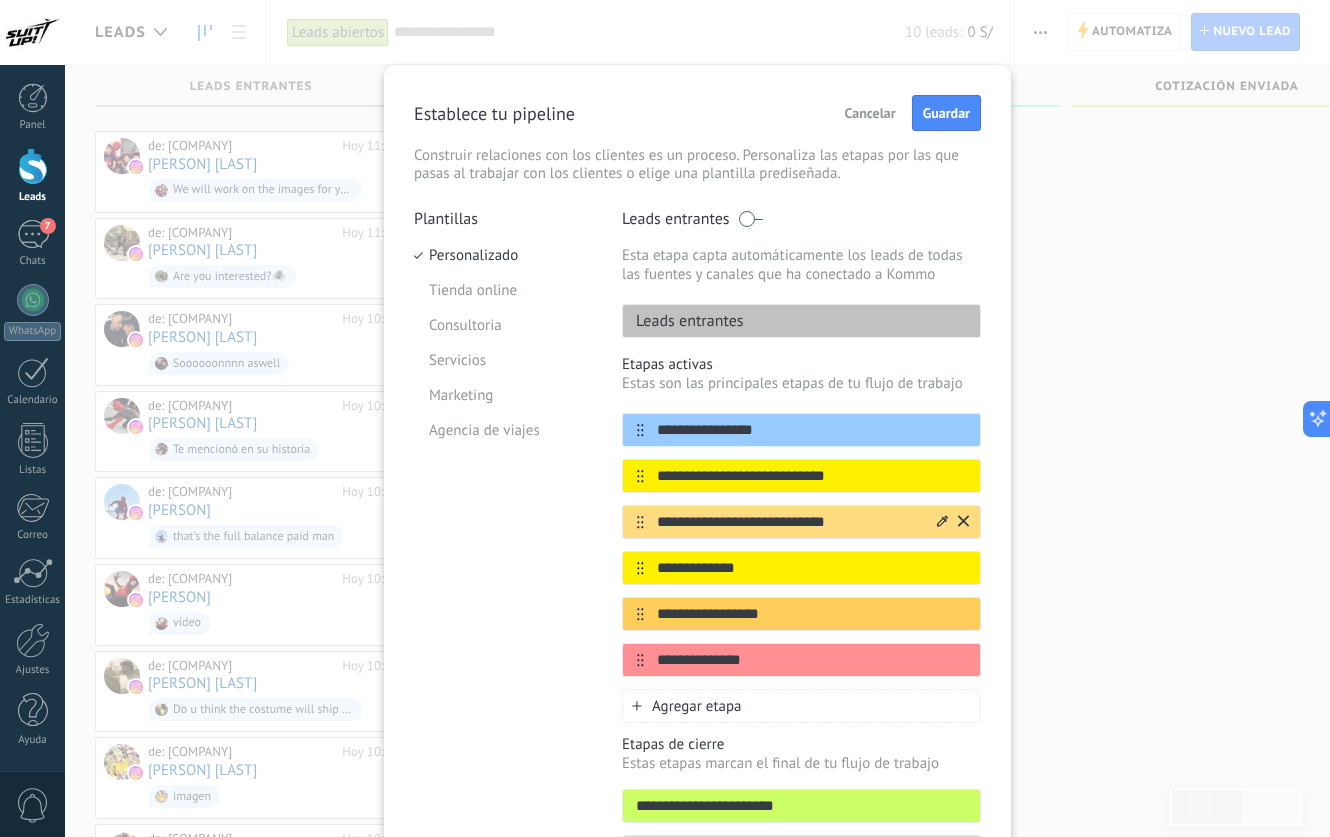 click on "**********" at bounding box center [789, 522] 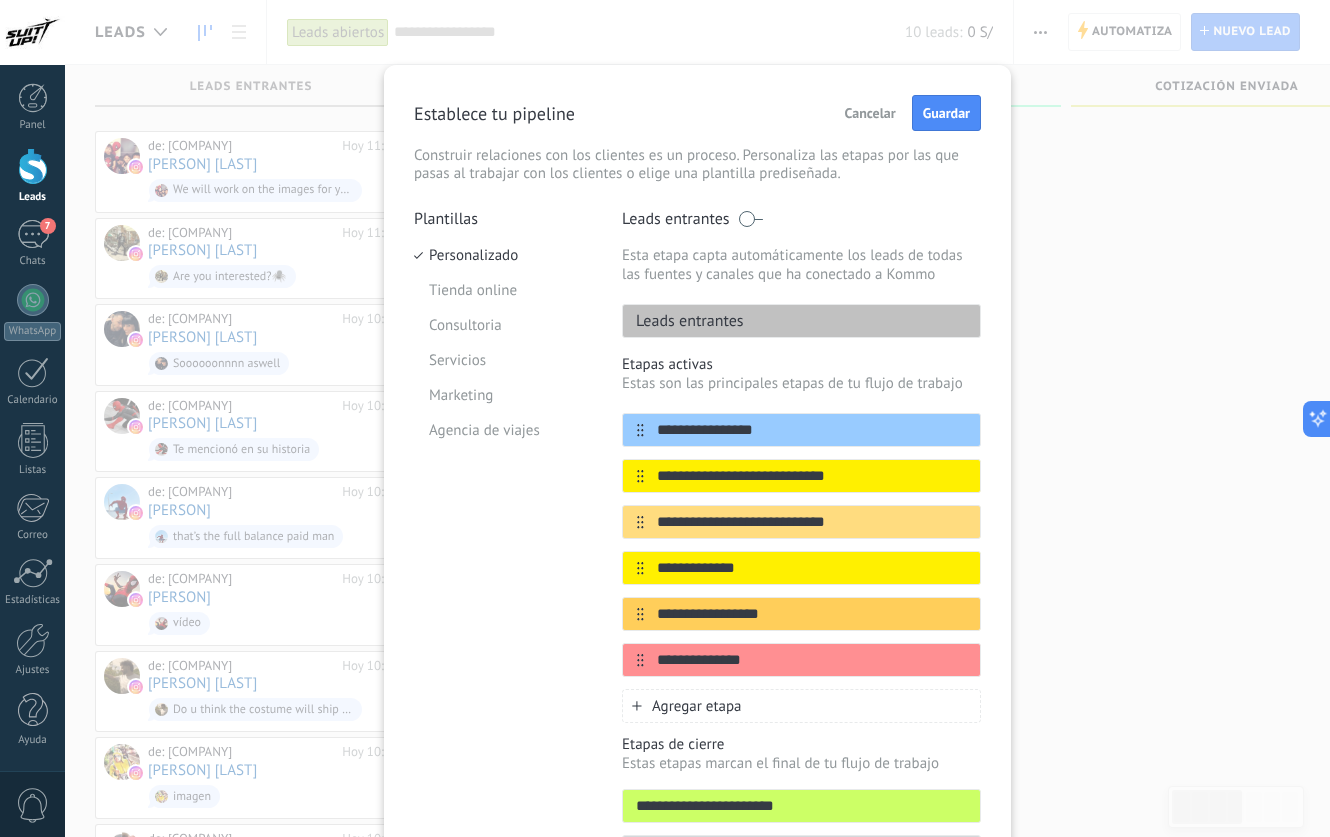 type on "**********" 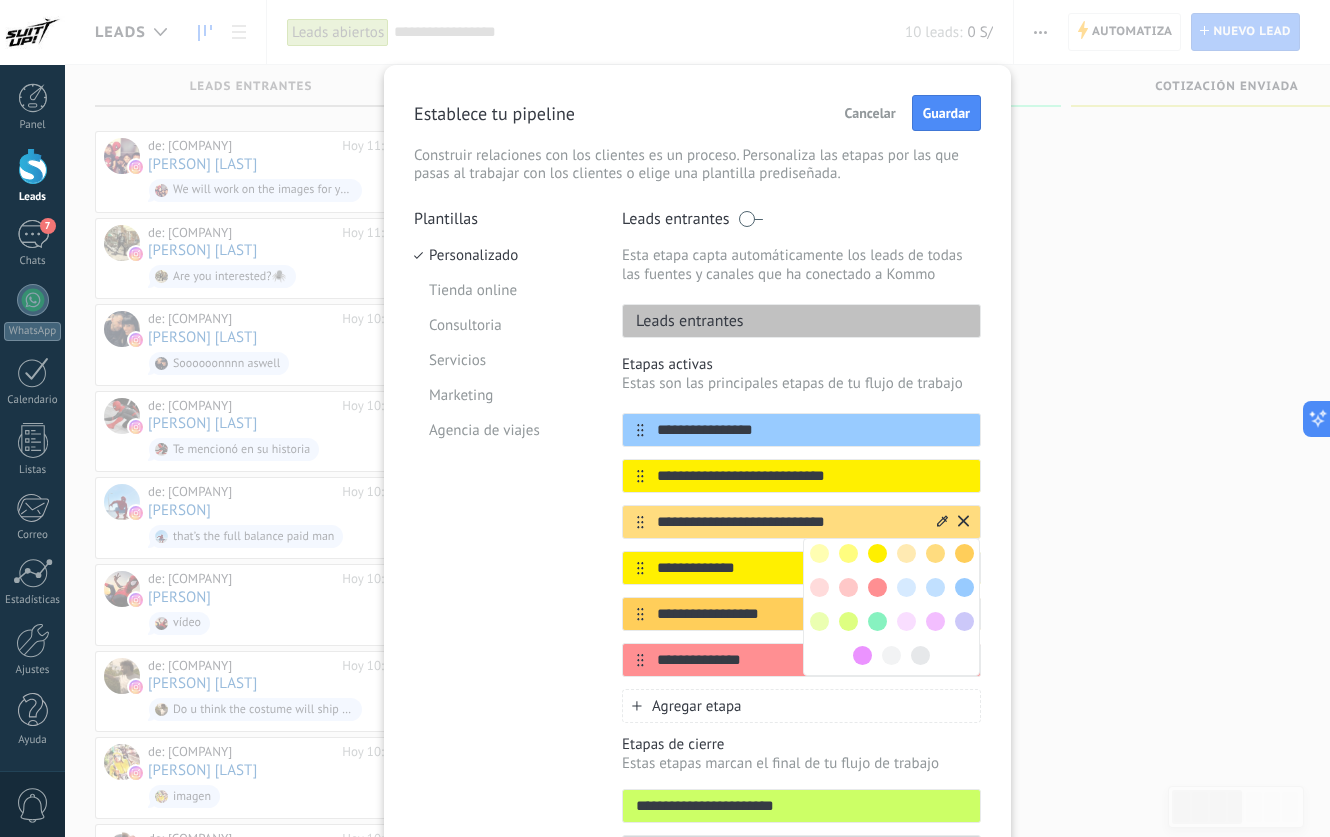 click at bounding box center (877, 621) 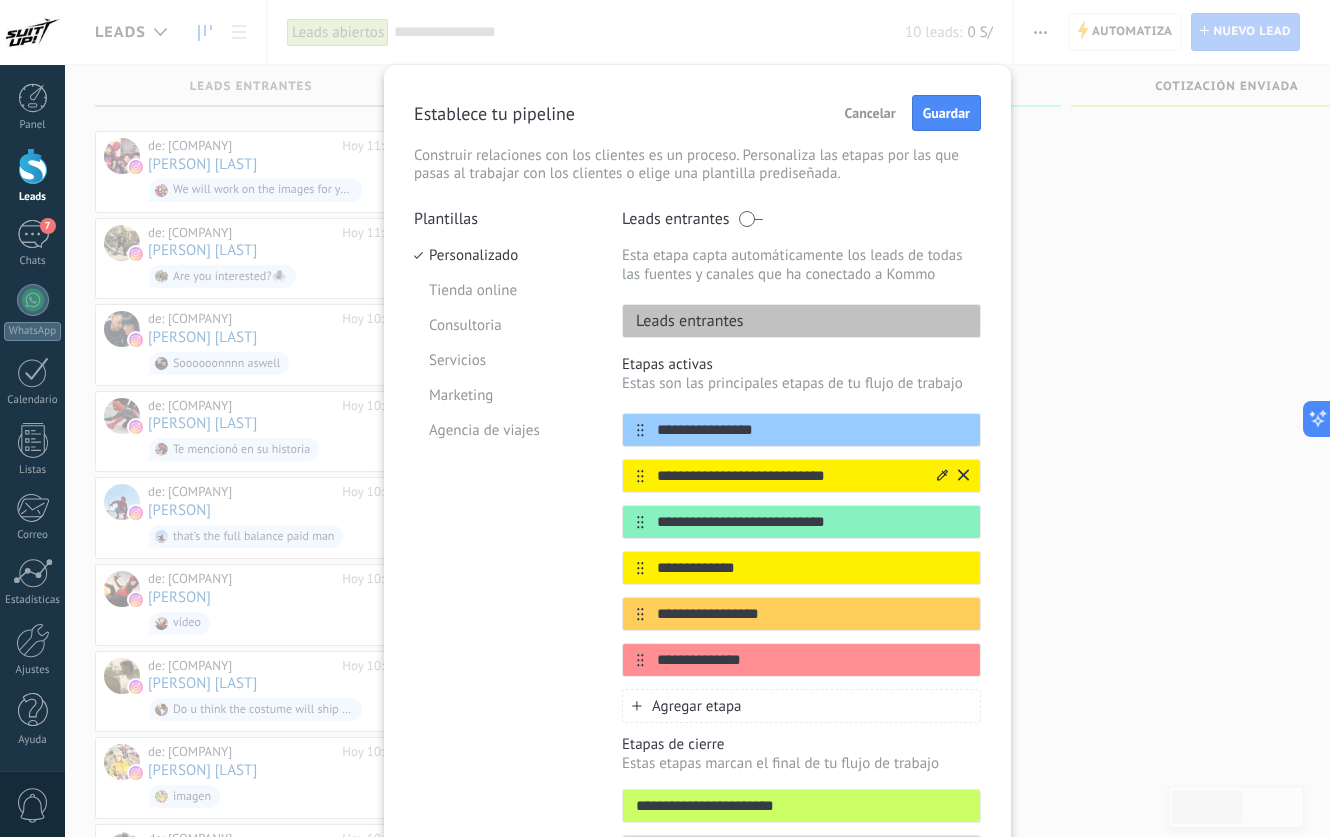 click at bounding box center [951, 476] 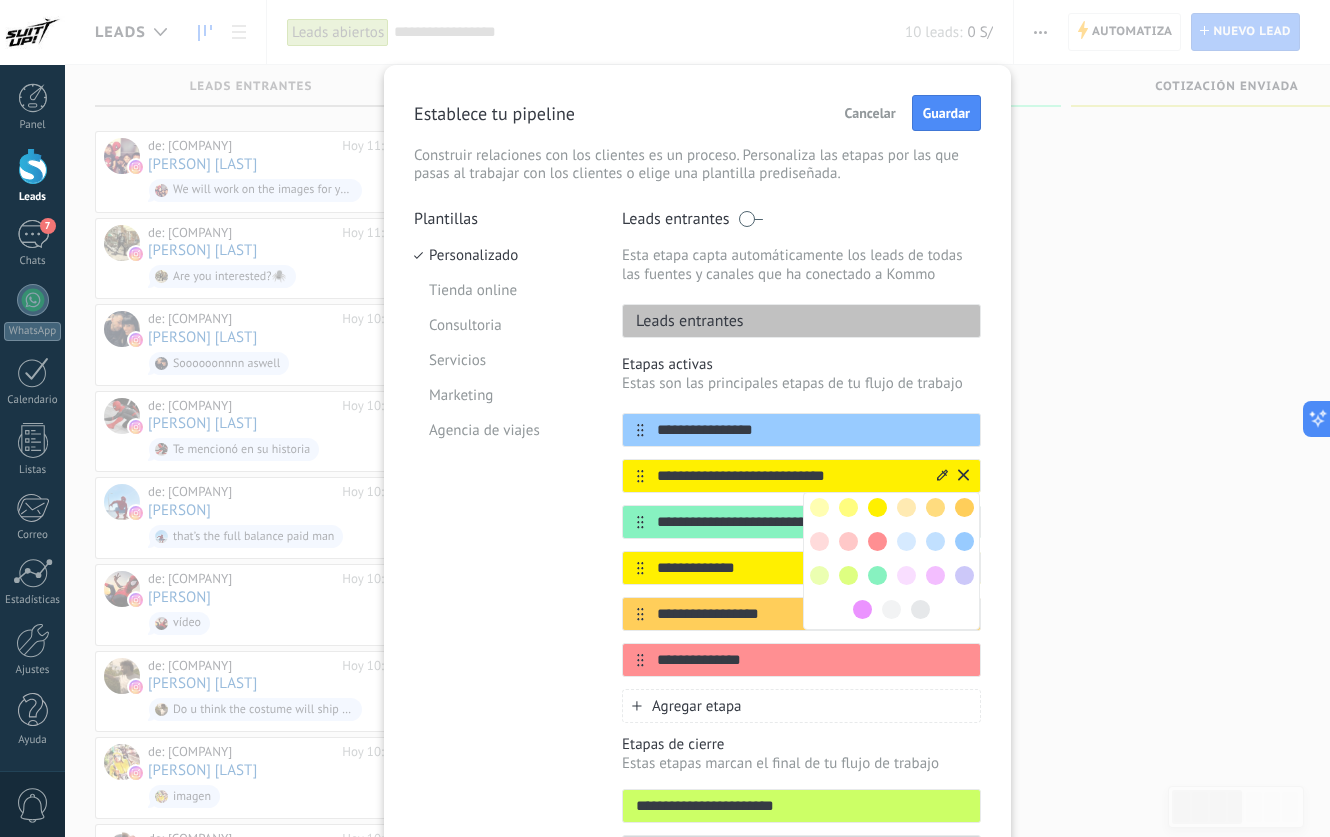 click at bounding box center [935, 575] 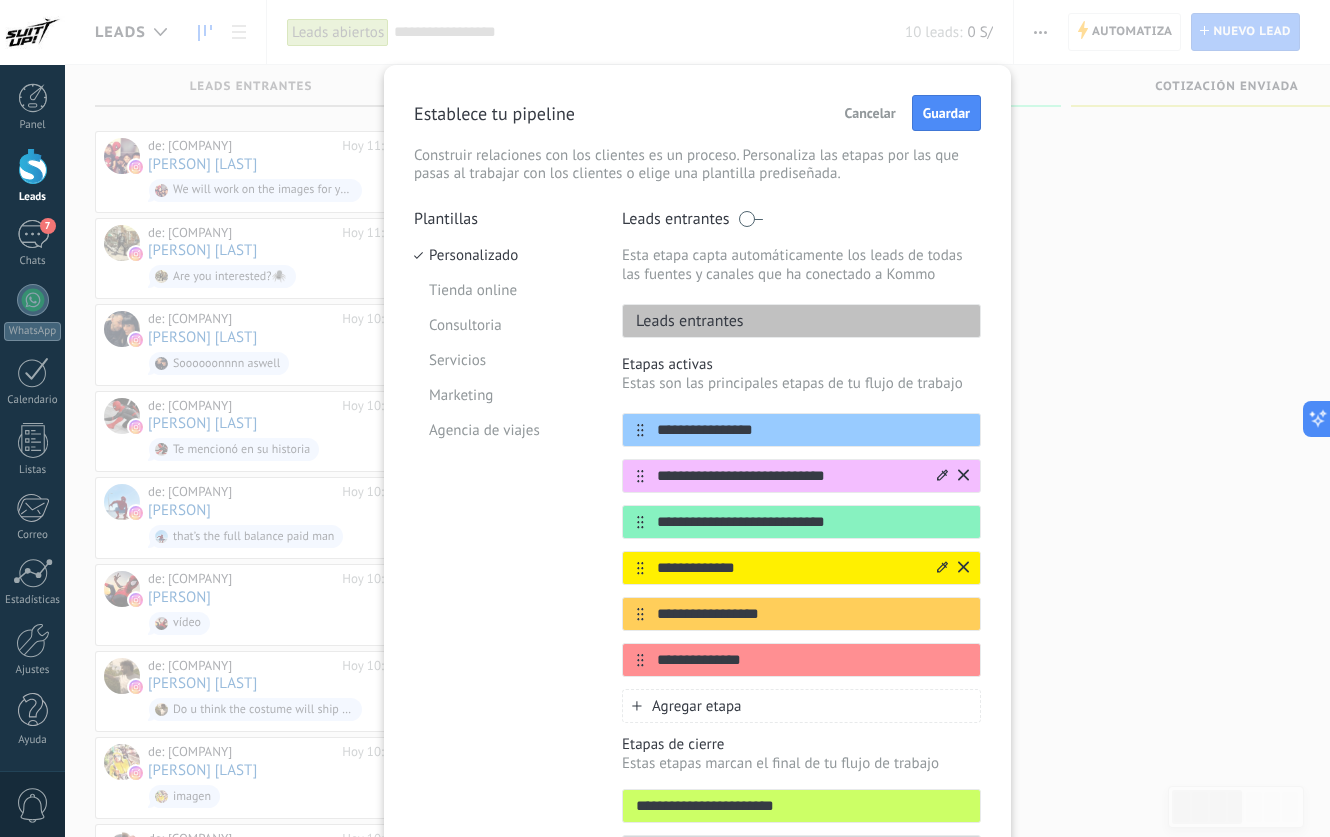 click on "**********" at bounding box center [789, 568] 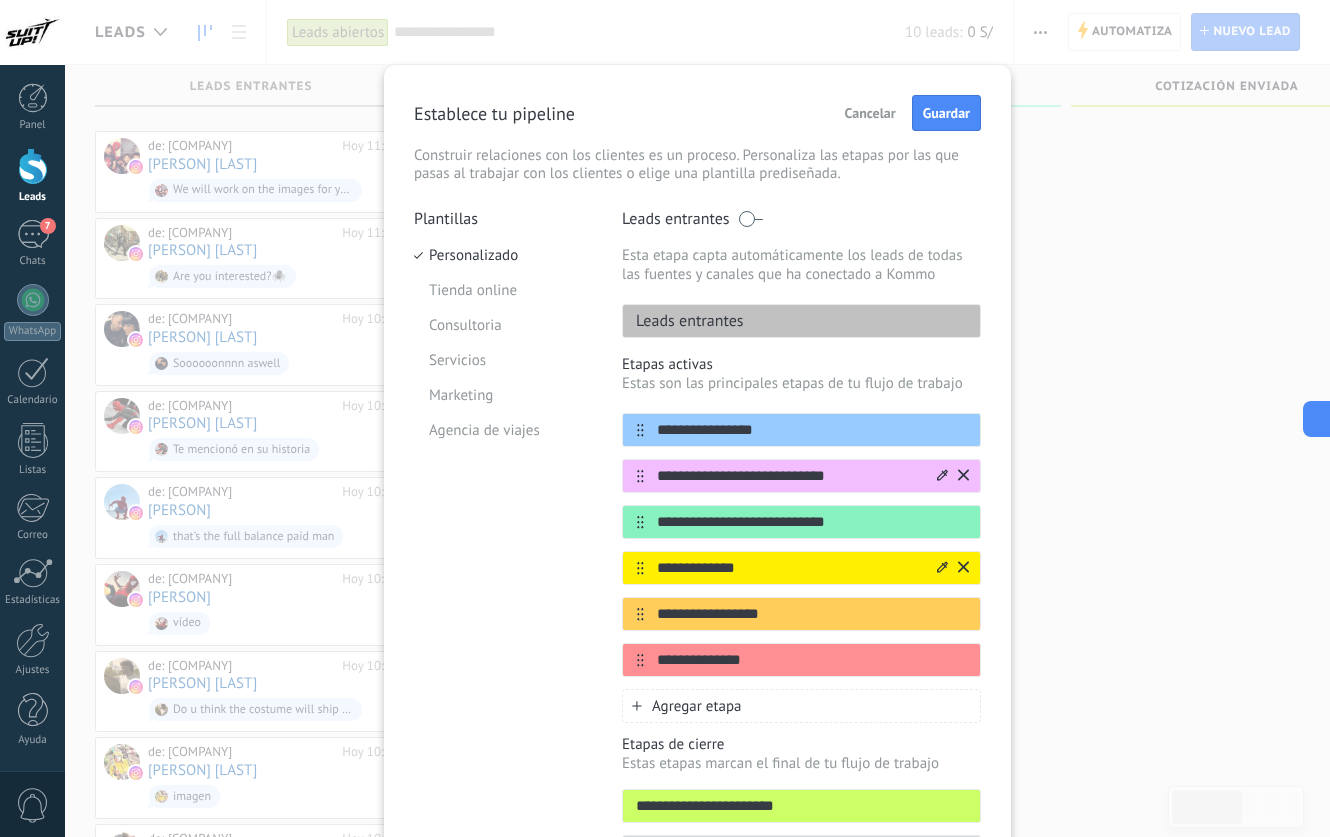 click on "**********" at bounding box center (789, 568) 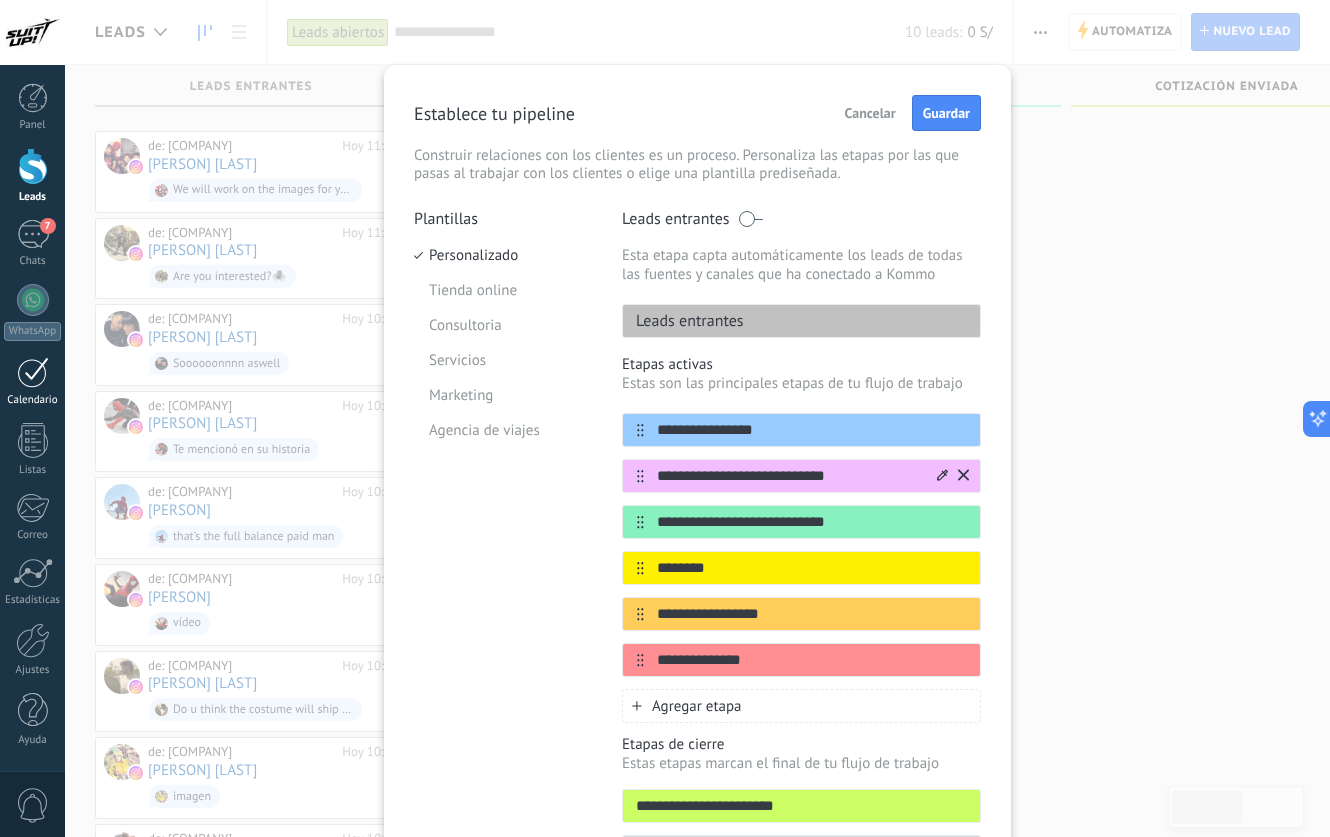 type on "********" 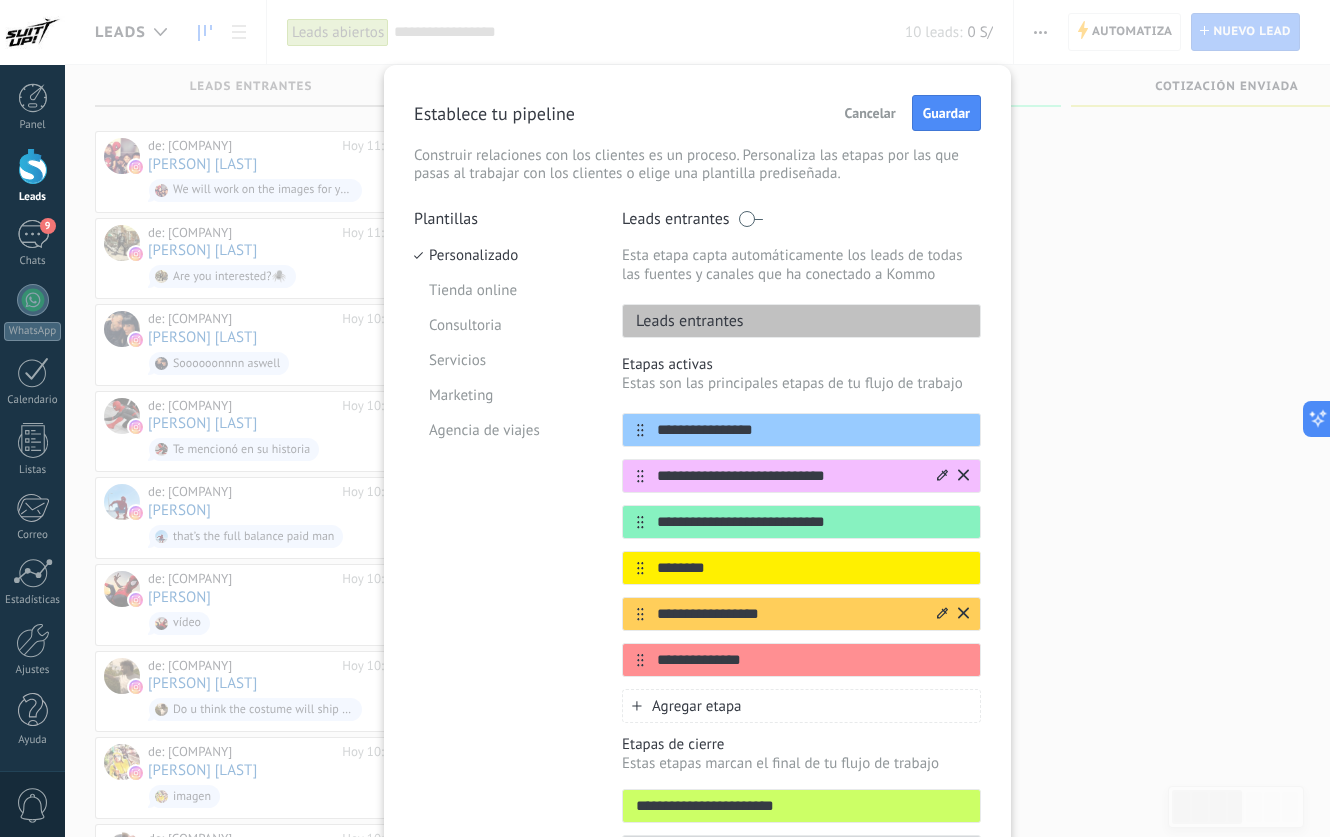 click on "**********" at bounding box center (789, 614) 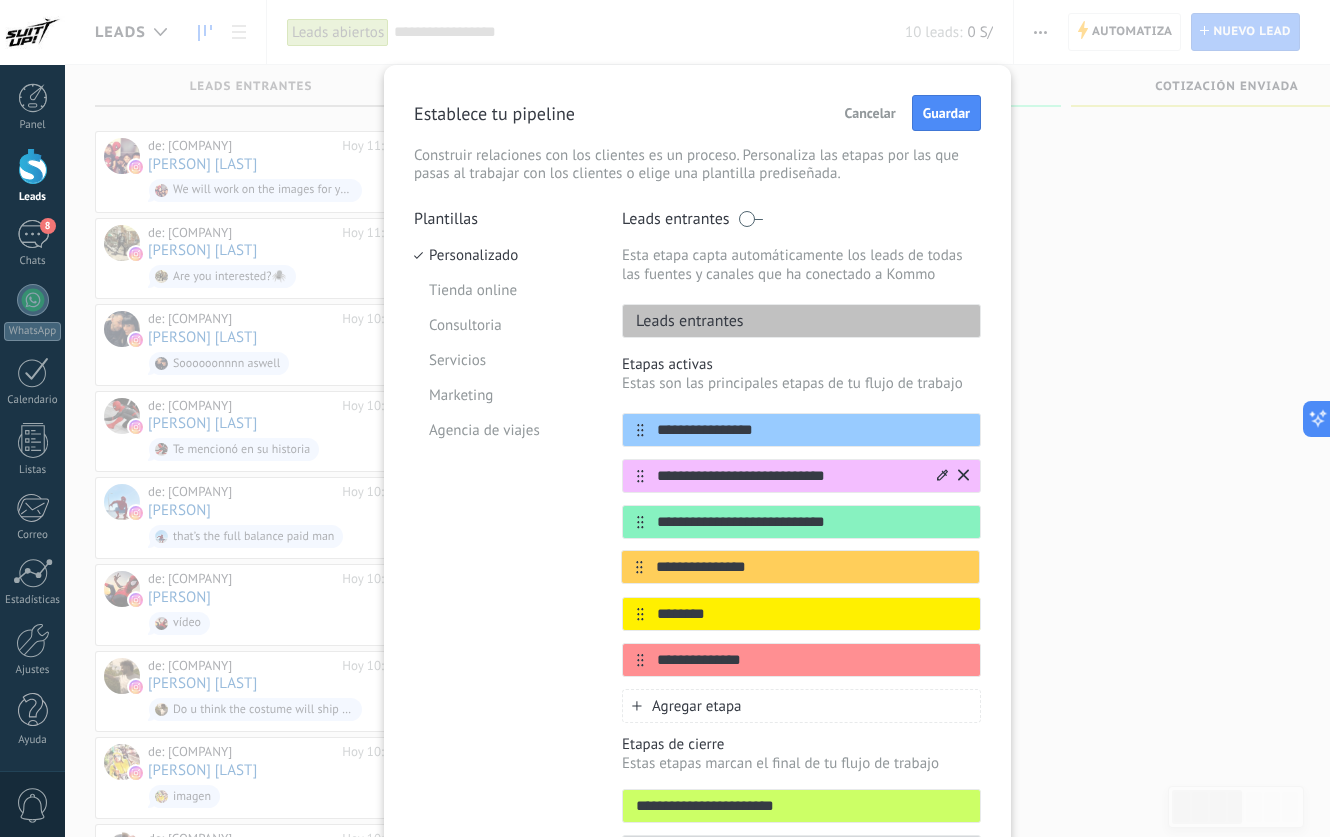 drag, startPoint x: 637, startPoint y: 615, endPoint x: 639, endPoint y: 558, distance: 57.035076 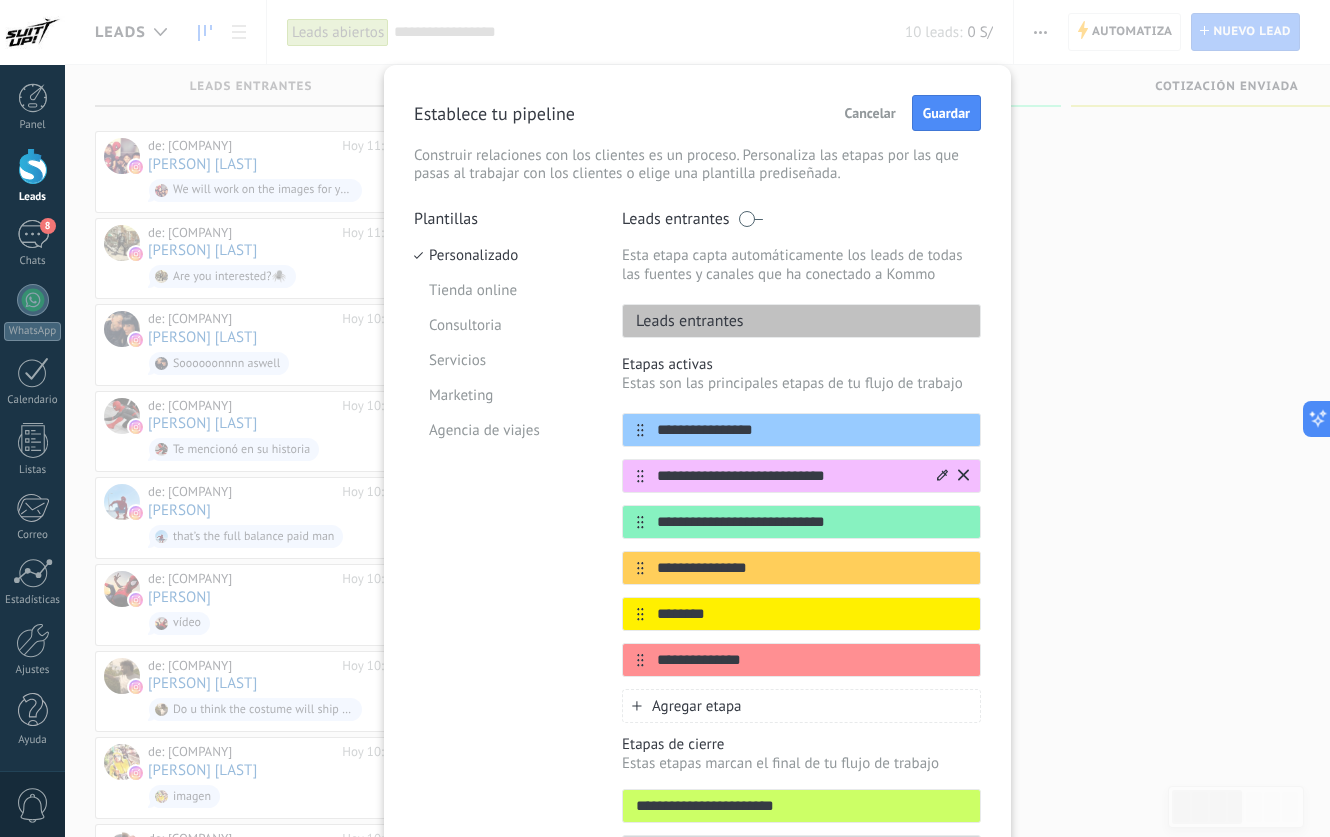 type on "**********" 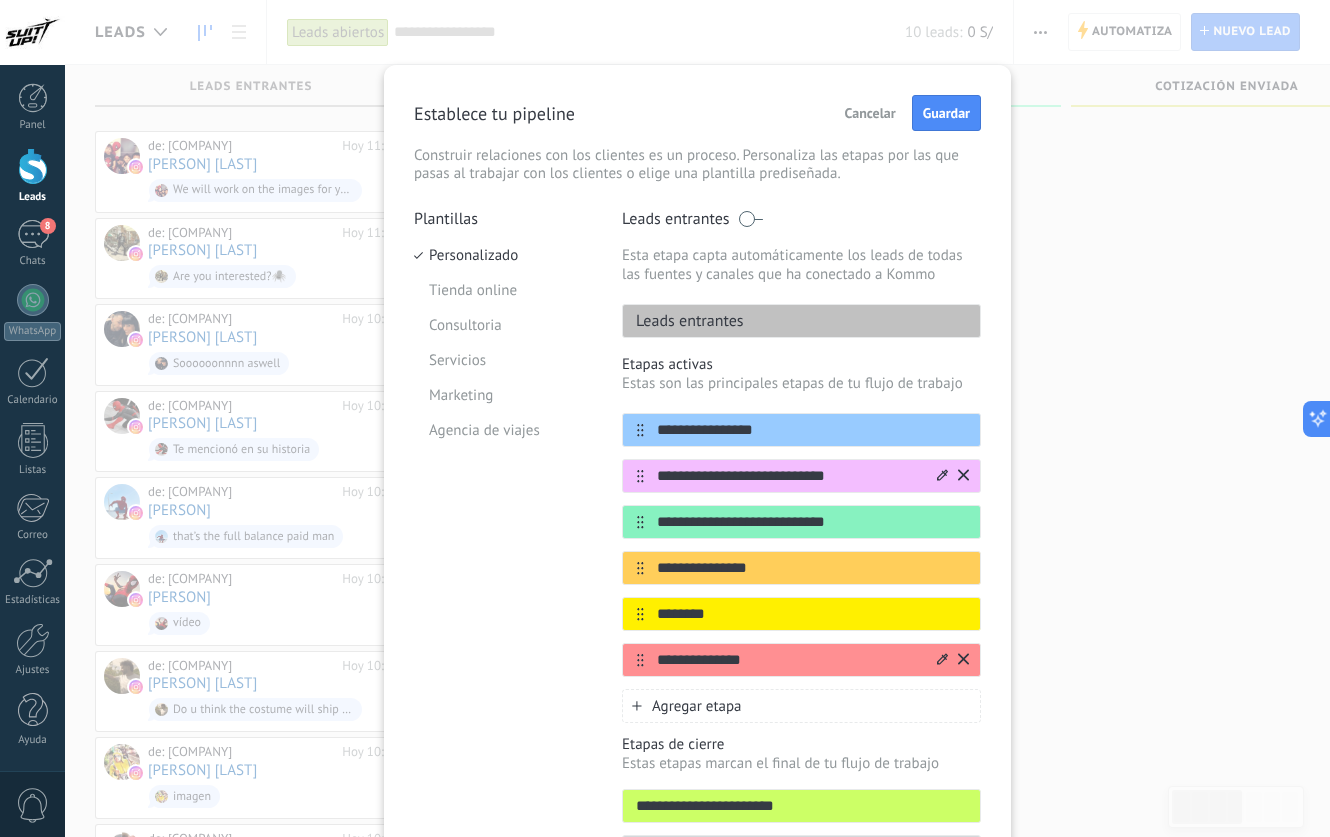click on "**********" at bounding box center (789, 660) 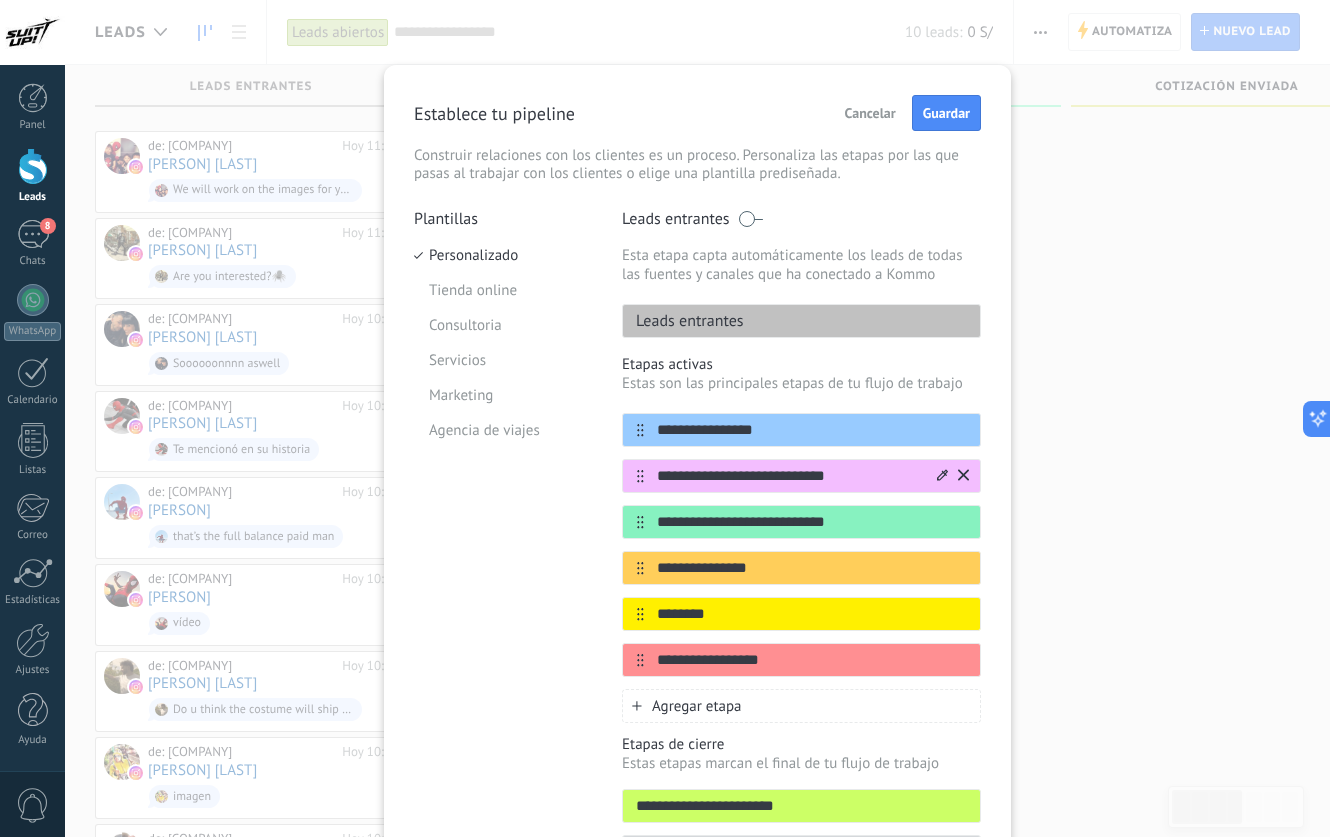 type on "**********" 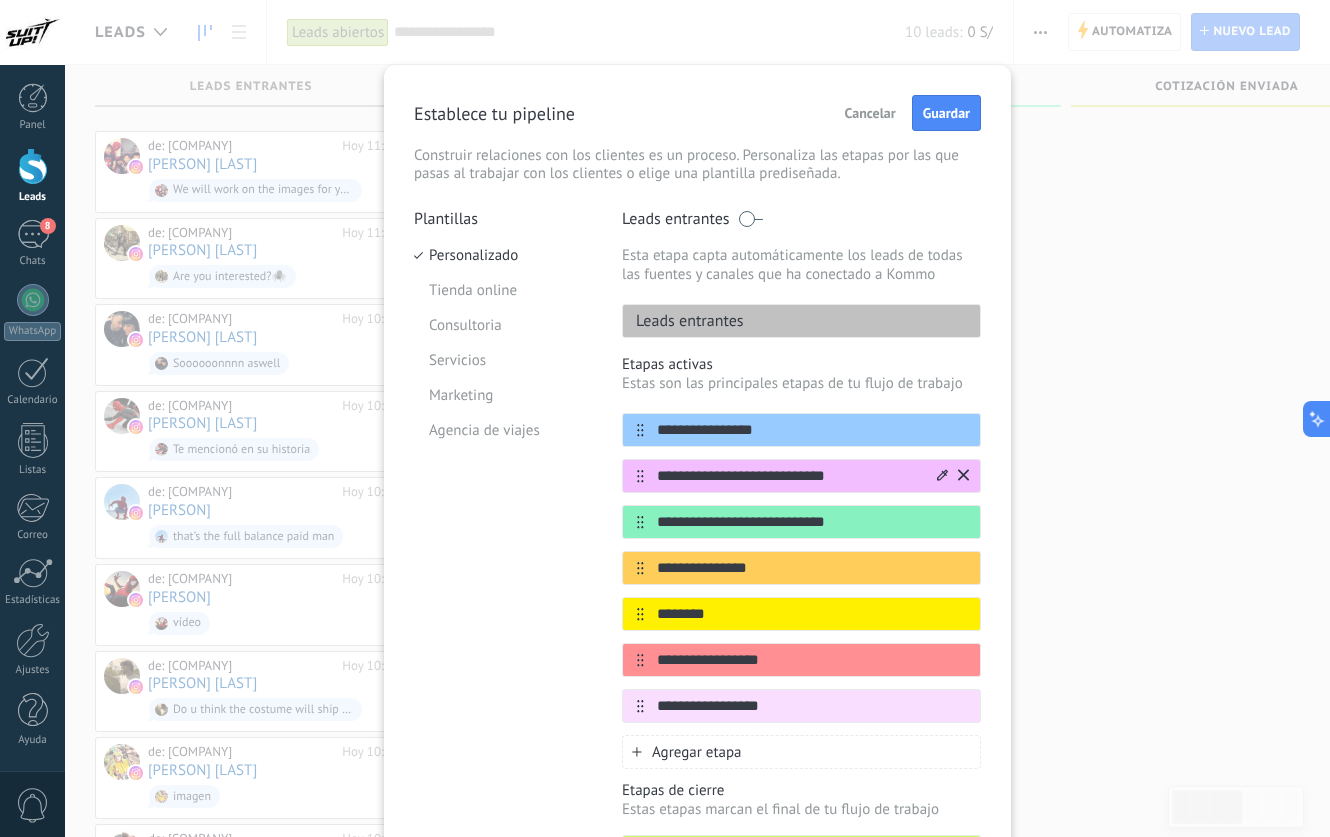 type on "**********" 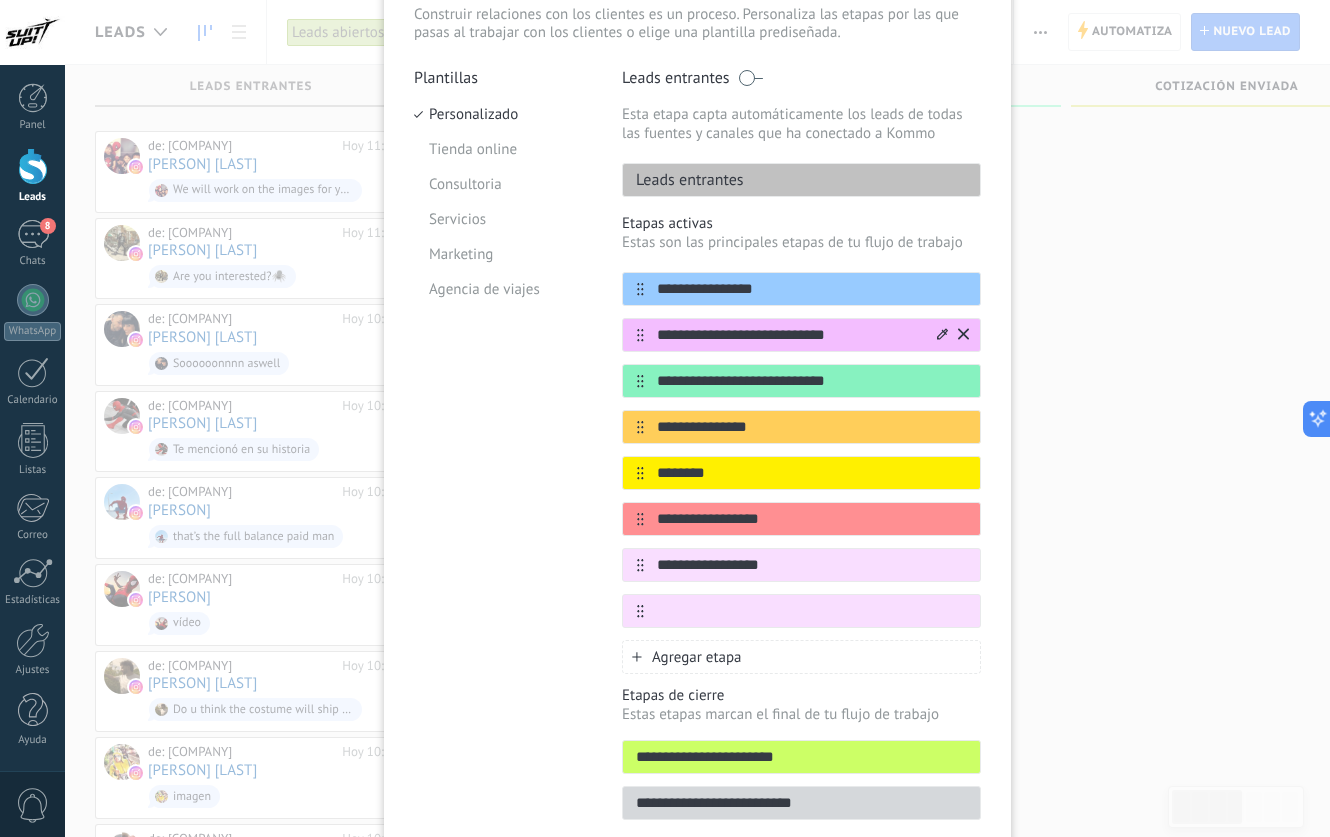 scroll, scrollTop: 149, scrollLeft: 0, axis: vertical 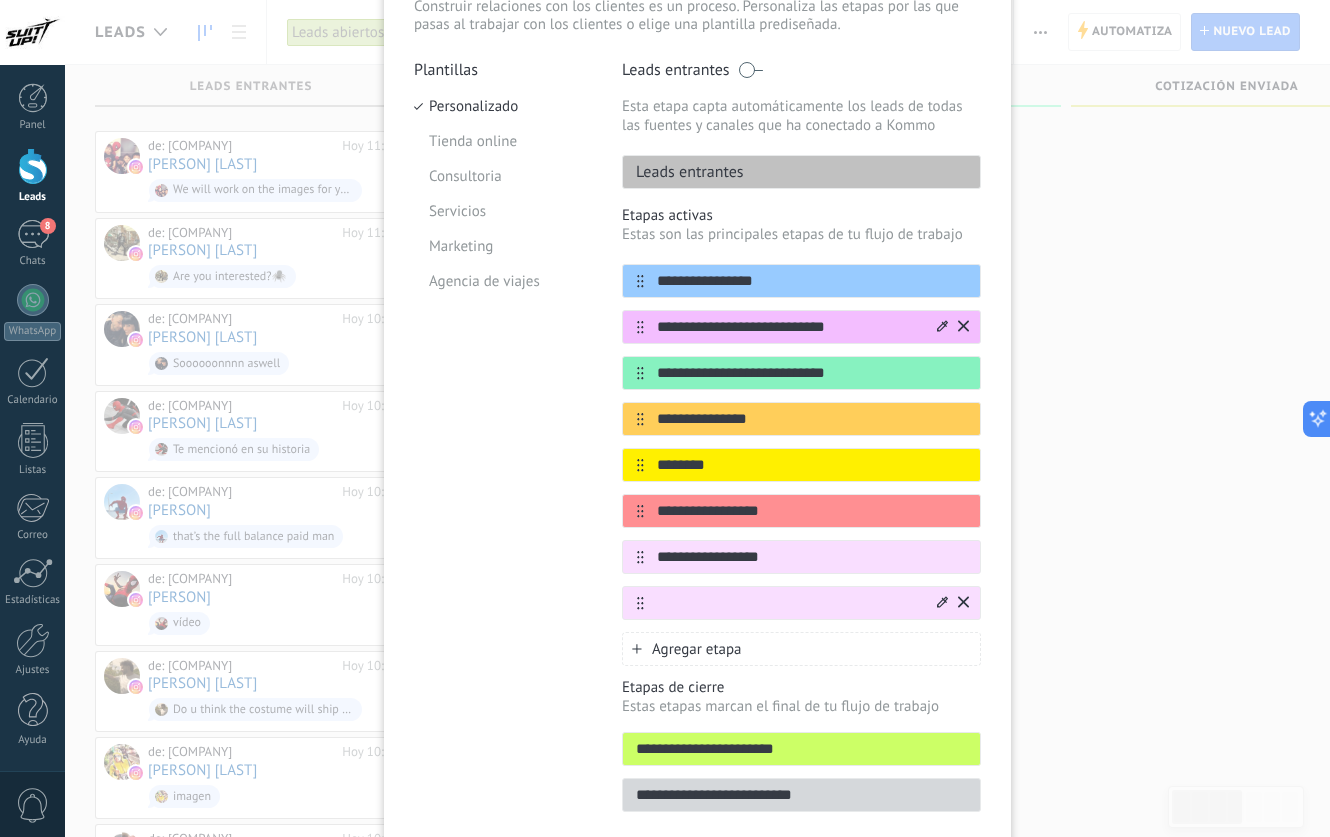 click 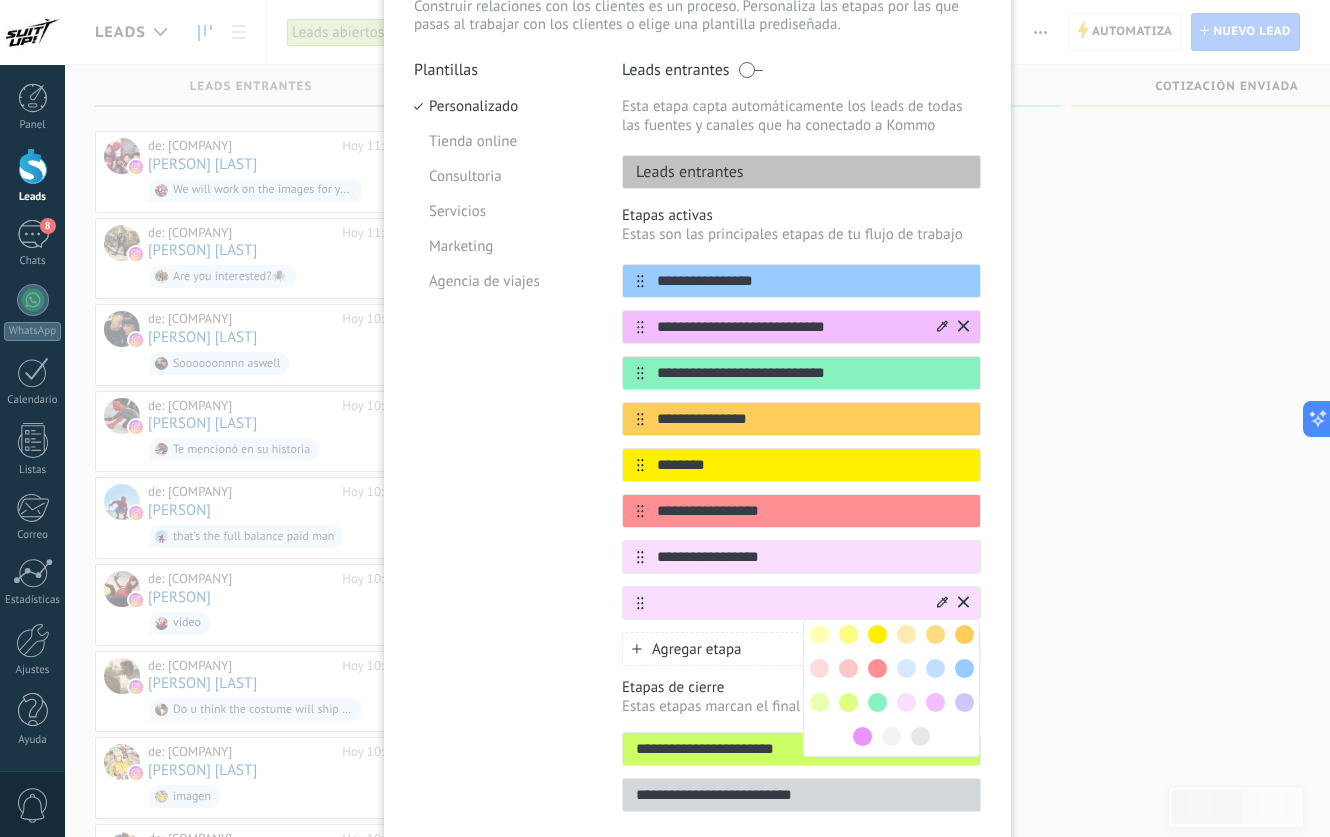 click at bounding box center (819, 634) 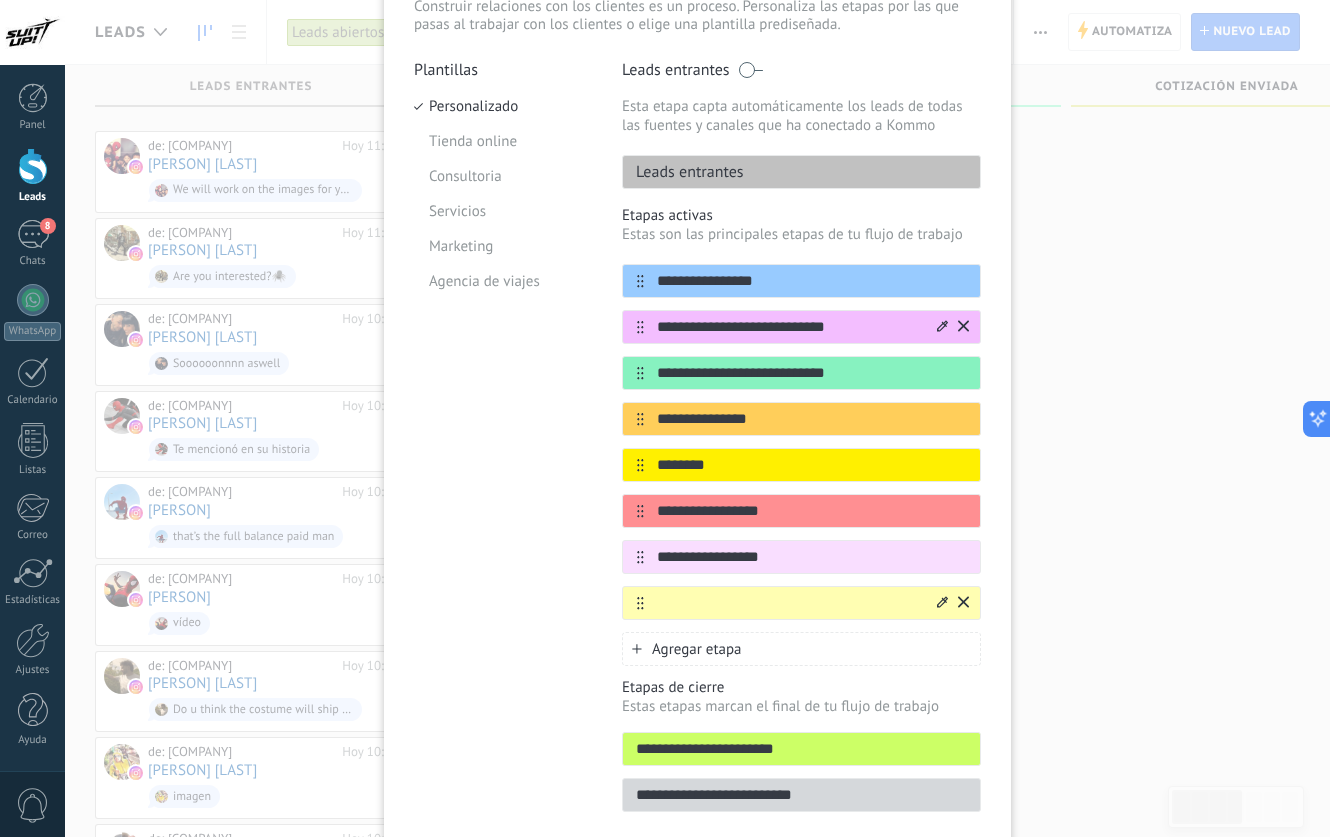click at bounding box center [789, 603] 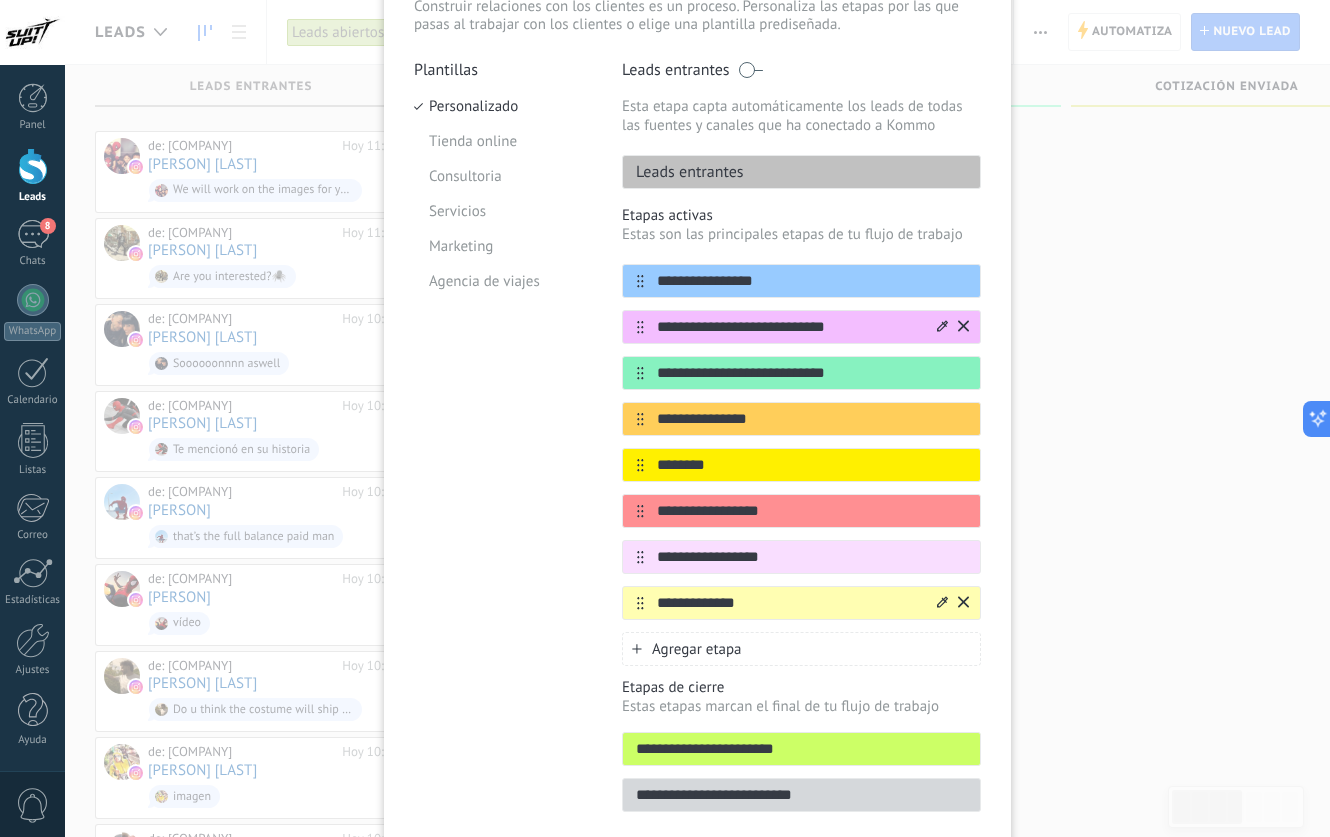 click on "**********" at bounding box center [789, 603] 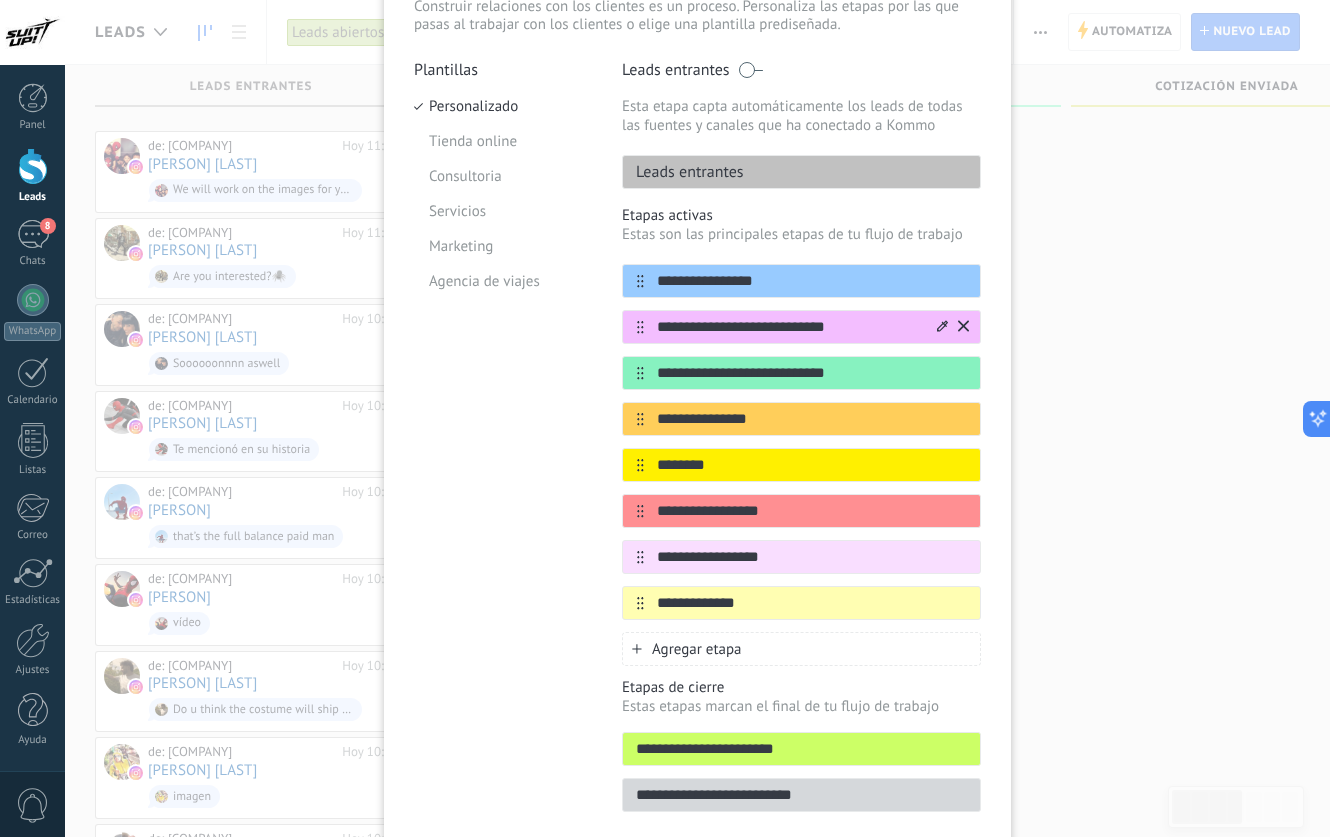 type on "**********" 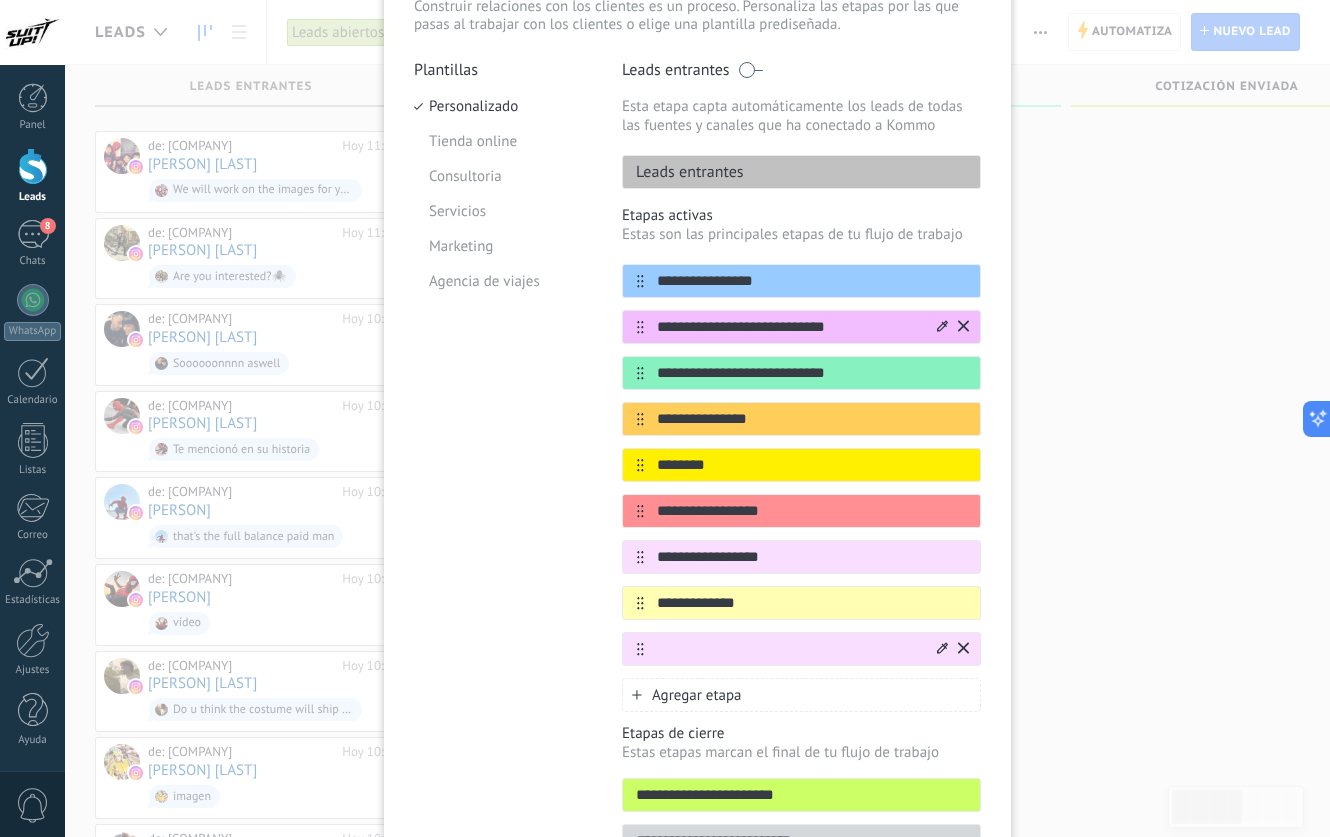 click 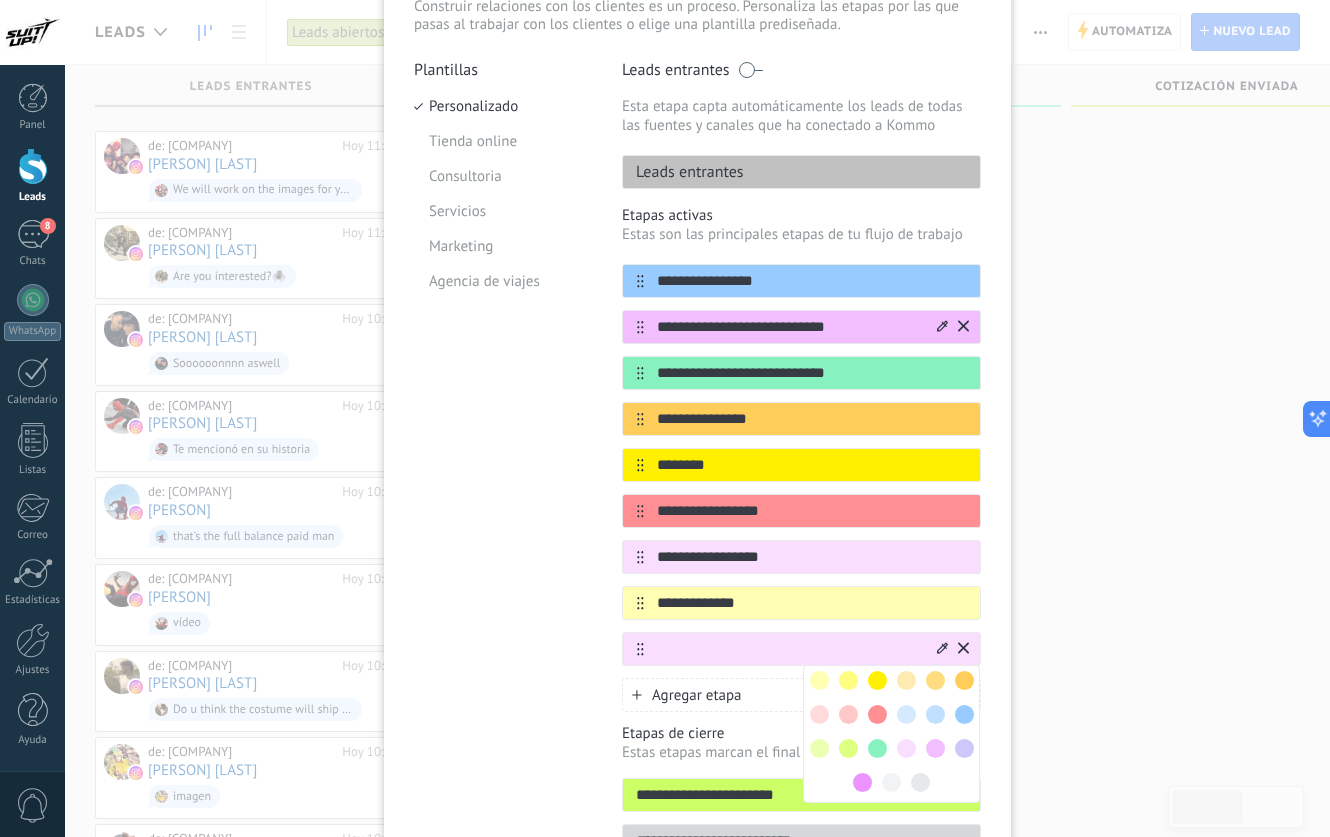 click at bounding box center [848, 714] 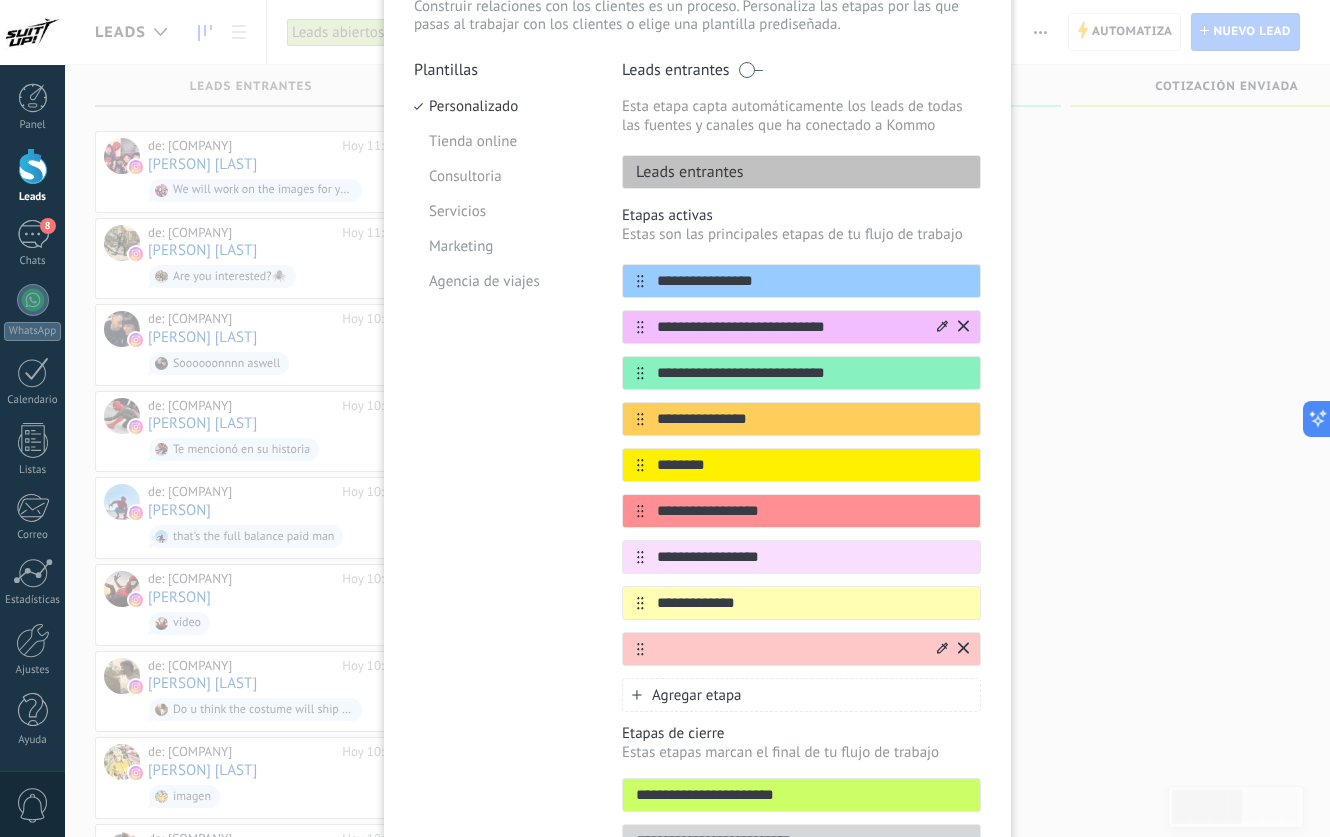 click at bounding box center [789, 649] 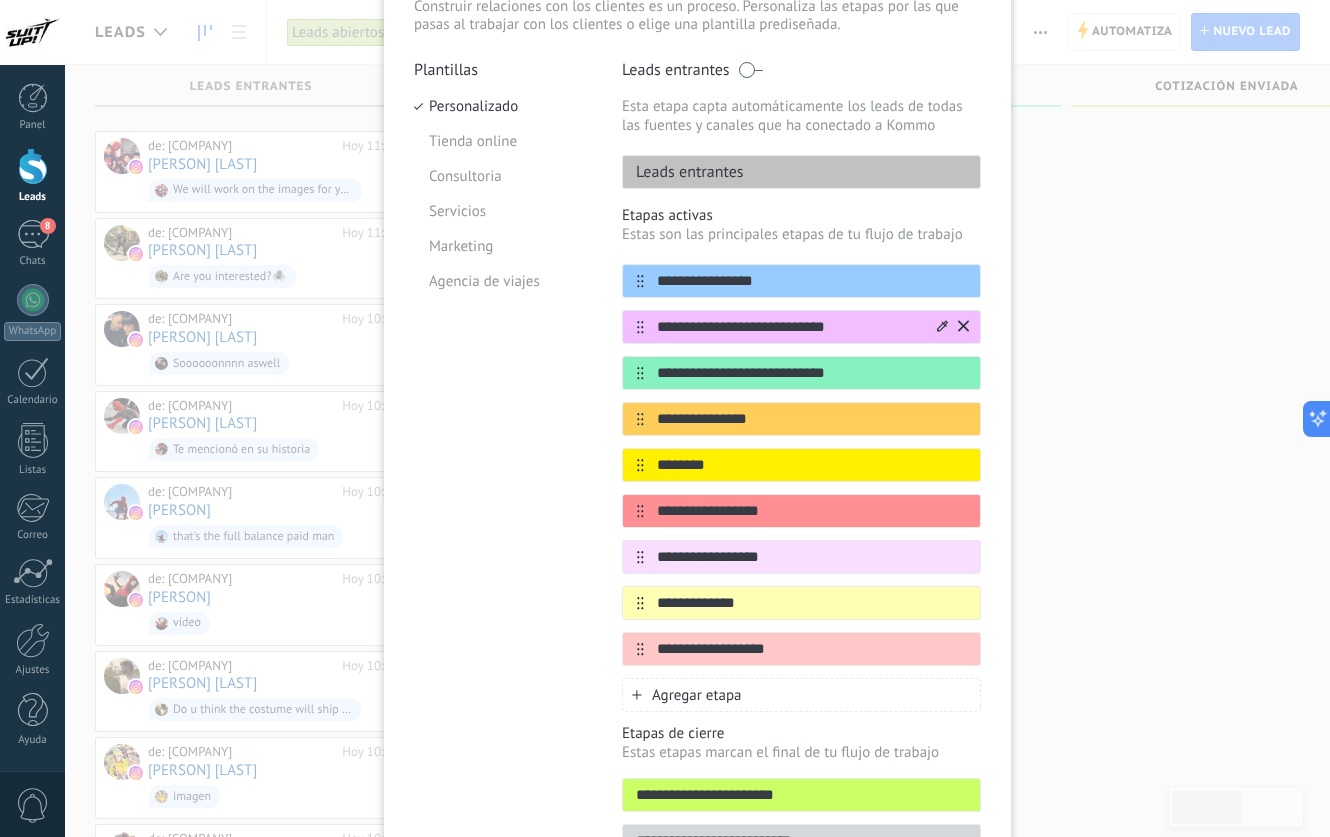 type on "**********" 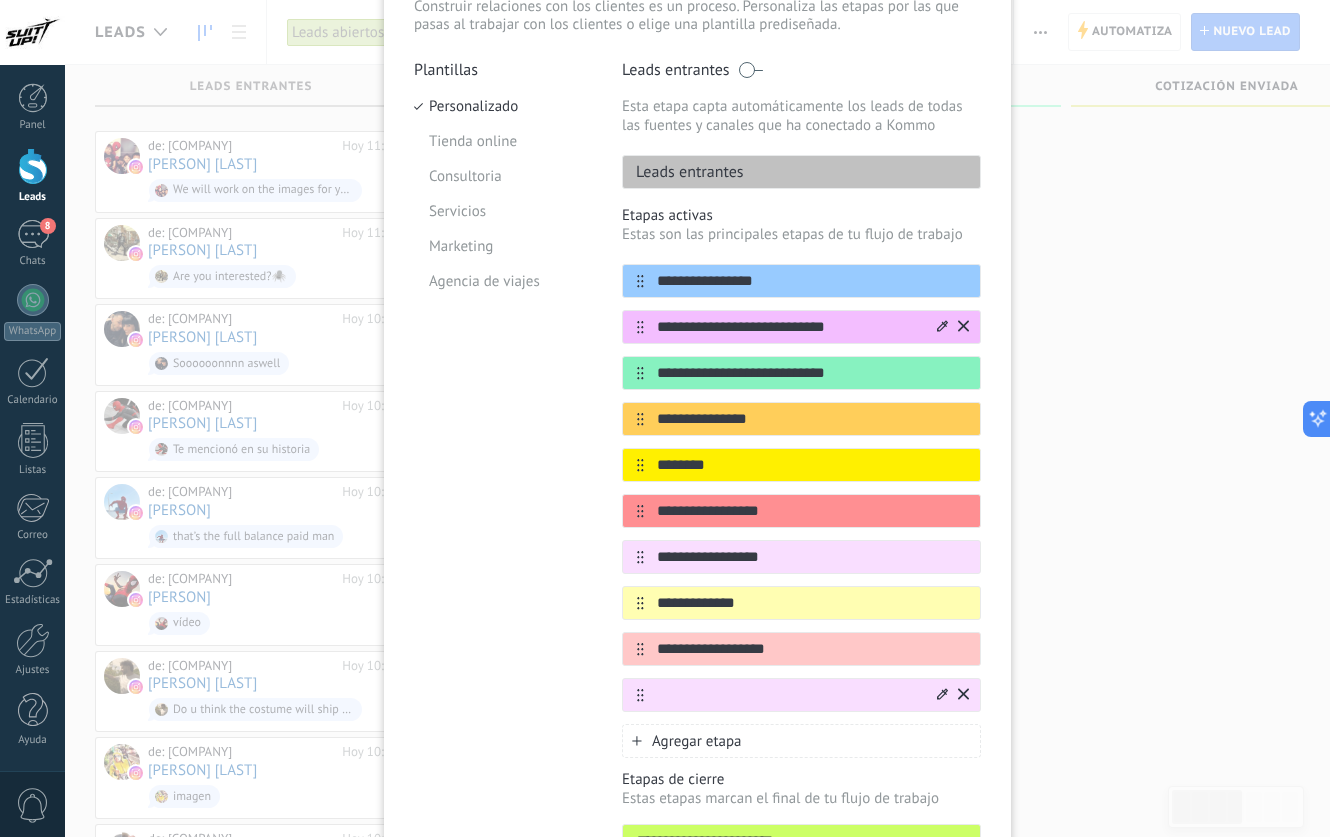 click 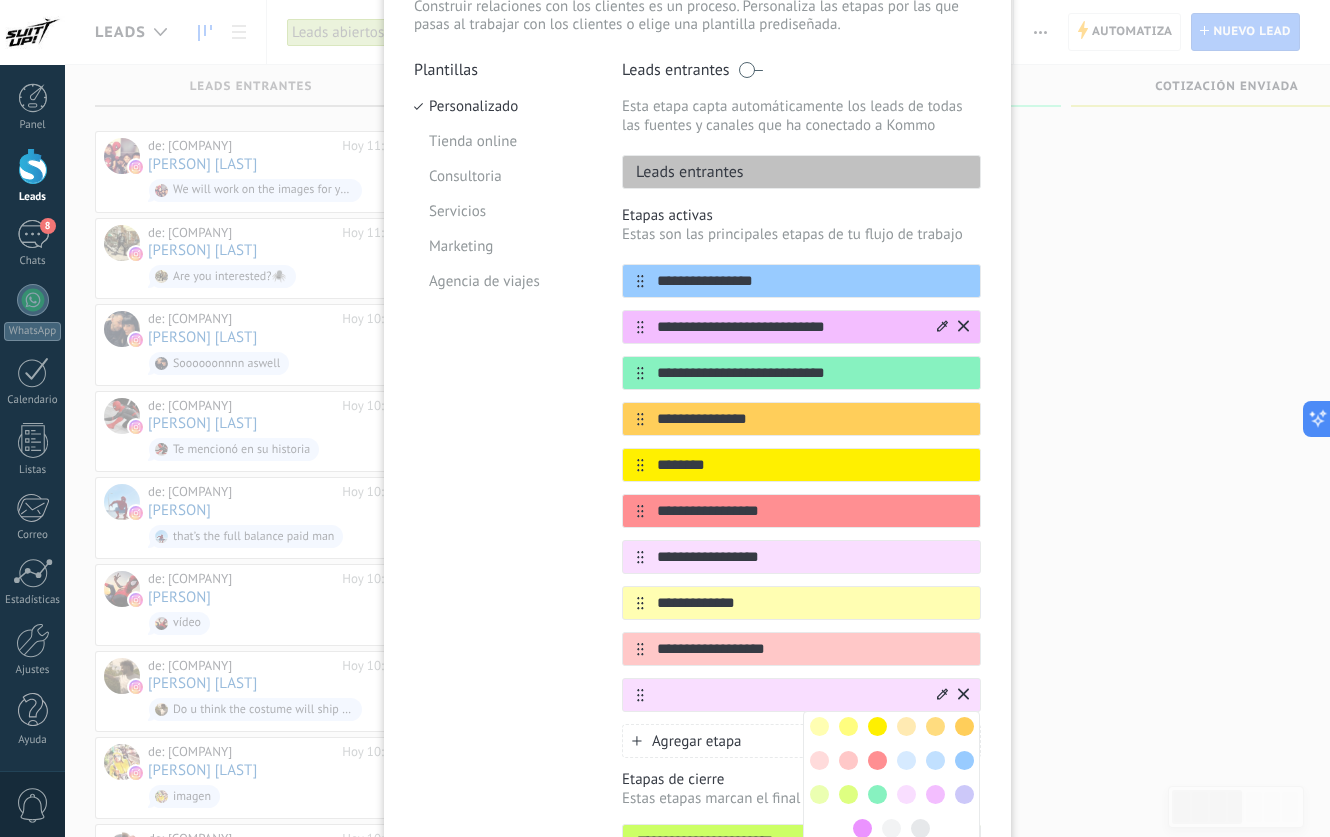 click at bounding box center [819, 794] 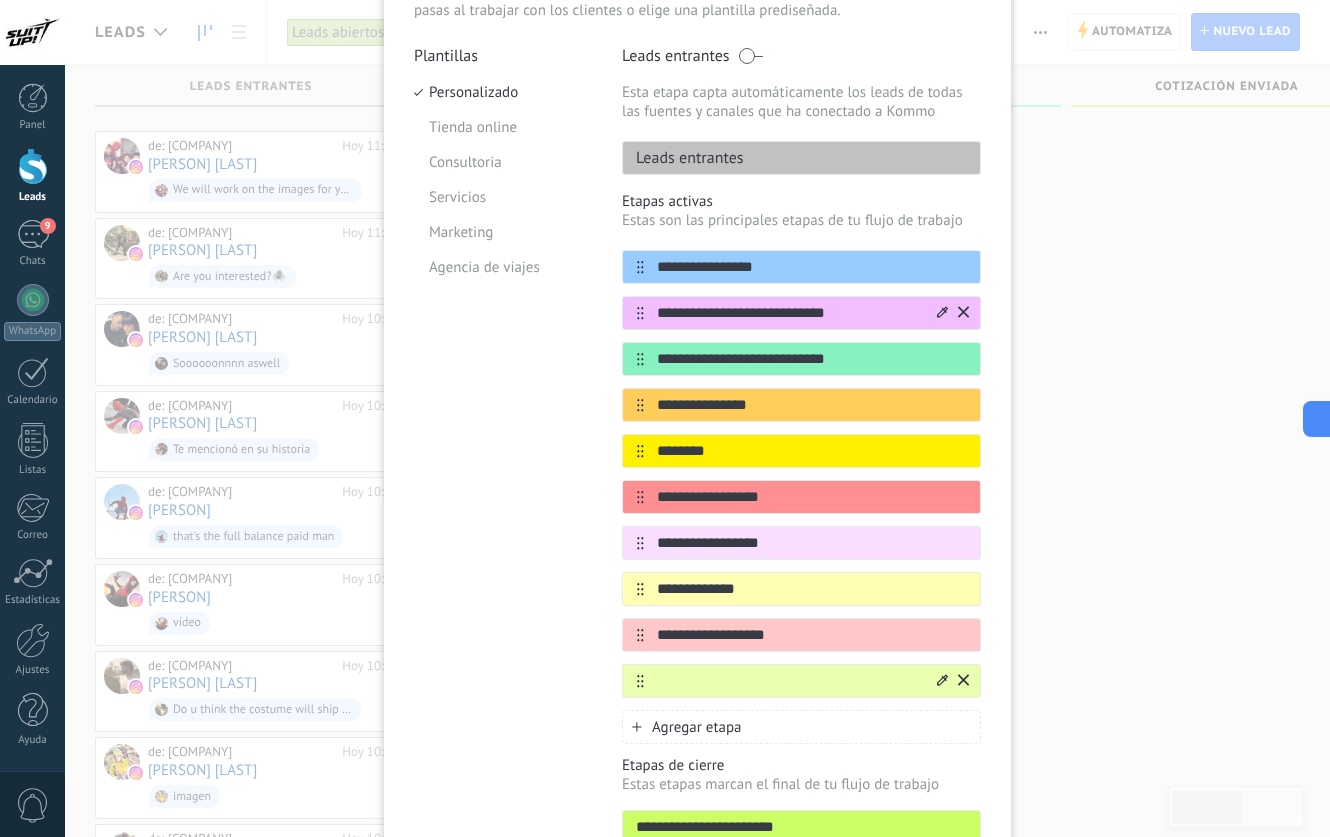 scroll, scrollTop: 170, scrollLeft: 0, axis: vertical 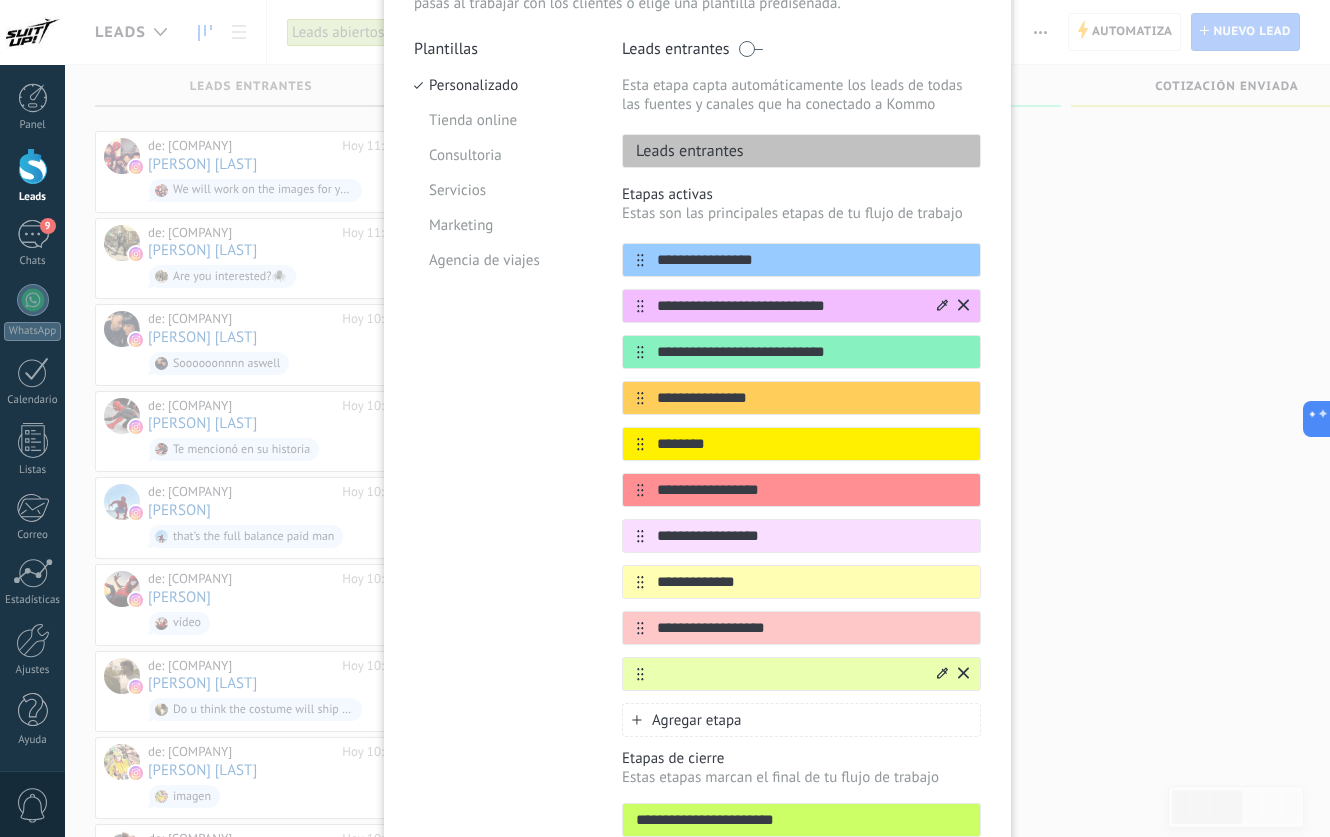 click at bounding box center (789, 674) 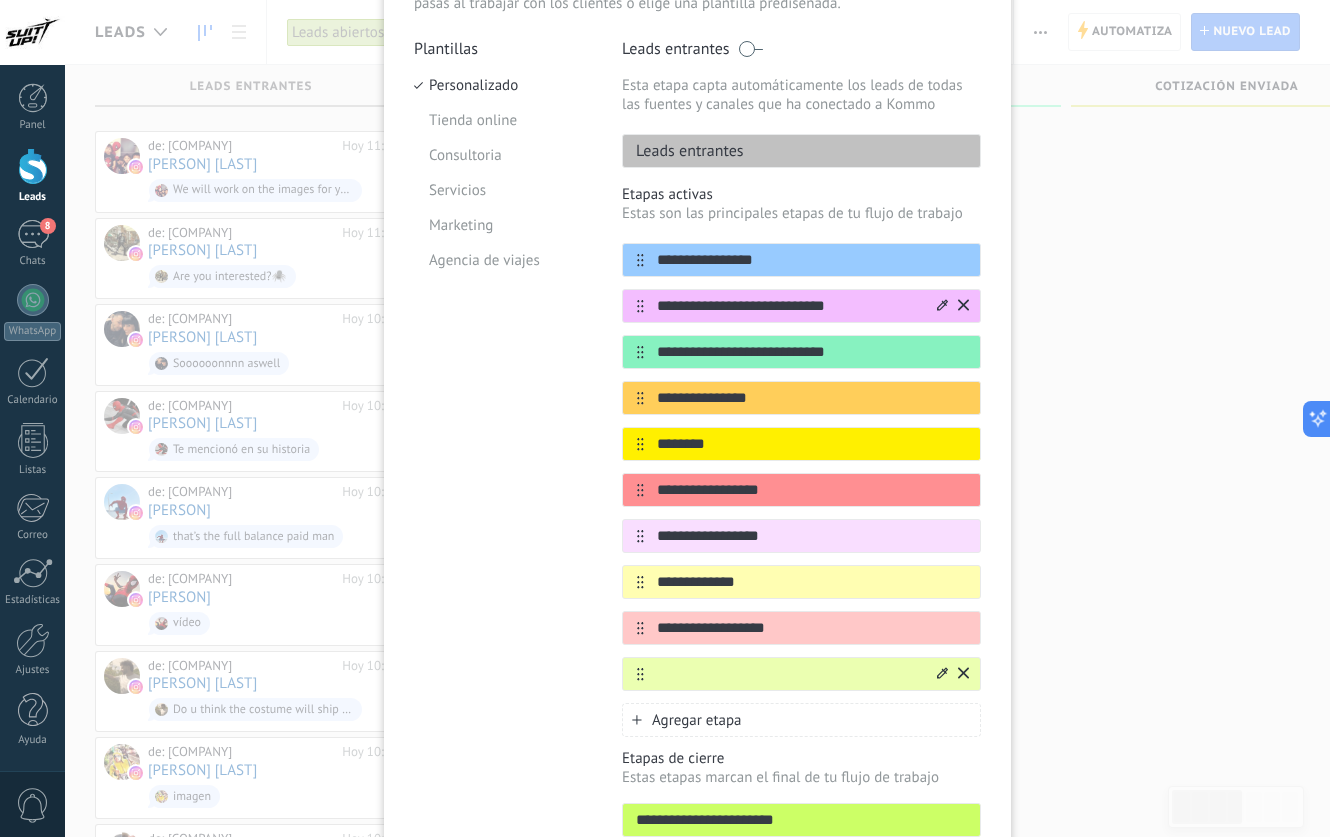 click at bounding box center [789, 674] 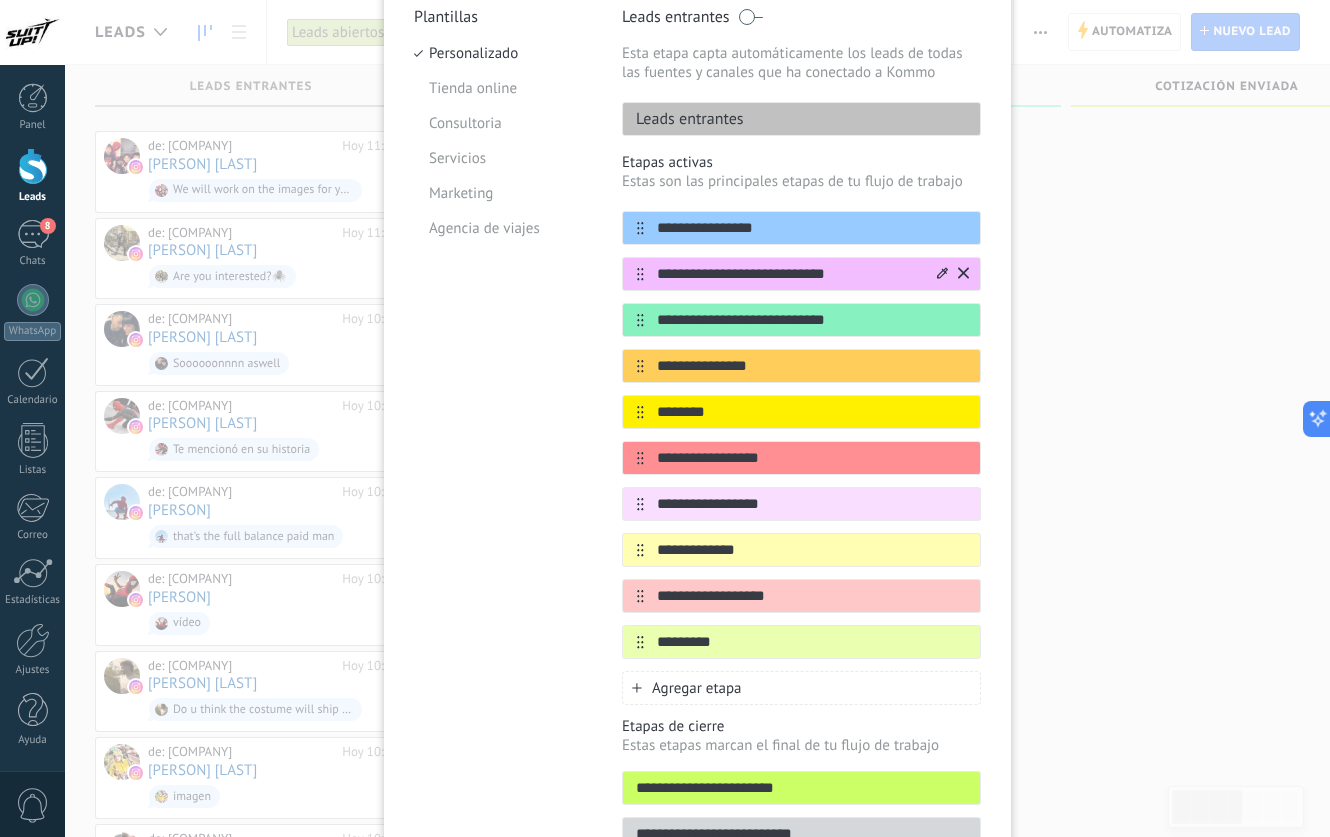 scroll, scrollTop: 326, scrollLeft: 0, axis: vertical 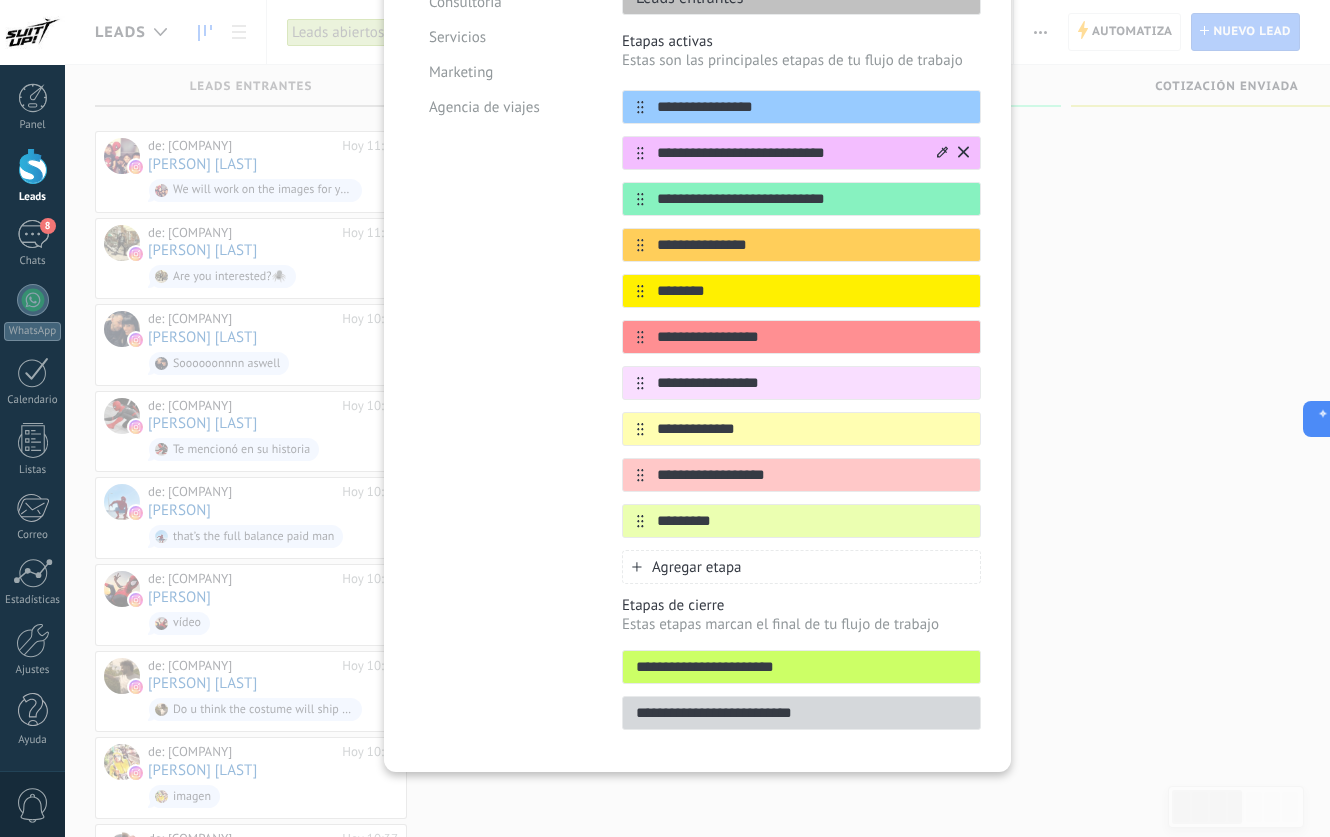 type on "*********" 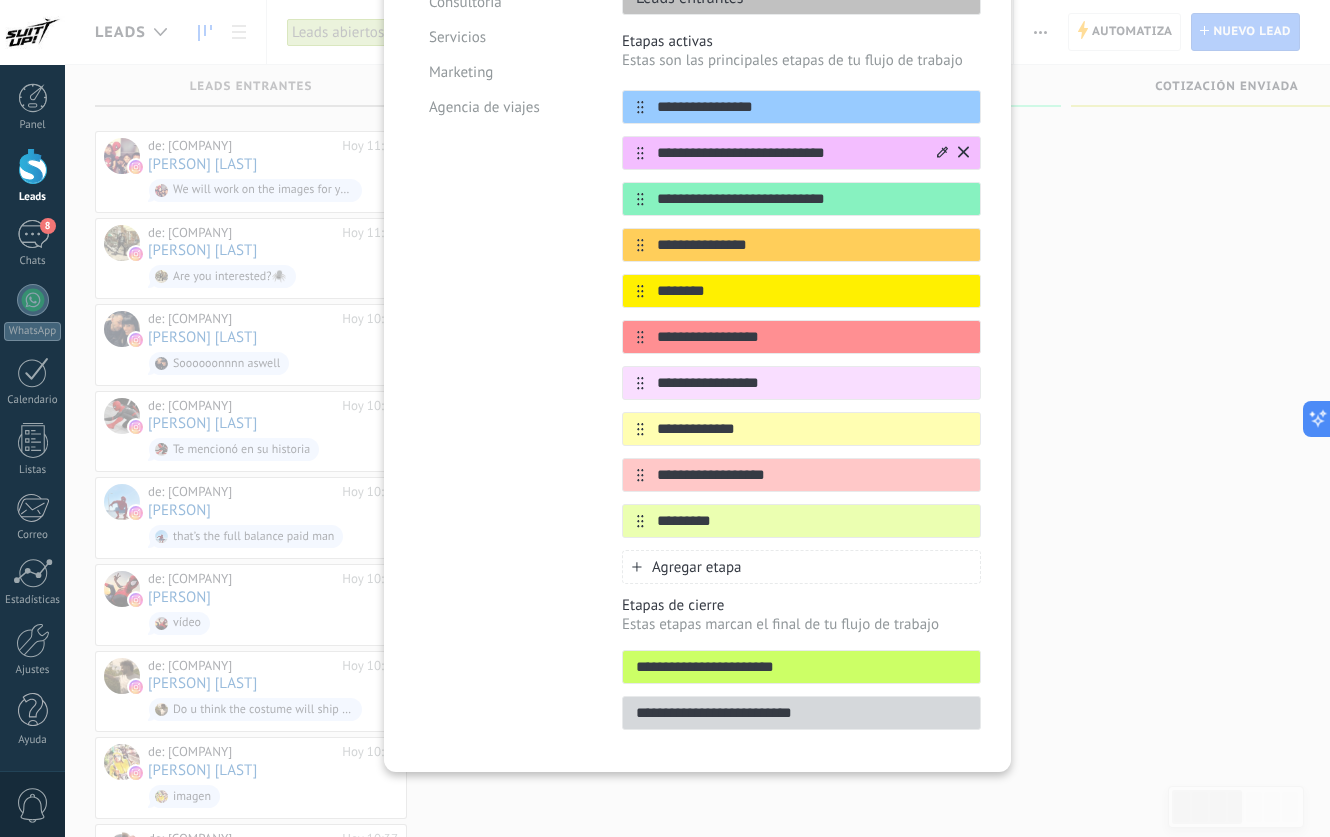 click on "**********" at bounding box center [801, 667] 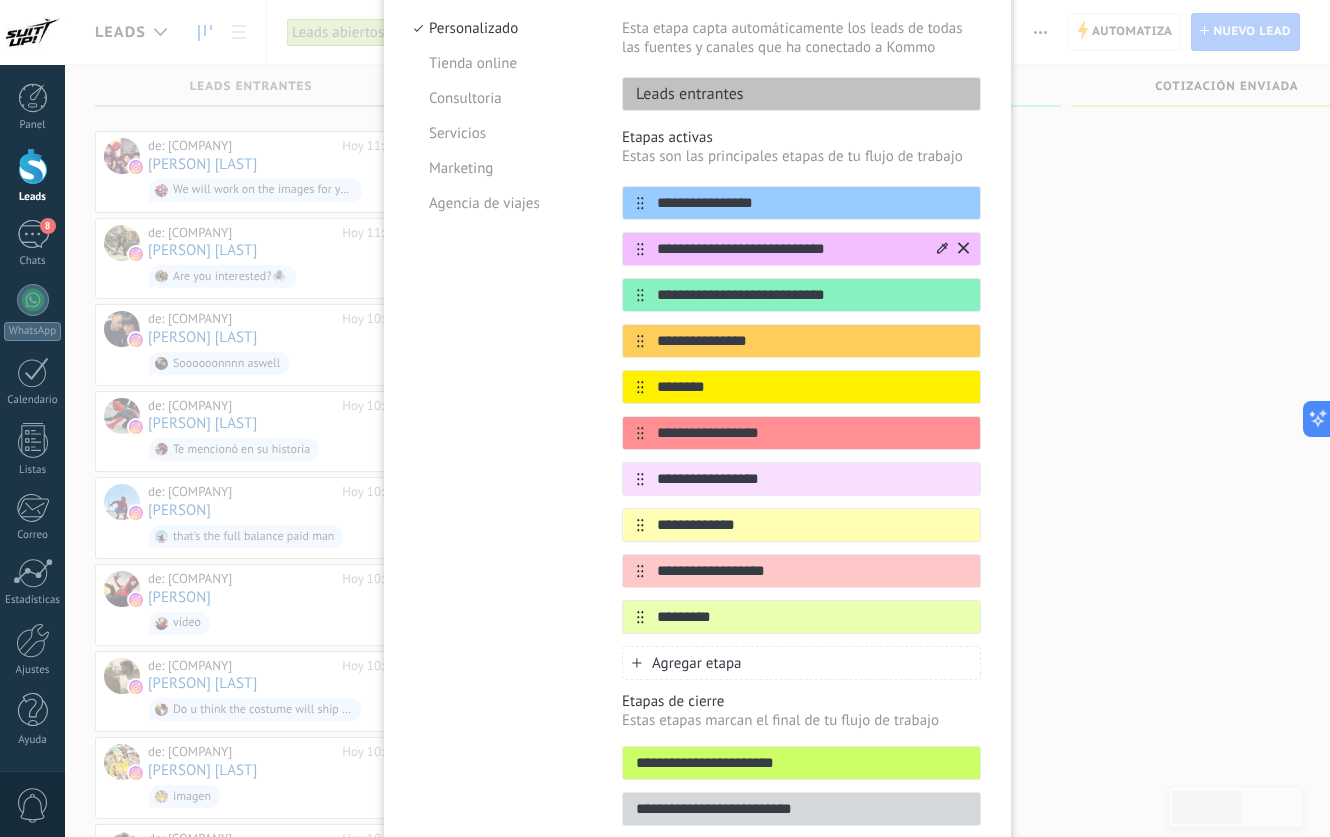 scroll, scrollTop: 326, scrollLeft: 0, axis: vertical 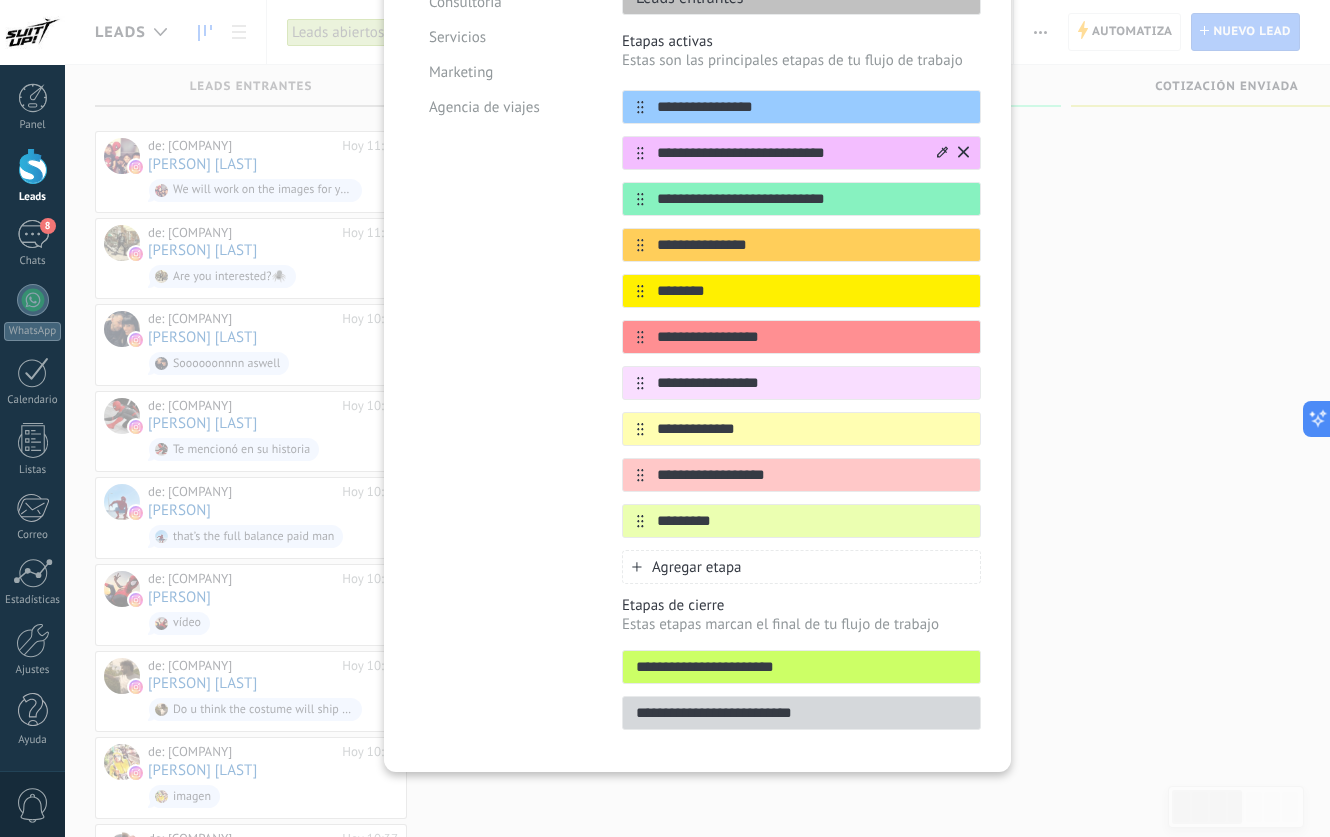 click on "**********" at bounding box center (801, 667) 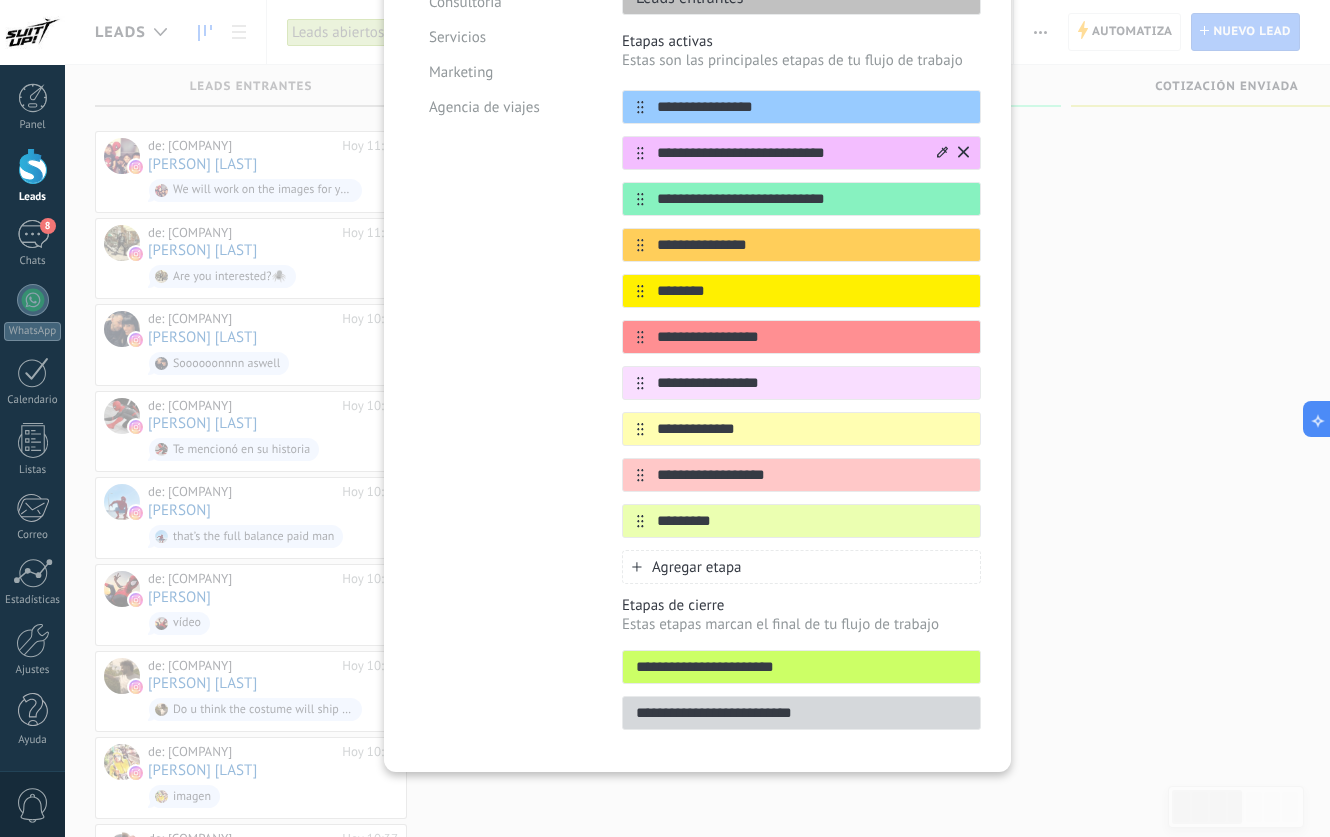 drag, startPoint x: 633, startPoint y: 668, endPoint x: 794, endPoint y: 666, distance: 161.01242 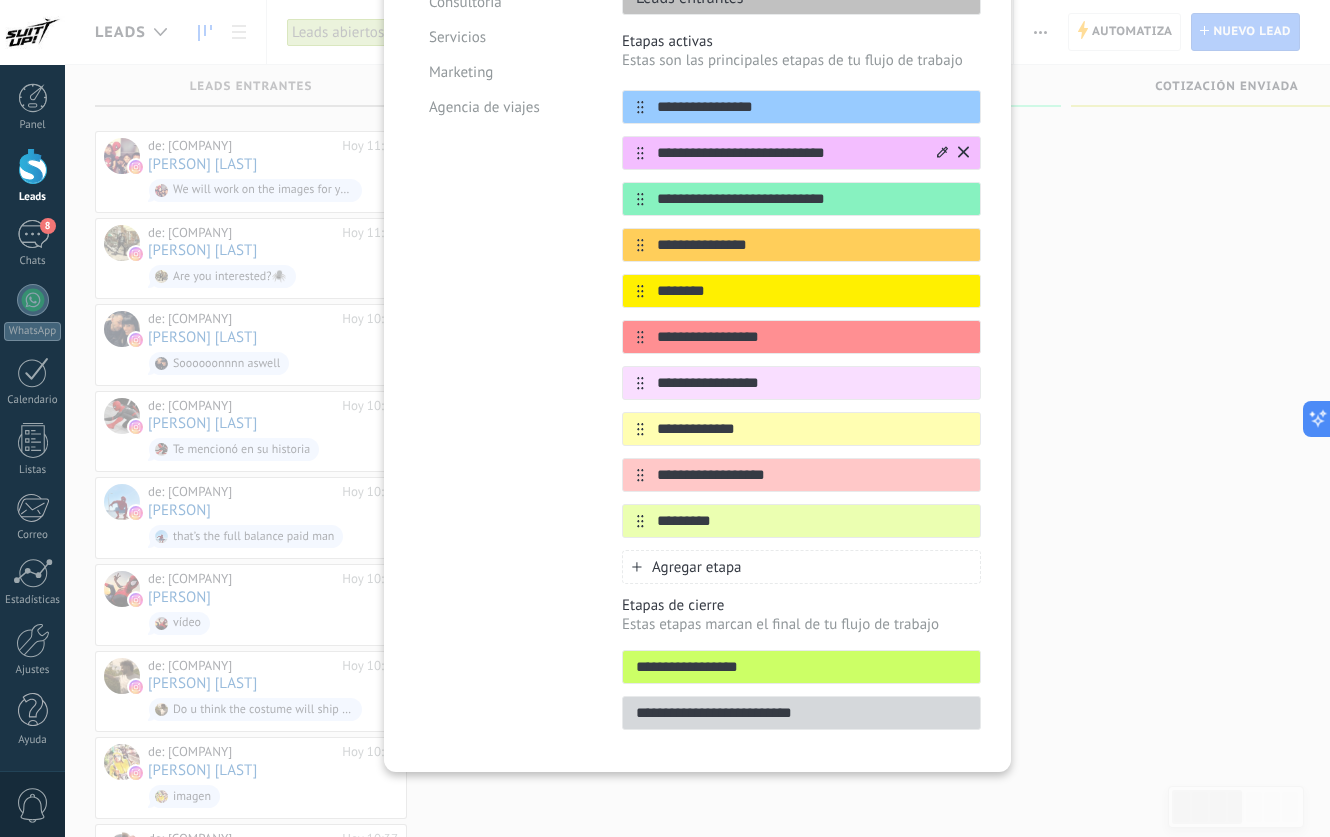 type on "**********" 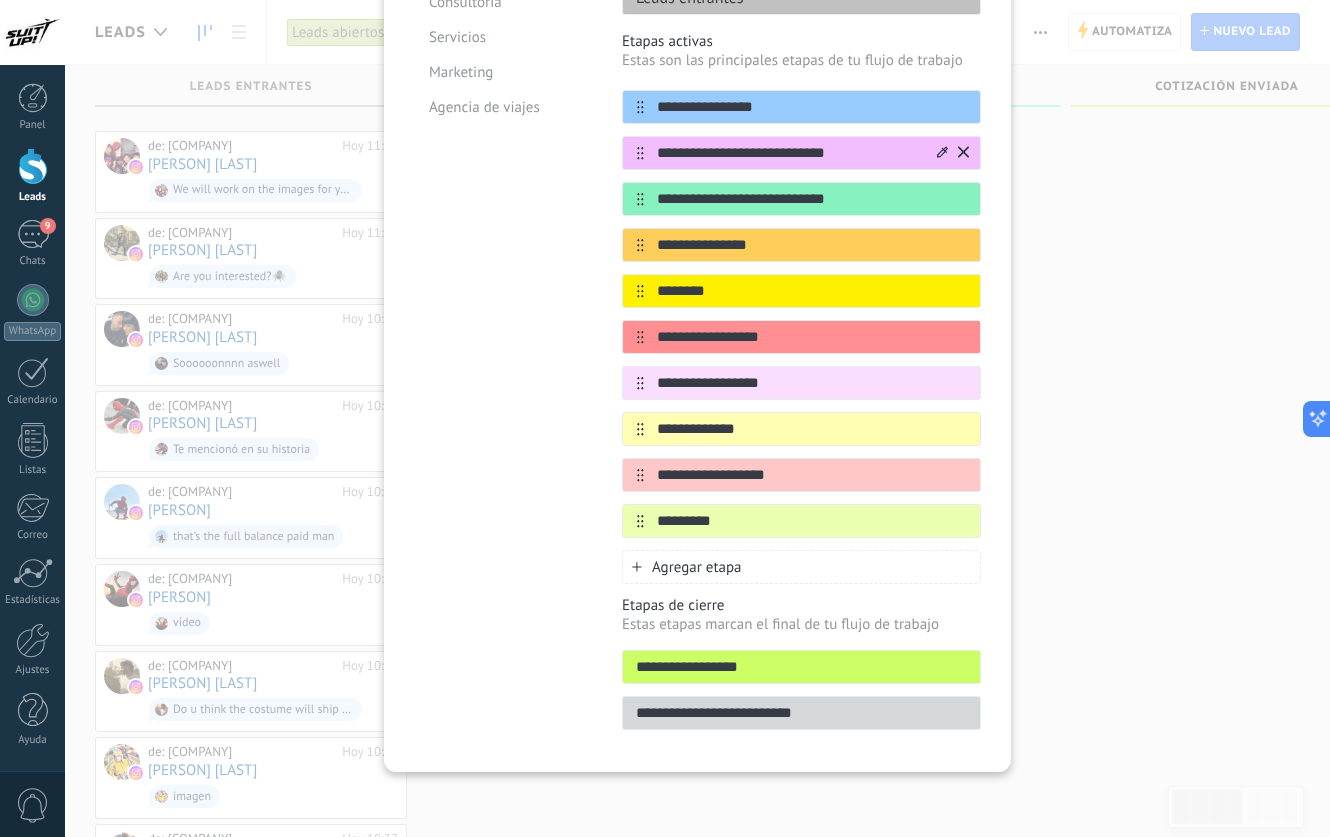 click on "**********" at bounding box center (801, 713) 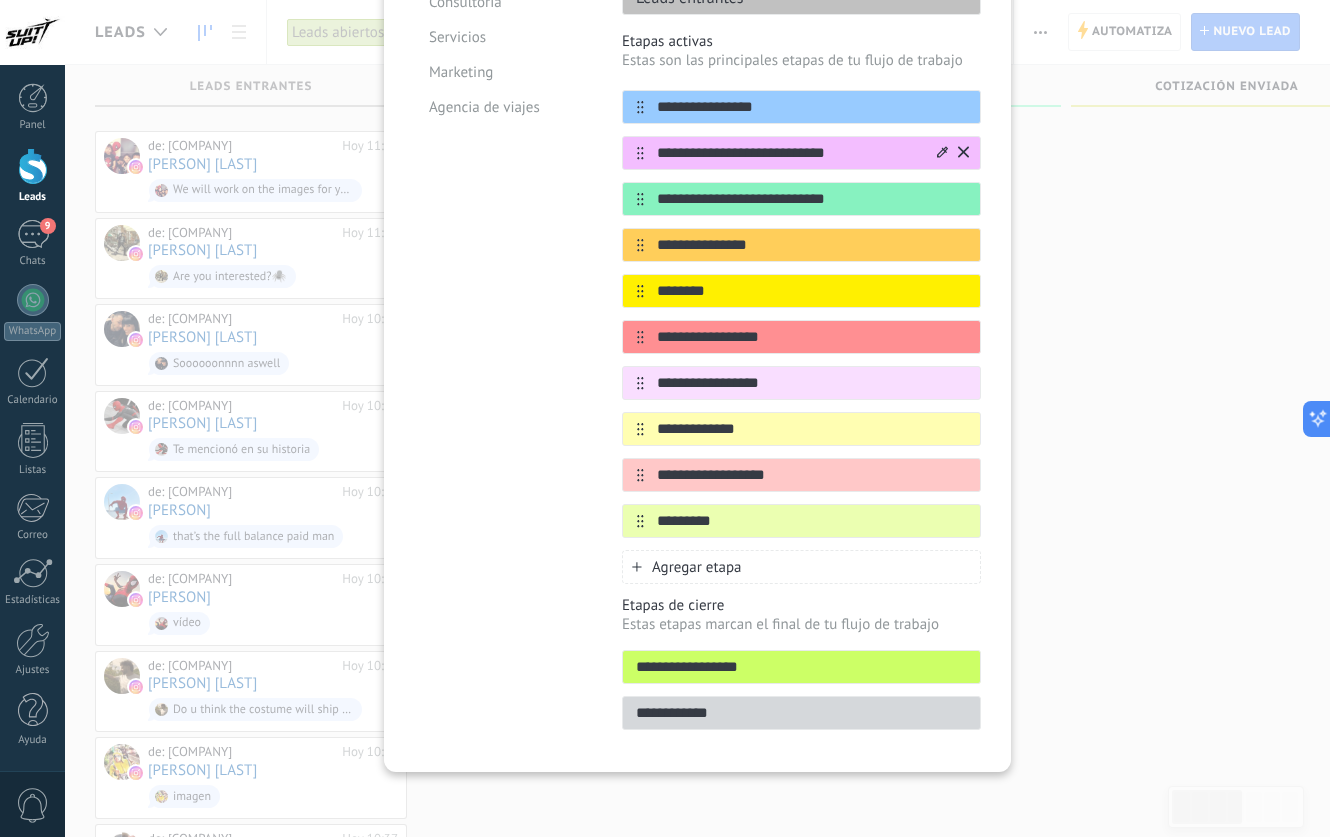 type on "**********" 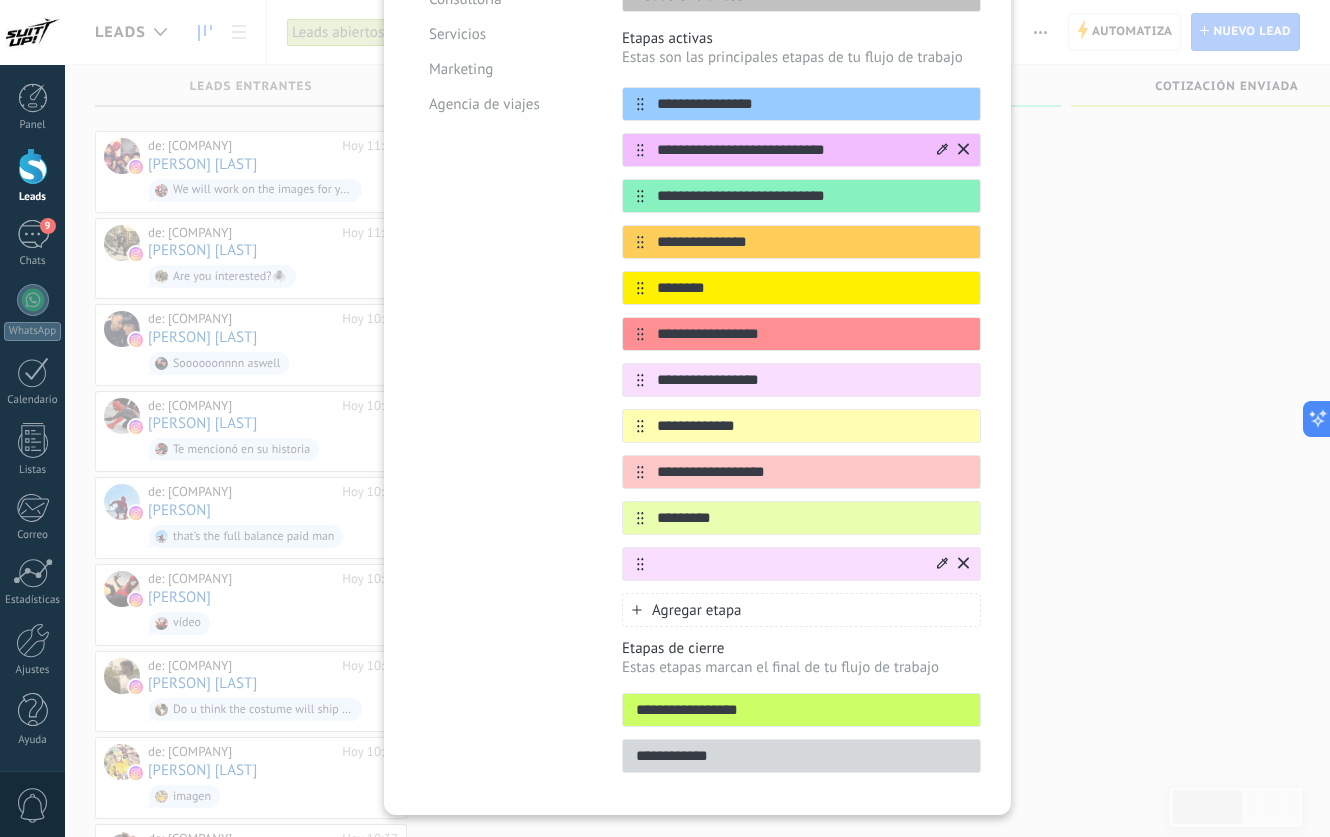 click 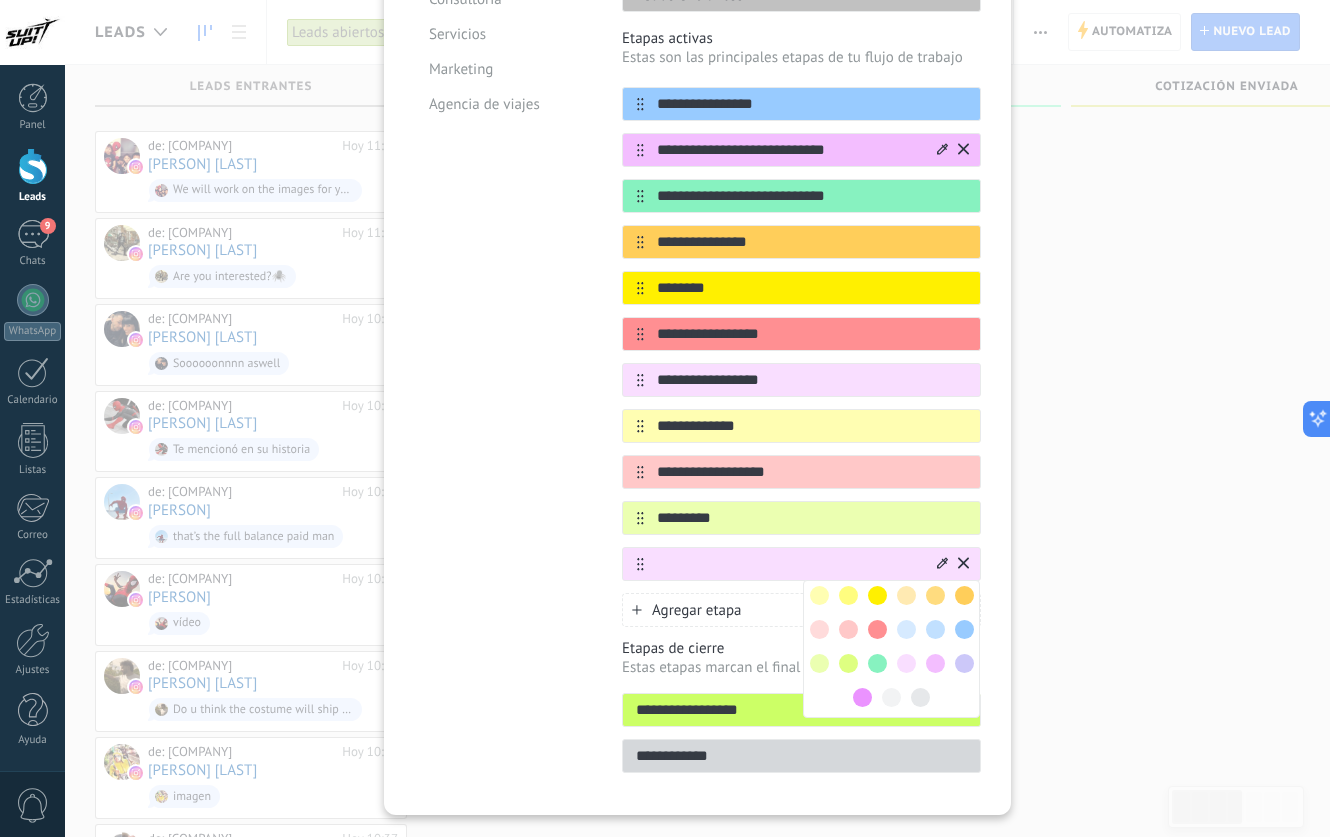 click at bounding box center [964, 629] 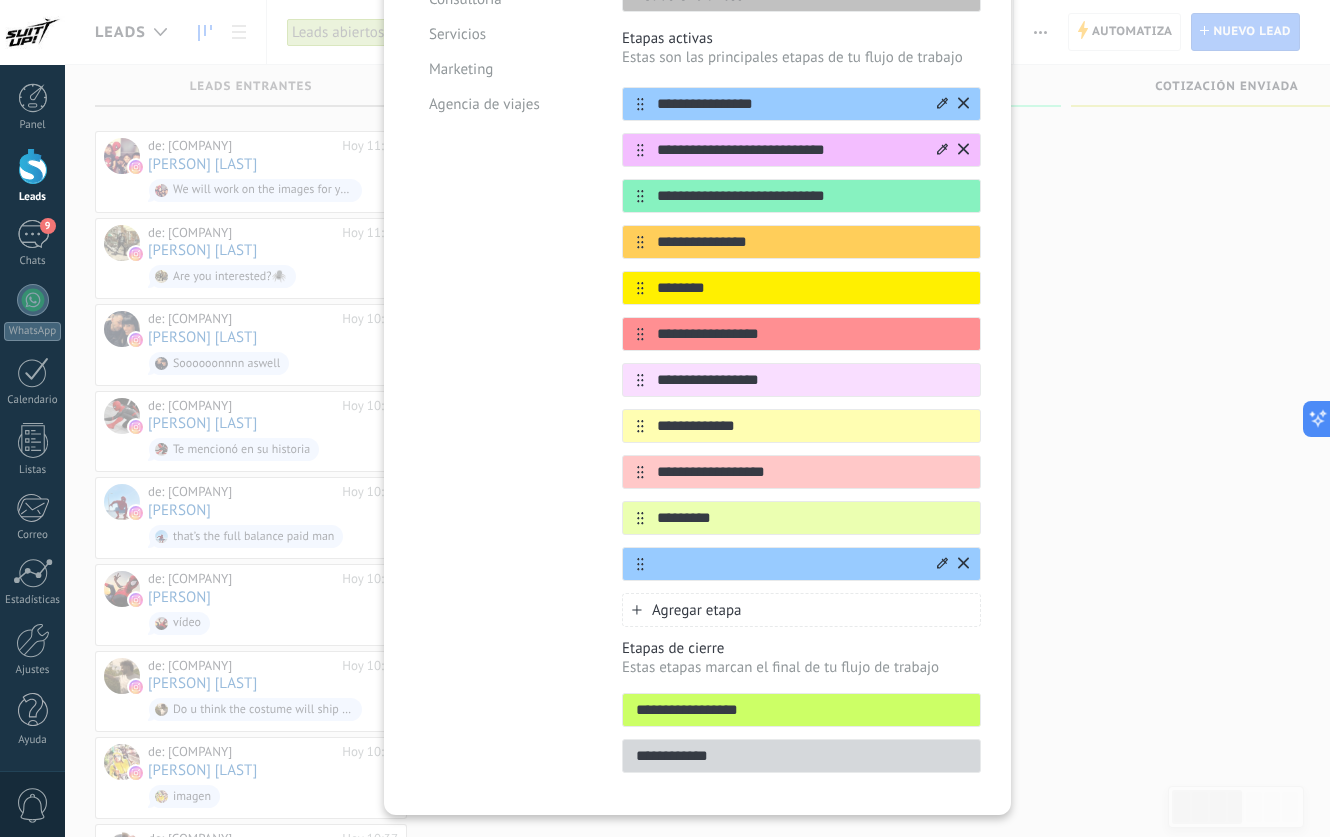 click on "**********" at bounding box center (789, 104) 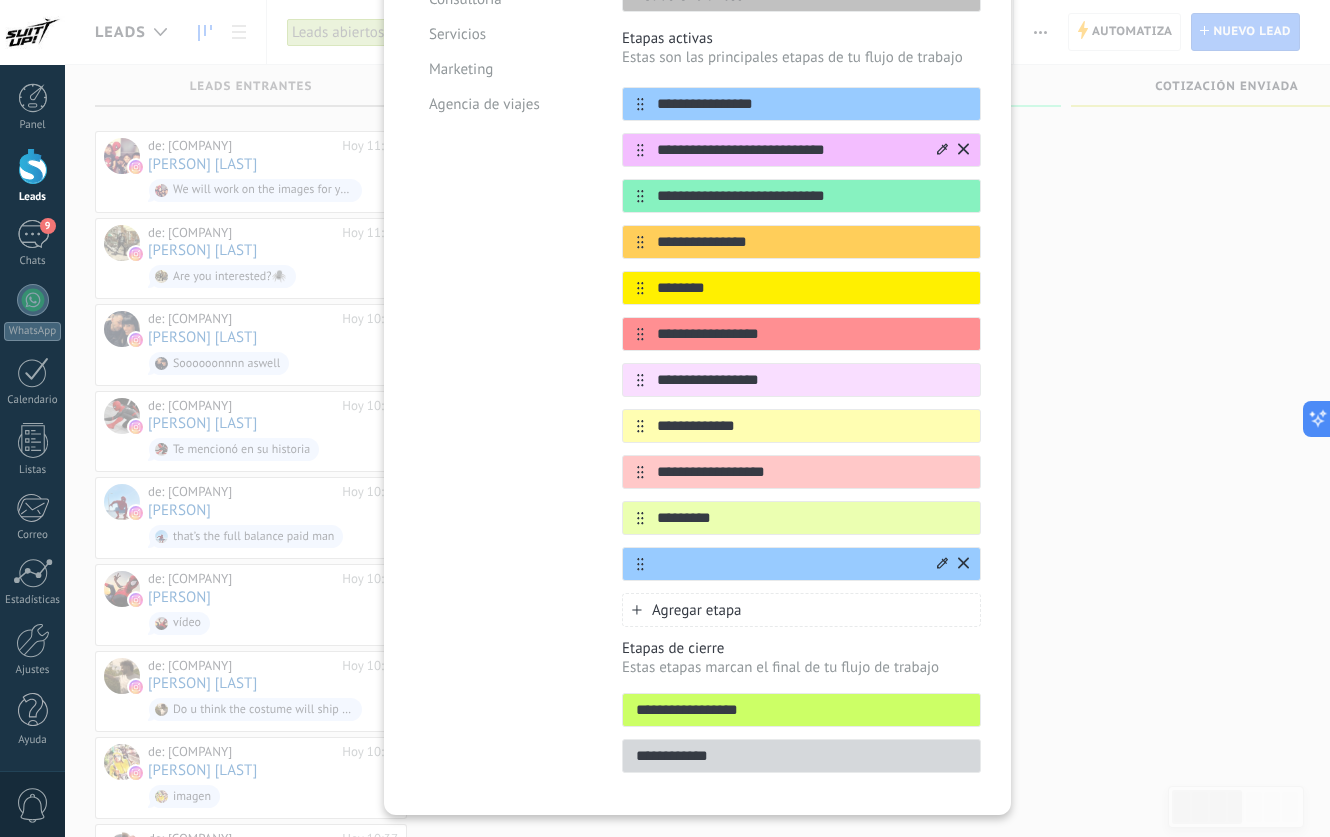 click at bounding box center (789, 564) 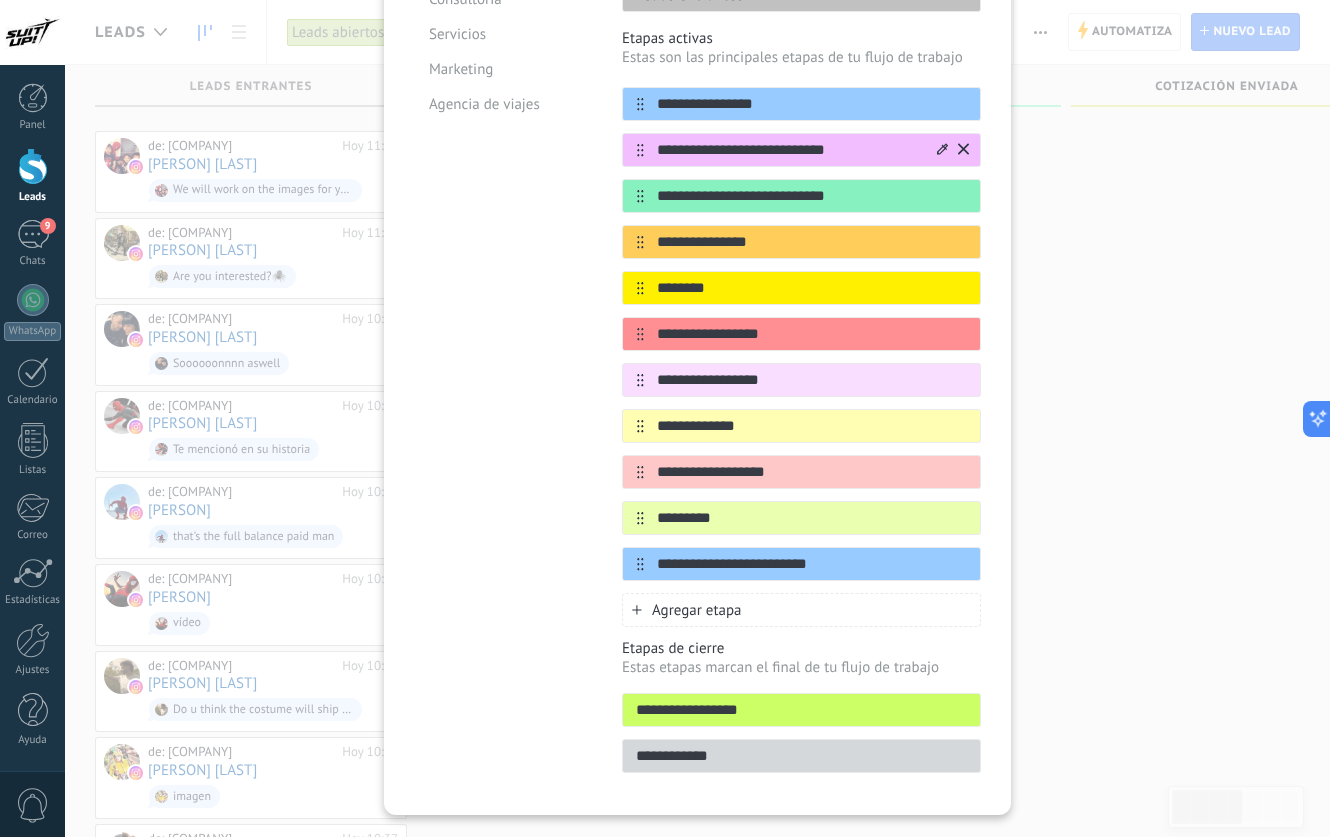 type on "**********" 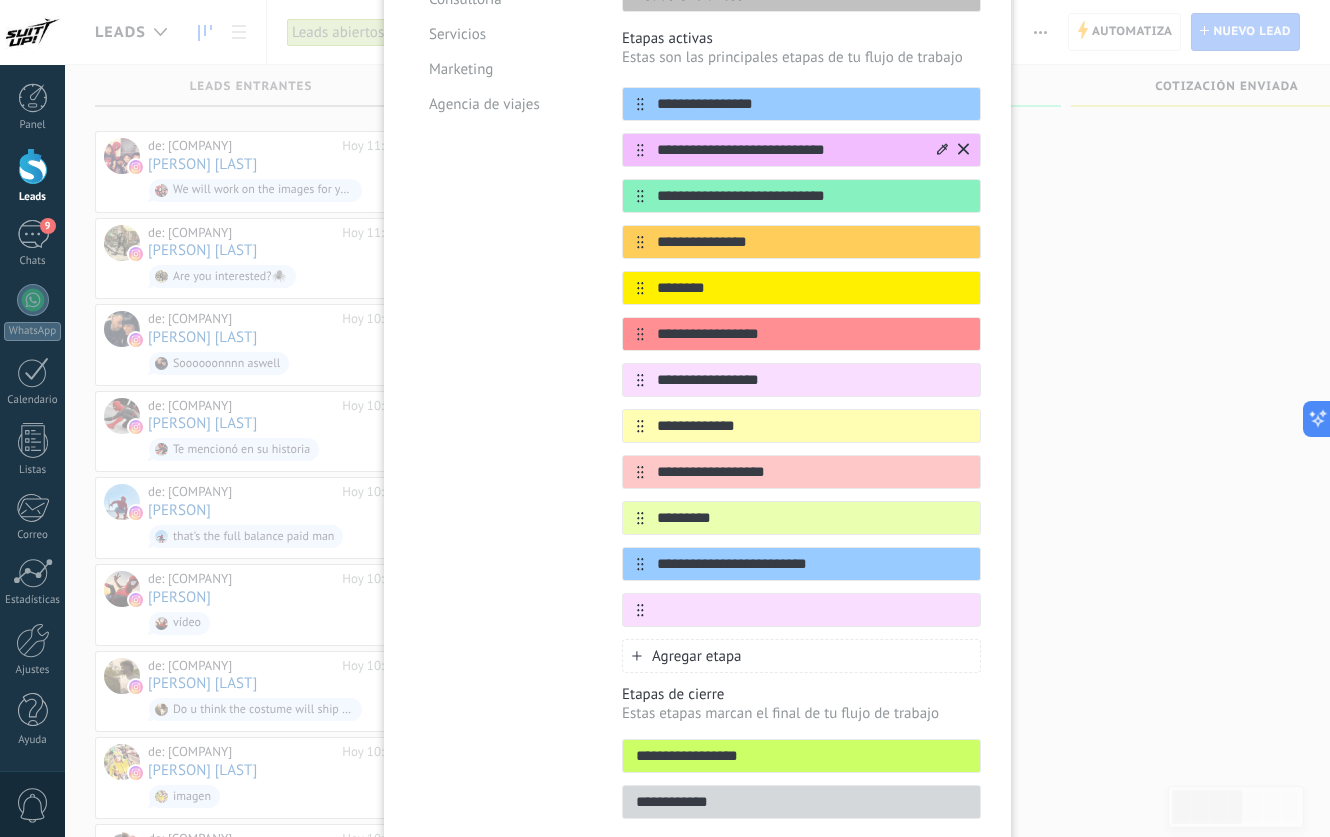 click on "**********" at bounding box center [789, 150] 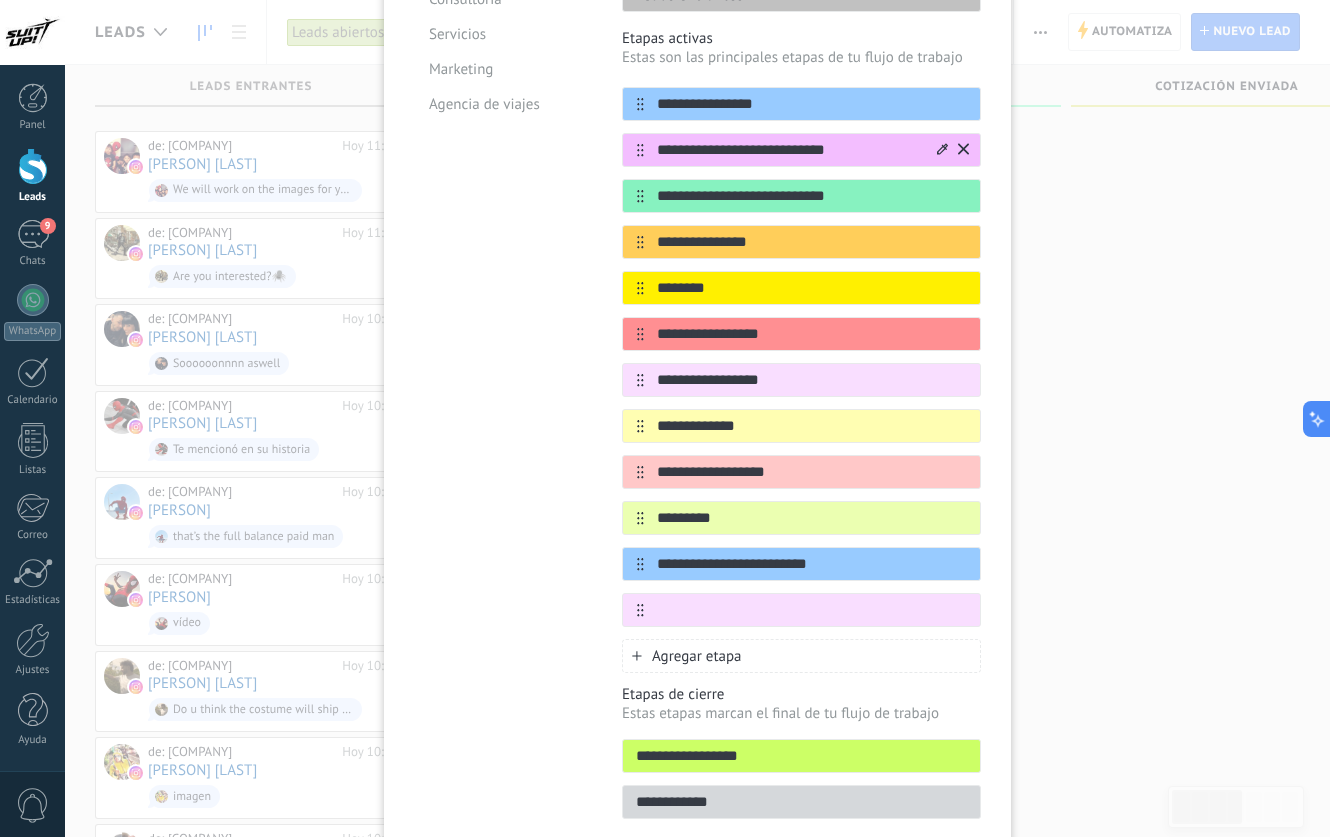 click on "**********" at bounding box center [789, 150] 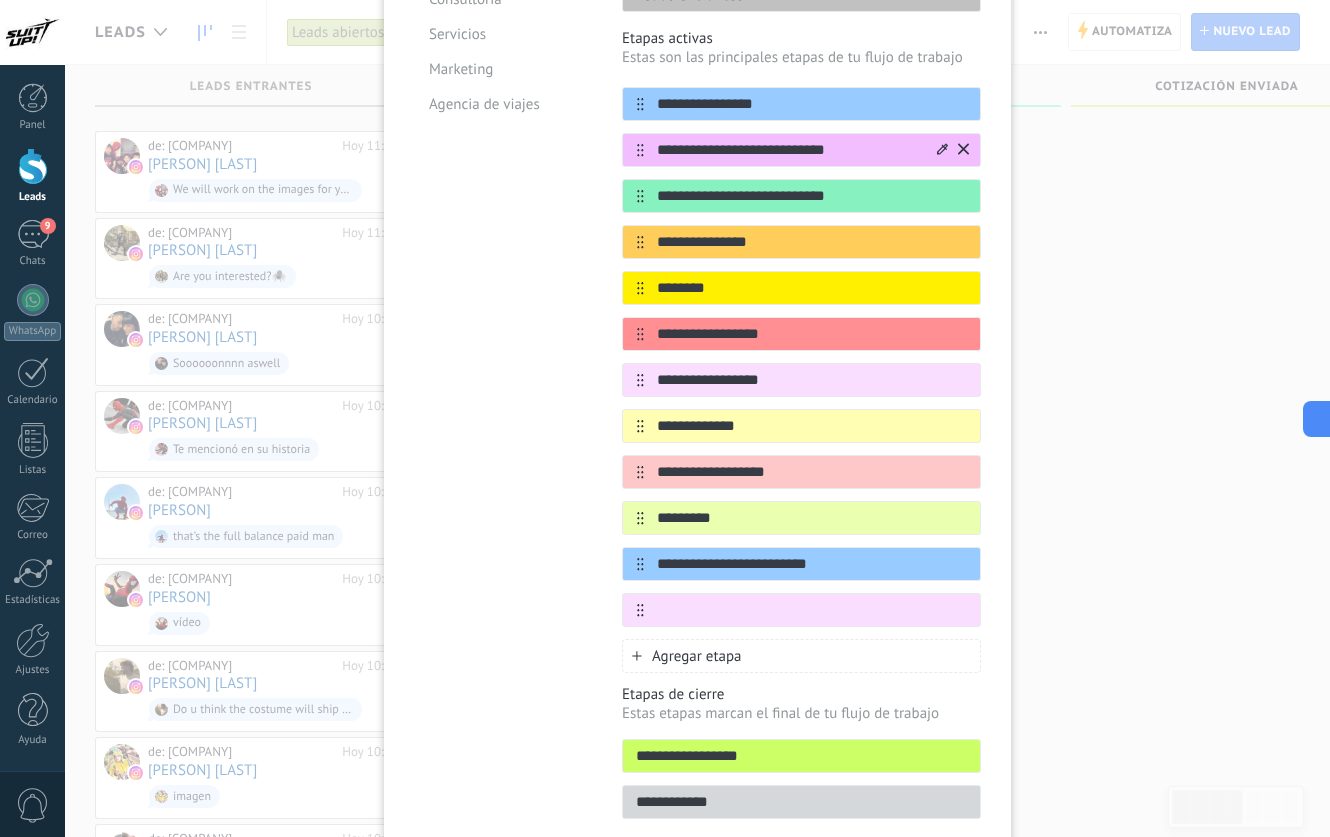 click on "**********" at bounding box center (789, 150) 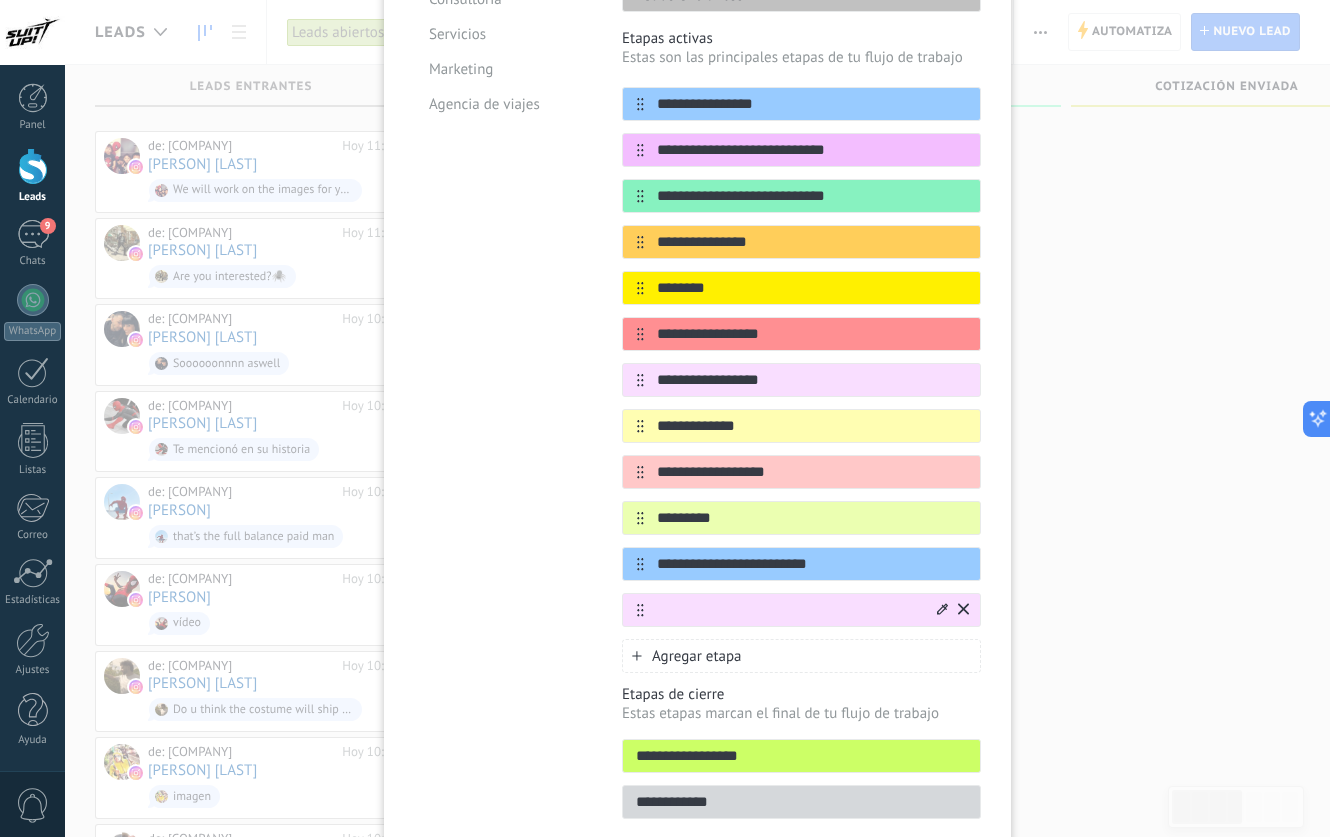 click at bounding box center [789, 610] 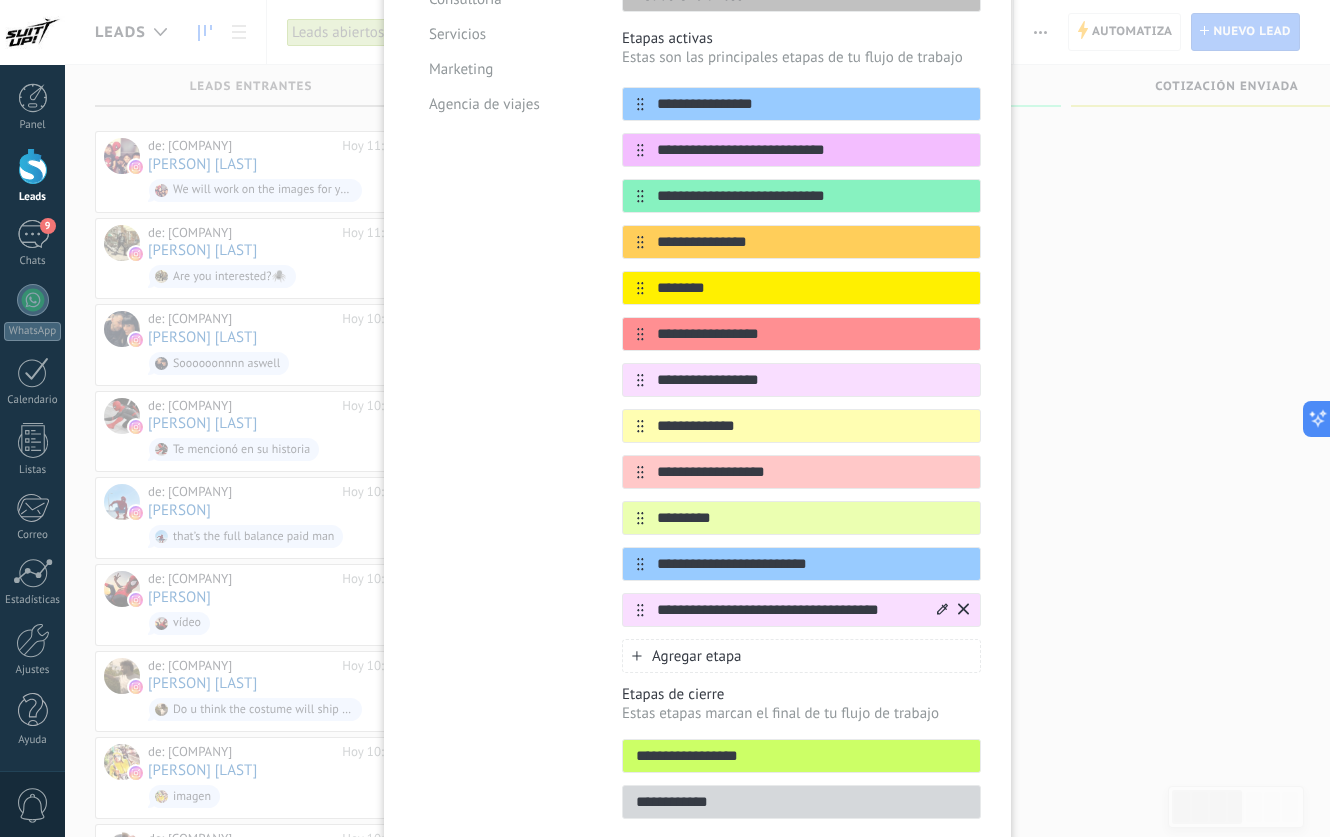 type on "**********" 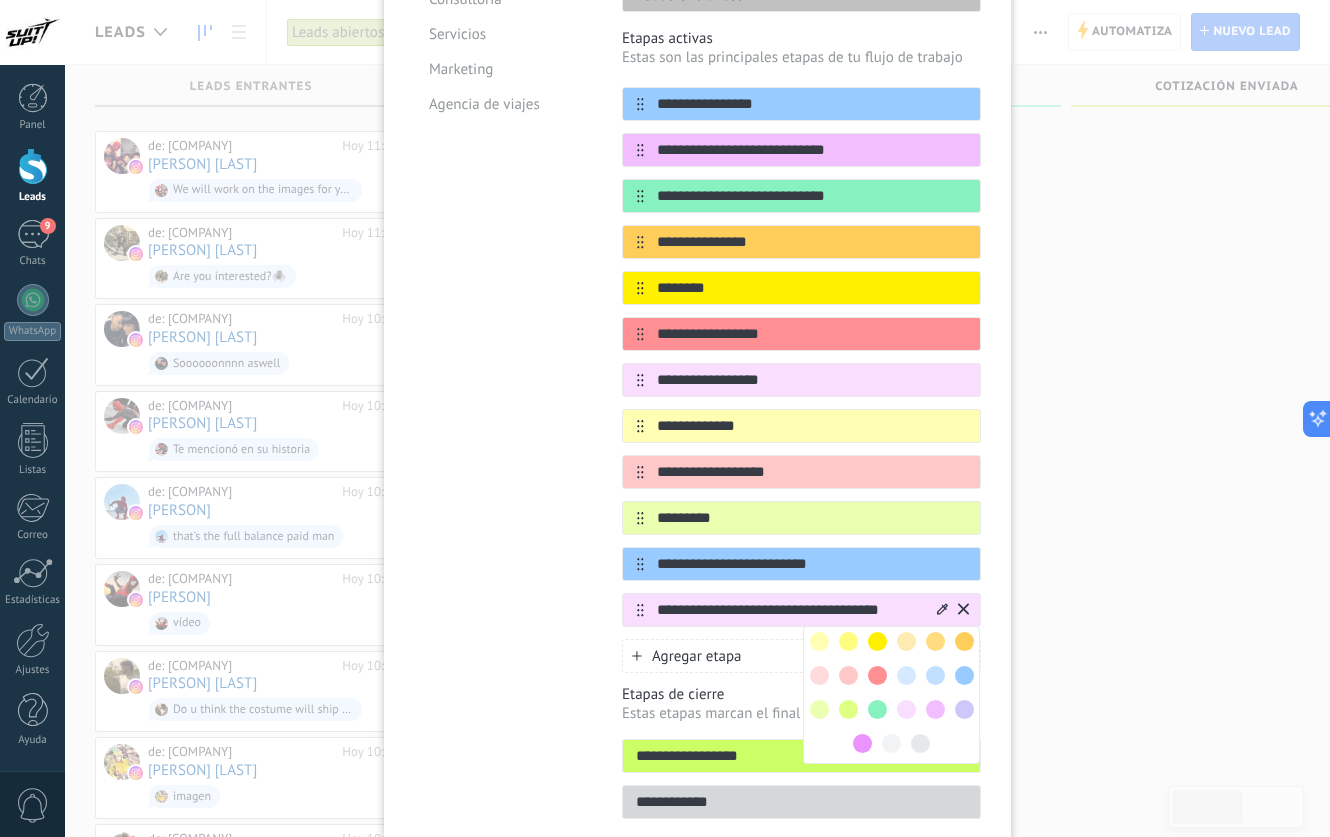 click at bounding box center (935, 709) 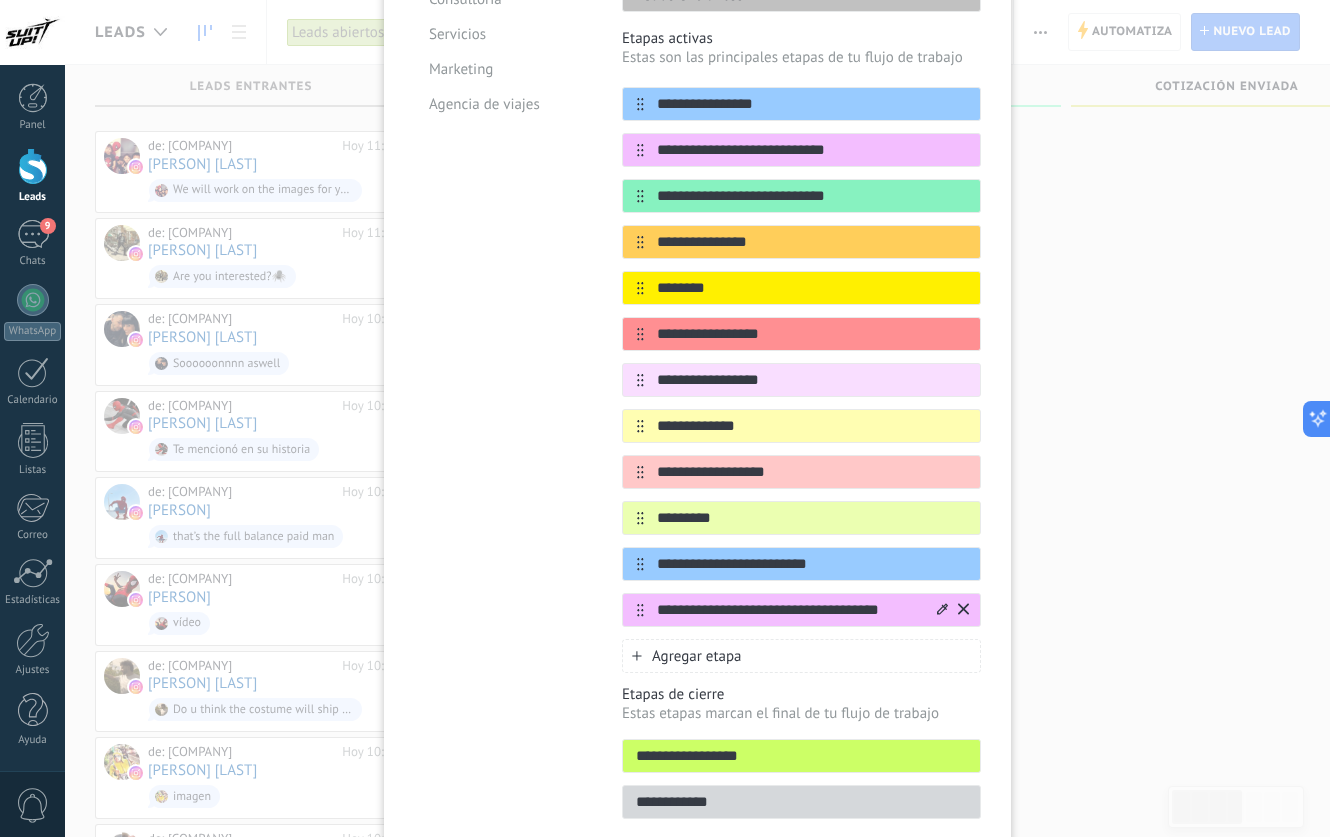 click on "Agregar etapa" at bounding box center [697, 656] 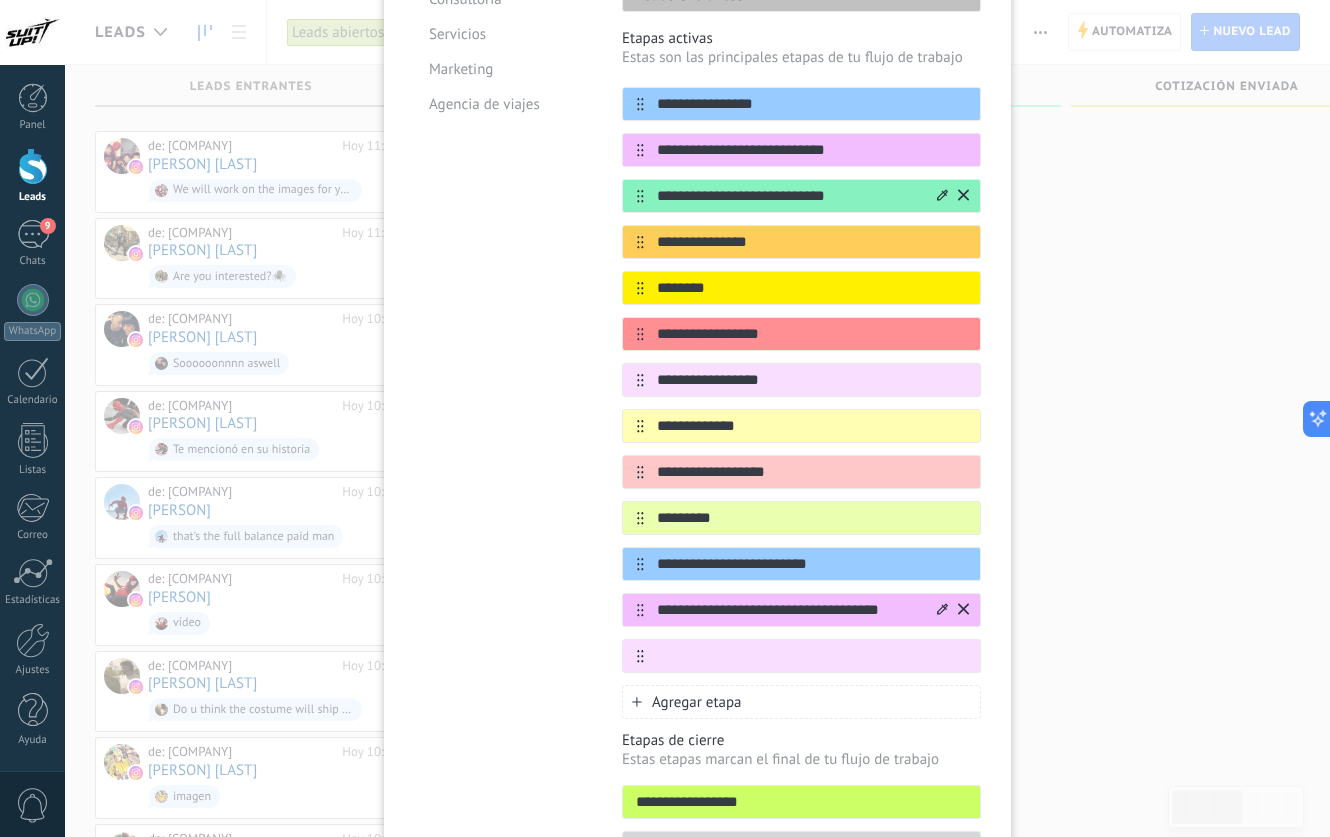 click on "**********" at bounding box center [789, 196] 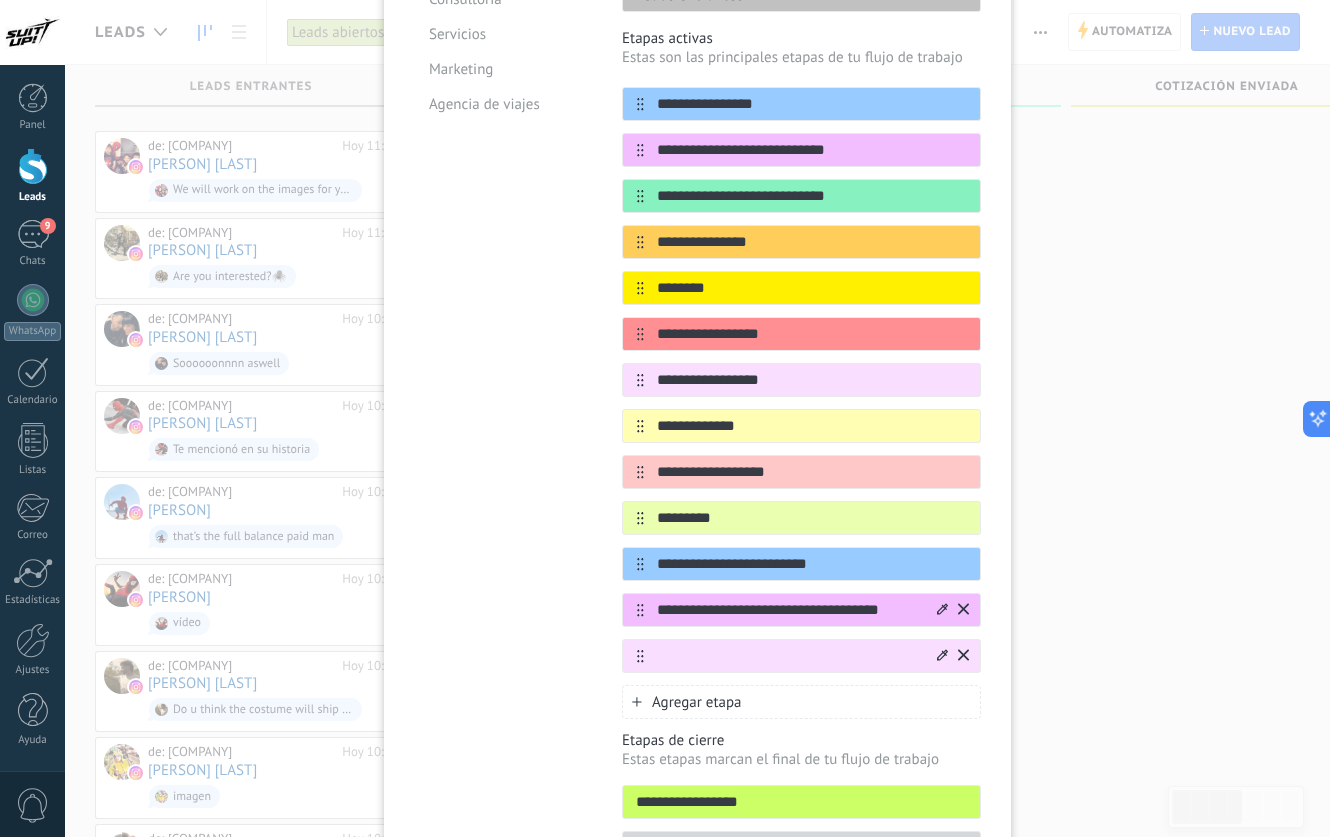 click at bounding box center [789, 656] 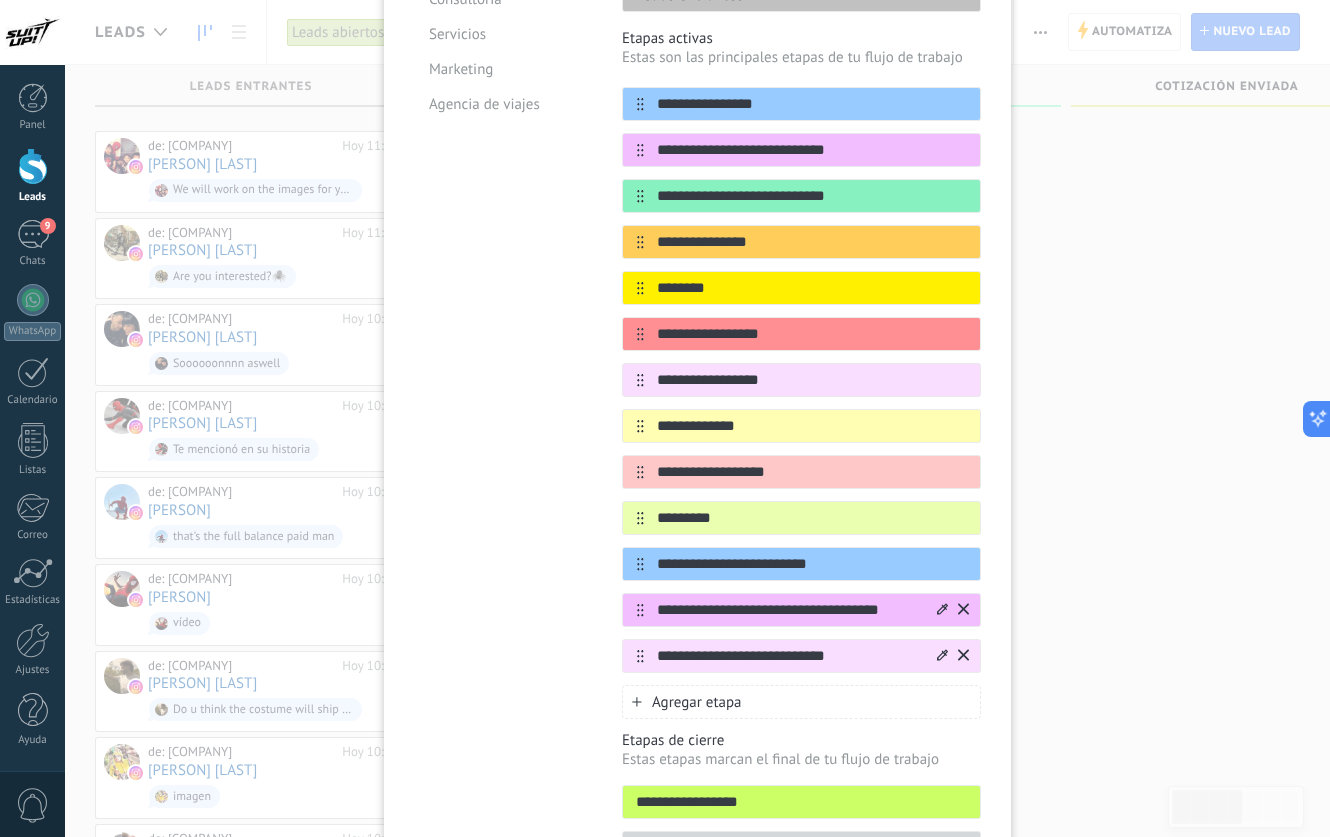 type on "**********" 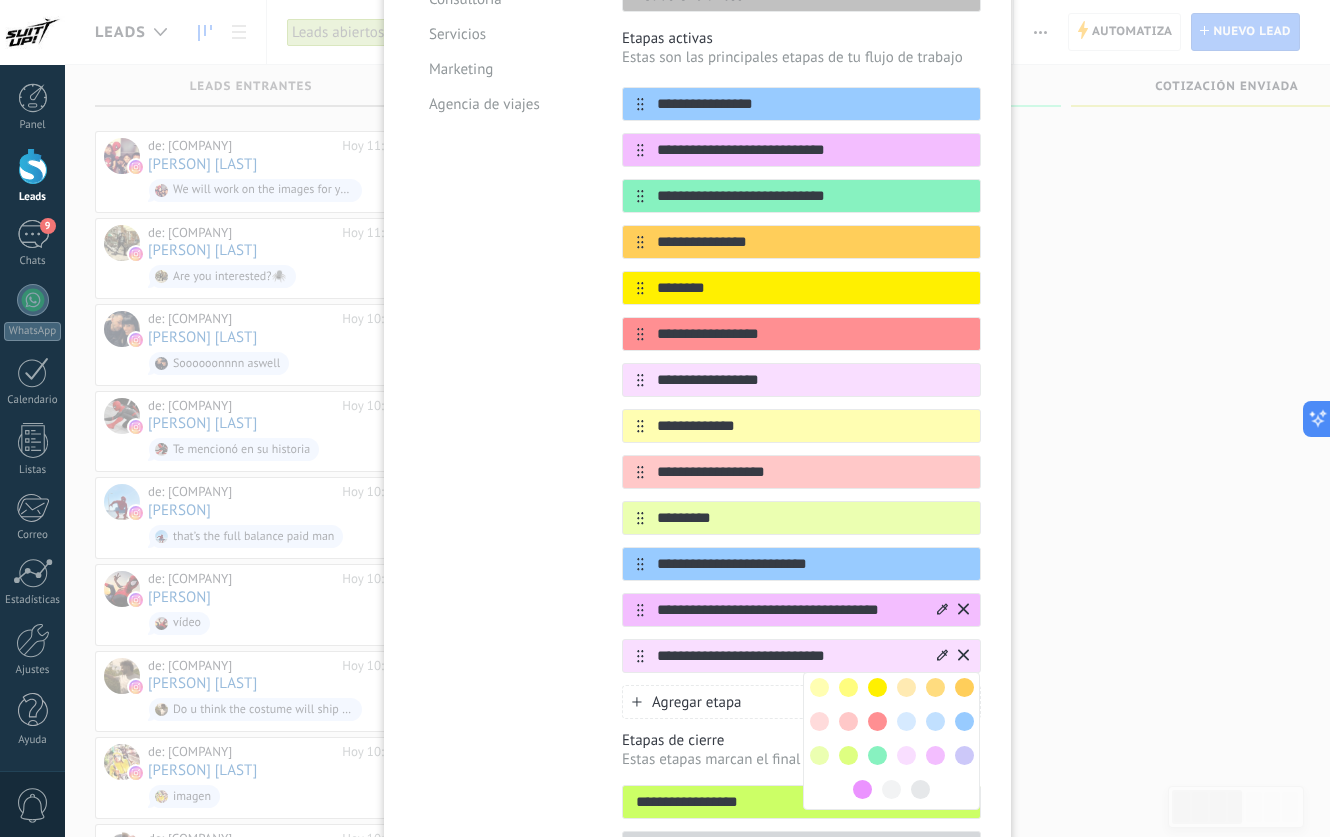 click at bounding box center (877, 755) 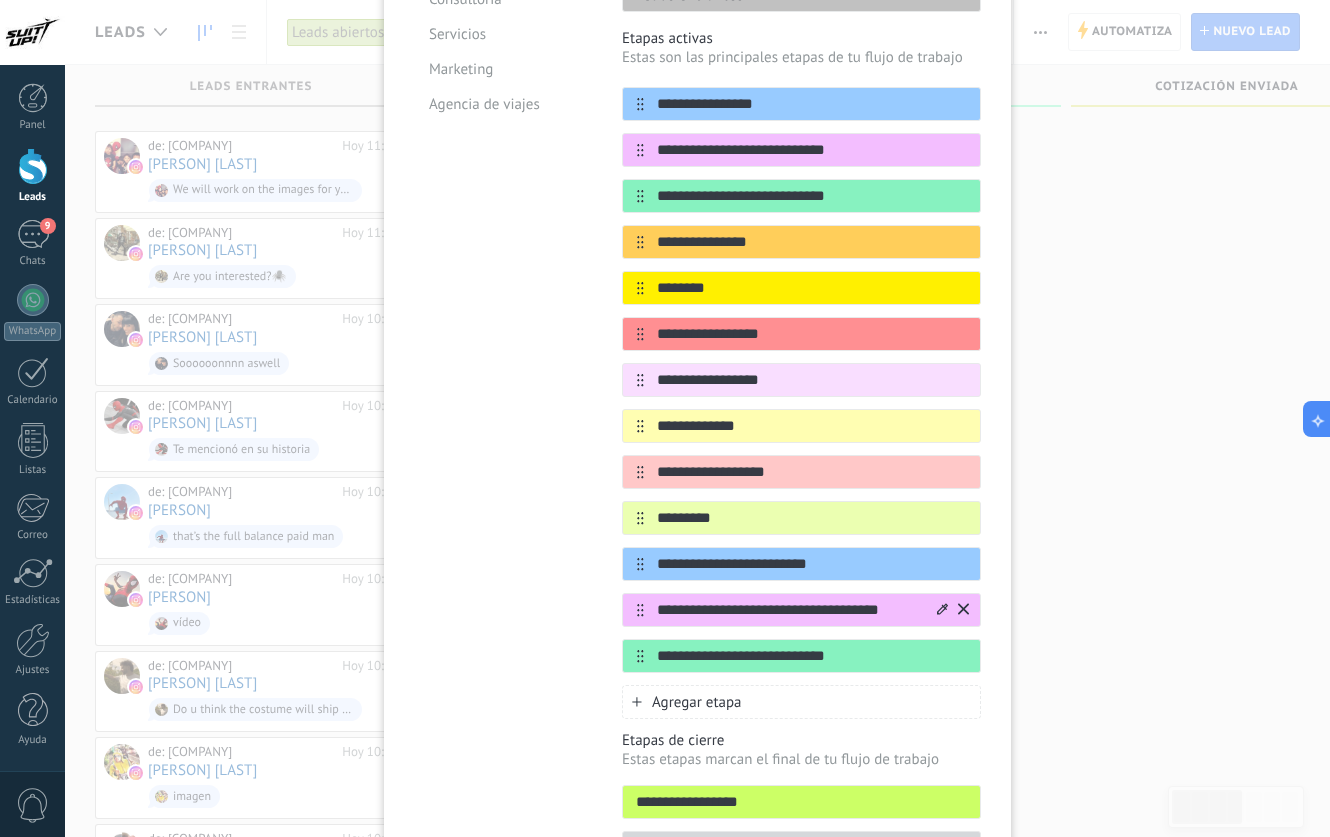 click on "**********" at bounding box center (789, 610) 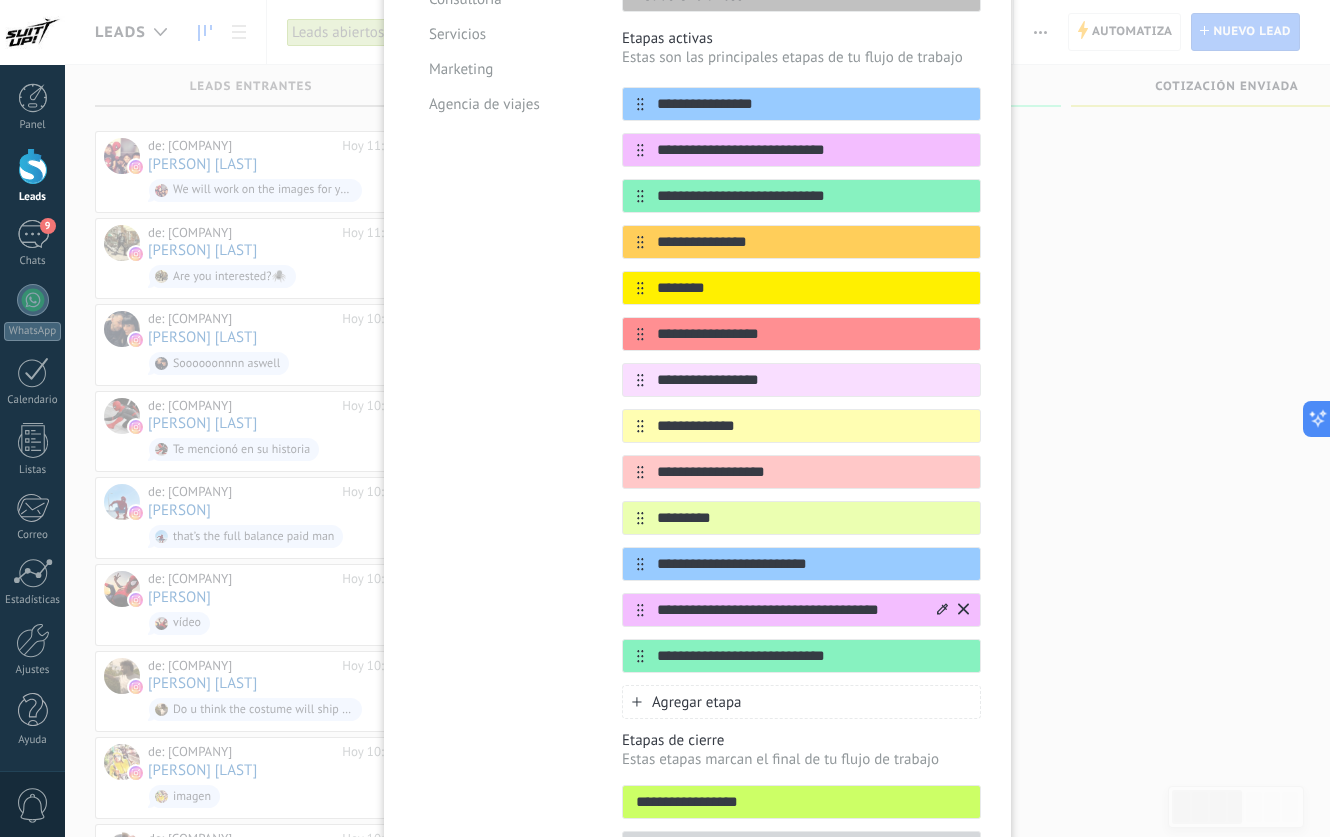 click on "**********" at bounding box center [789, 610] 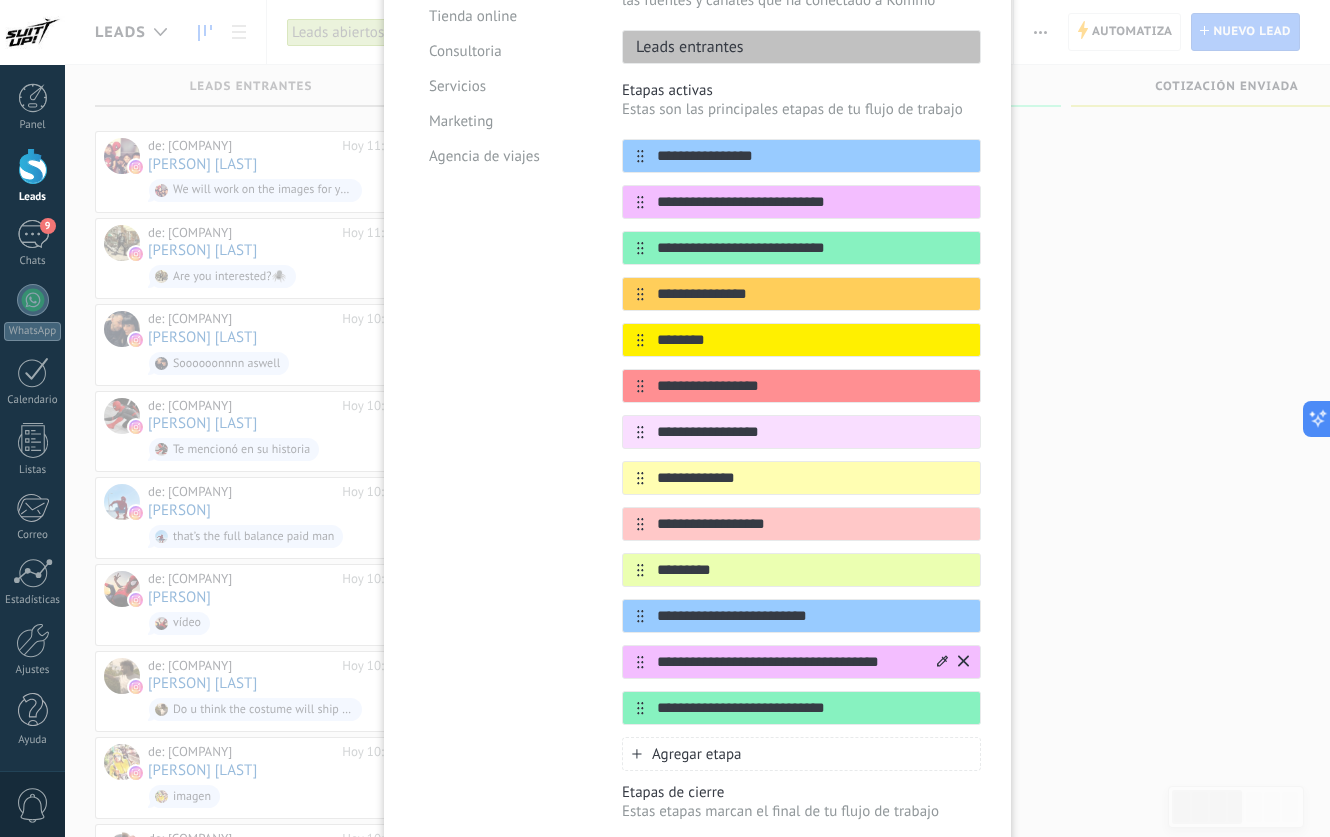 scroll, scrollTop: 276, scrollLeft: 0, axis: vertical 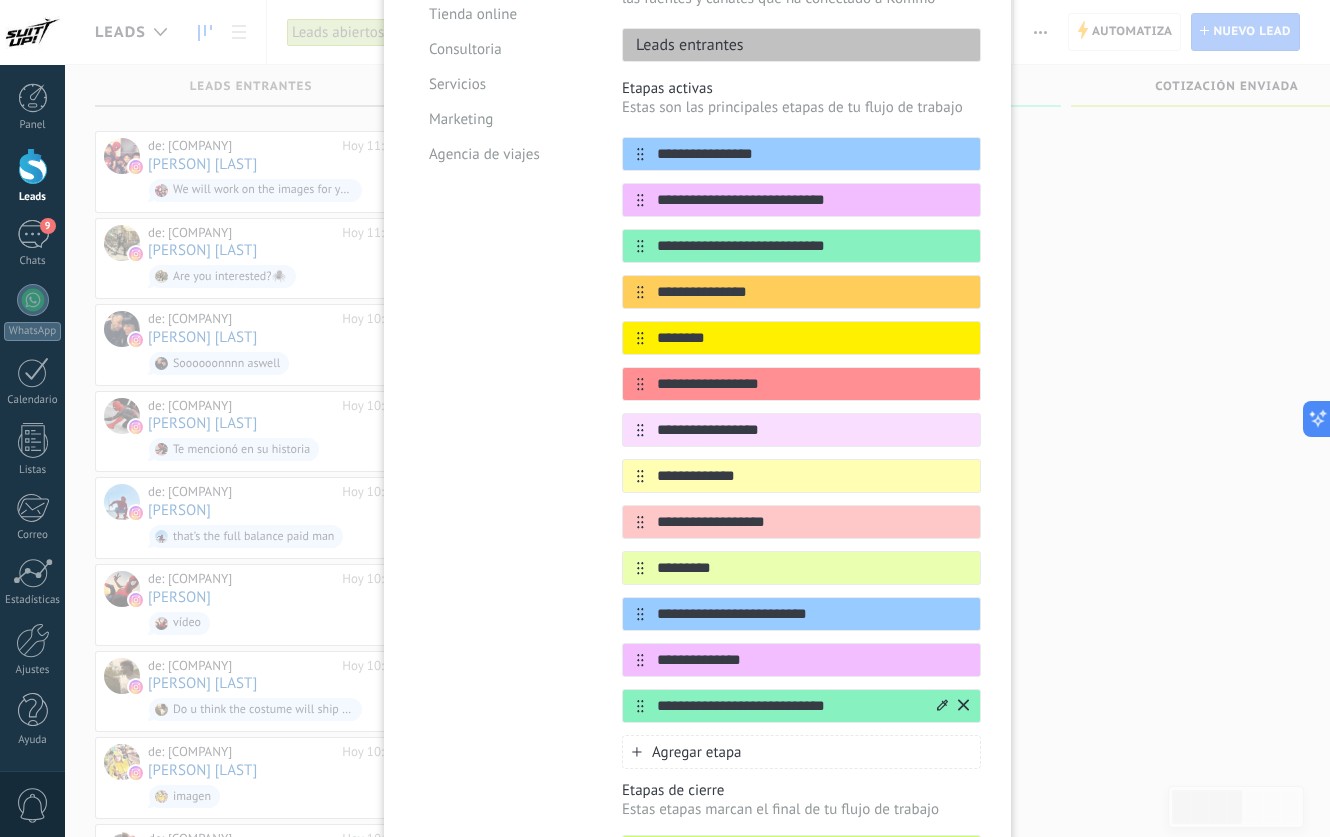 type on "**********" 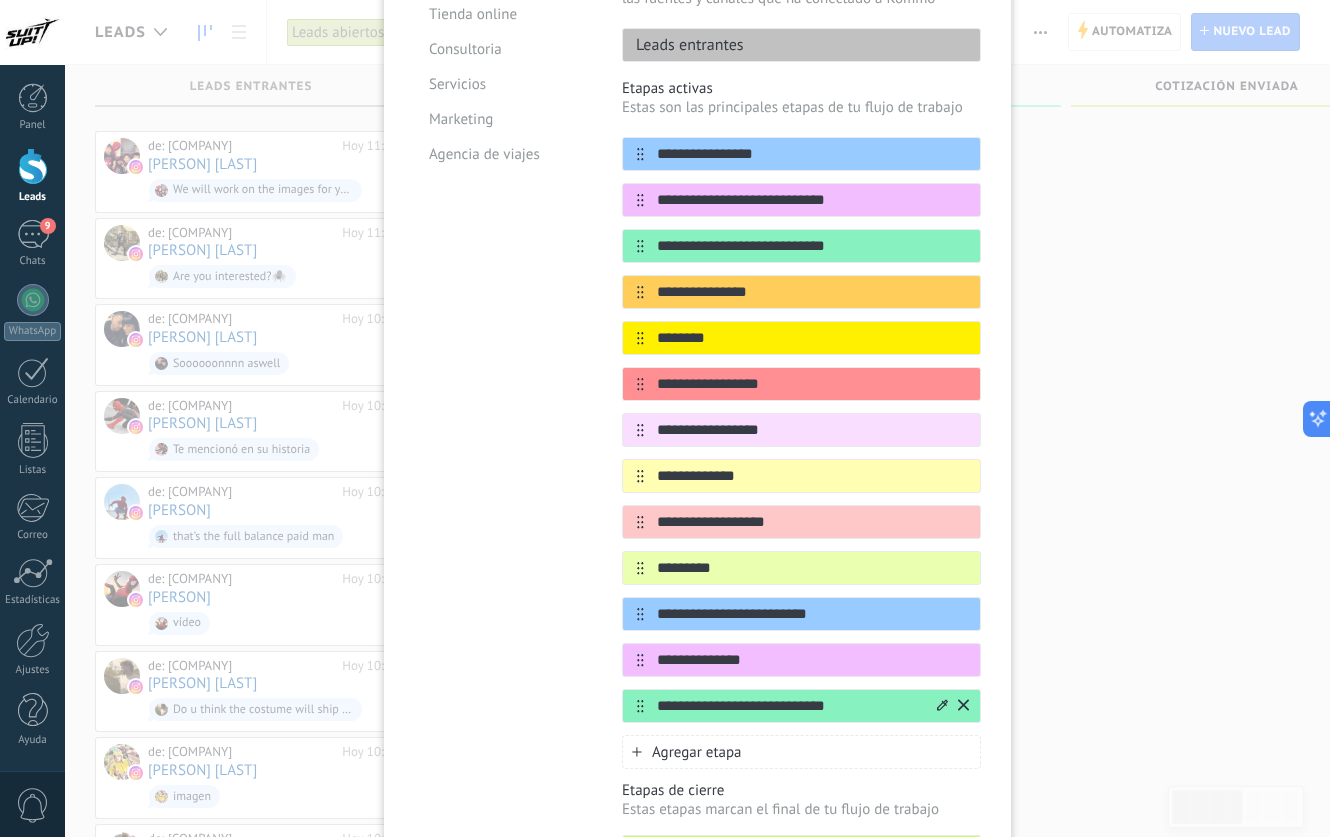 type on "*" 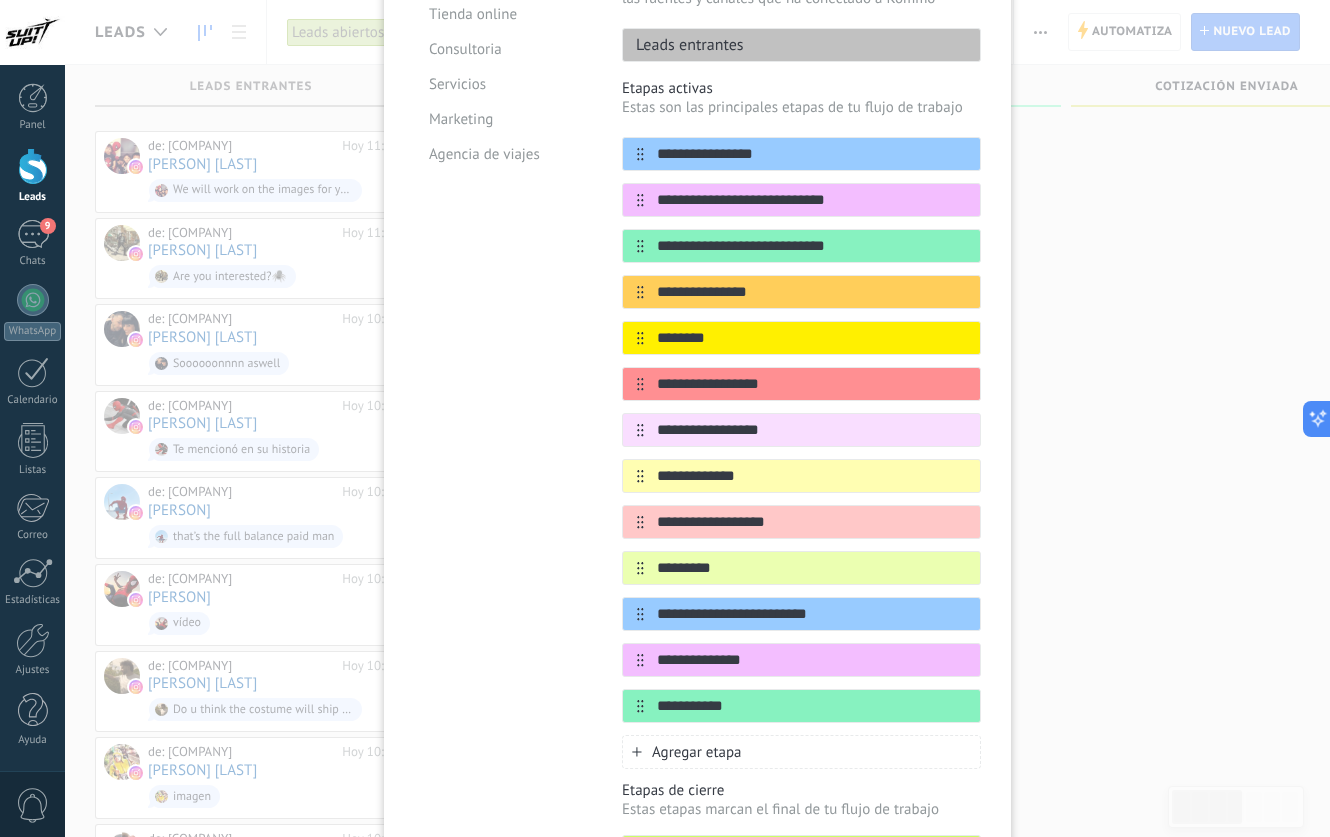 type on "**********" 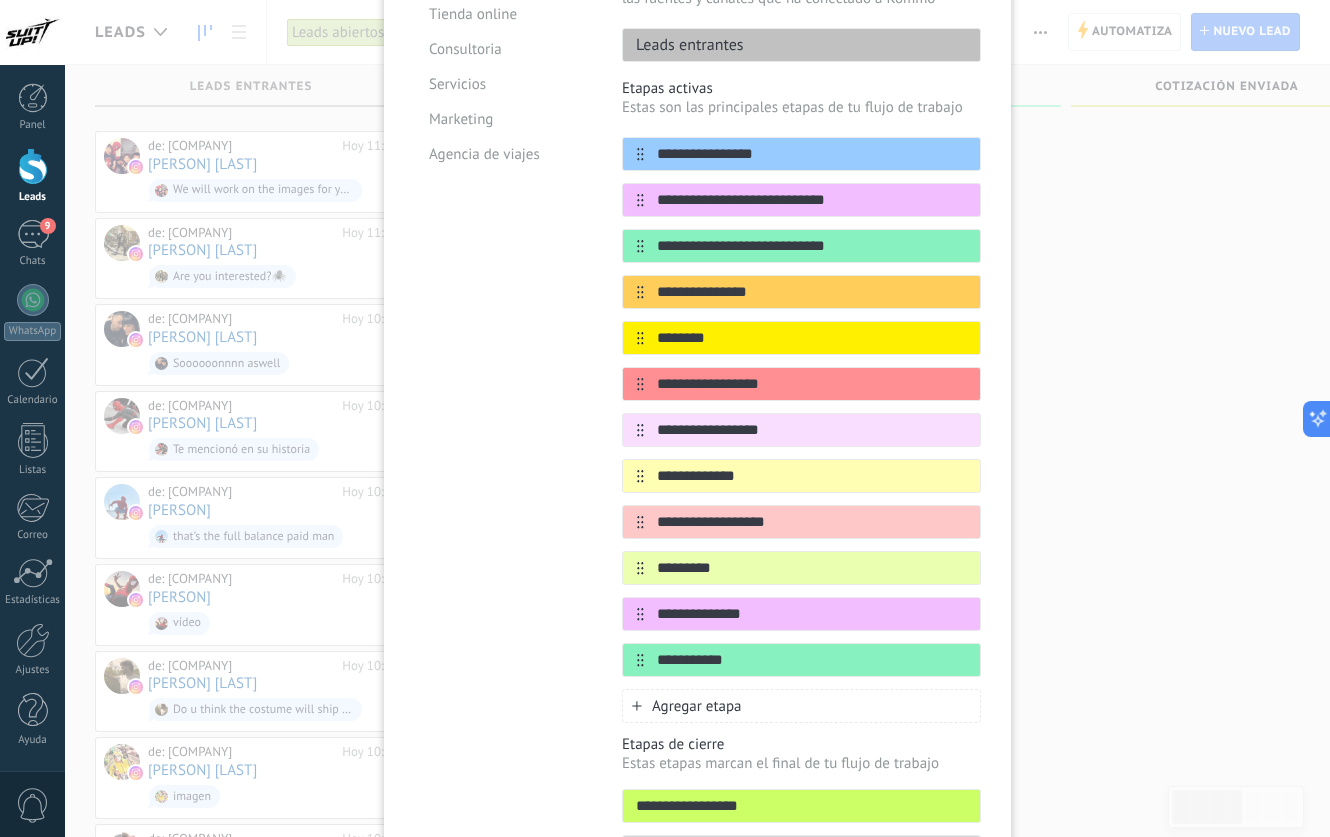 click 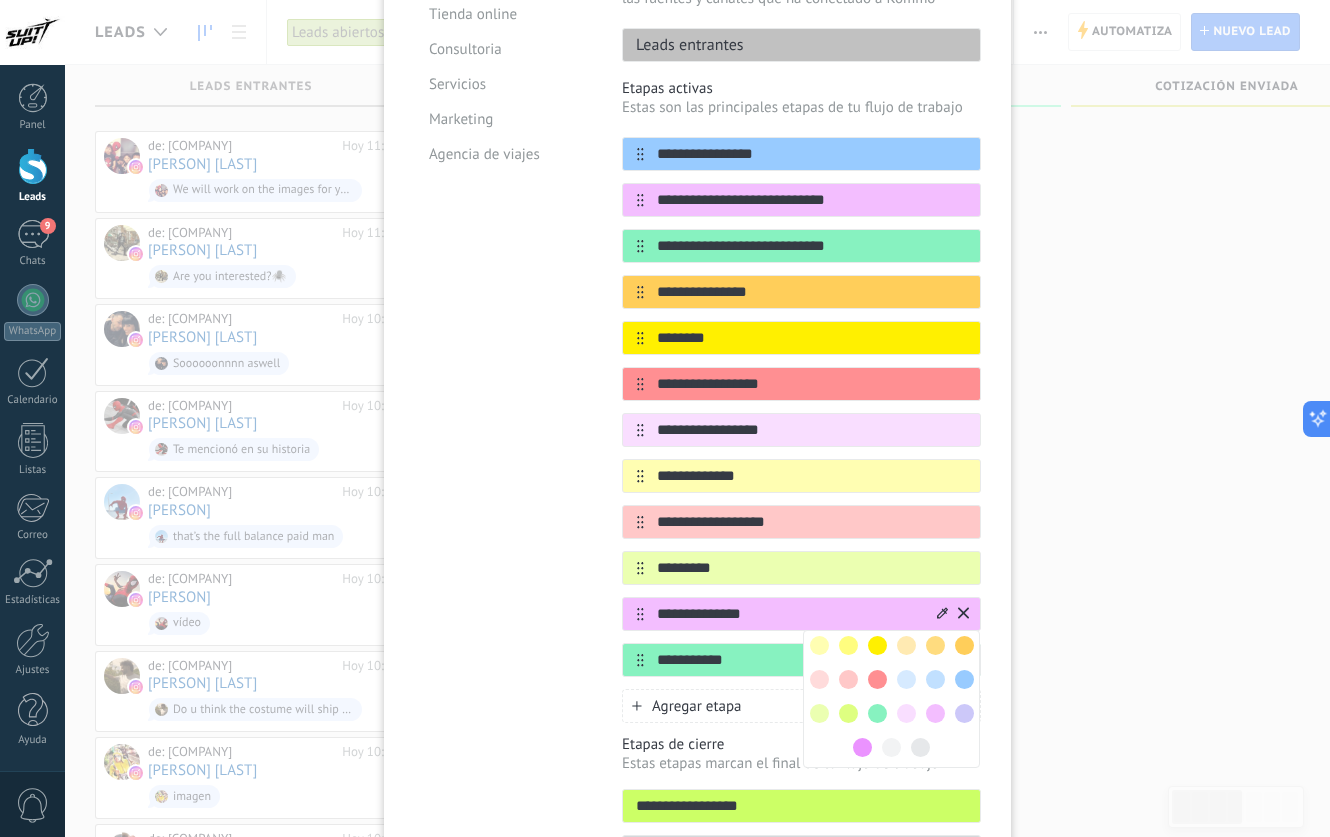 click at bounding box center (935, 645) 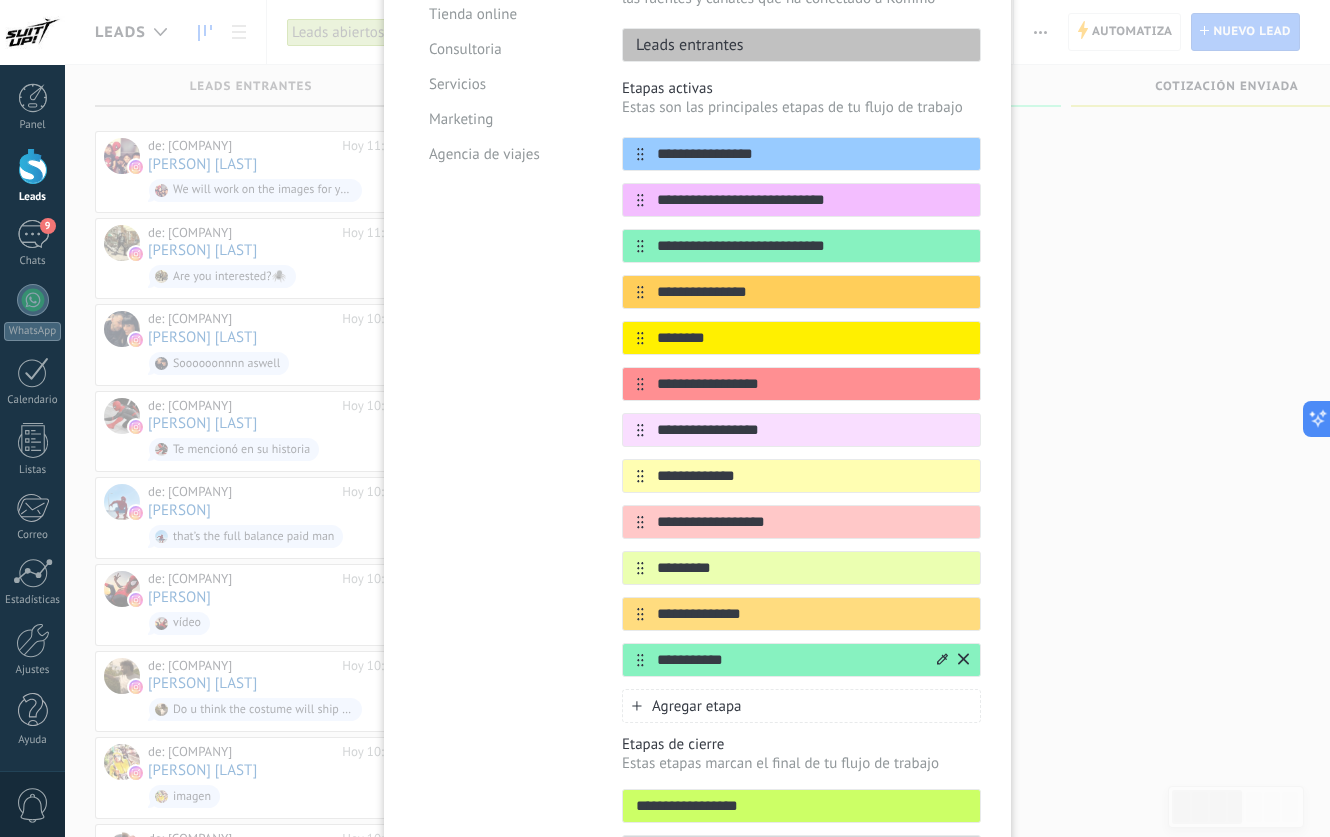 click 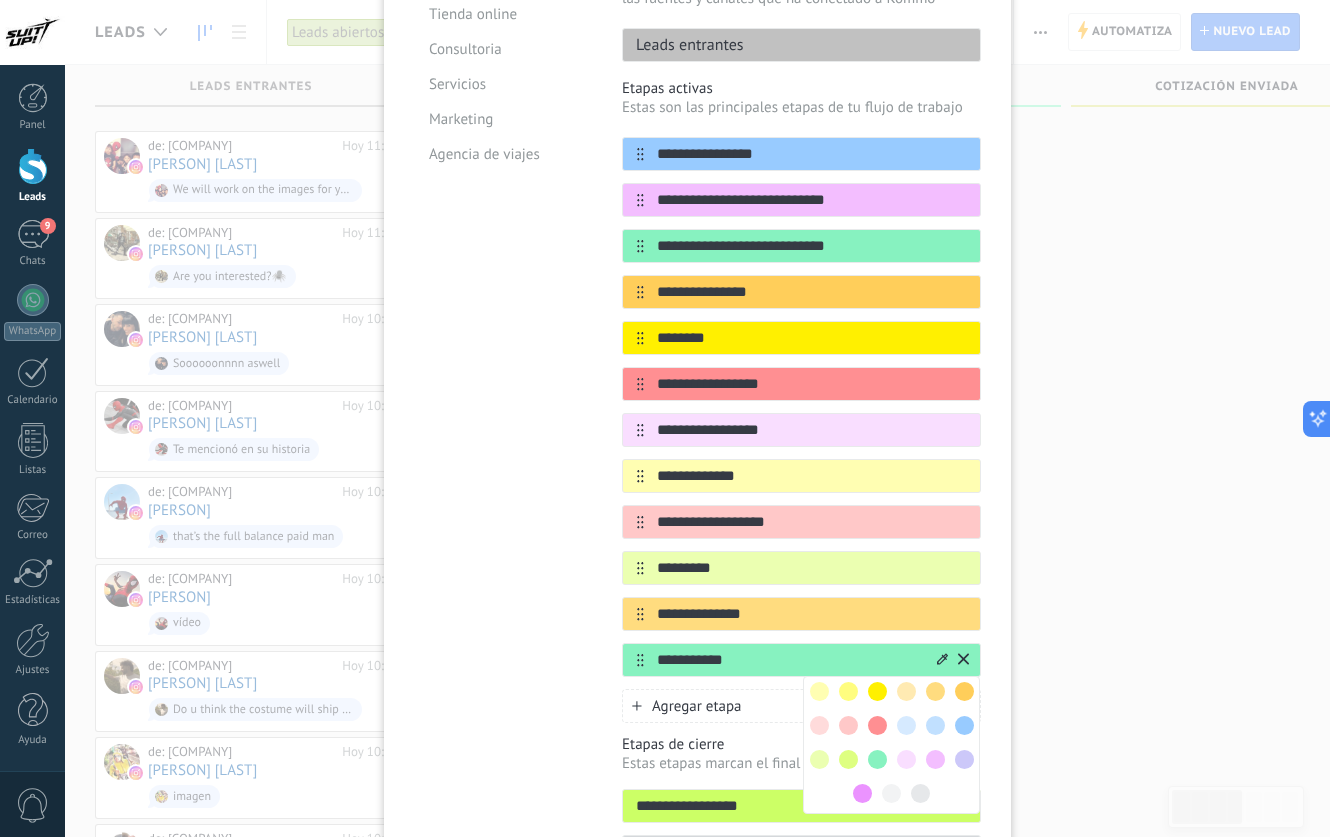 click at bounding box center (848, 691) 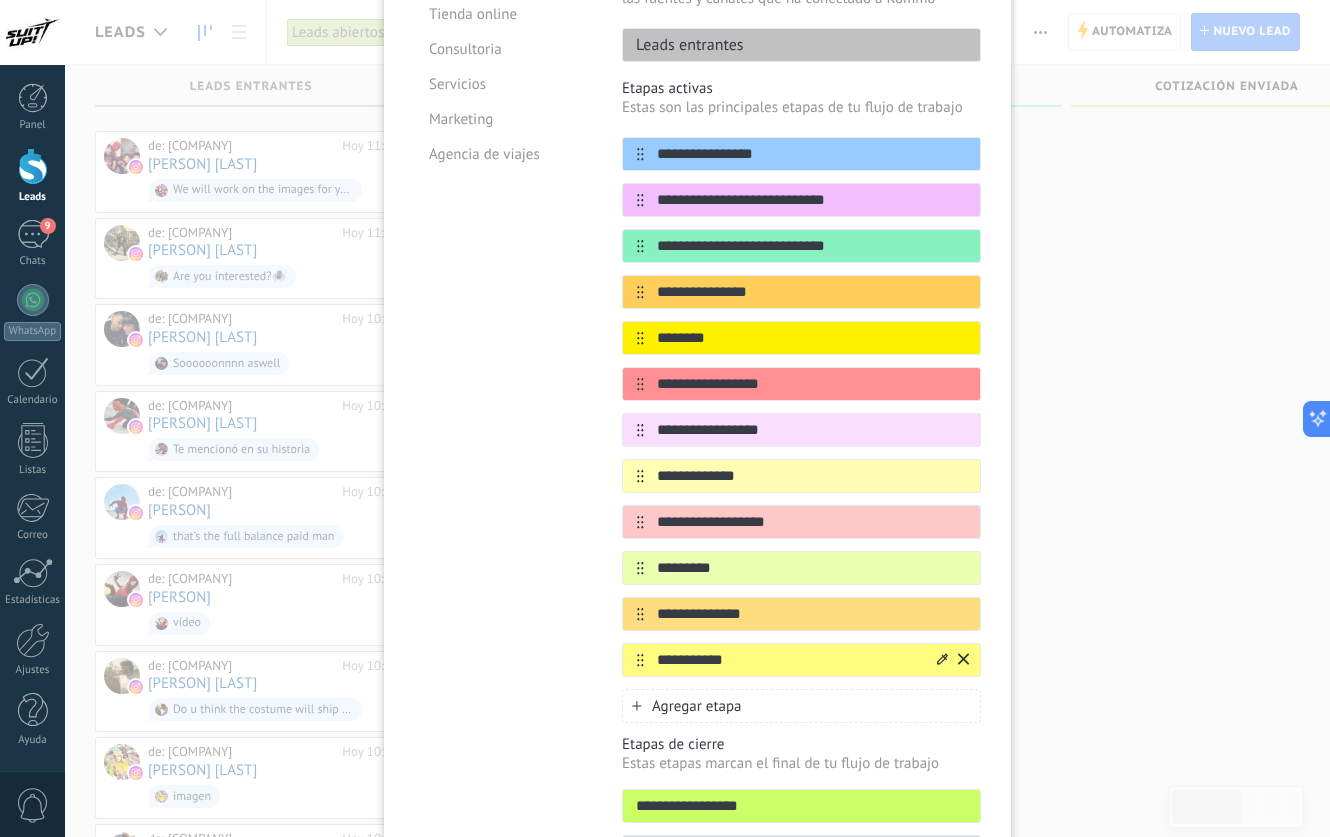 click 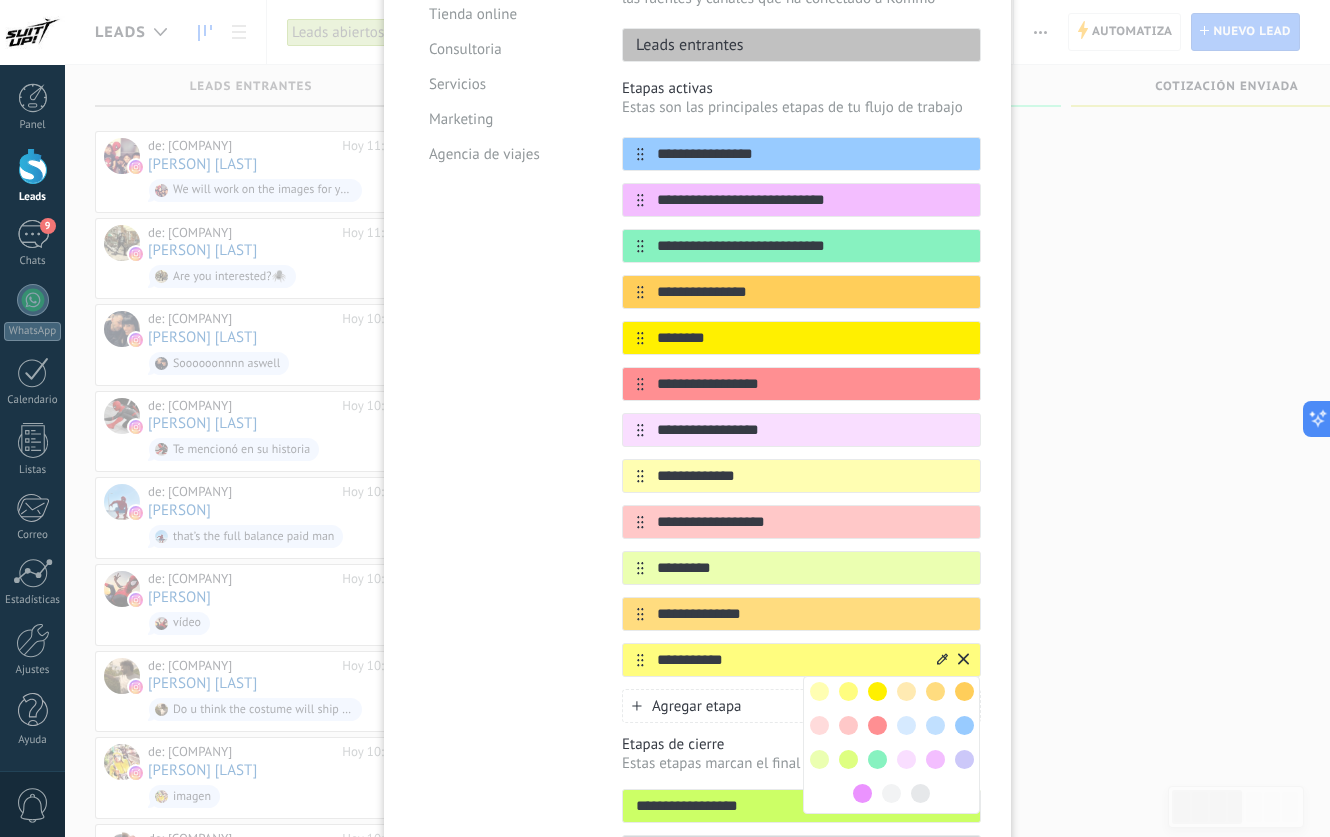 click at bounding box center (906, 725) 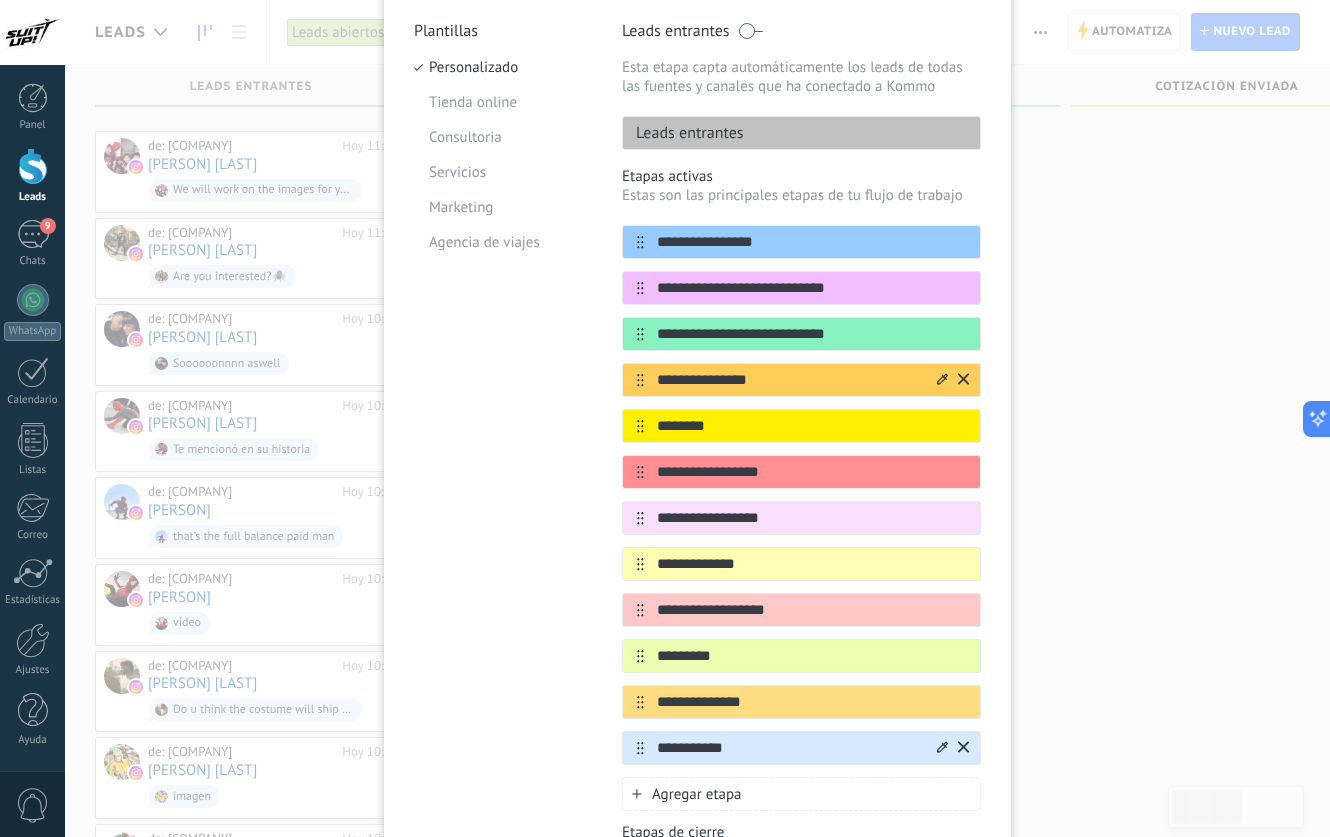 scroll, scrollTop: 0, scrollLeft: 0, axis: both 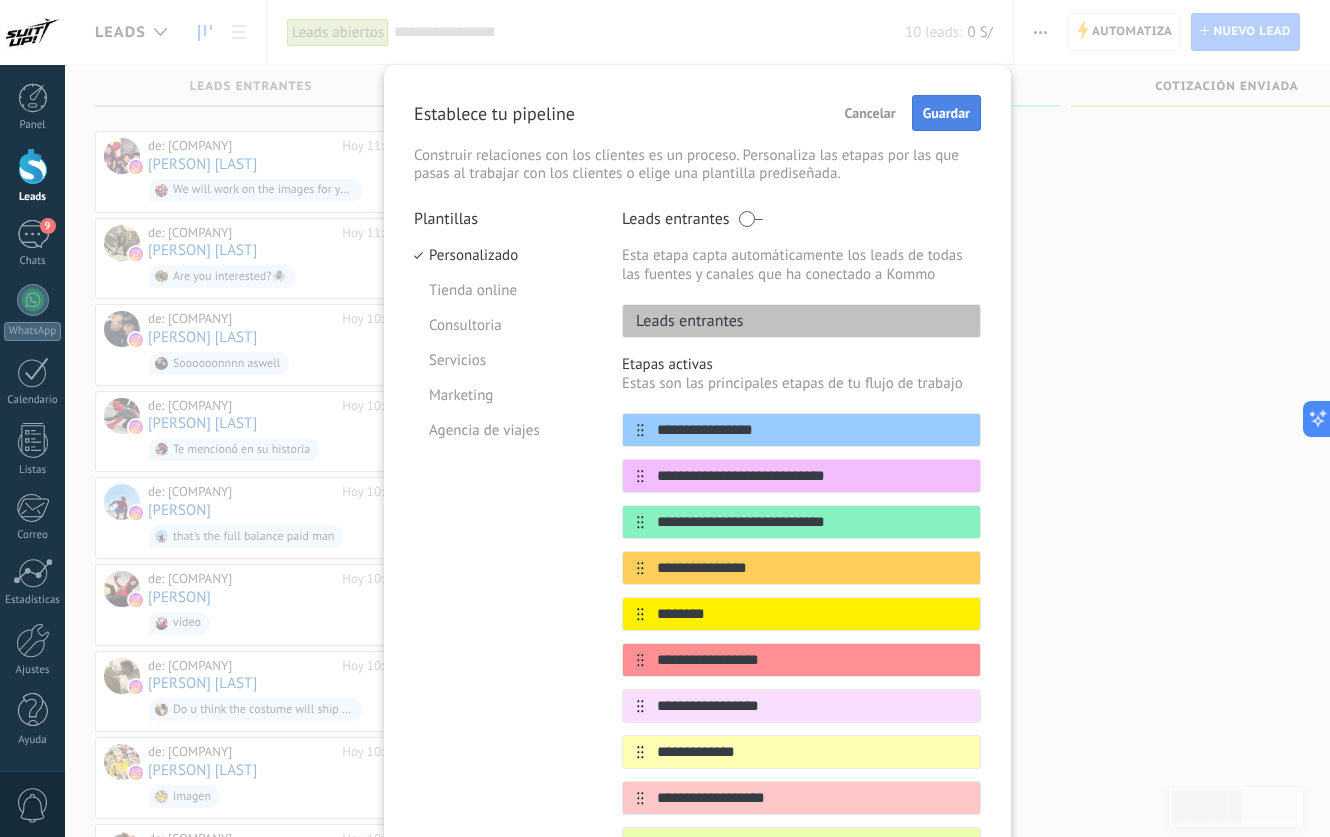 click on "Guardar" at bounding box center [946, 113] 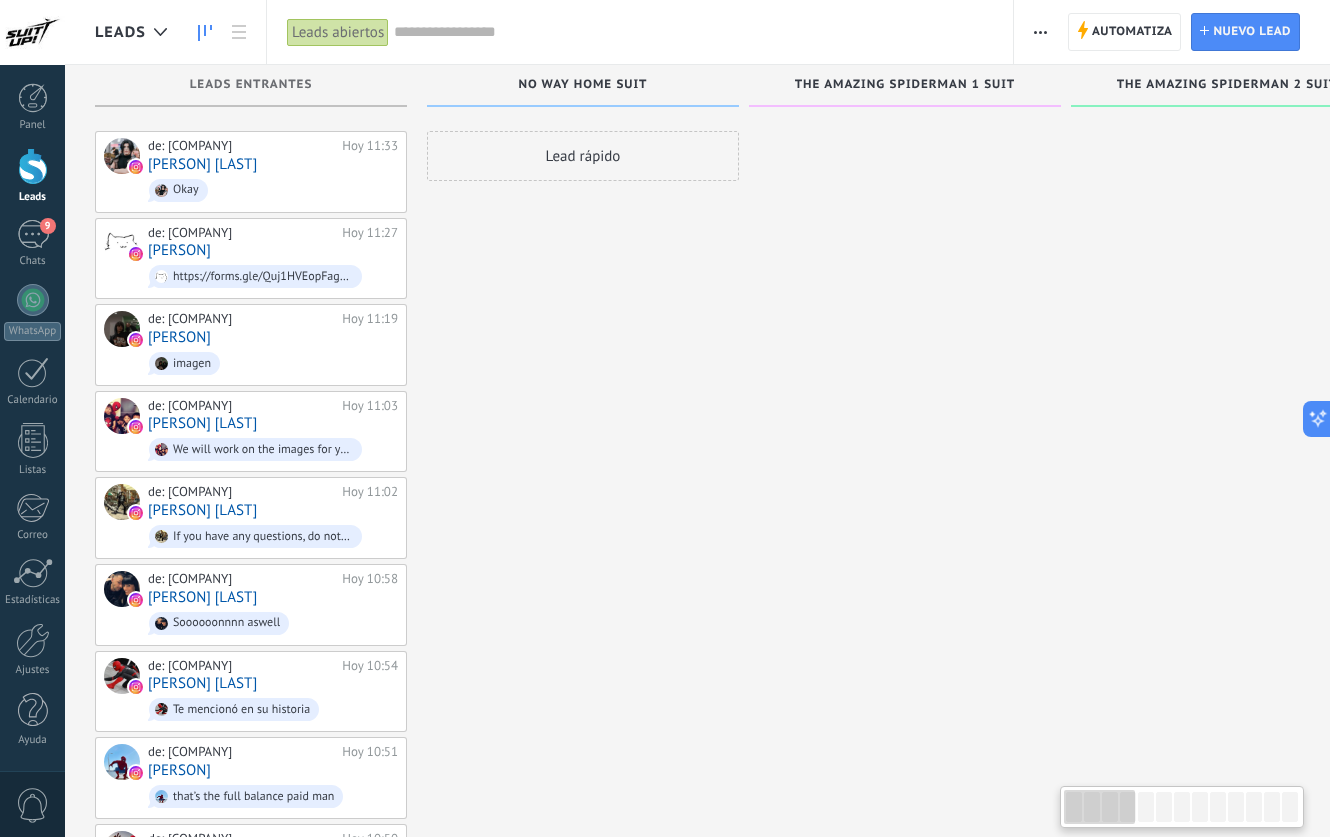 scroll, scrollTop: 0, scrollLeft: 0, axis: both 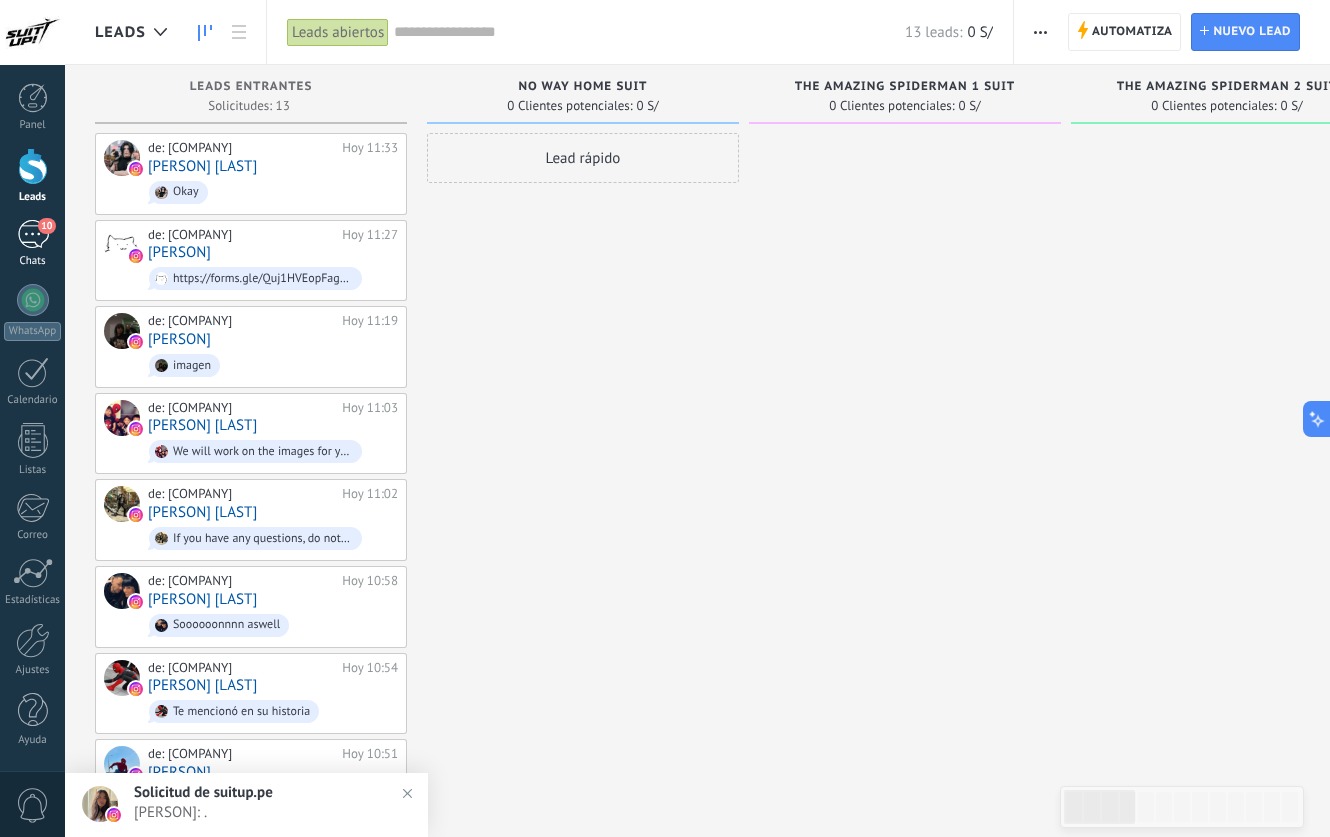 click on "10
Chats" at bounding box center (32, 244) 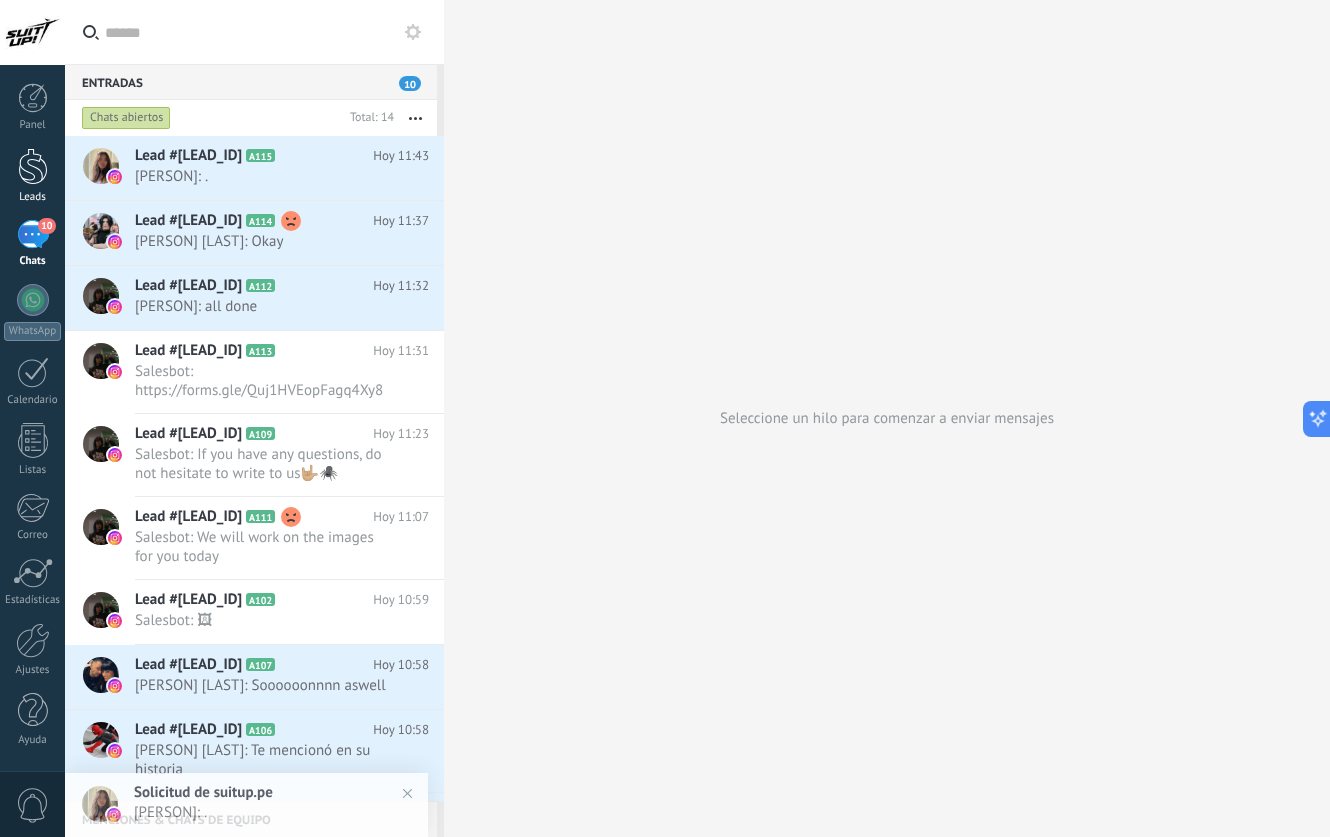click at bounding box center (33, 166) 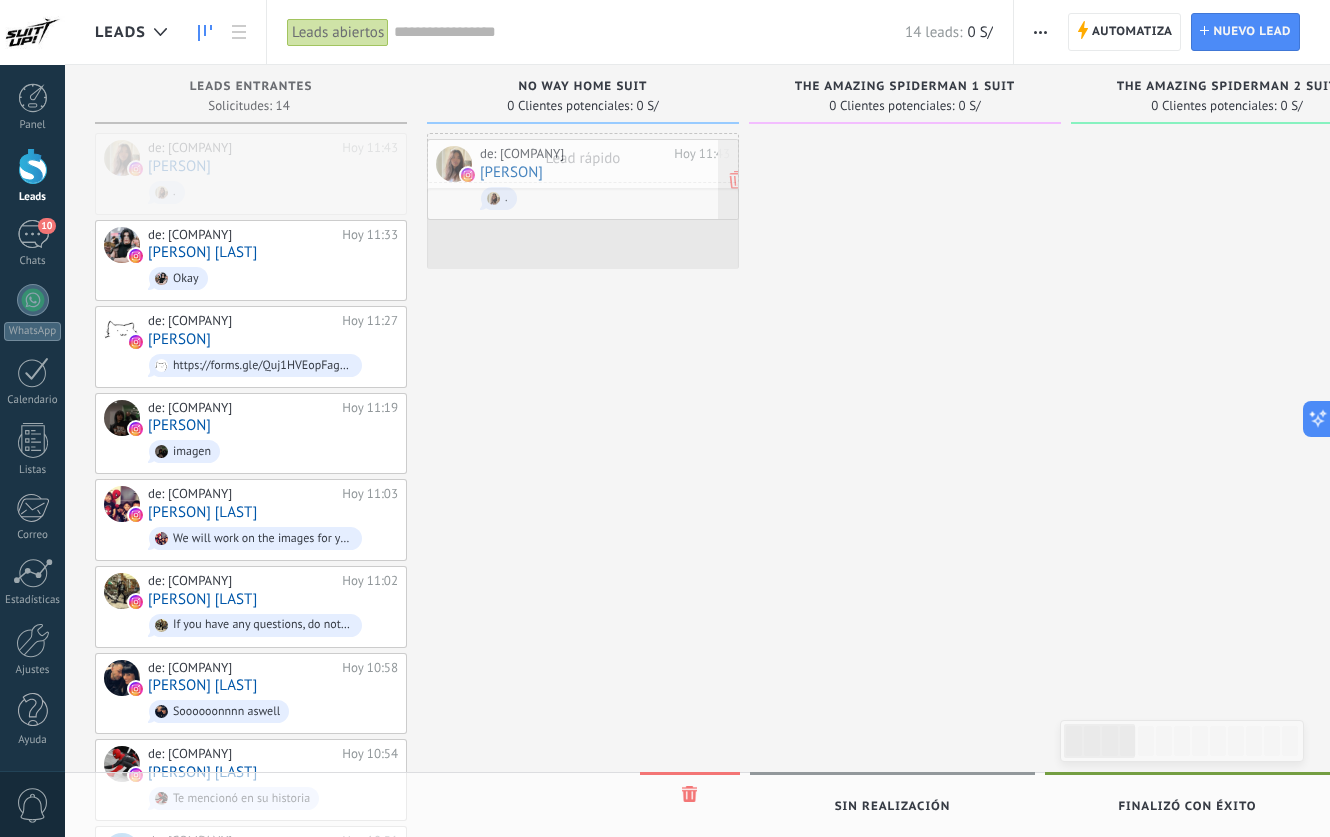drag, startPoint x: 272, startPoint y: 169, endPoint x: 604, endPoint y: 175, distance: 332.0542 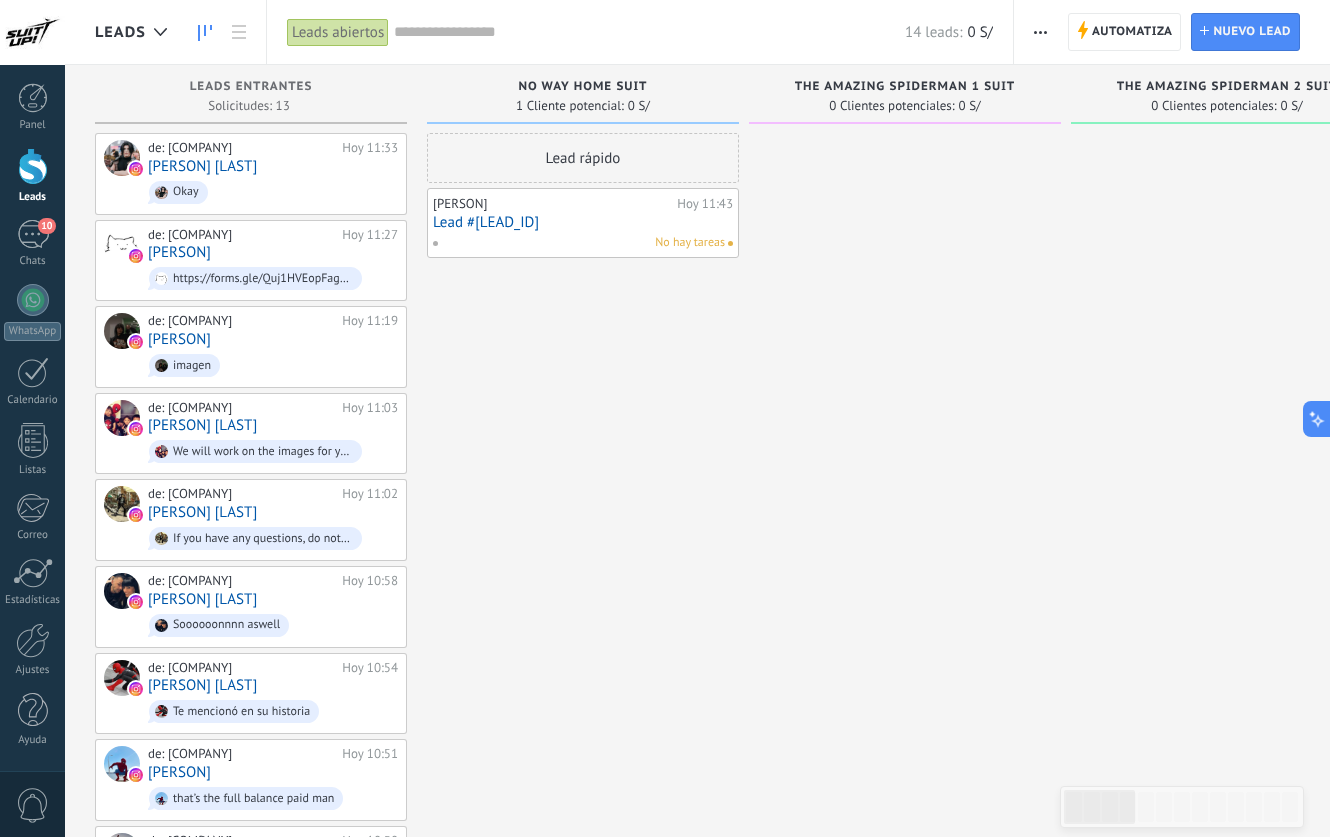 click on "No hay tareas" at bounding box center (578, 243) 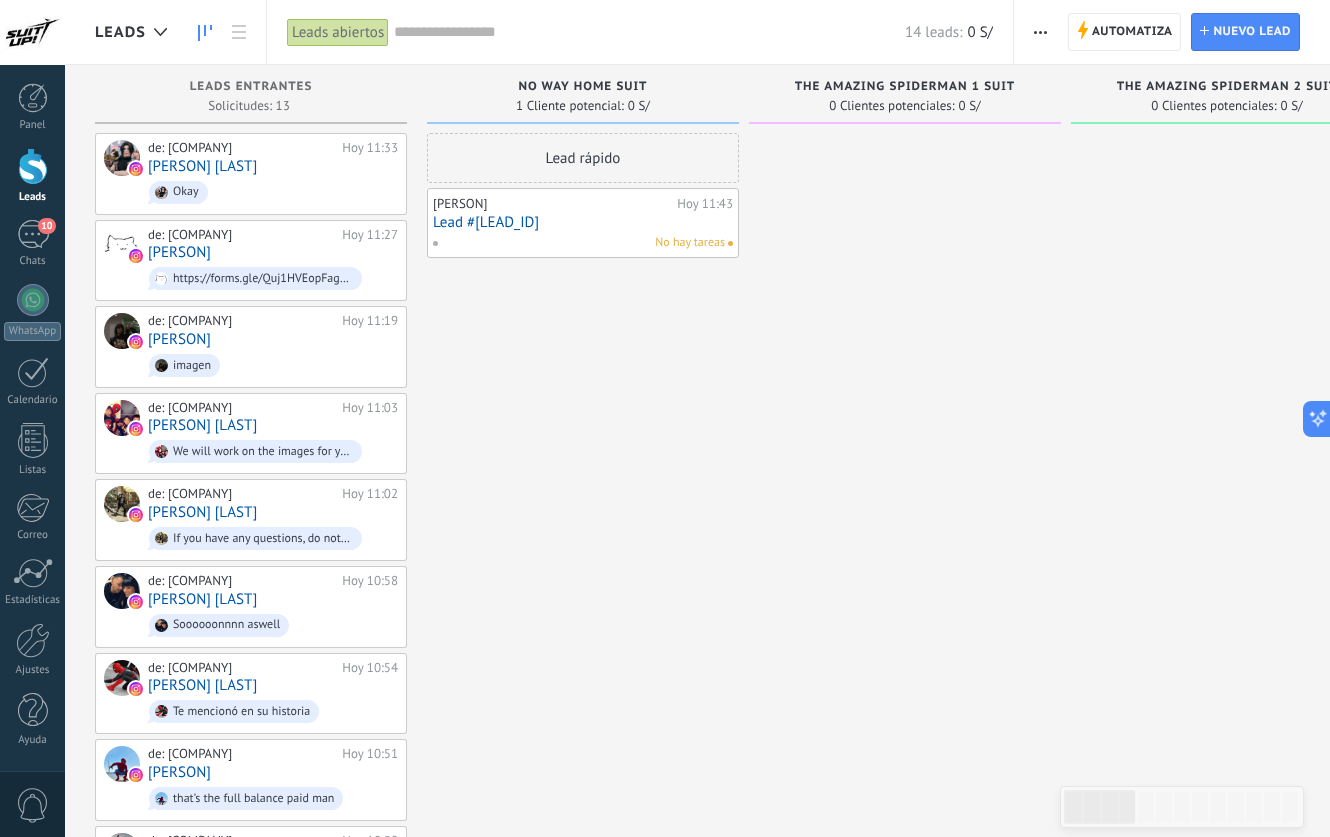 click on "No hay tareas" at bounding box center (578, 243) 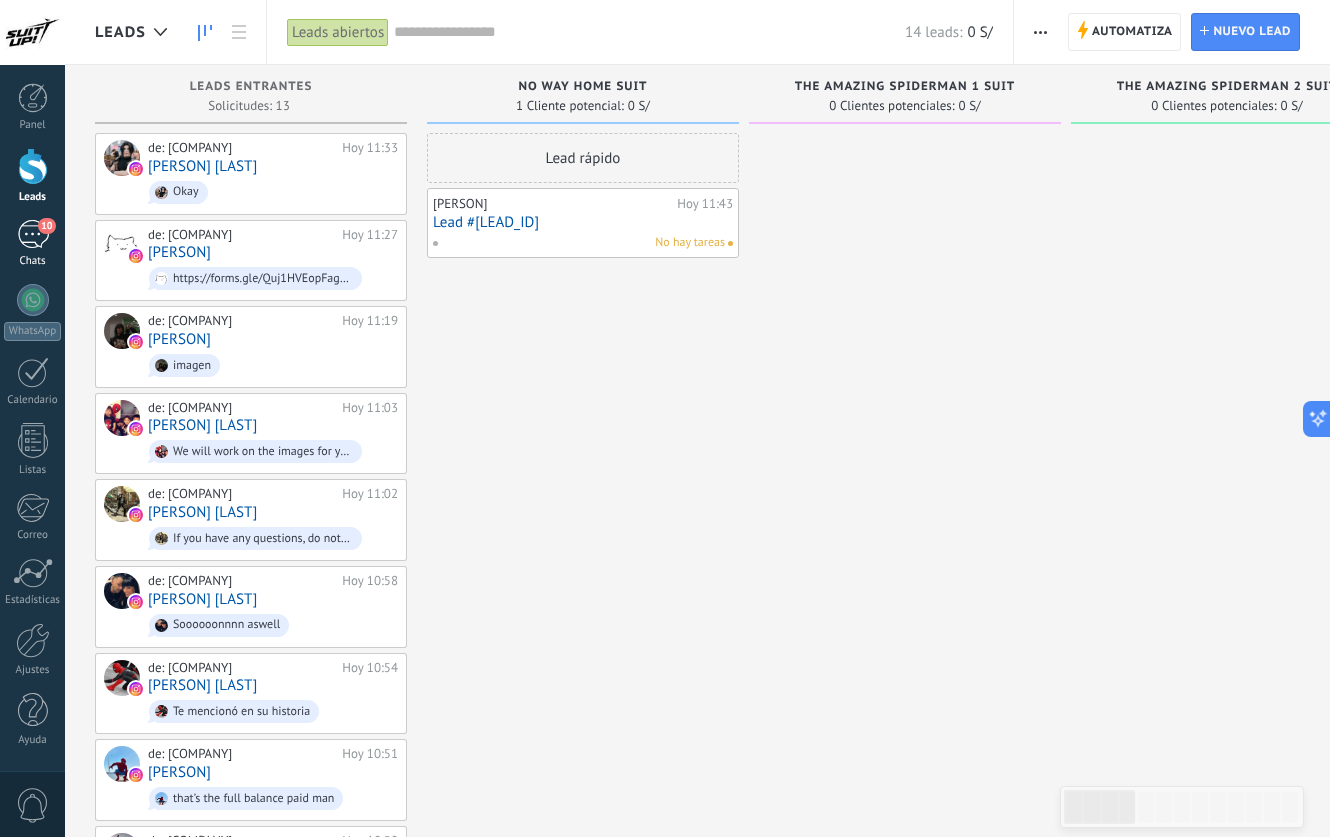 click on "10" at bounding box center (33, 234) 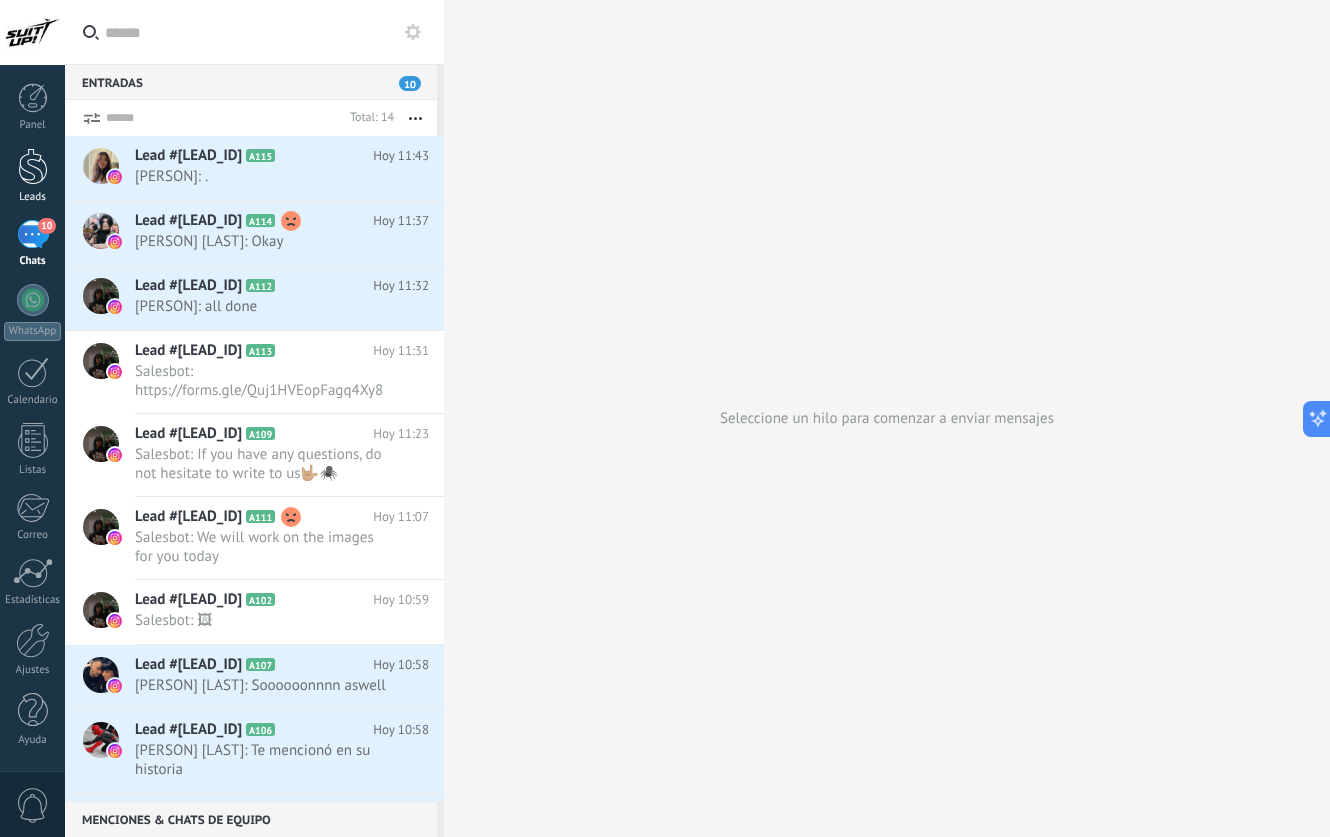 click at bounding box center (33, 166) 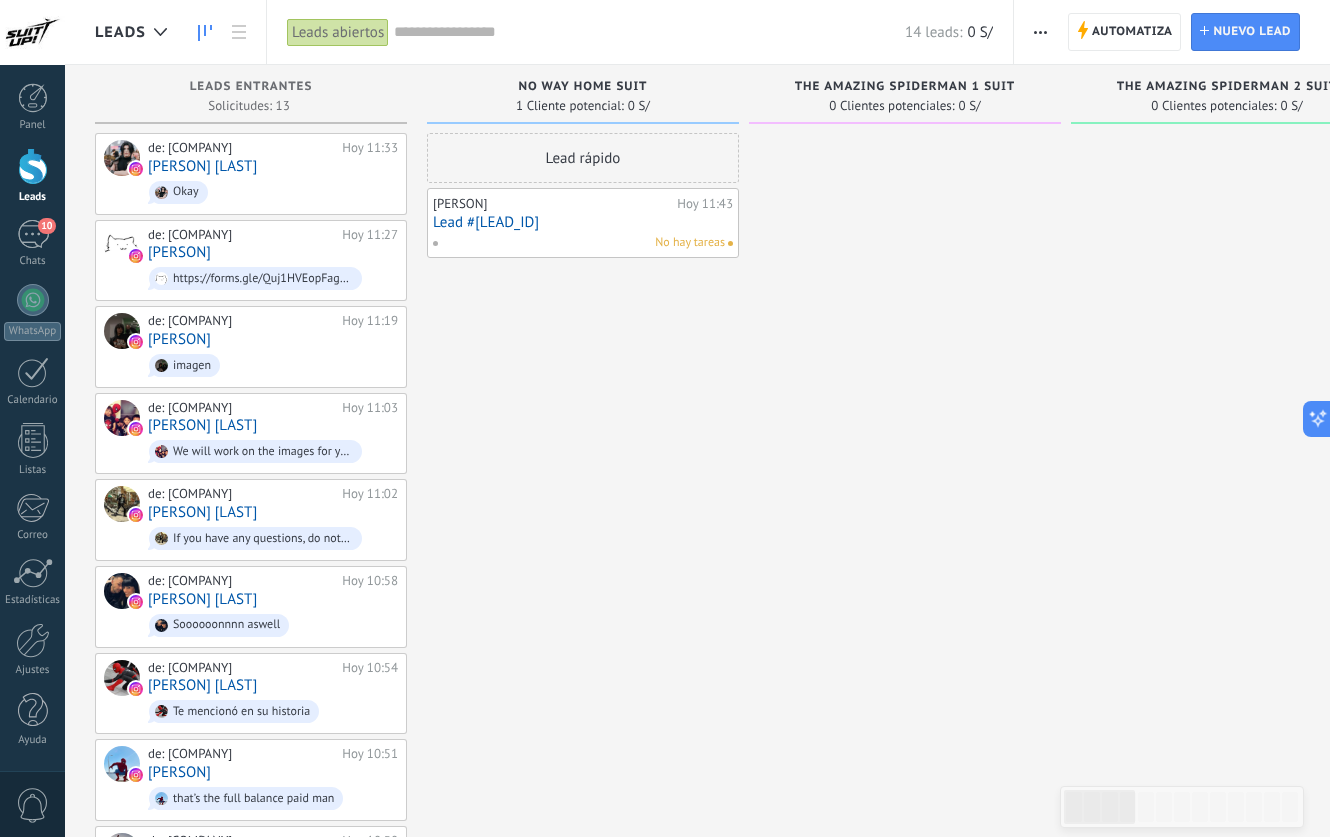 click on "Lead #[LEAD_ID]" at bounding box center (583, 222) 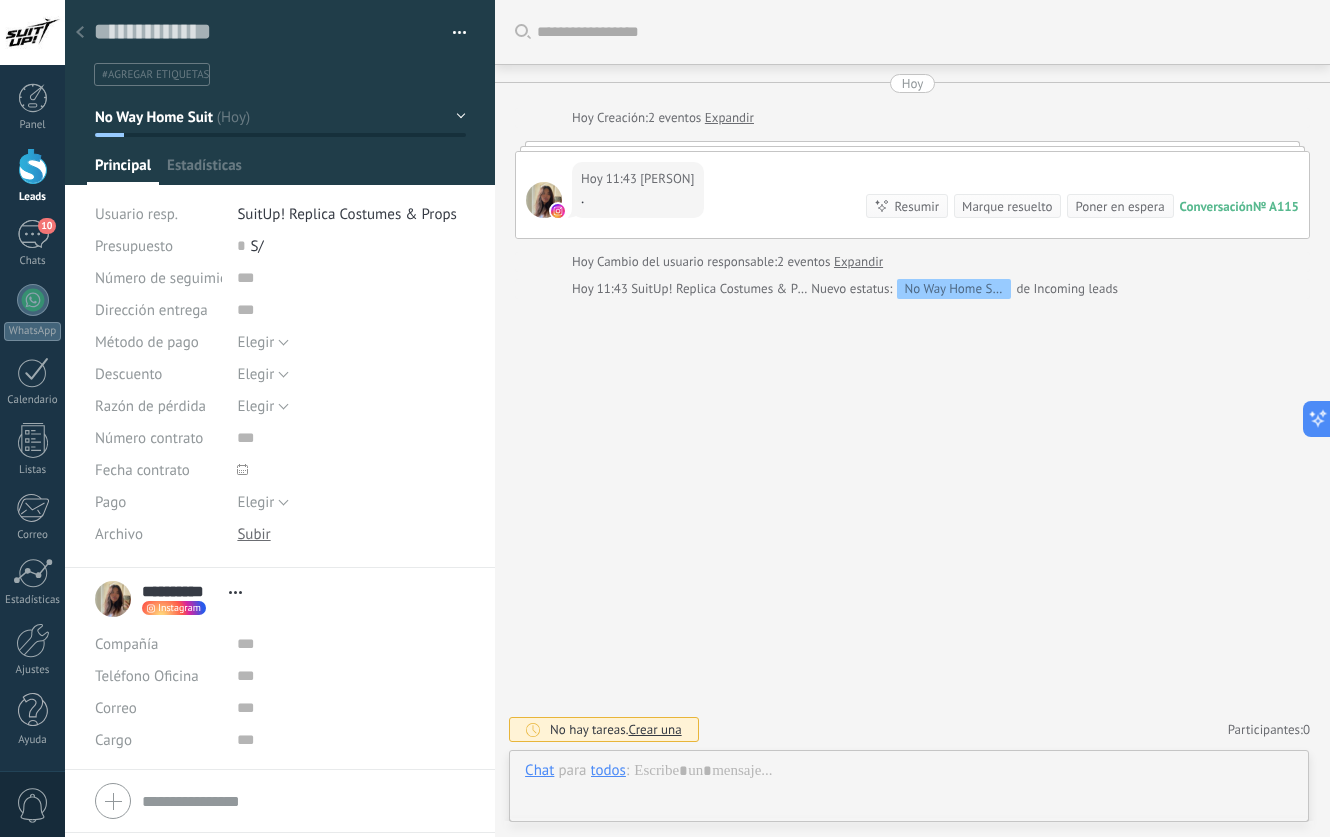 scroll, scrollTop: 30, scrollLeft: 0, axis: vertical 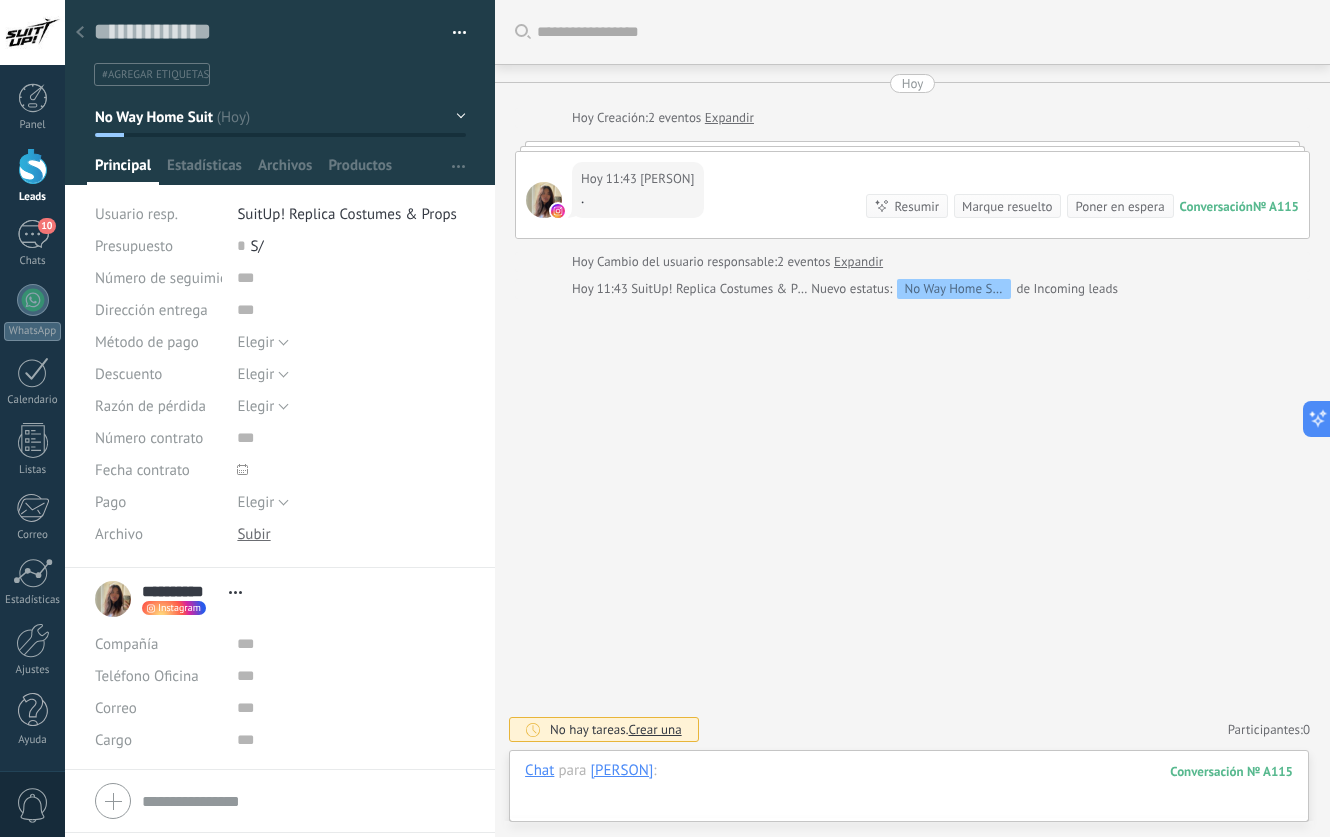 click at bounding box center [909, 791] 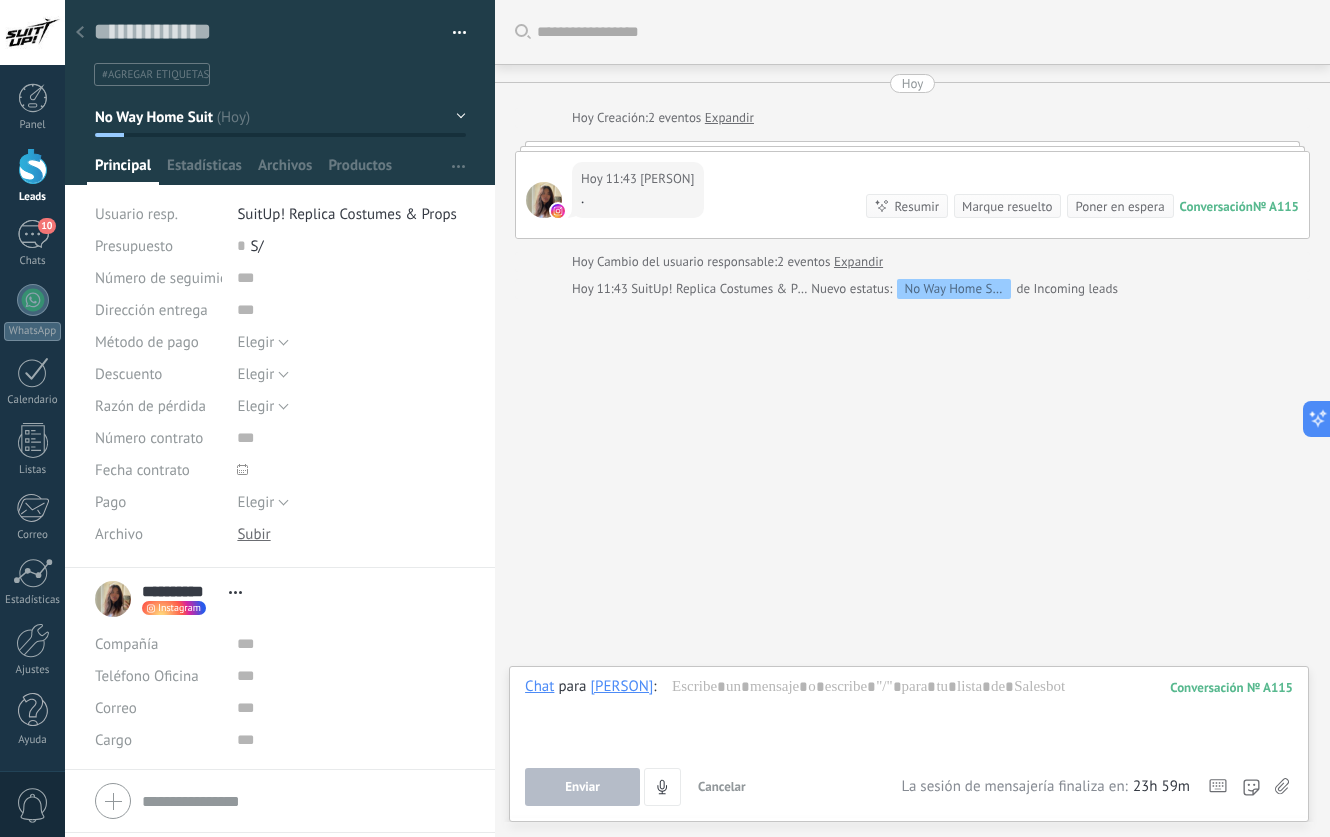 click on "Buscar Carga más Hoy Hoy Creación:  2  eventos   Expandir Hoy 11:43 [PERSON]  . Conversación  № A115 Conversación № A115 Resumir Resumir Marque resuelto Poner en espera Hoy 11:43 [PERSON]: . Conversación № A115 Hoy Cambio del usuario responsable:  2  eventos   Expandir Hoy 11:43 [COMPANY]  Nuevo estatus: No Way Home Suit de Incoming leads No hay tareas.  Crear una Participantes:  0 Agregar usuario Bots:  0" at bounding box center (912, 418) 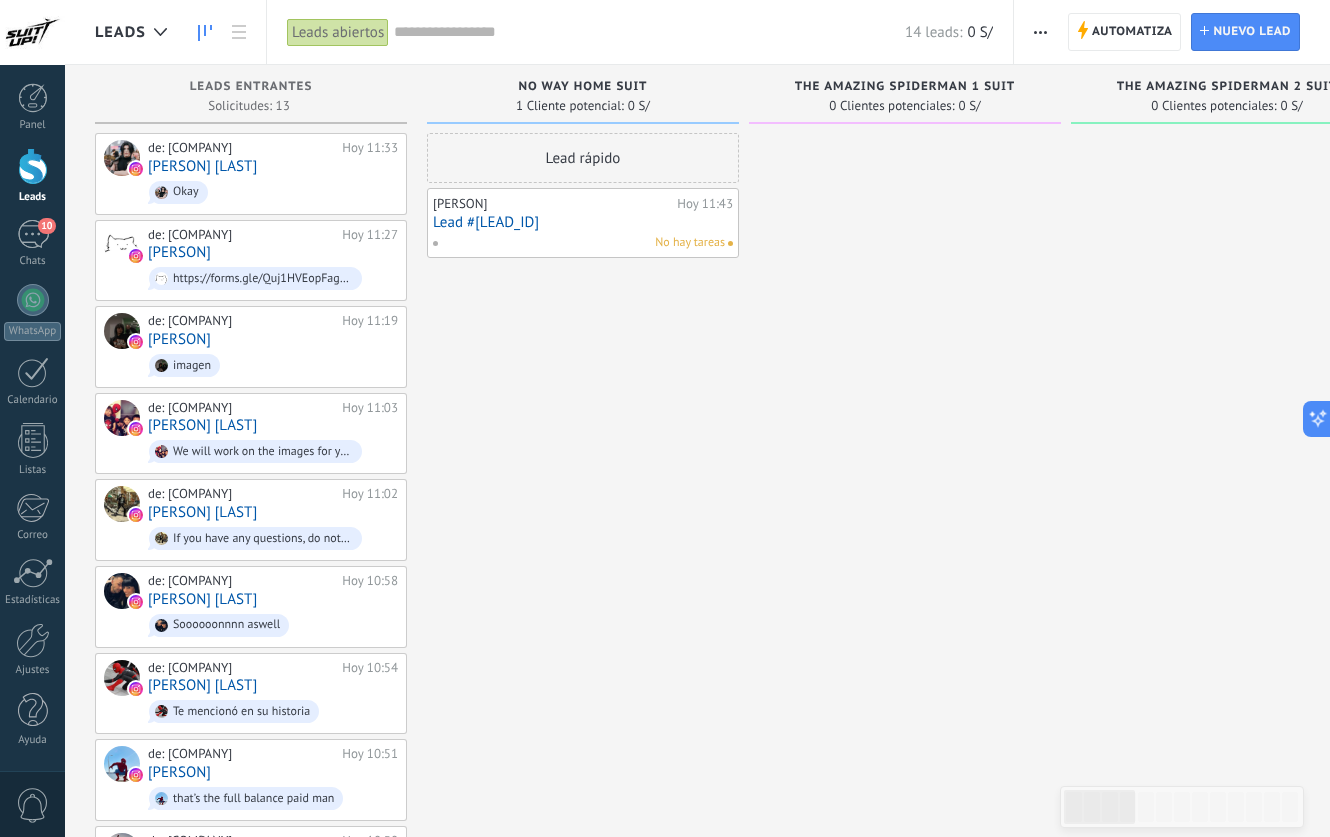 click on "Lead rápido [PERSON] Hoy 11:43 Lead #[LEAD_ID] No hay tareas" at bounding box center [583, 693] 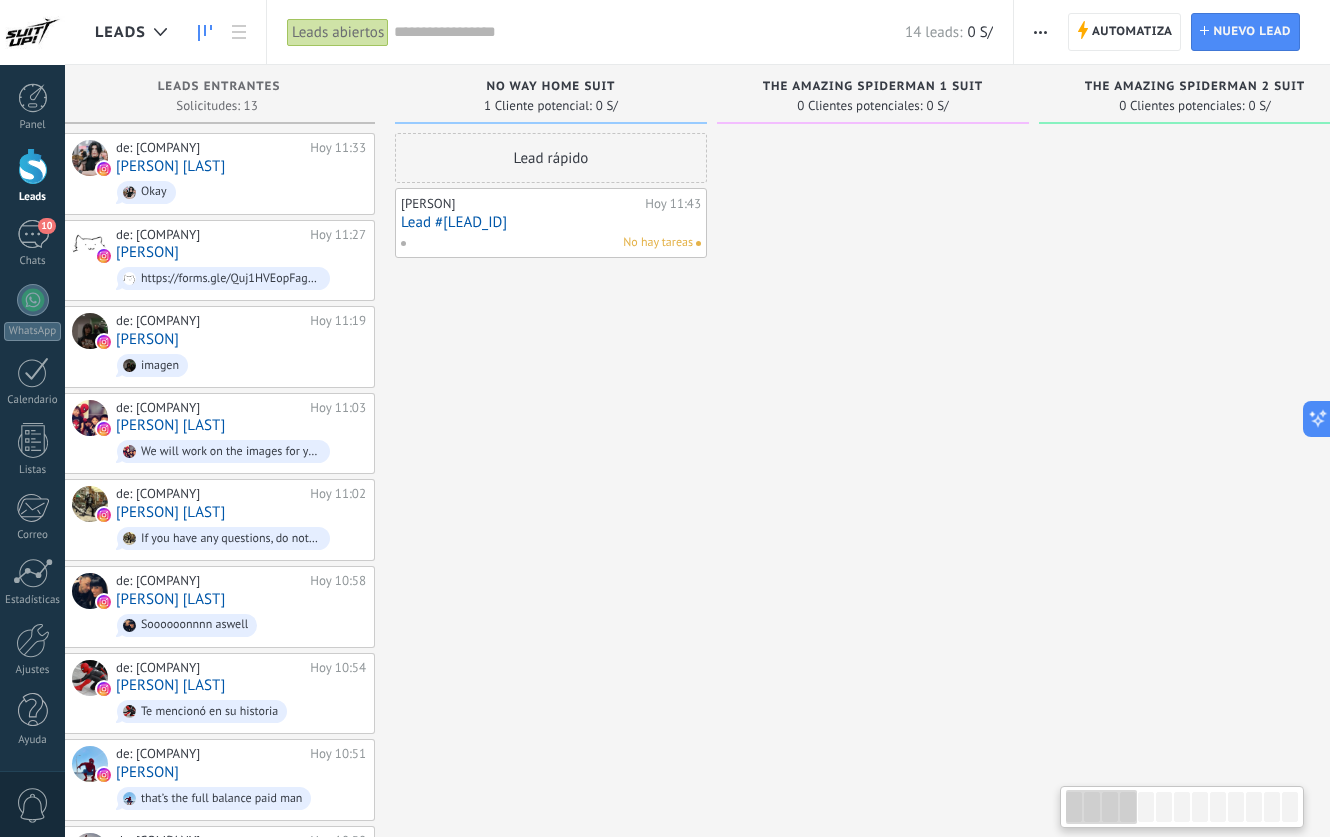 scroll, scrollTop: 0, scrollLeft: 30, axis: horizontal 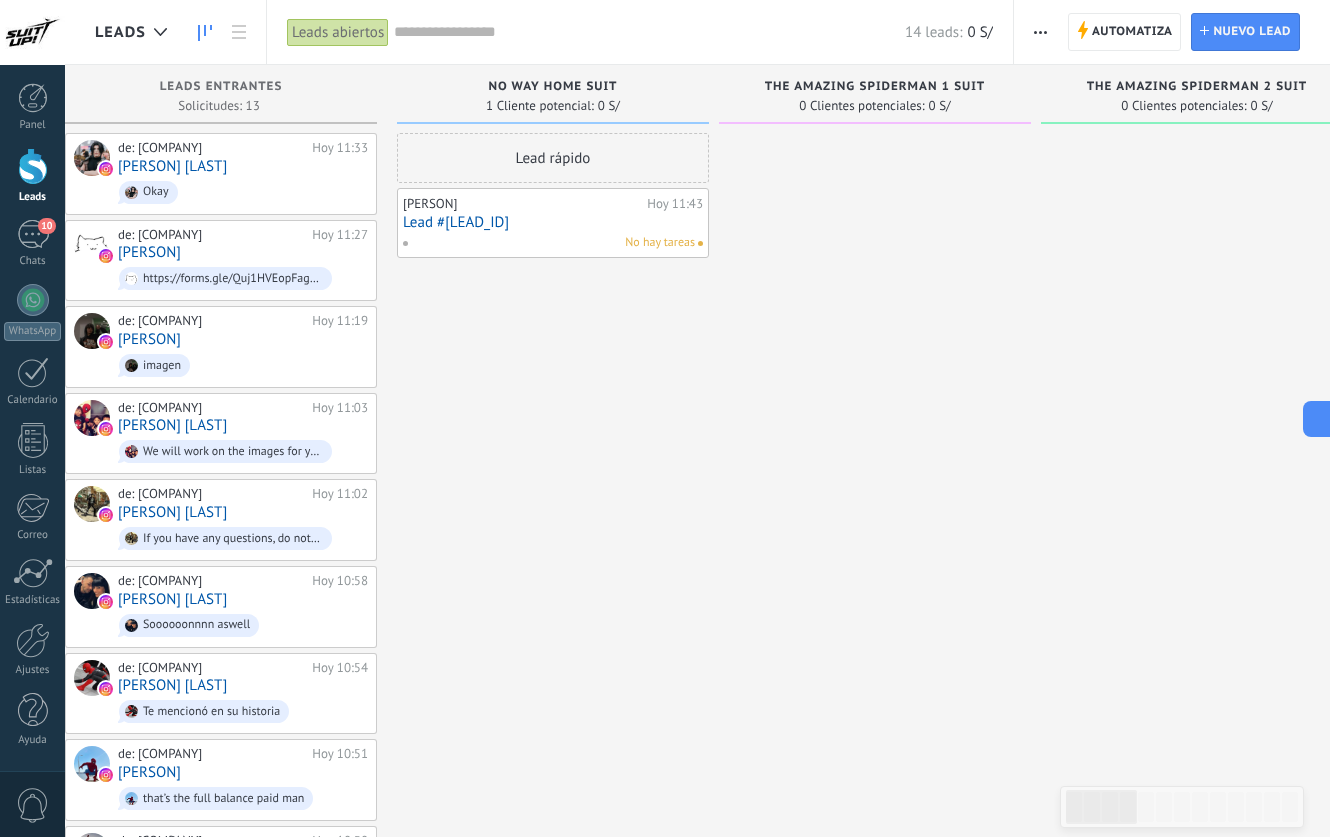 click at bounding box center [1040, 32] 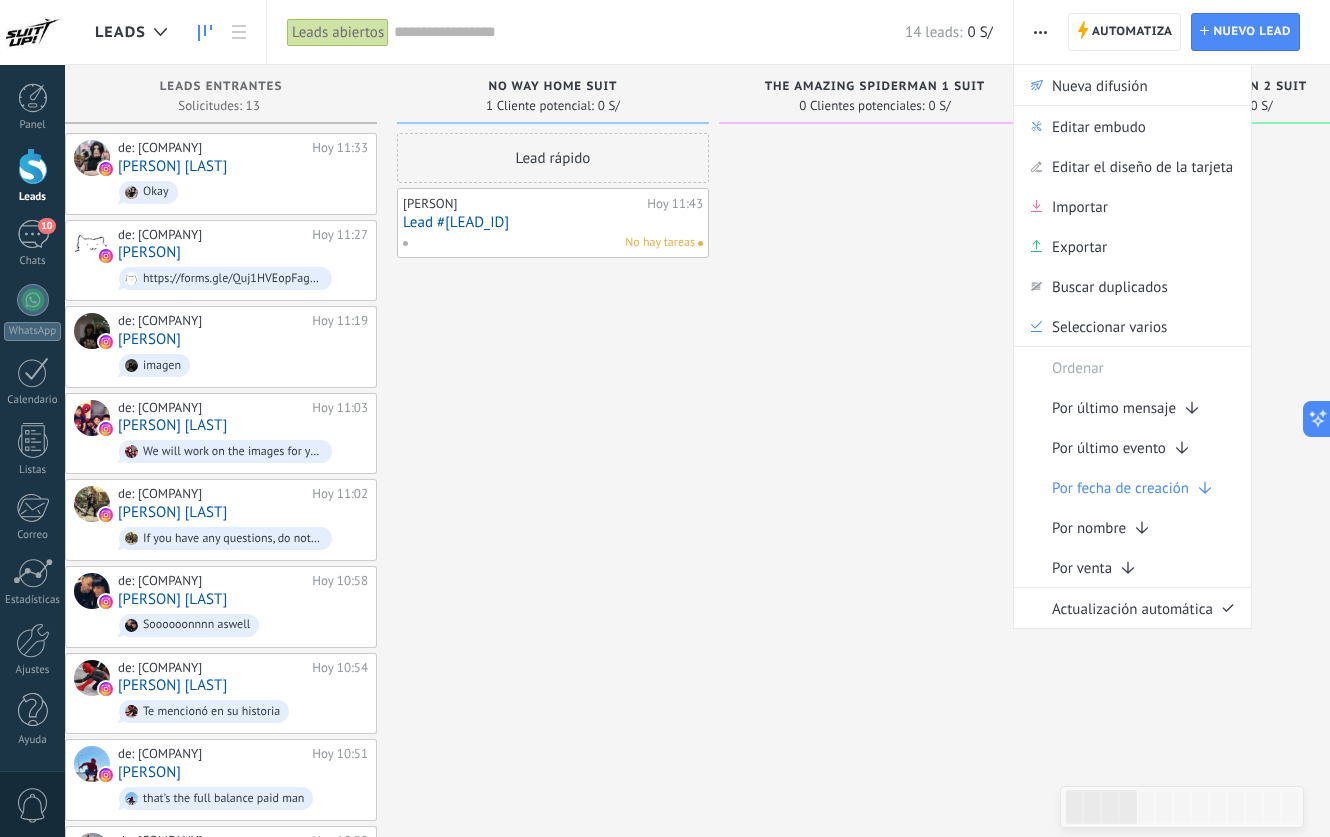 click at bounding box center [1040, 32] 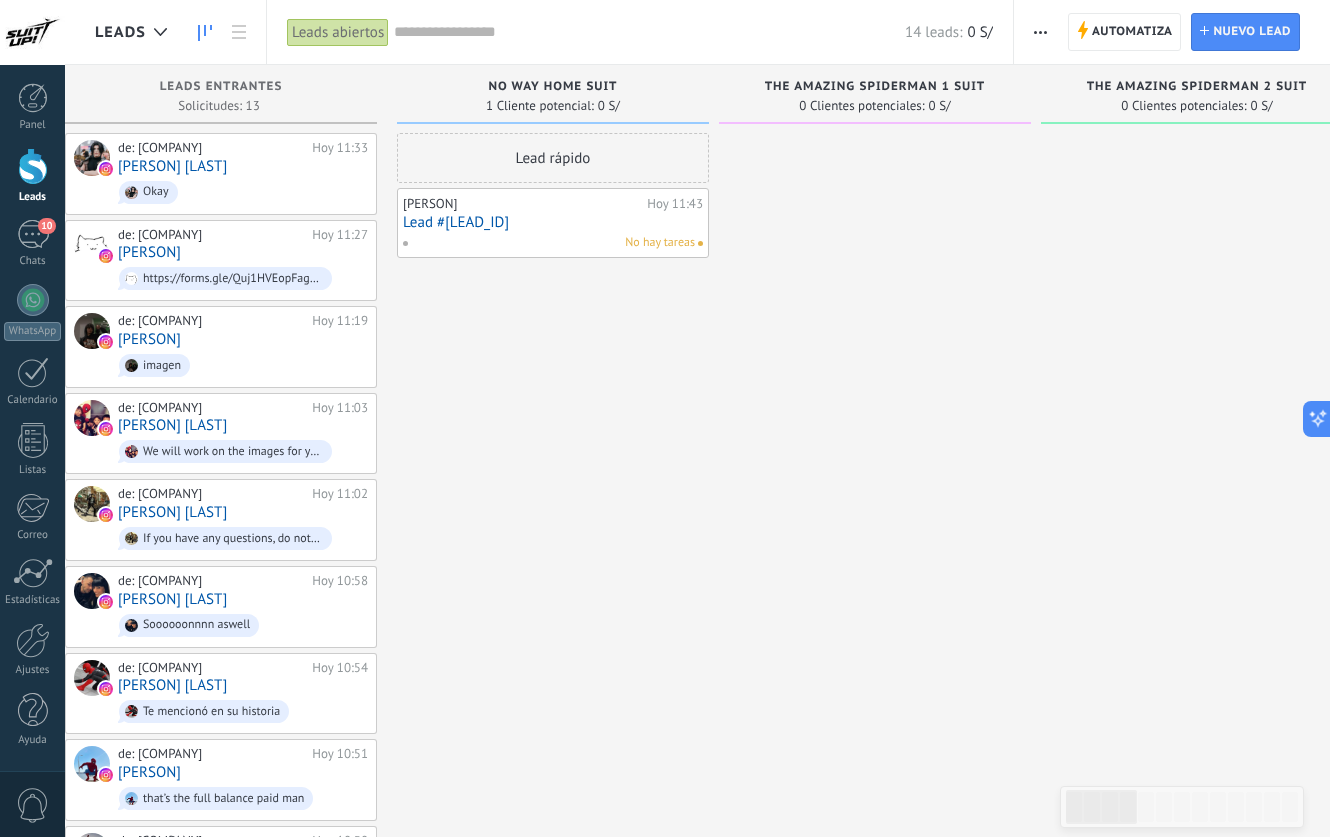 type 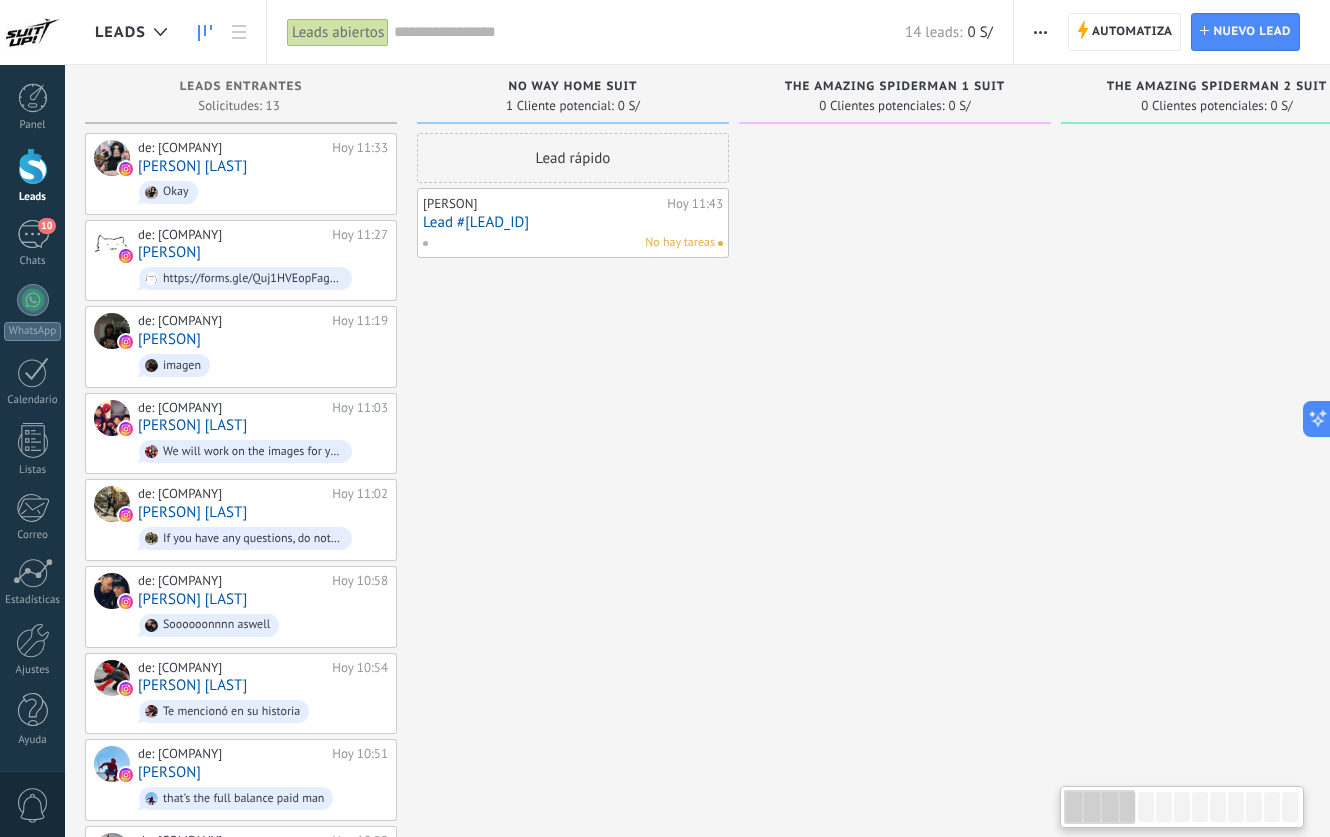 scroll, scrollTop: 0, scrollLeft: 4, axis: horizontal 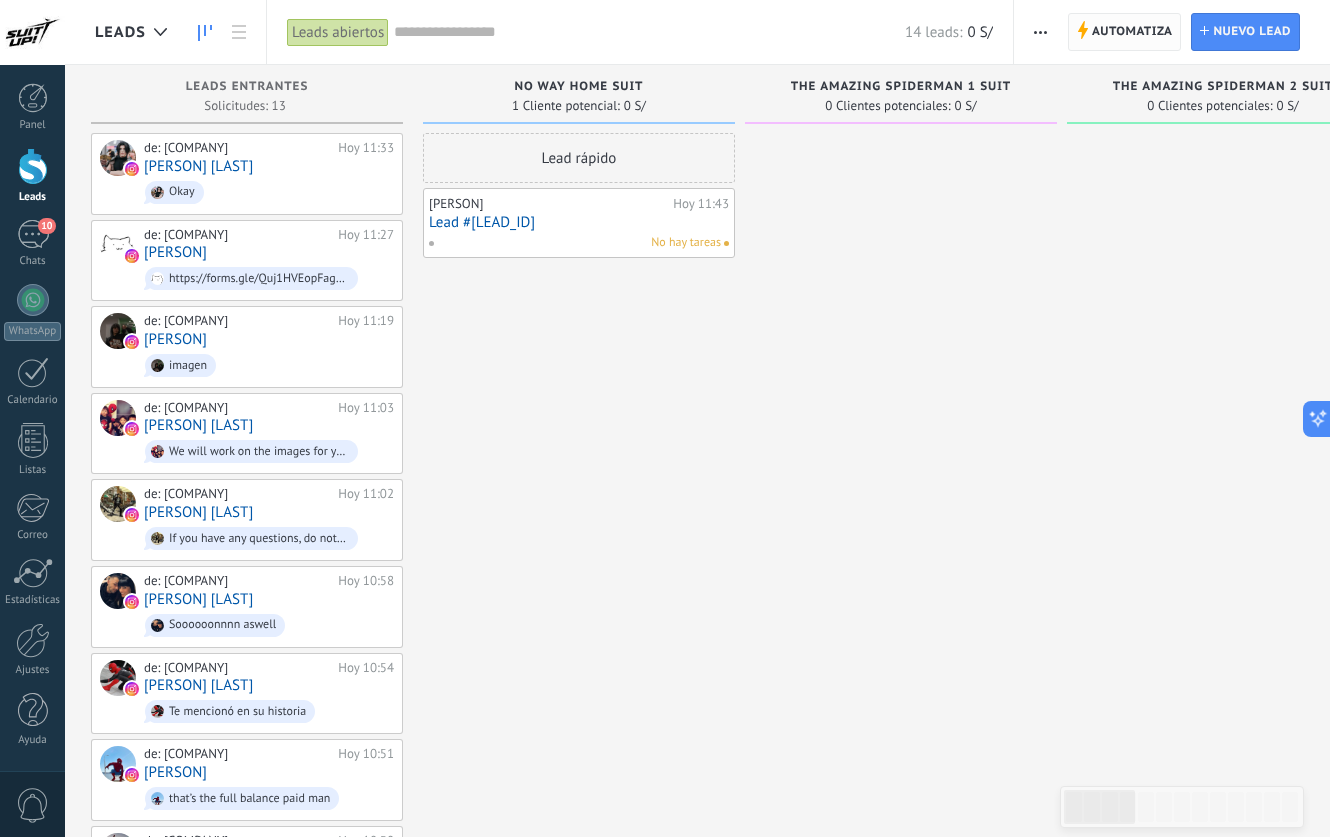 click on "Automatiza" at bounding box center (1132, 32) 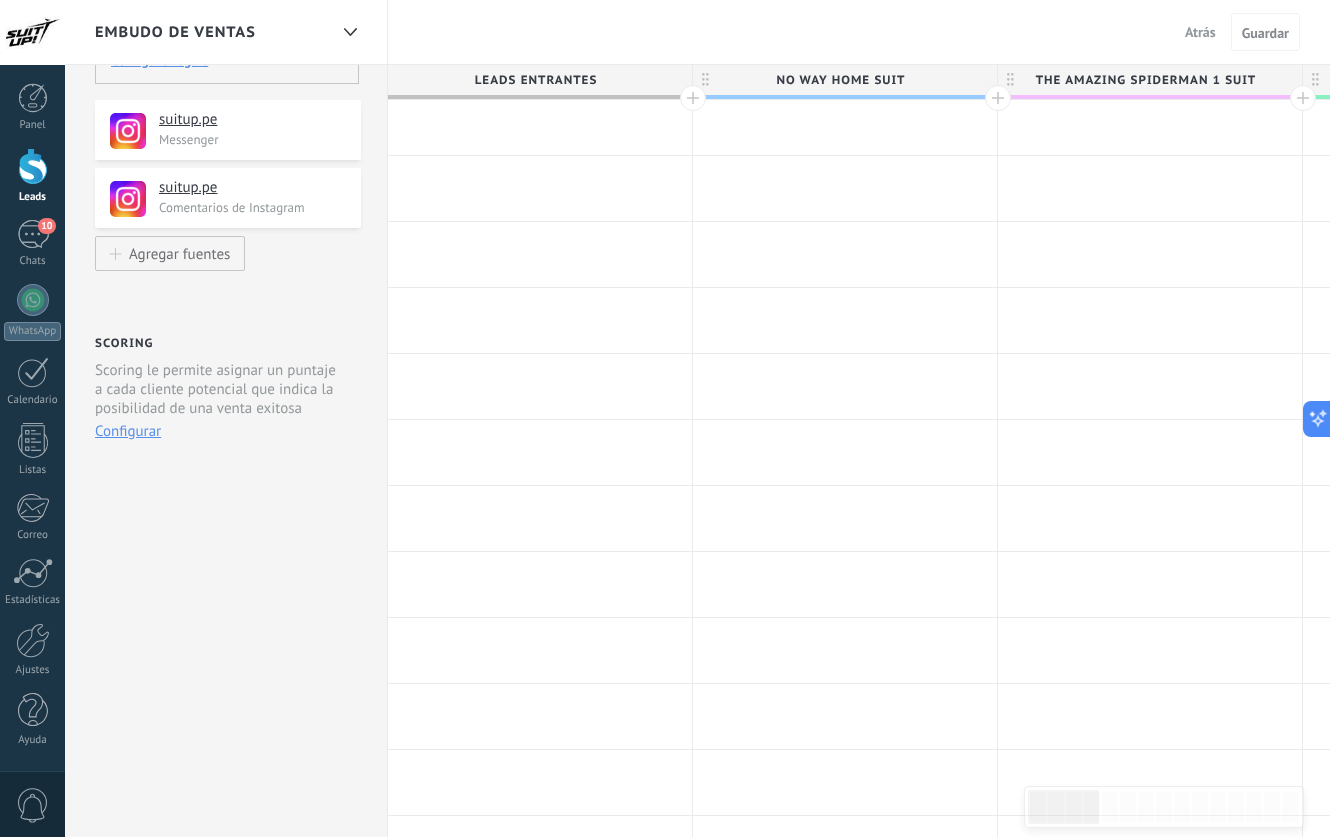 scroll, scrollTop: 0, scrollLeft: 0, axis: both 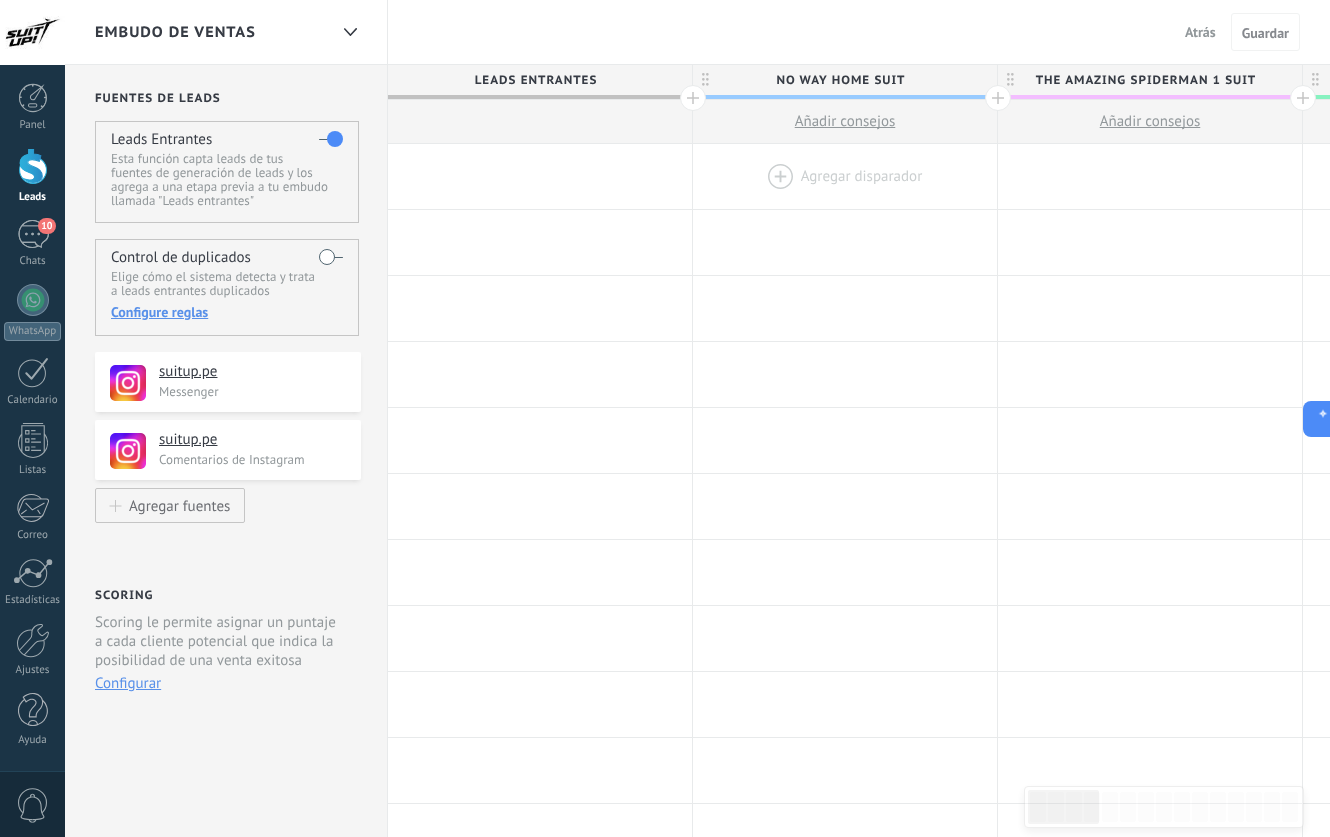 click at bounding box center (845, 176) 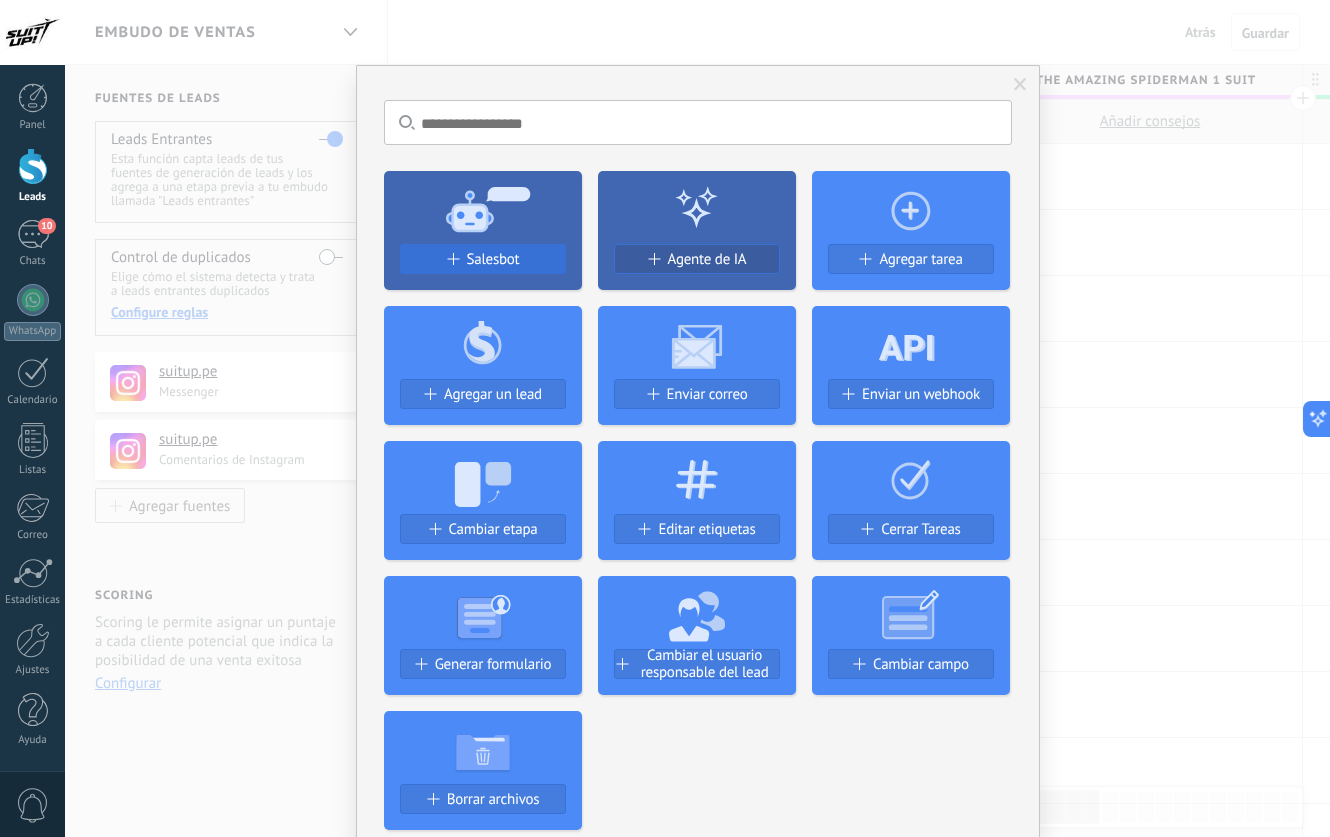 click on "Salesbot" at bounding box center [493, 259] 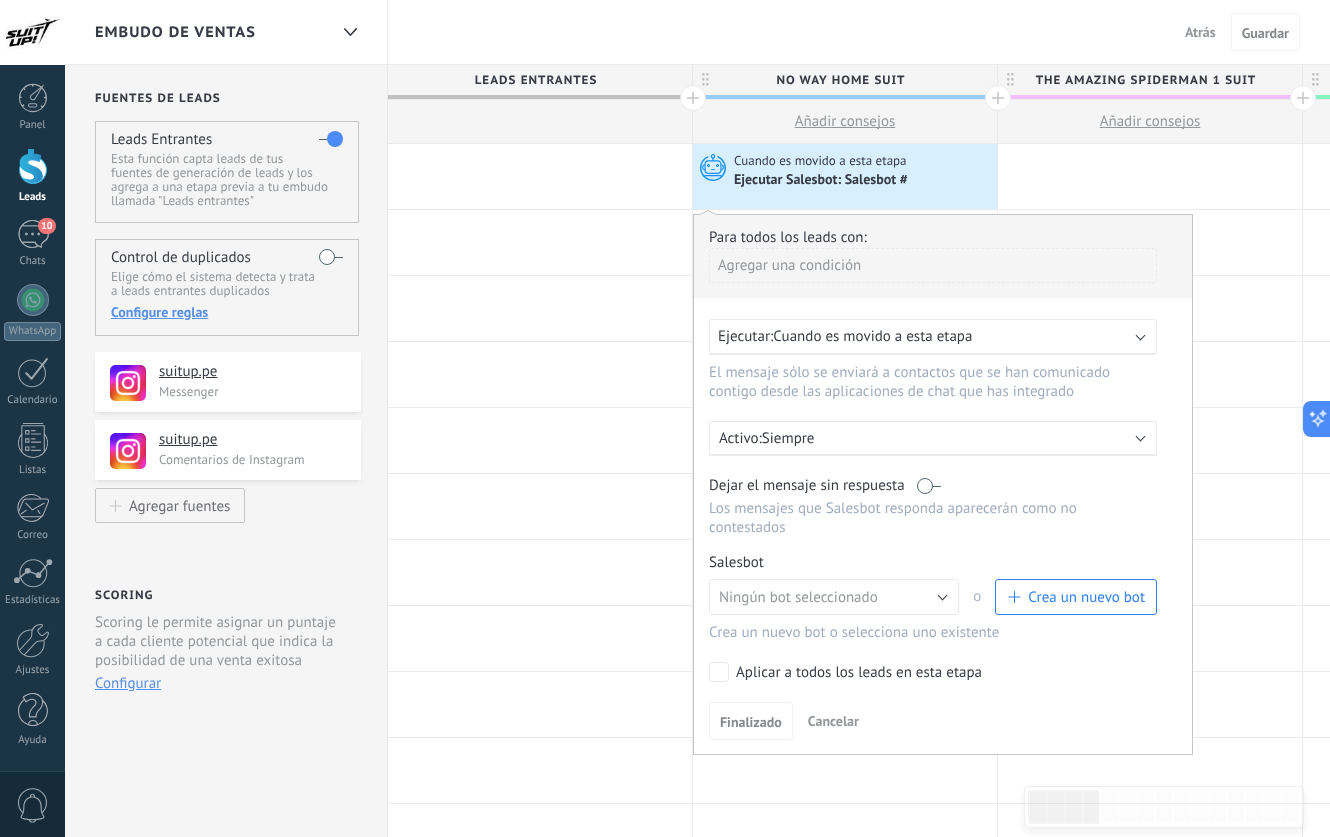click on "Cuando es movido a esta etapa" at bounding box center (872, 336) 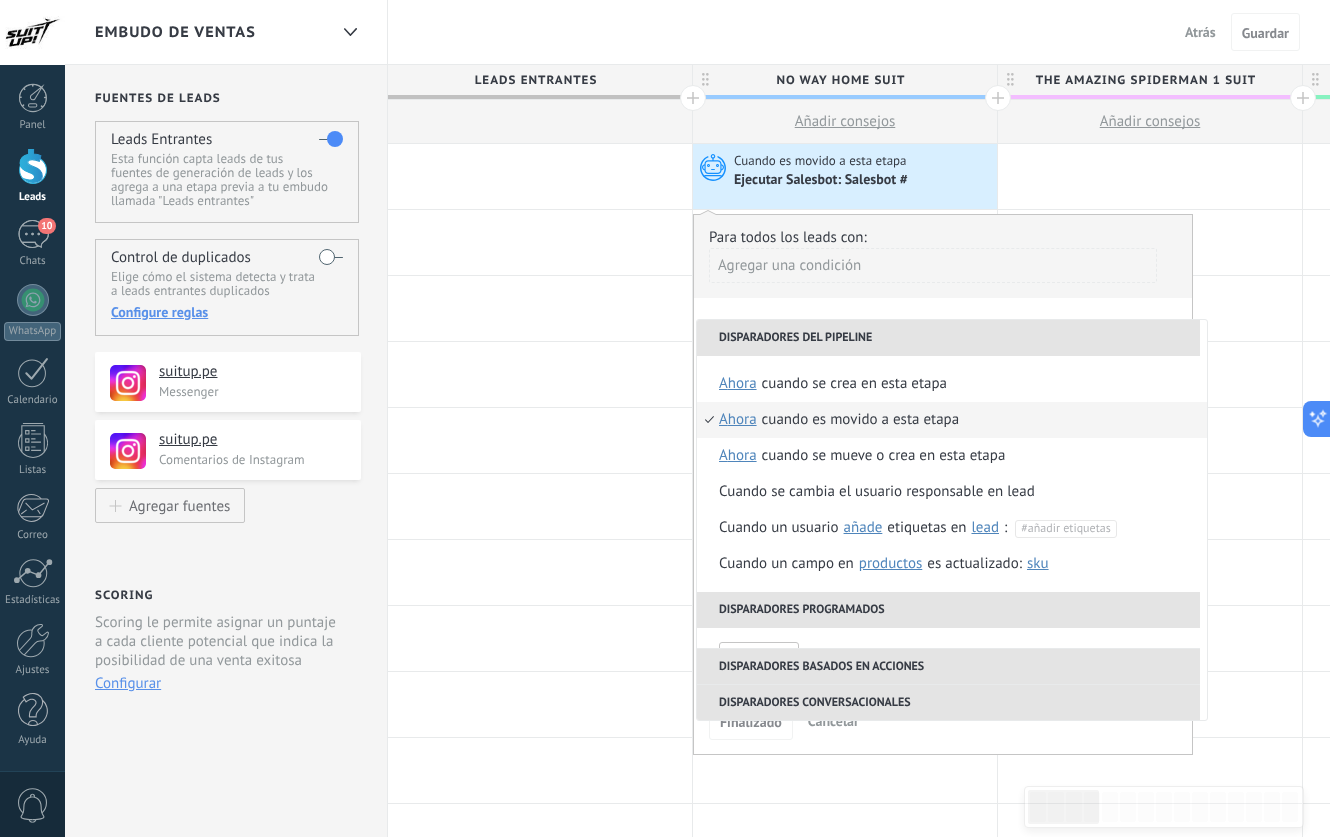 click on "Cuando es movido a esta etapa" at bounding box center [861, 420] 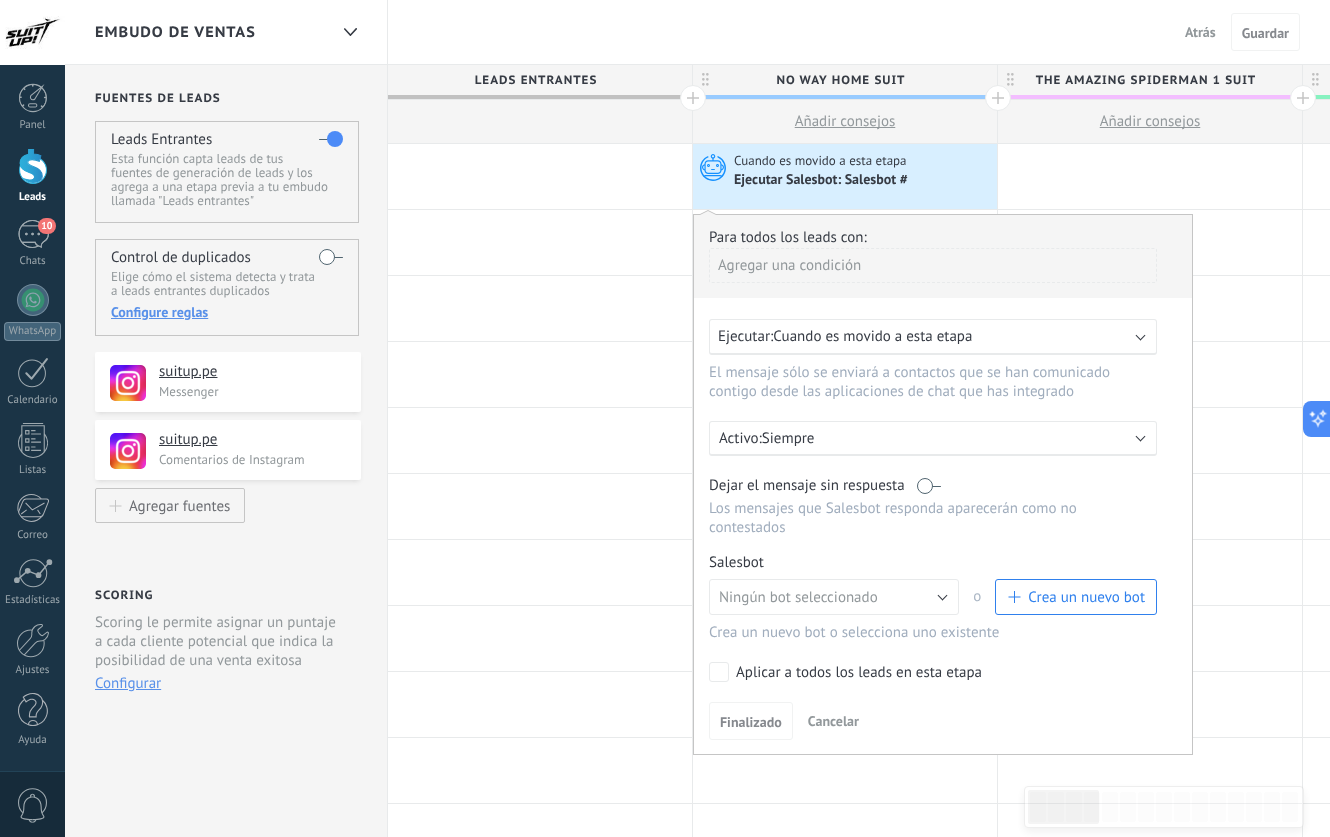 click on "Siempre" at bounding box center (937, 438) 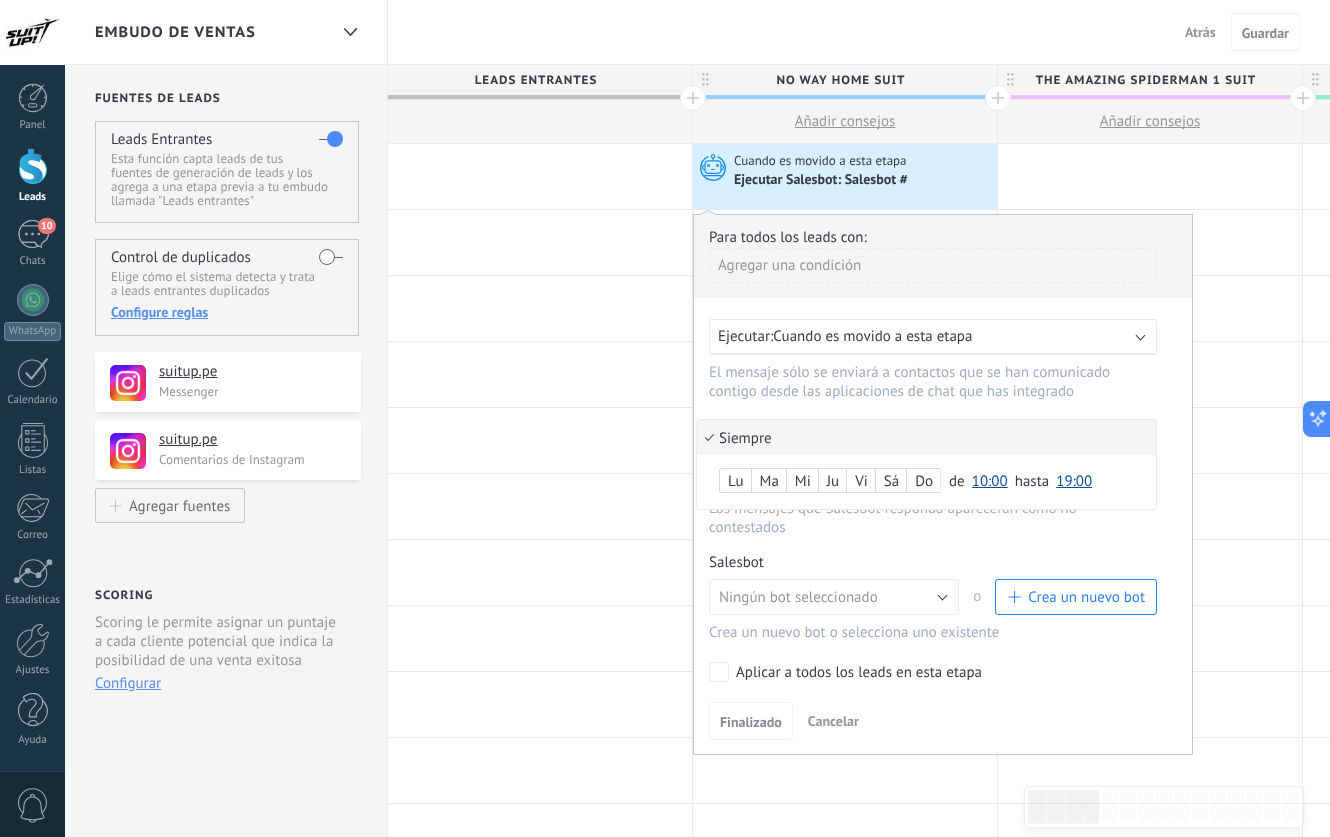 click on "Siempre" at bounding box center (926, 437) 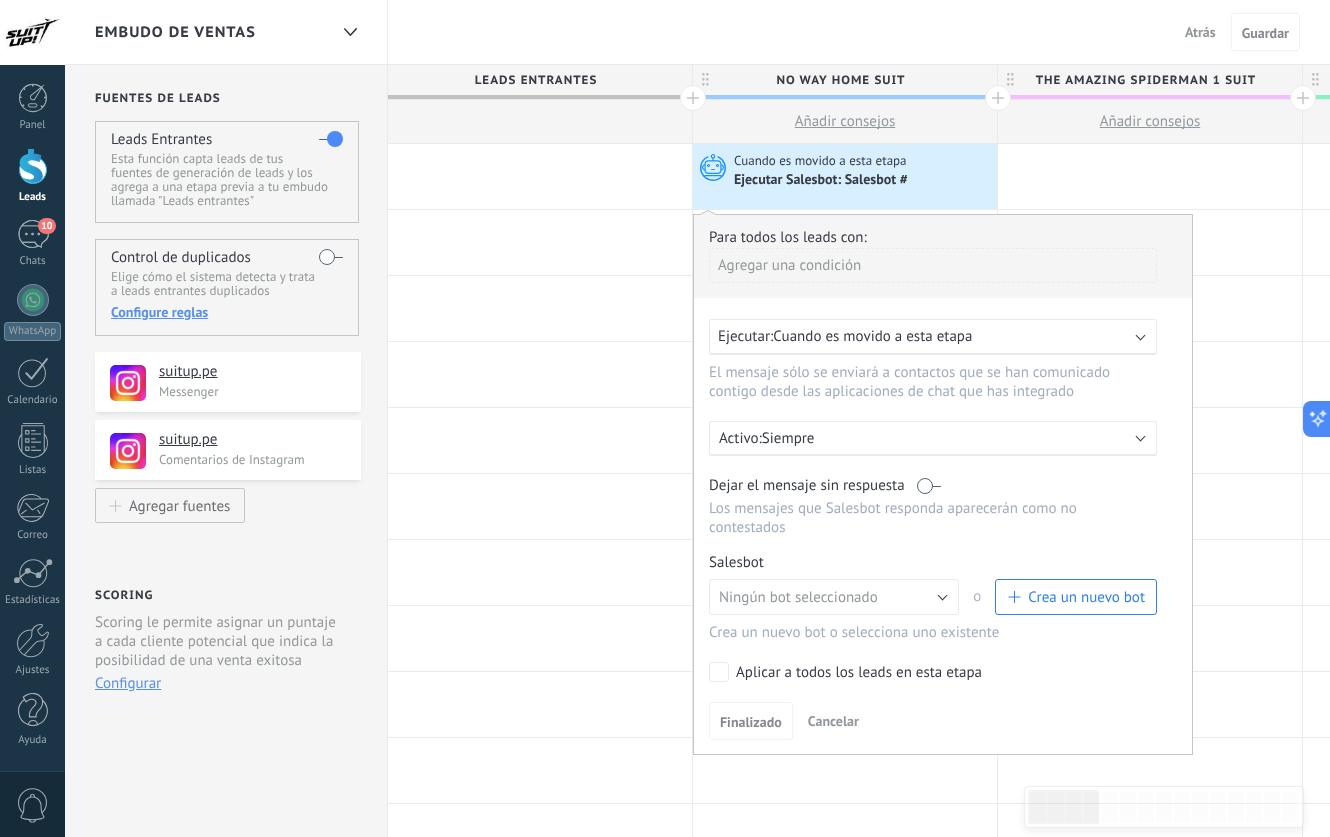 click on "Siempre" at bounding box center (937, 438) 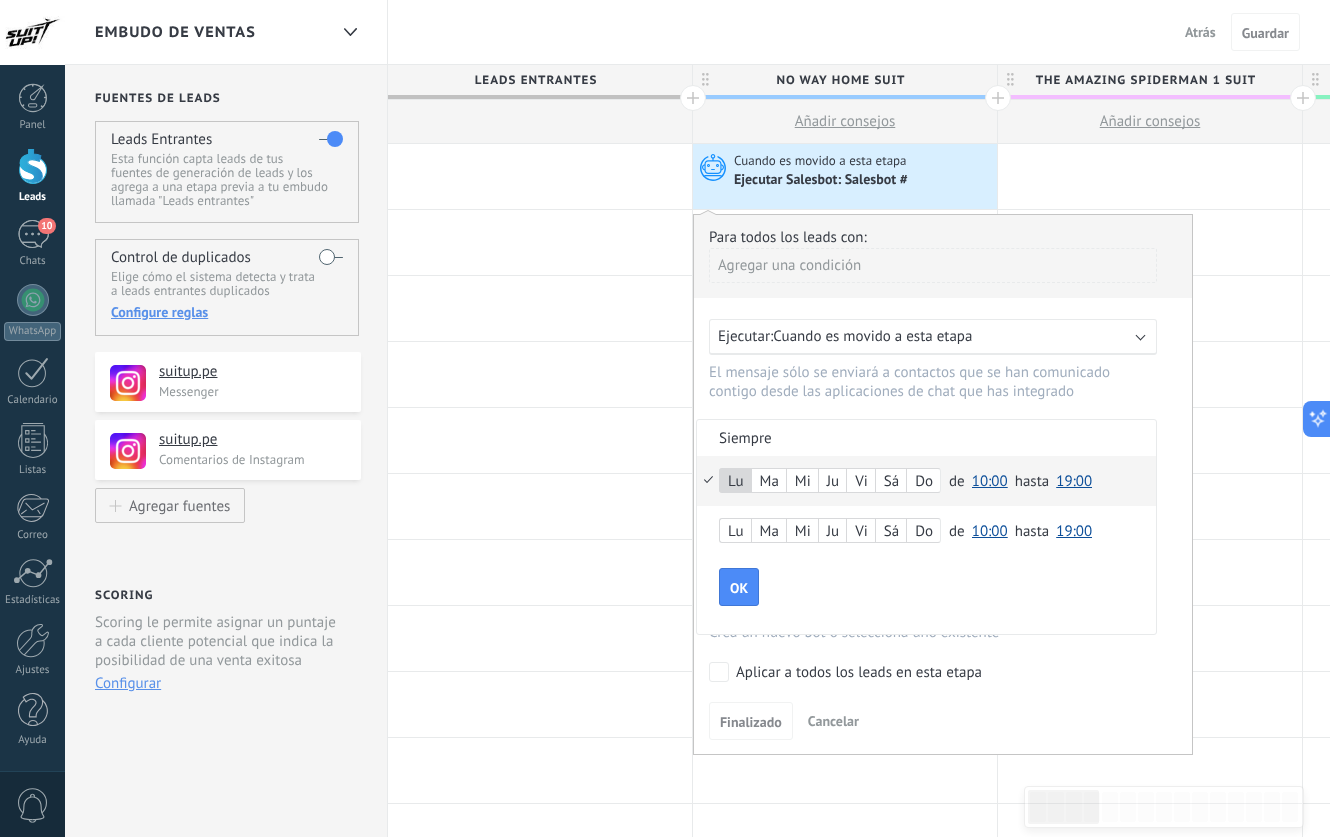 click on "Ma" at bounding box center [769, 482] 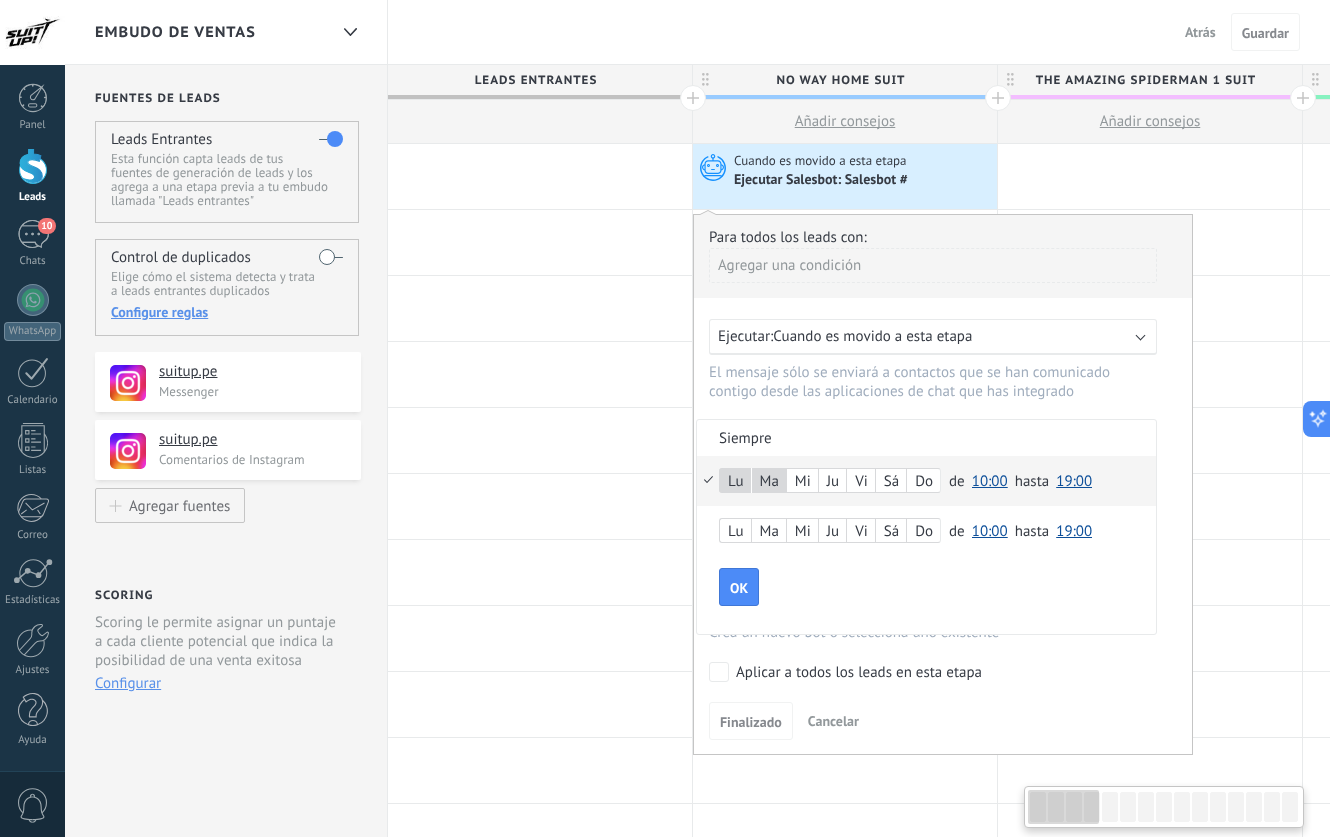 click on "Mi" at bounding box center [802, 482] 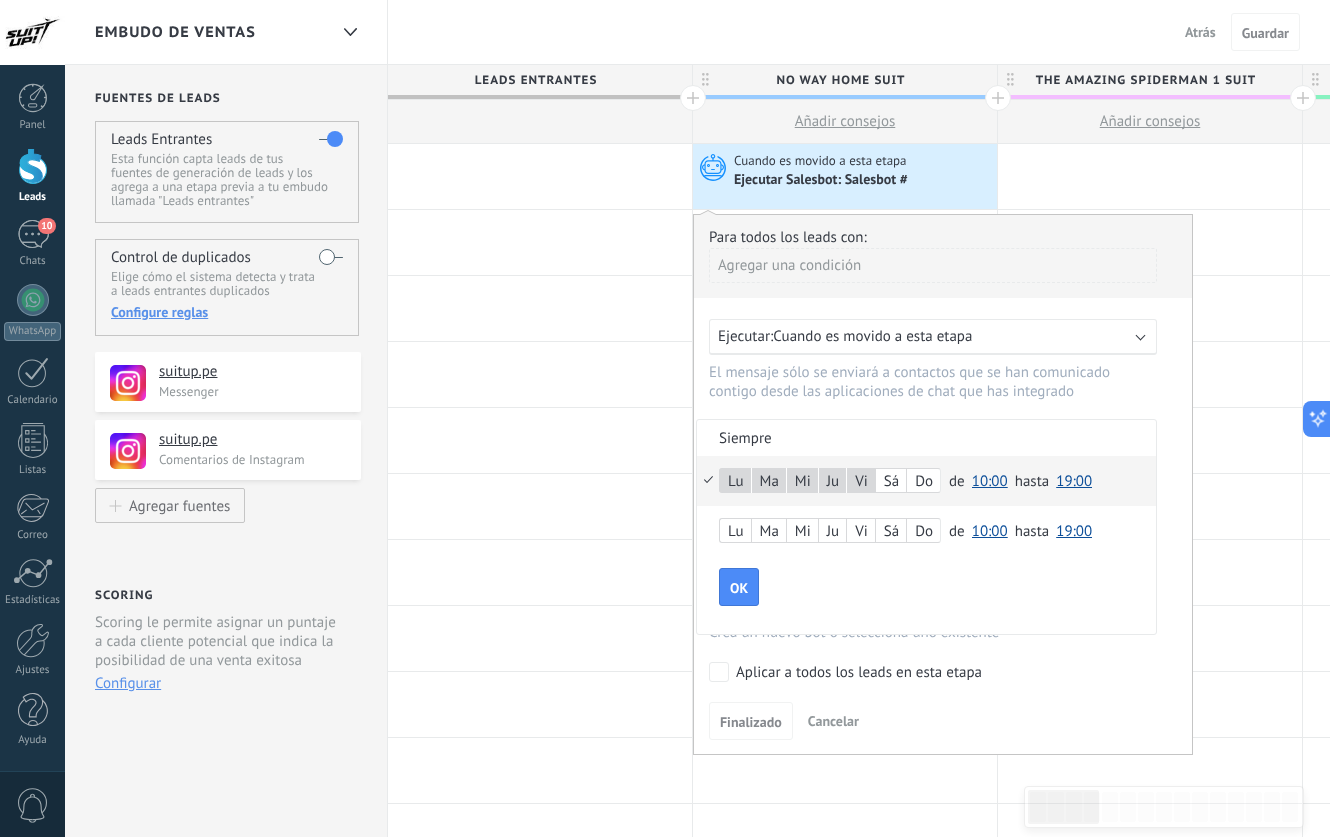click on "Siempre" at bounding box center (926, 437) 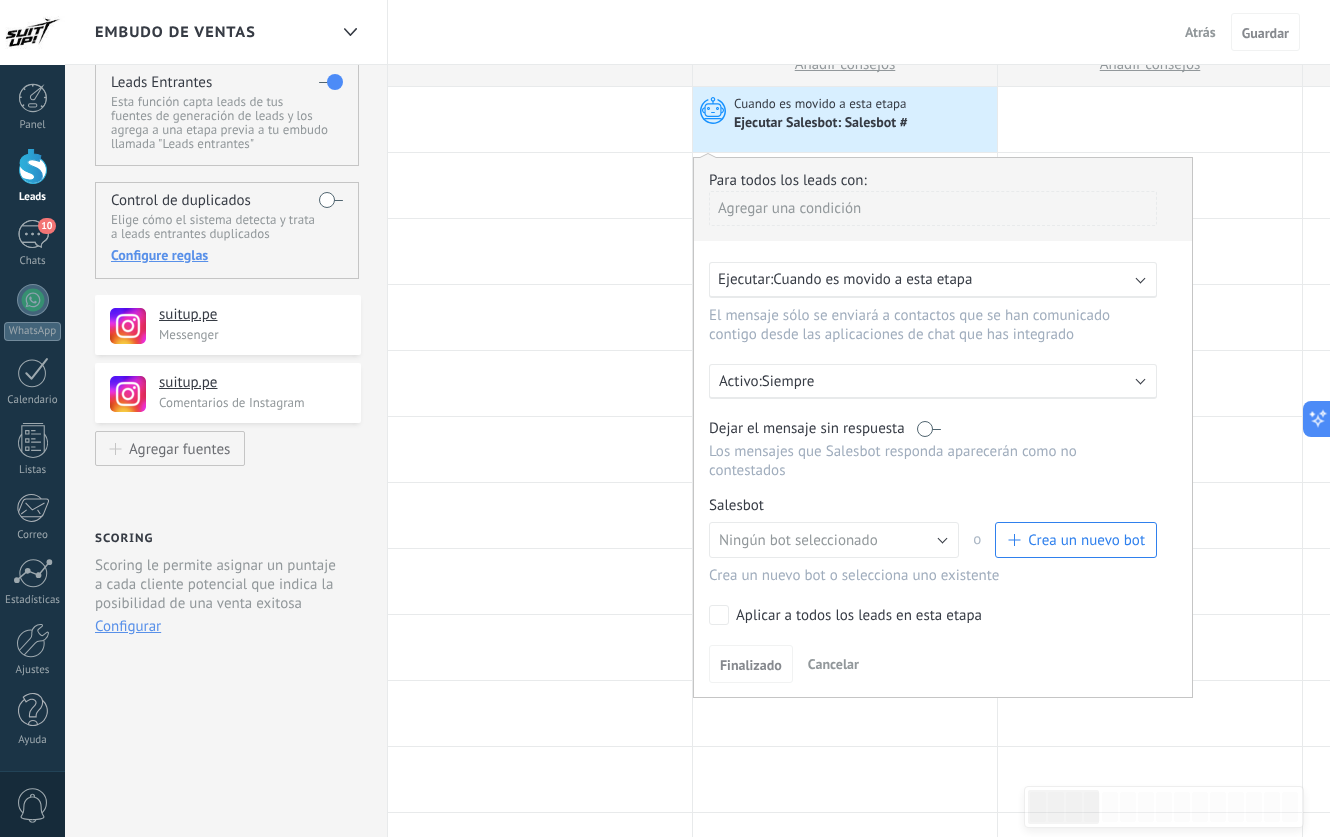 scroll, scrollTop: 71, scrollLeft: 0, axis: vertical 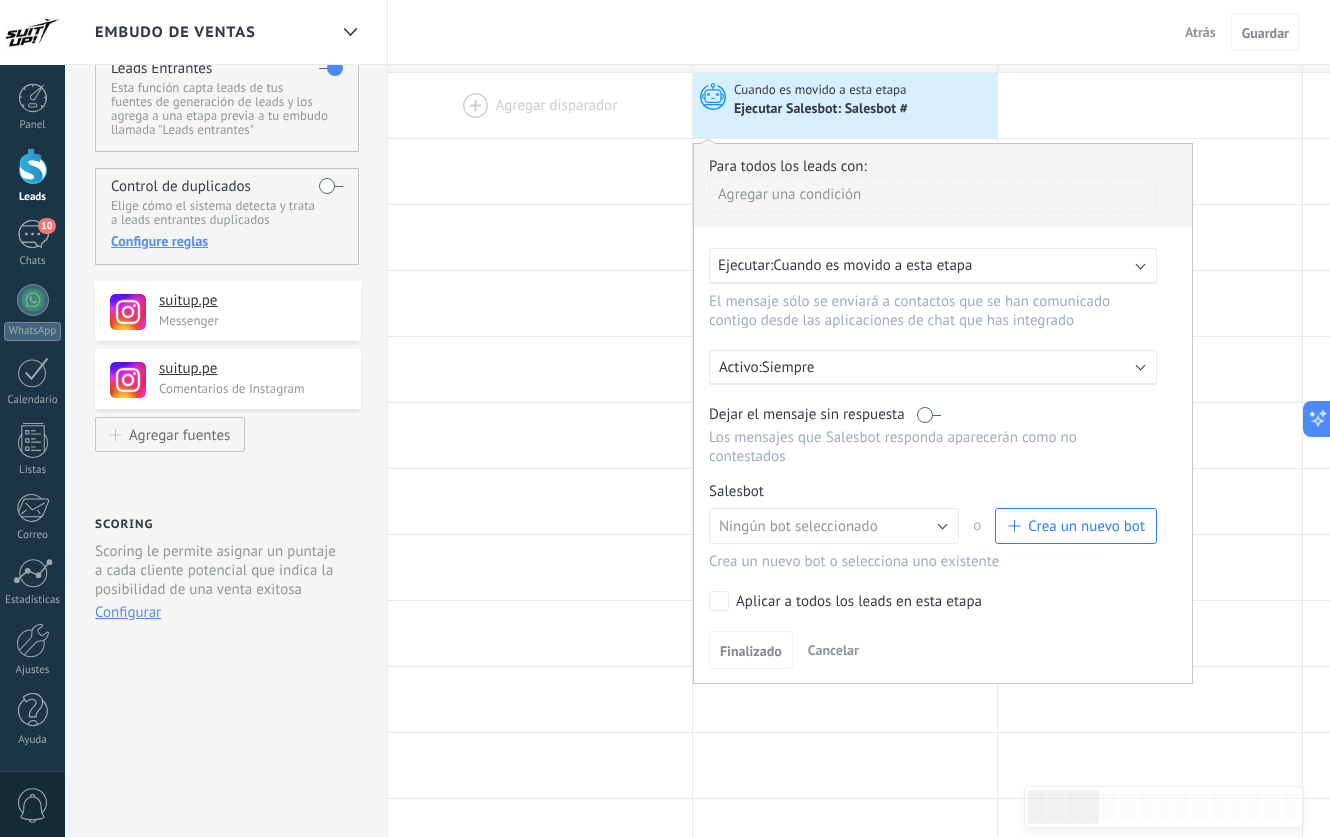 click on "Siempre" at bounding box center [937, 367] 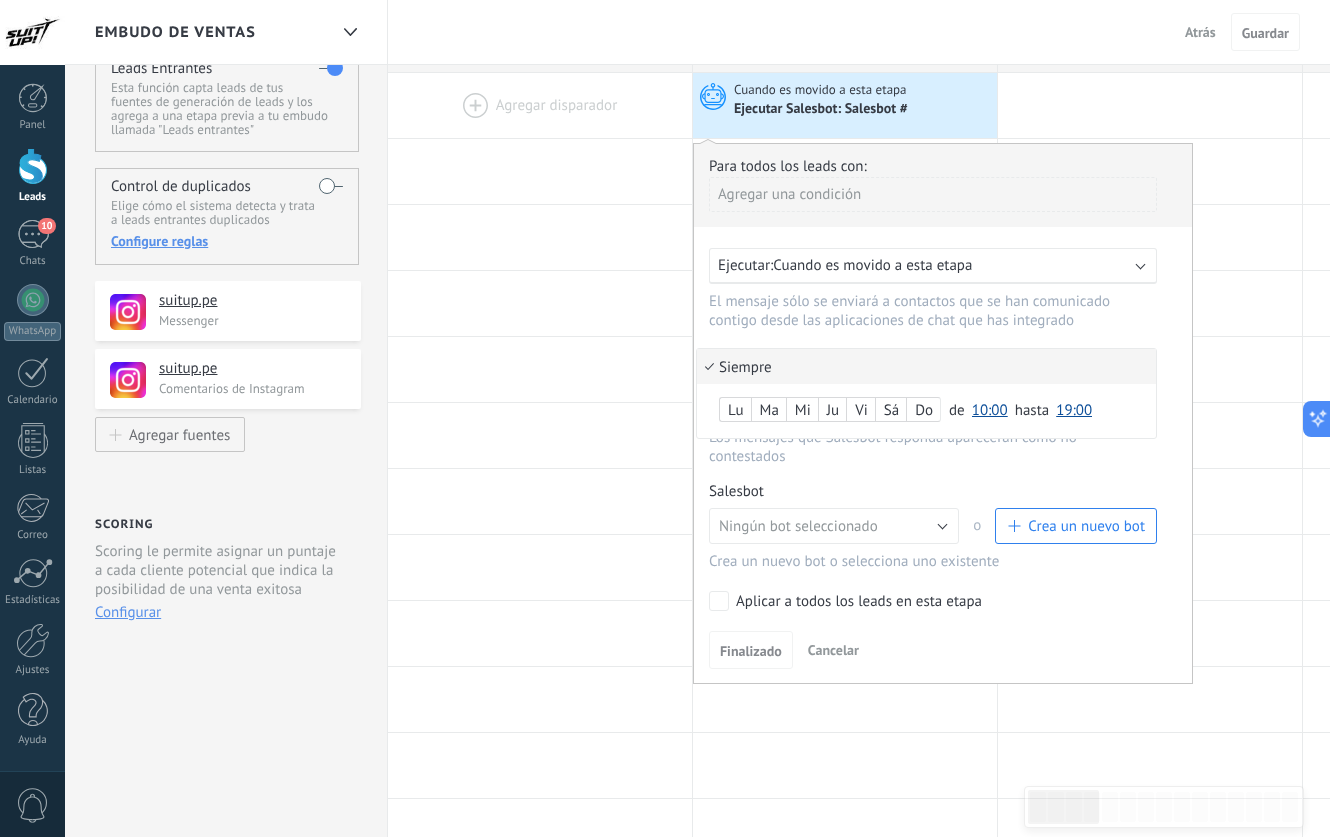 click on "Siempre" at bounding box center (926, 366) 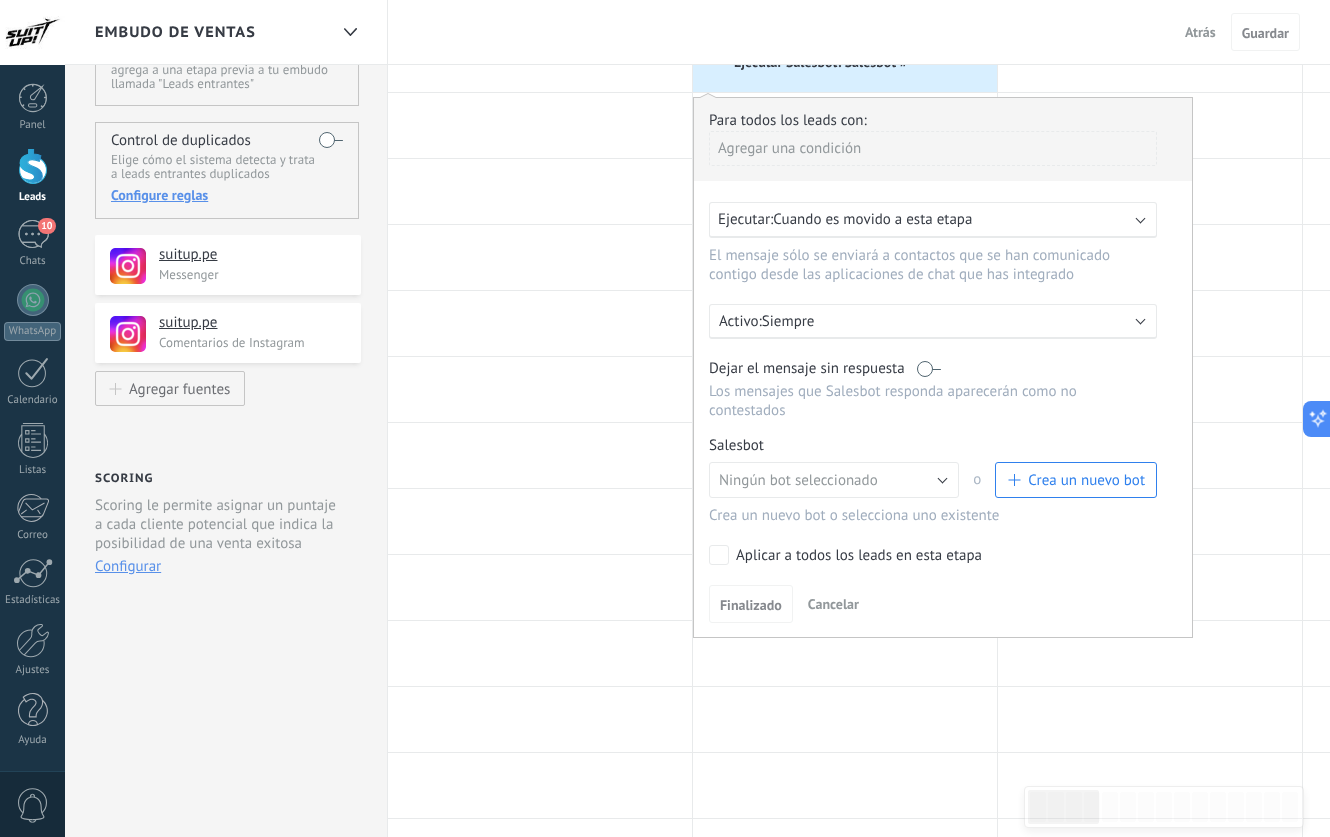 scroll, scrollTop: 126, scrollLeft: 0, axis: vertical 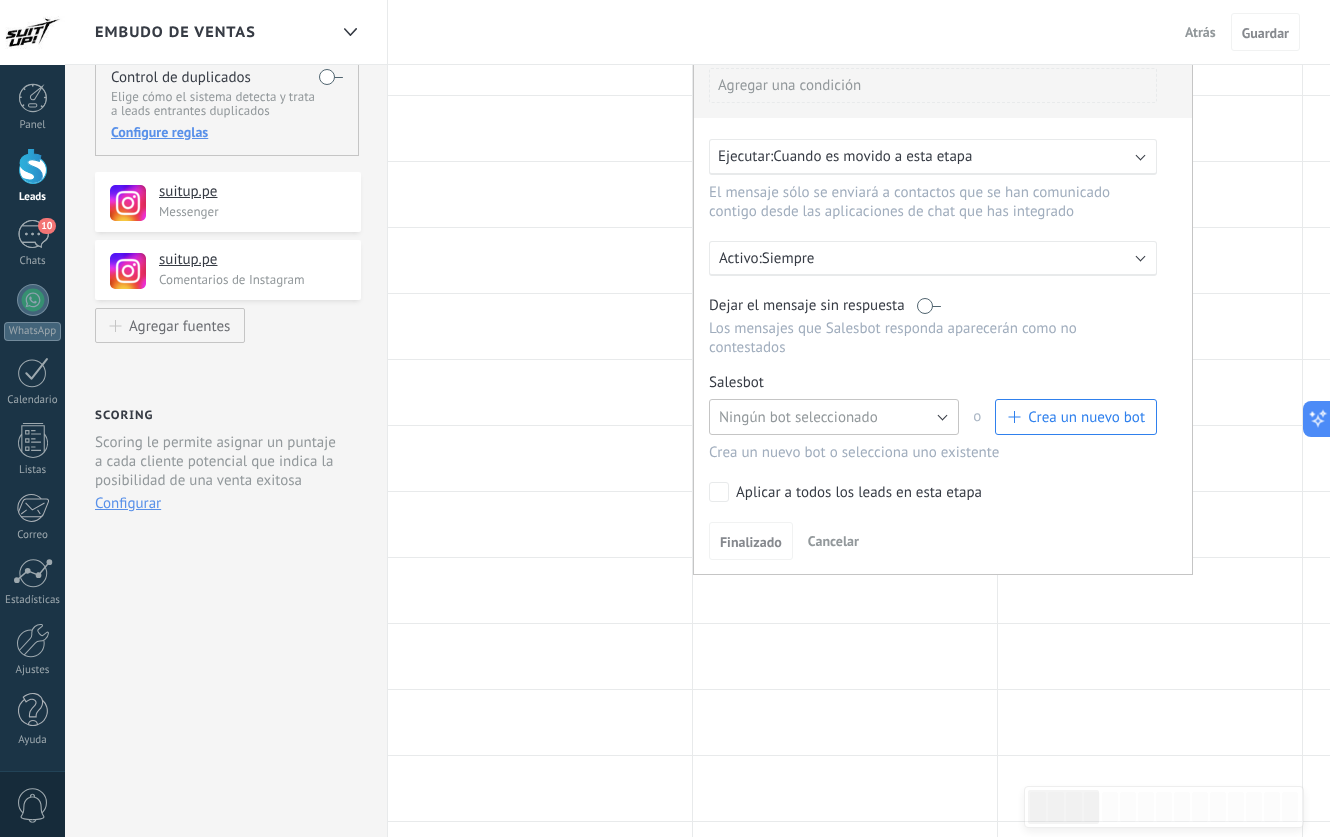 click on "Ningún bot seleccionado" at bounding box center (798, 417) 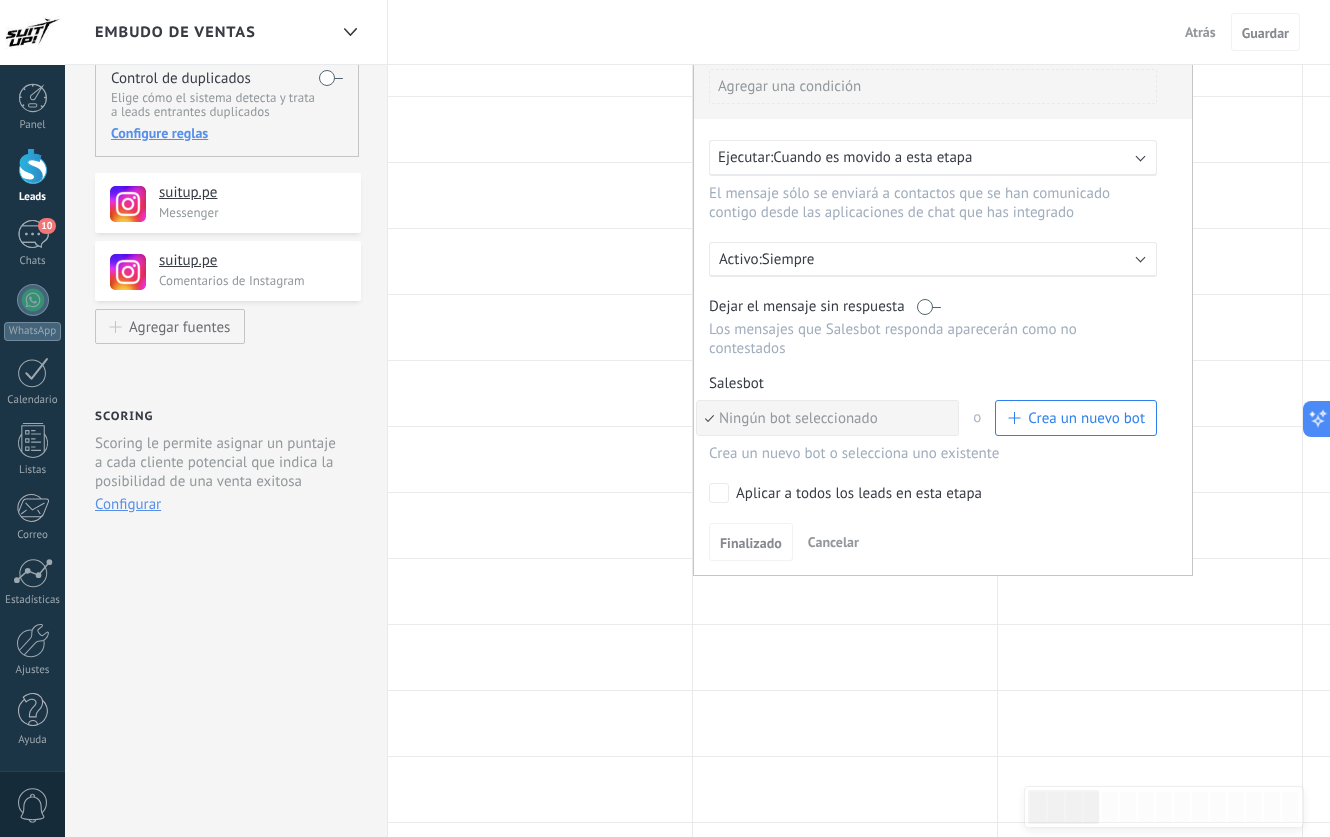 click on "Ningún bot seleccionado" at bounding box center (824, 418) 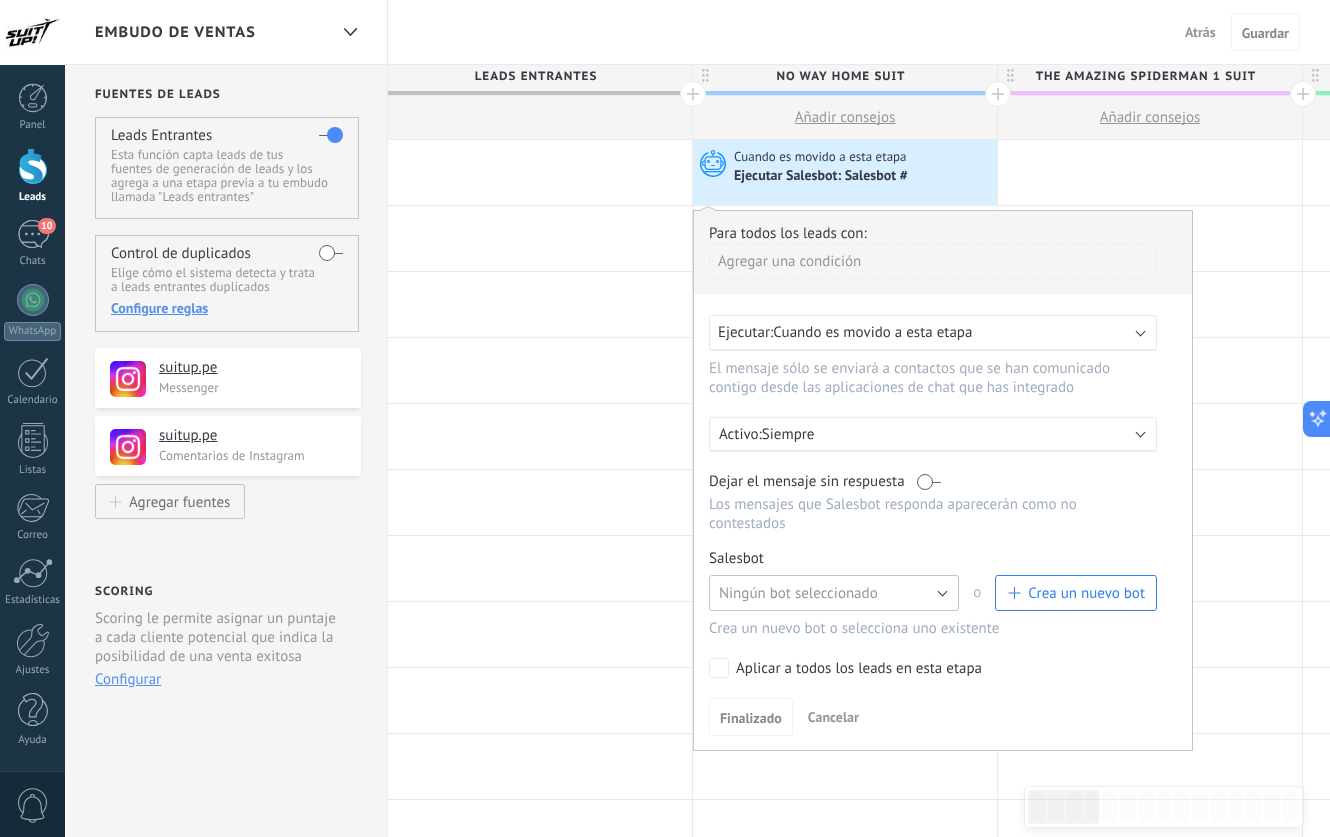 scroll, scrollTop: 7, scrollLeft: 0, axis: vertical 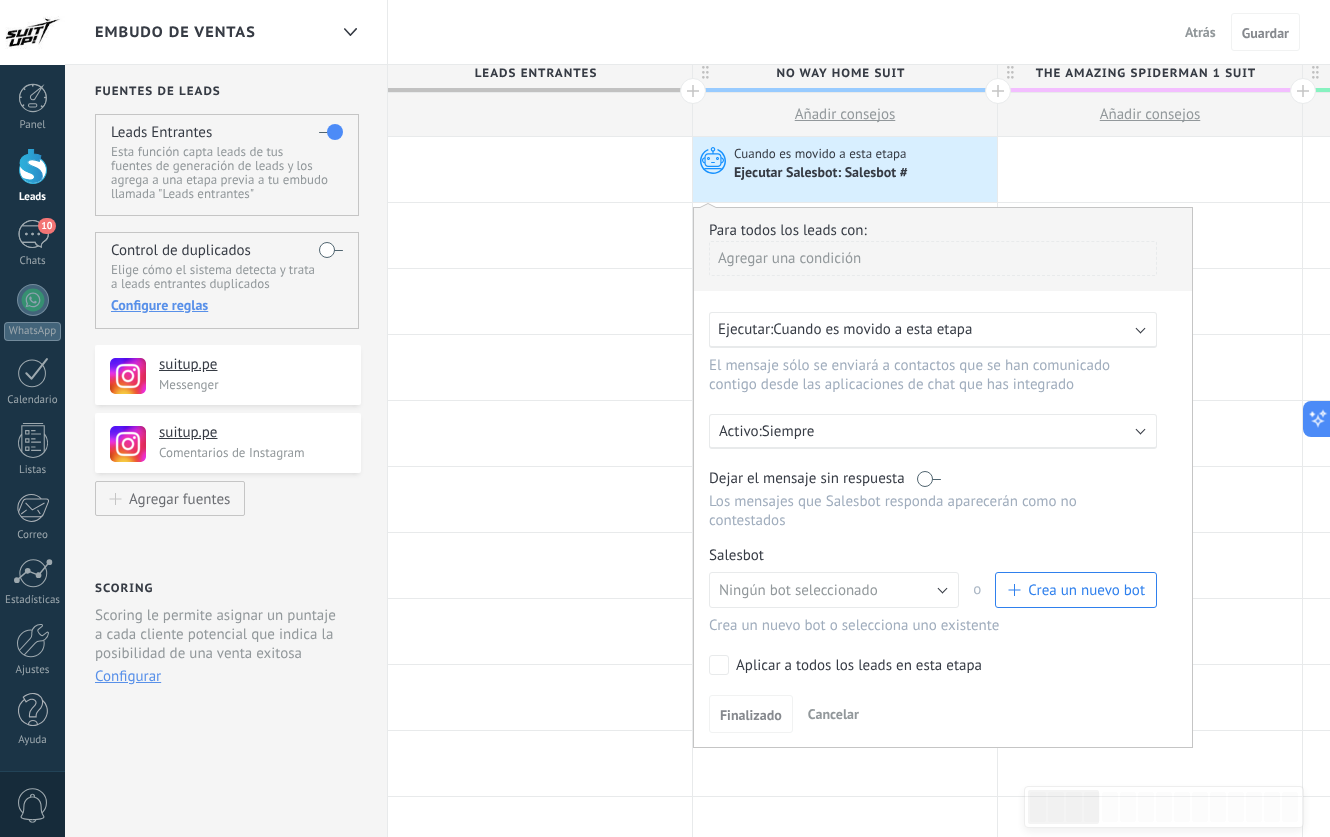 click on "Agregar una condición" at bounding box center (933, 258) 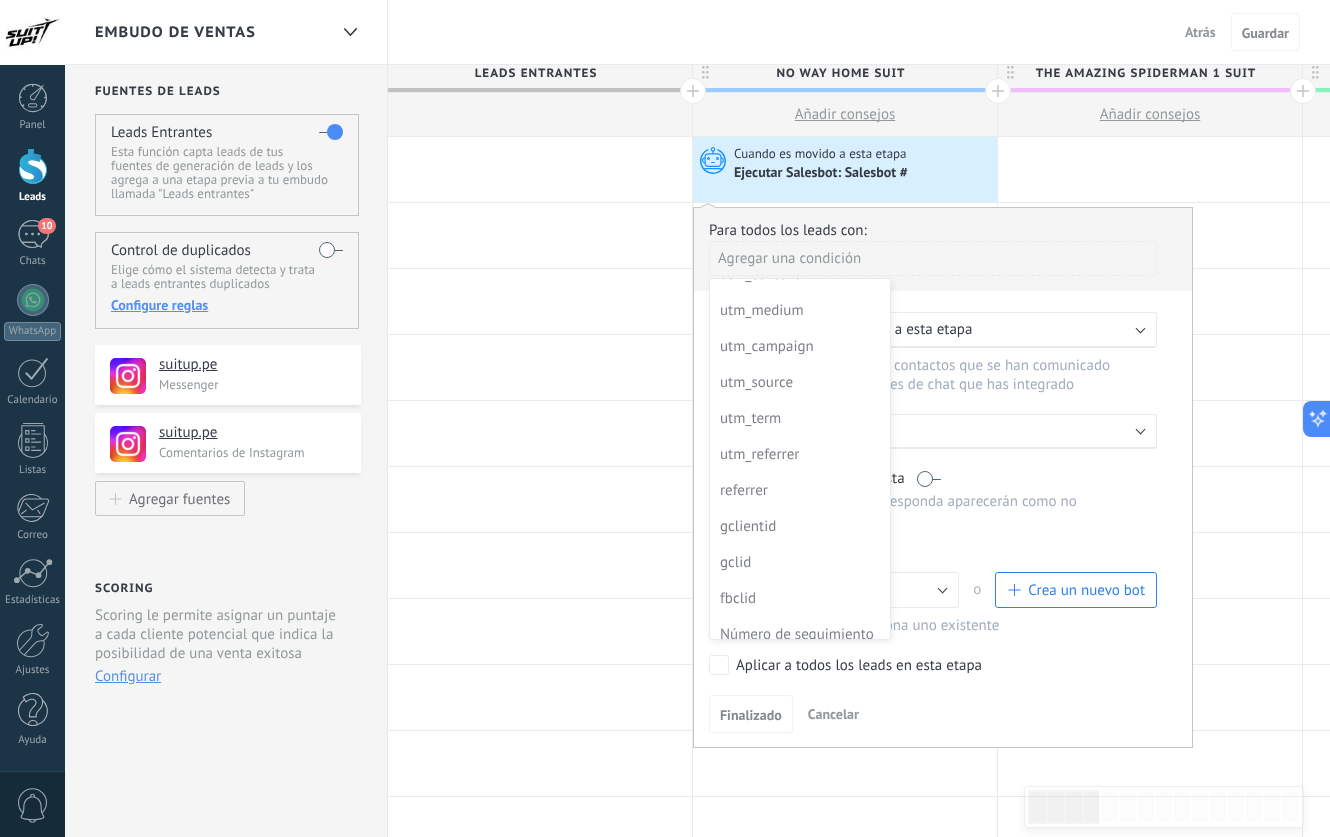scroll, scrollTop: 0, scrollLeft: 0, axis: both 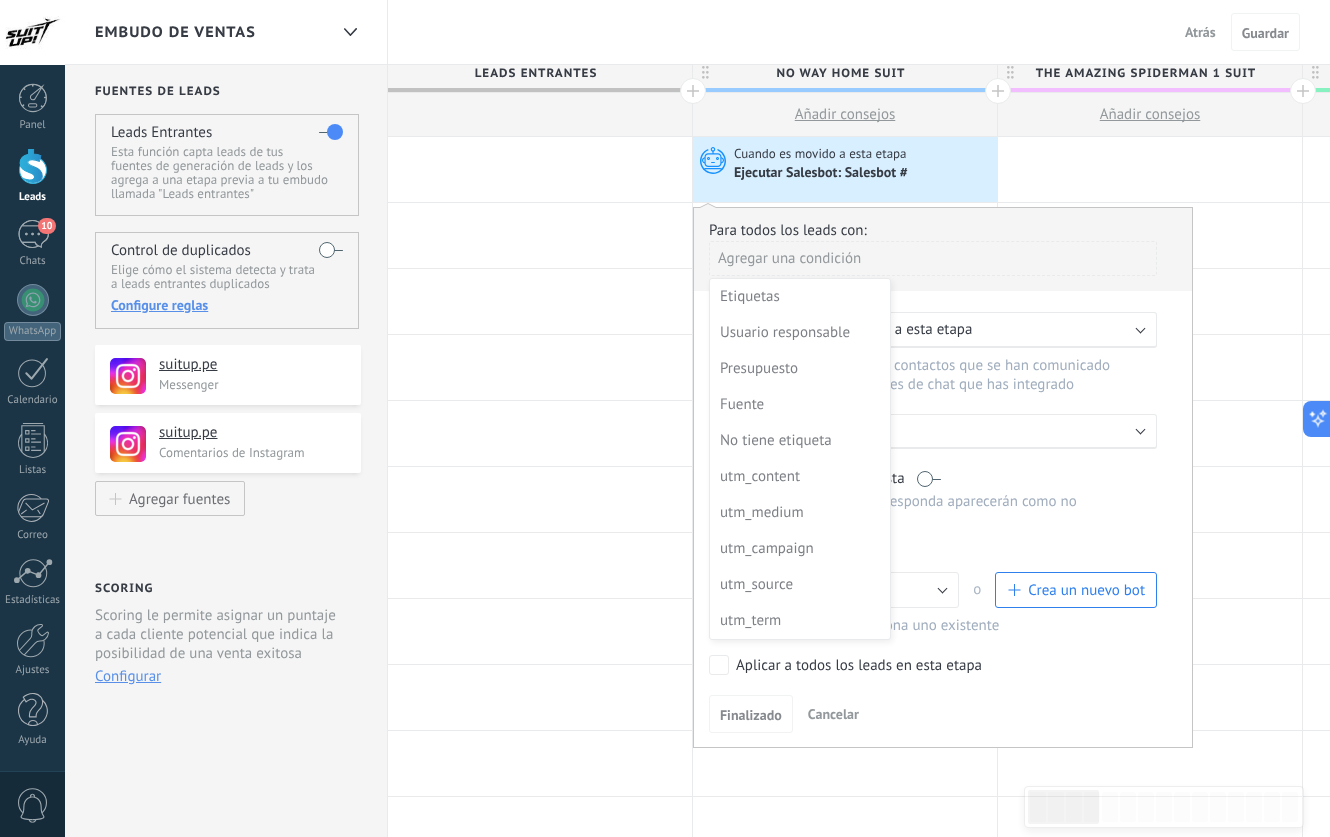 click at bounding box center (943, 480) 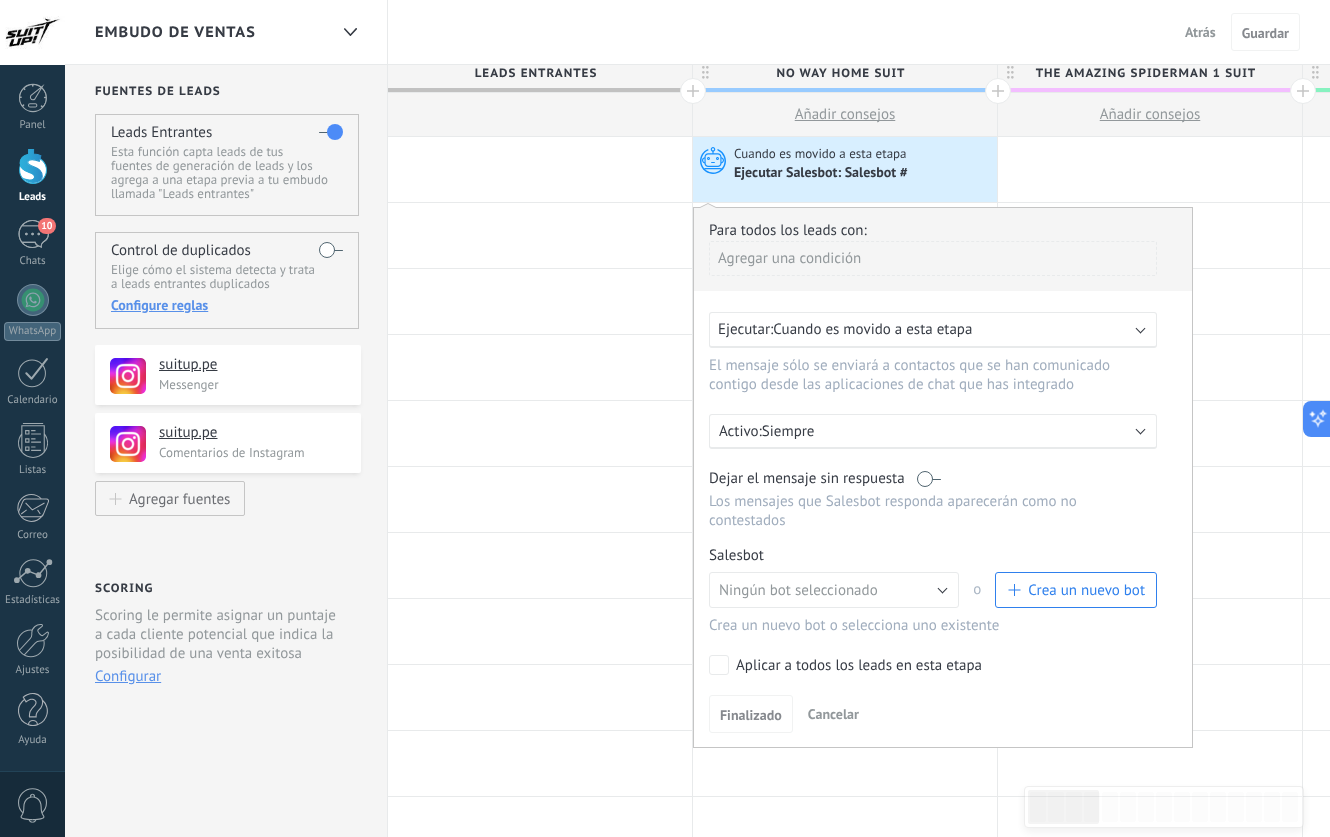 click on "Crea un nuevo bot" at bounding box center [1086, 590] 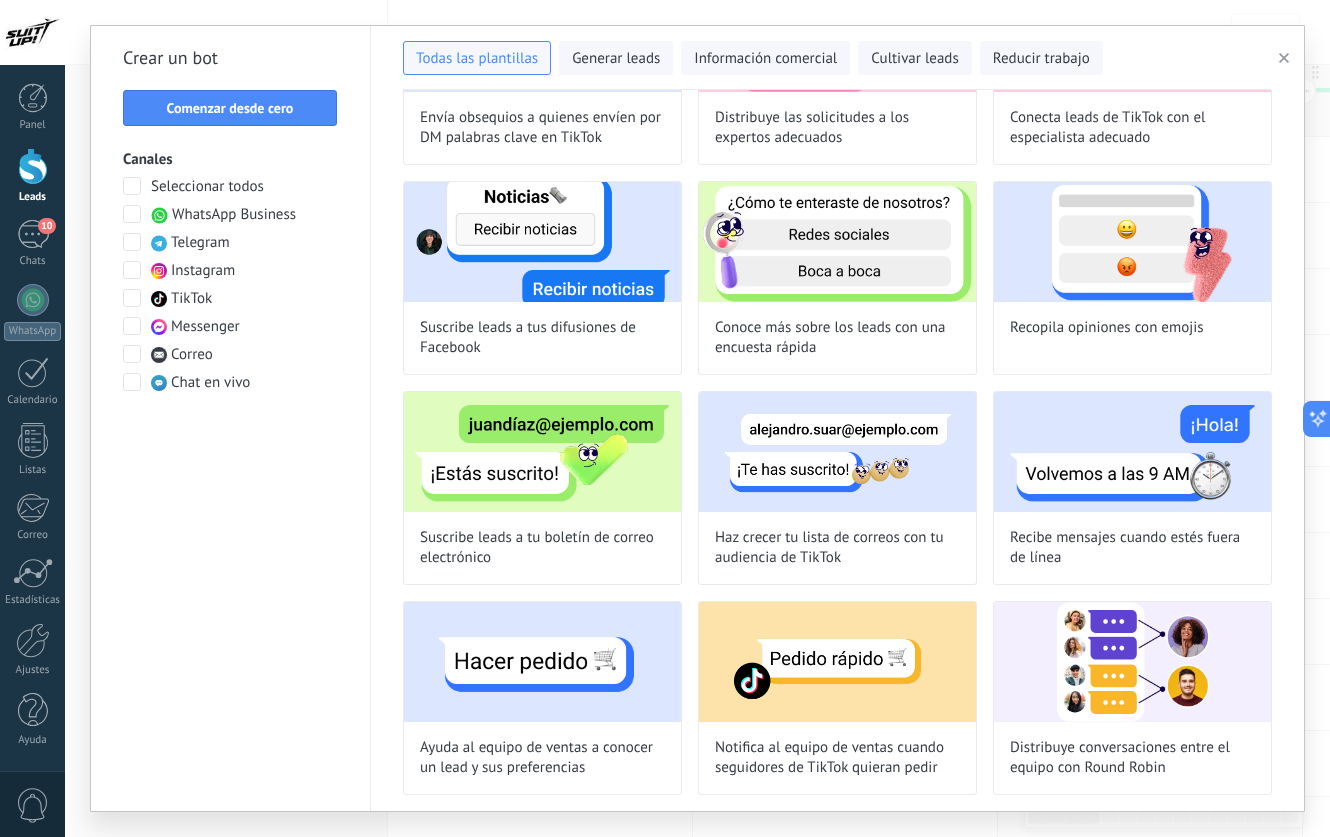 scroll, scrollTop: 0, scrollLeft: 0, axis: both 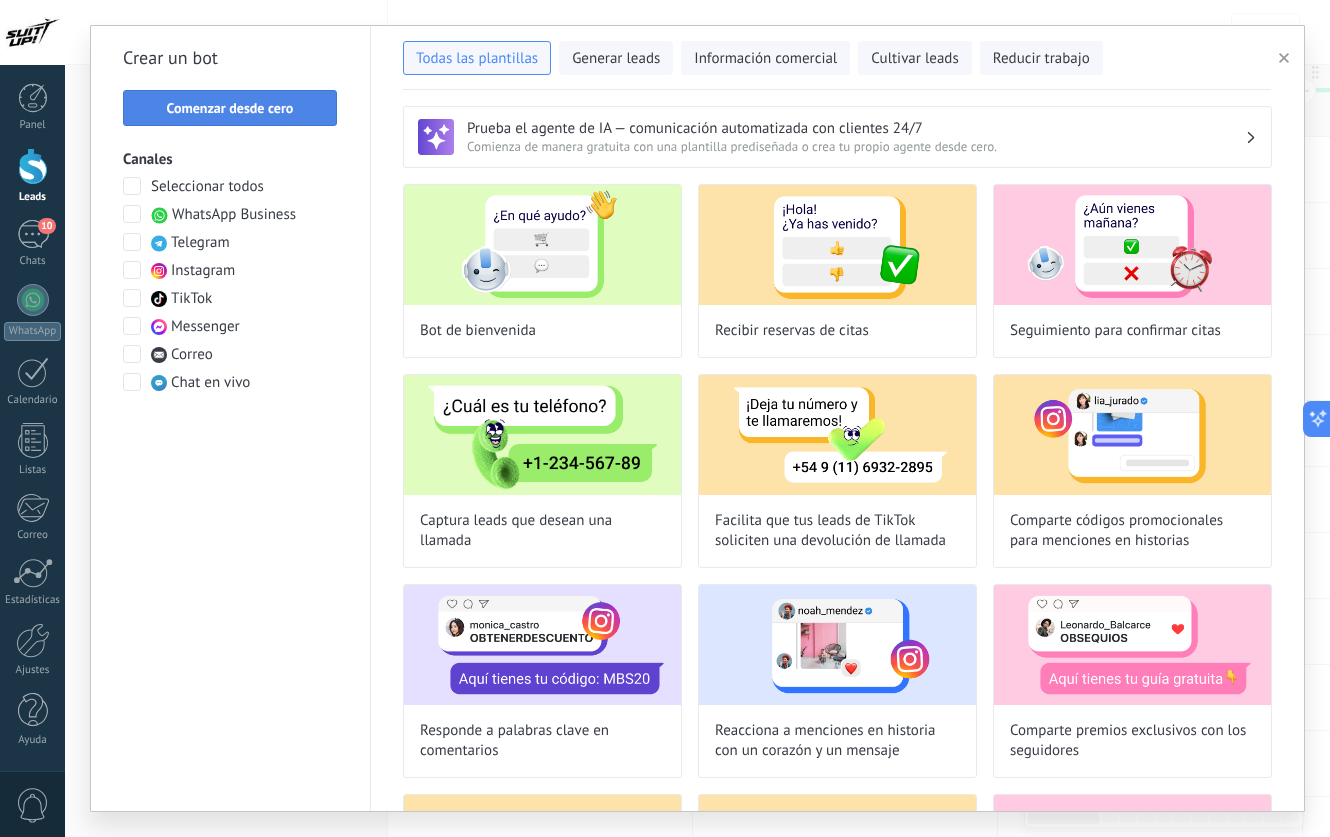click on "Comenzar desde cero" at bounding box center [230, 108] 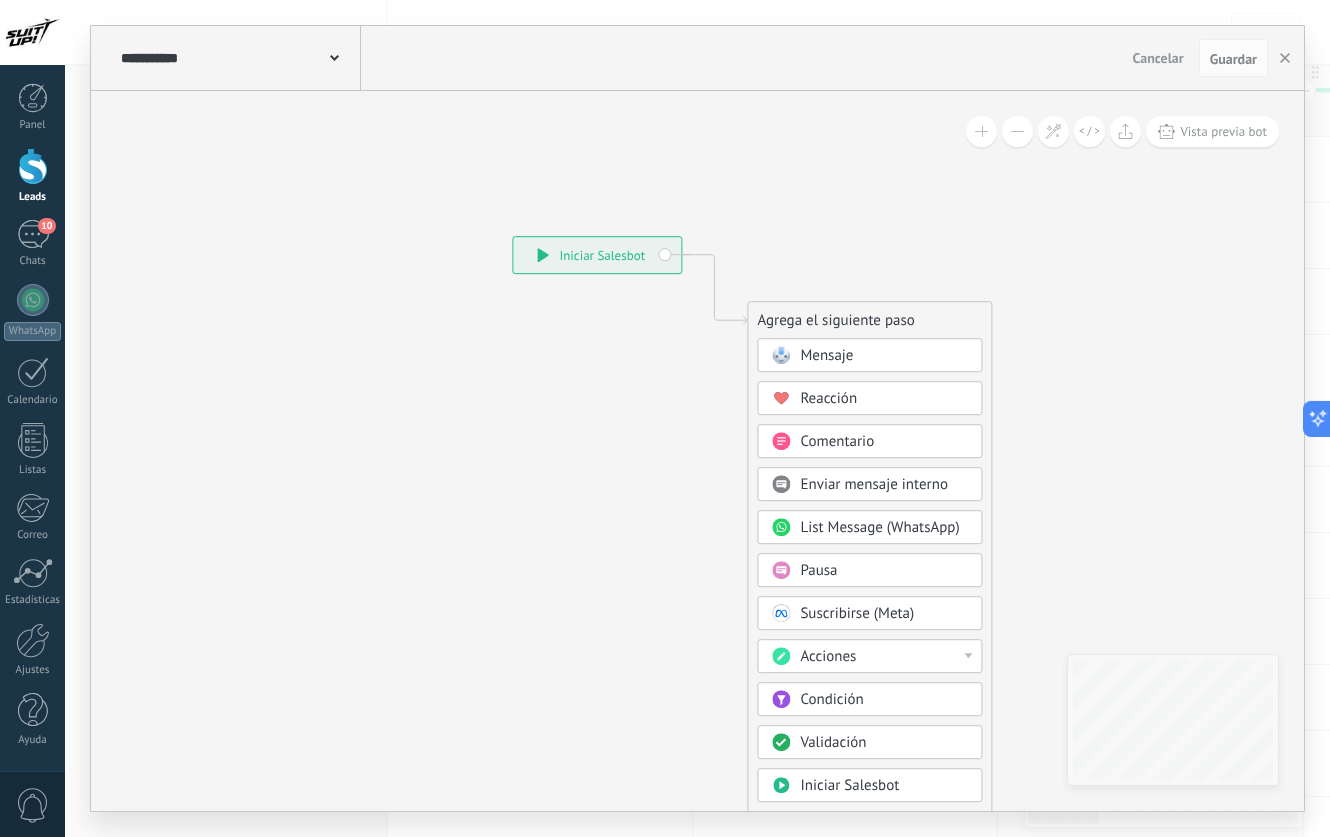 click on "Mensaje" at bounding box center [884, 356] 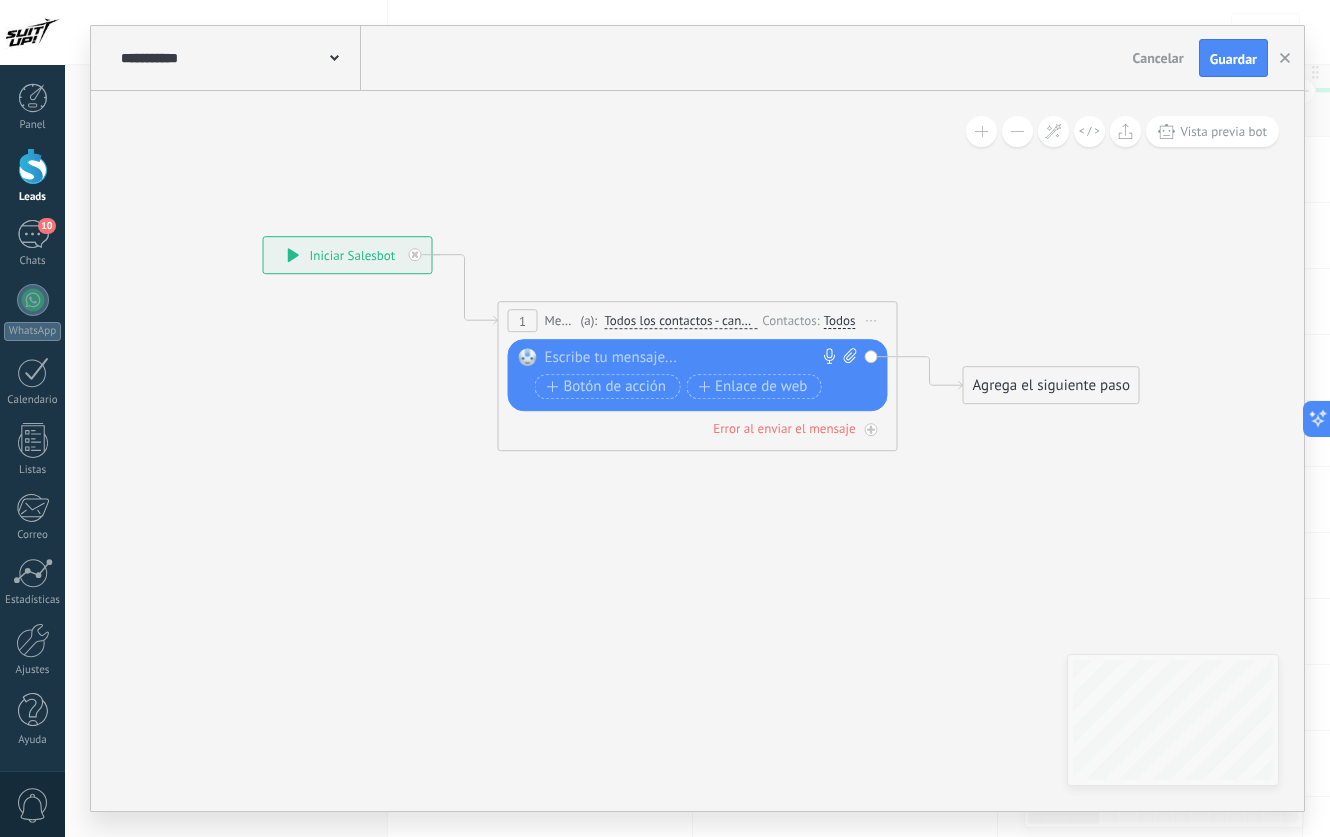 click on "1" at bounding box center [523, 320] 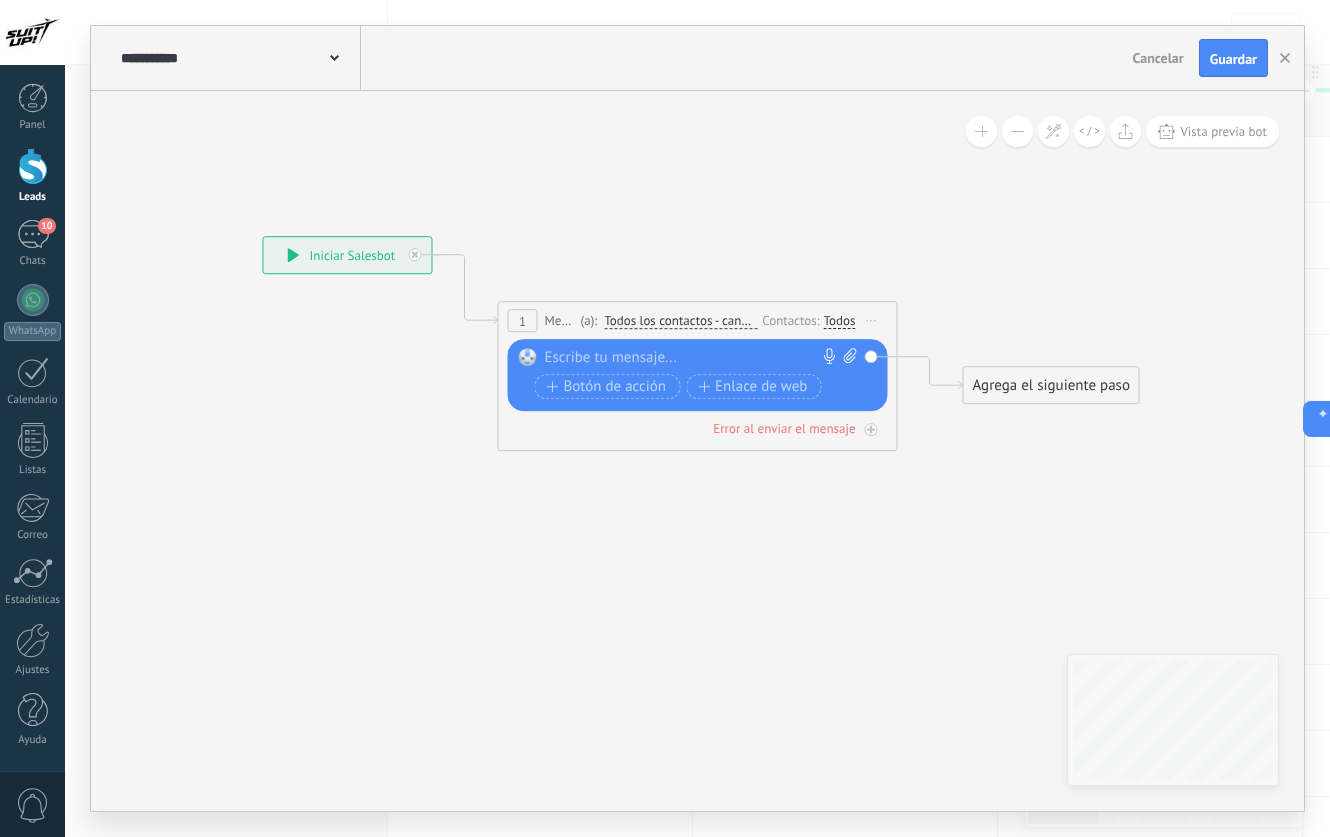 click on "Todos los contactos - canales seleccionados" at bounding box center [680, 321] 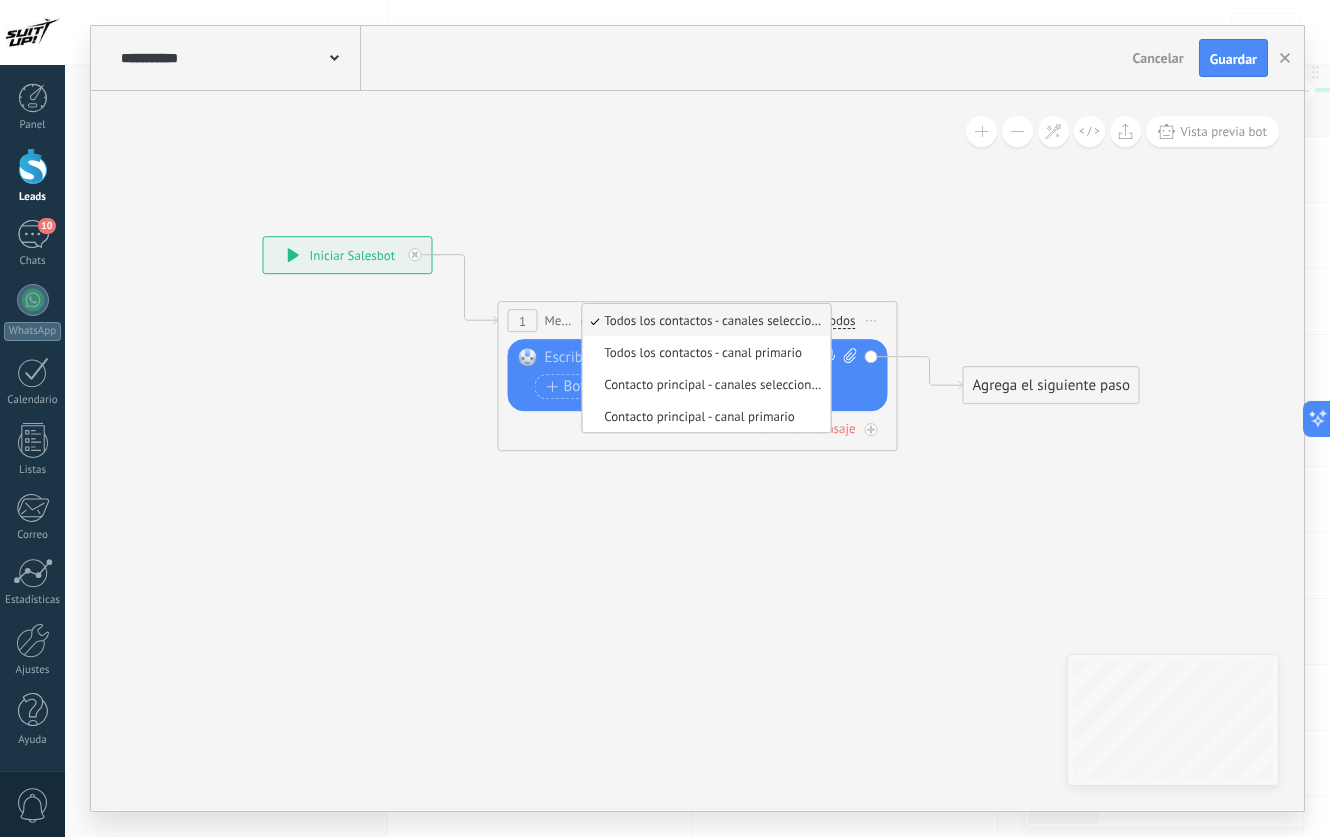 click on "Todos los contactos - canales seleccionados" at bounding box center (703, 320) 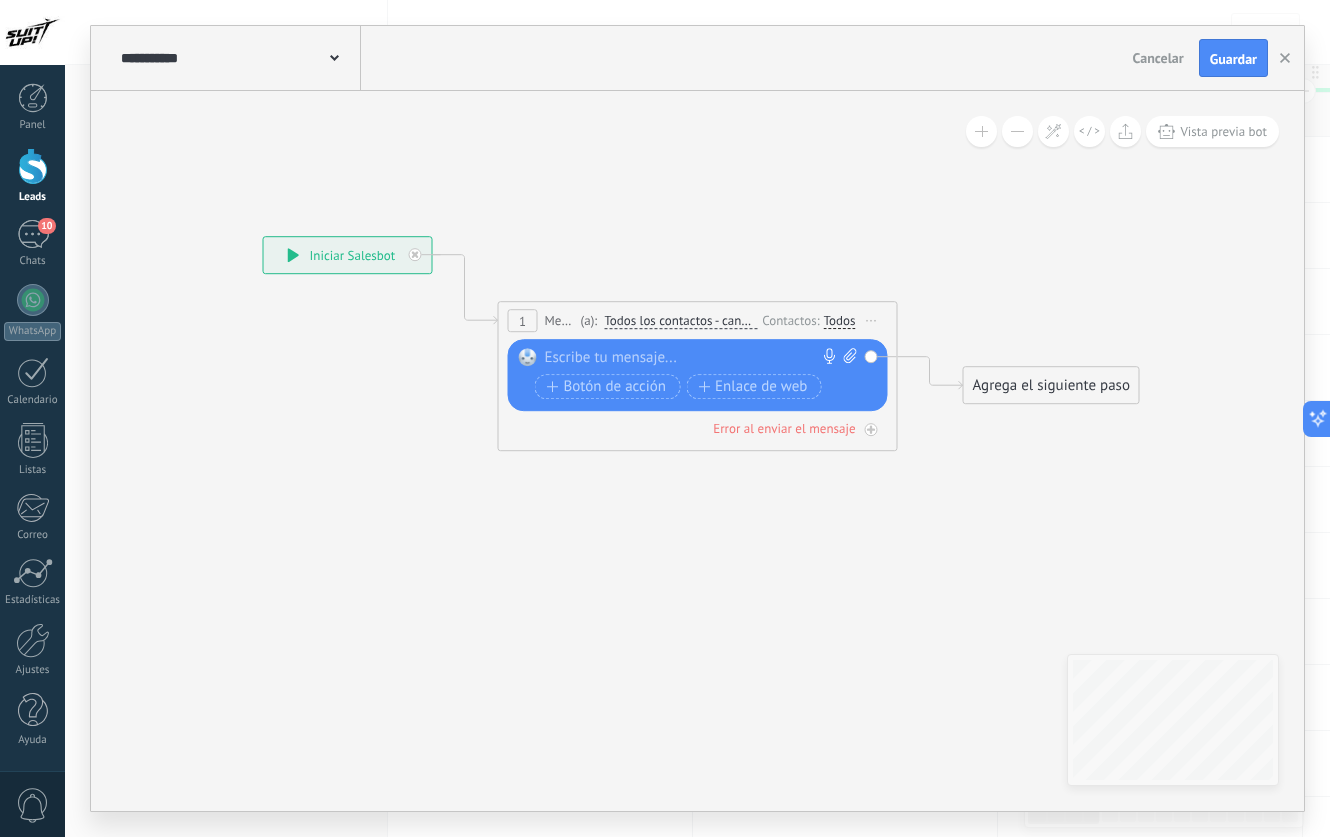 click on "Todos" at bounding box center [840, 321] 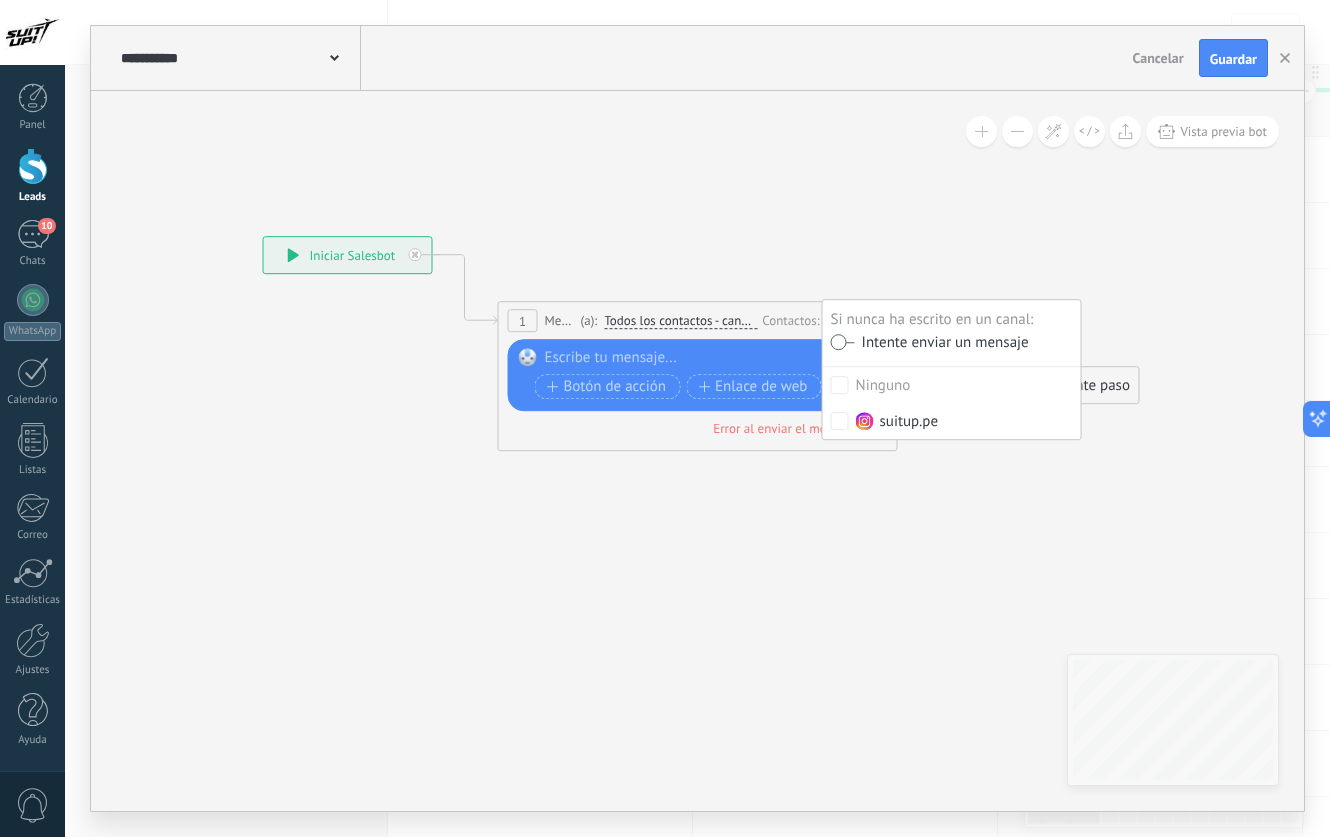 click on "Contactos:" at bounding box center (792, 320) 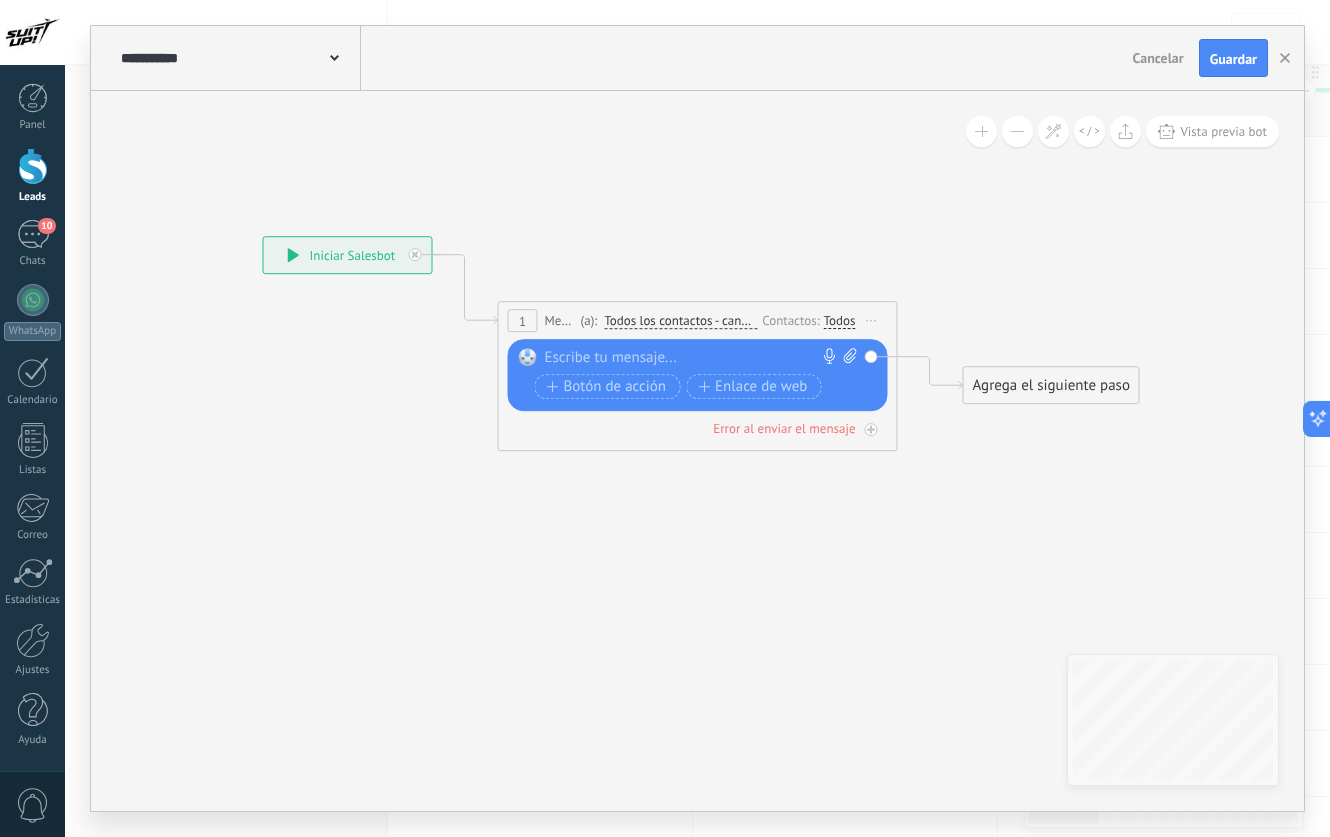click at bounding box center [693, 358] 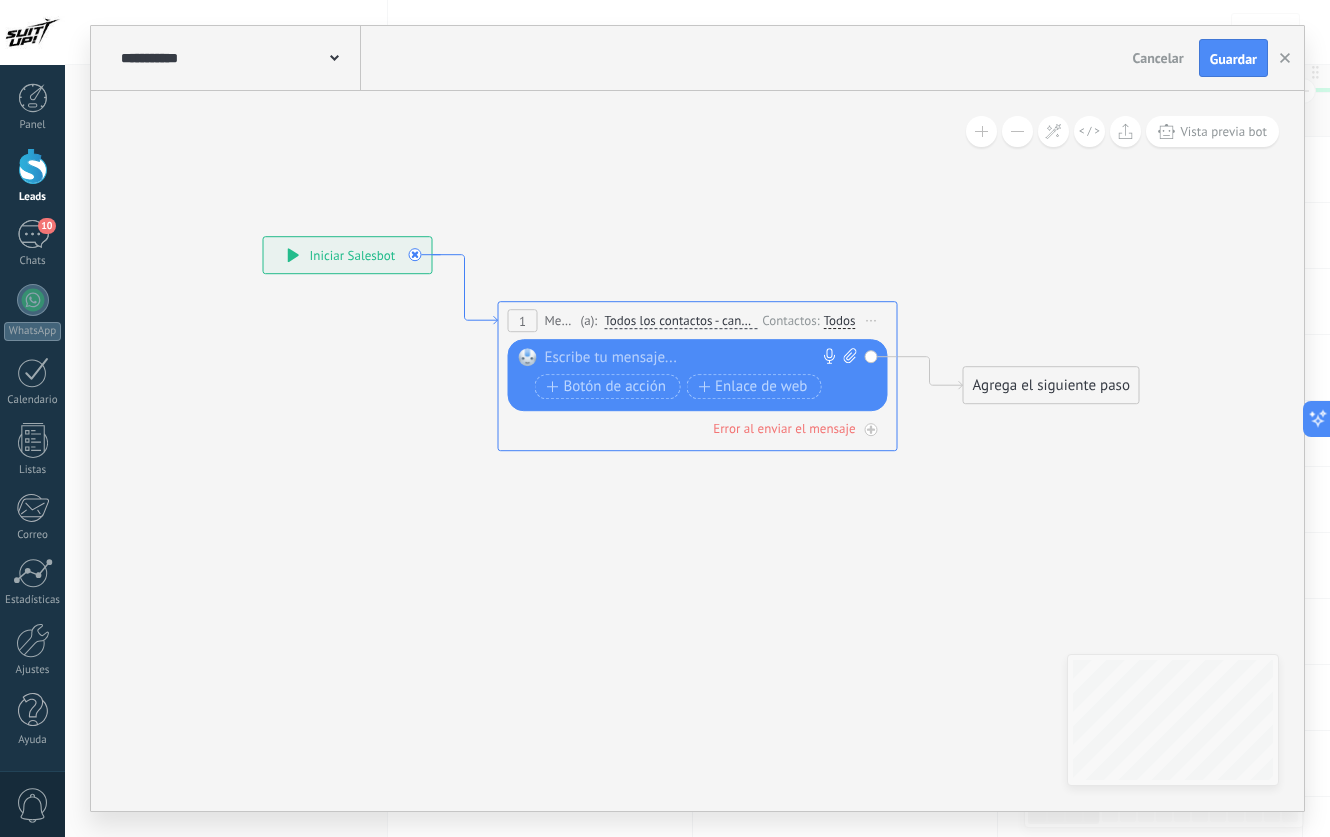 click 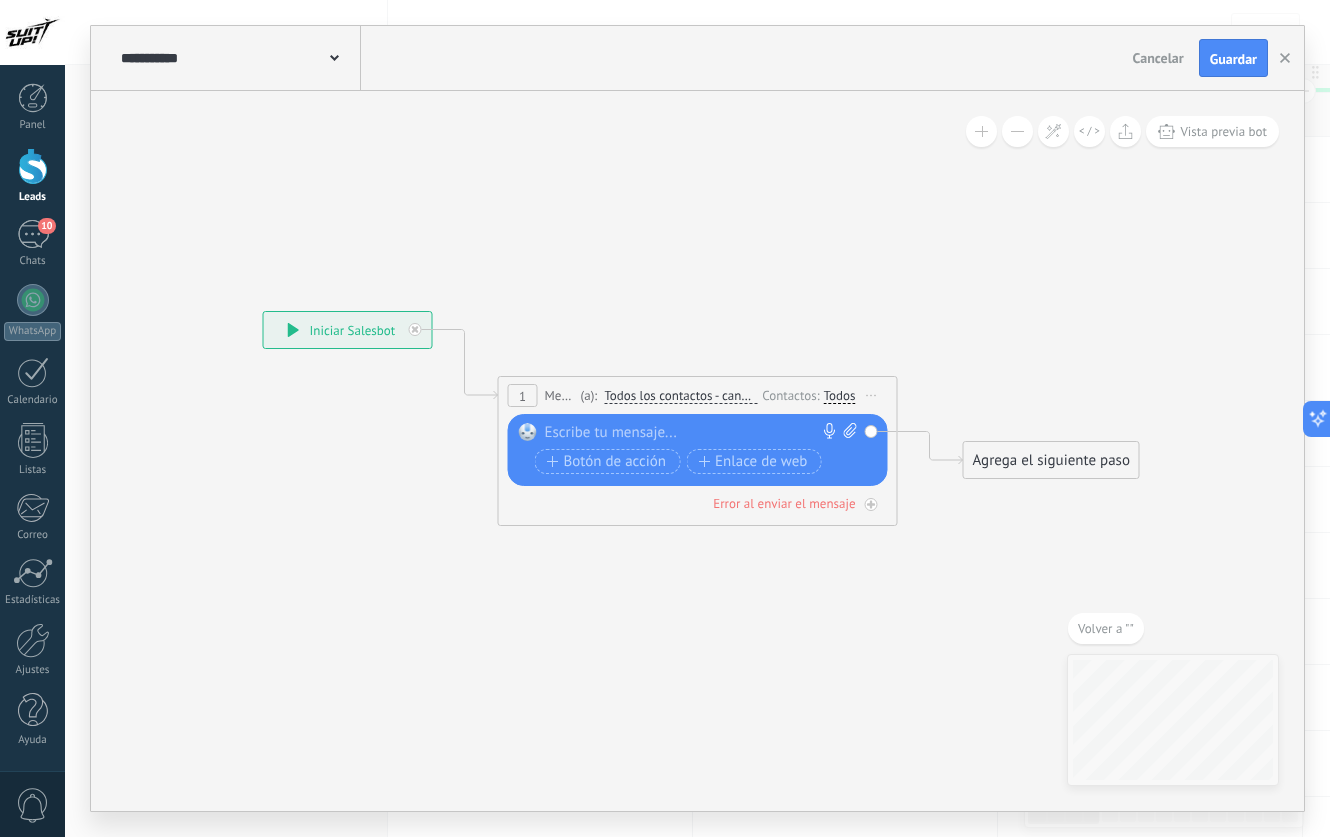 click on "Agrega el siguiente paso" at bounding box center [1051, 460] 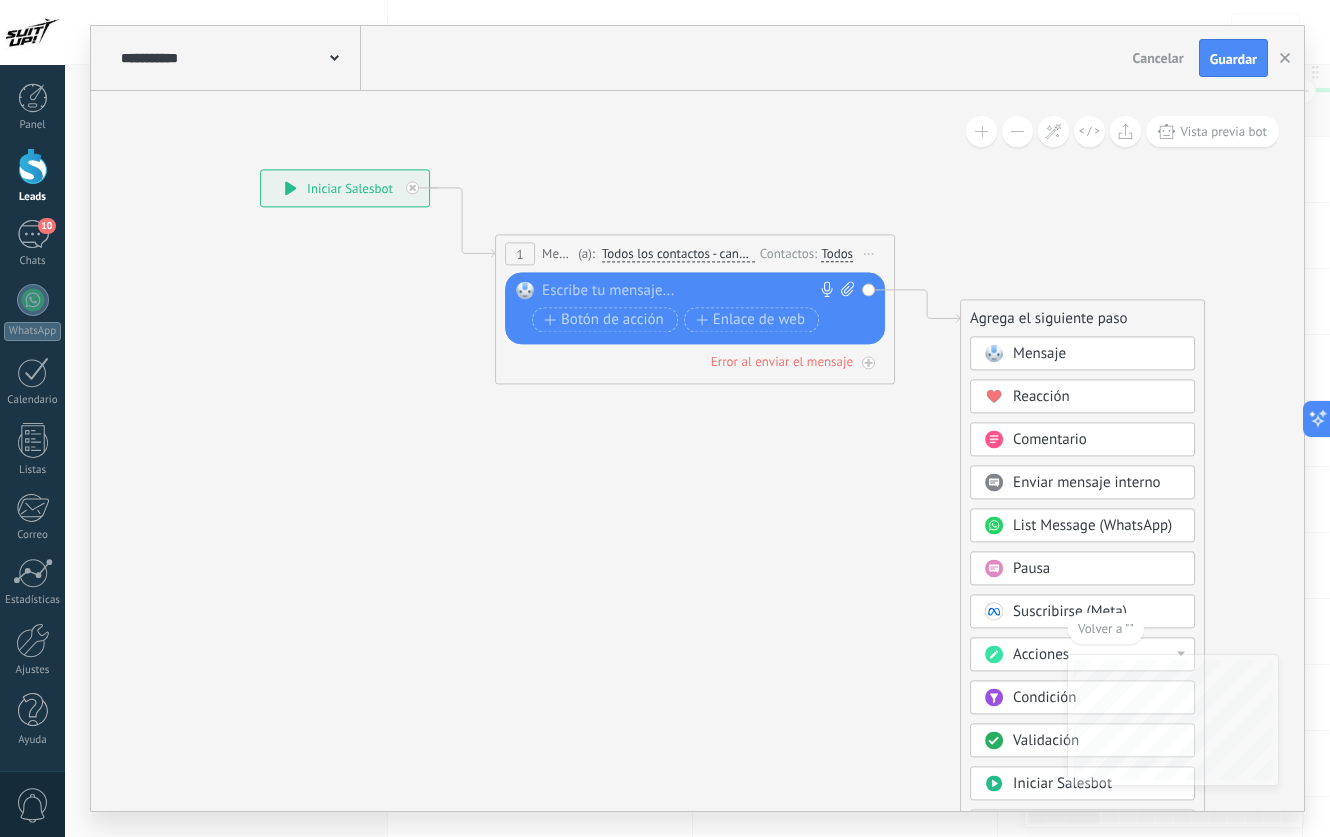 click on "Pausa" at bounding box center [1031, 568] 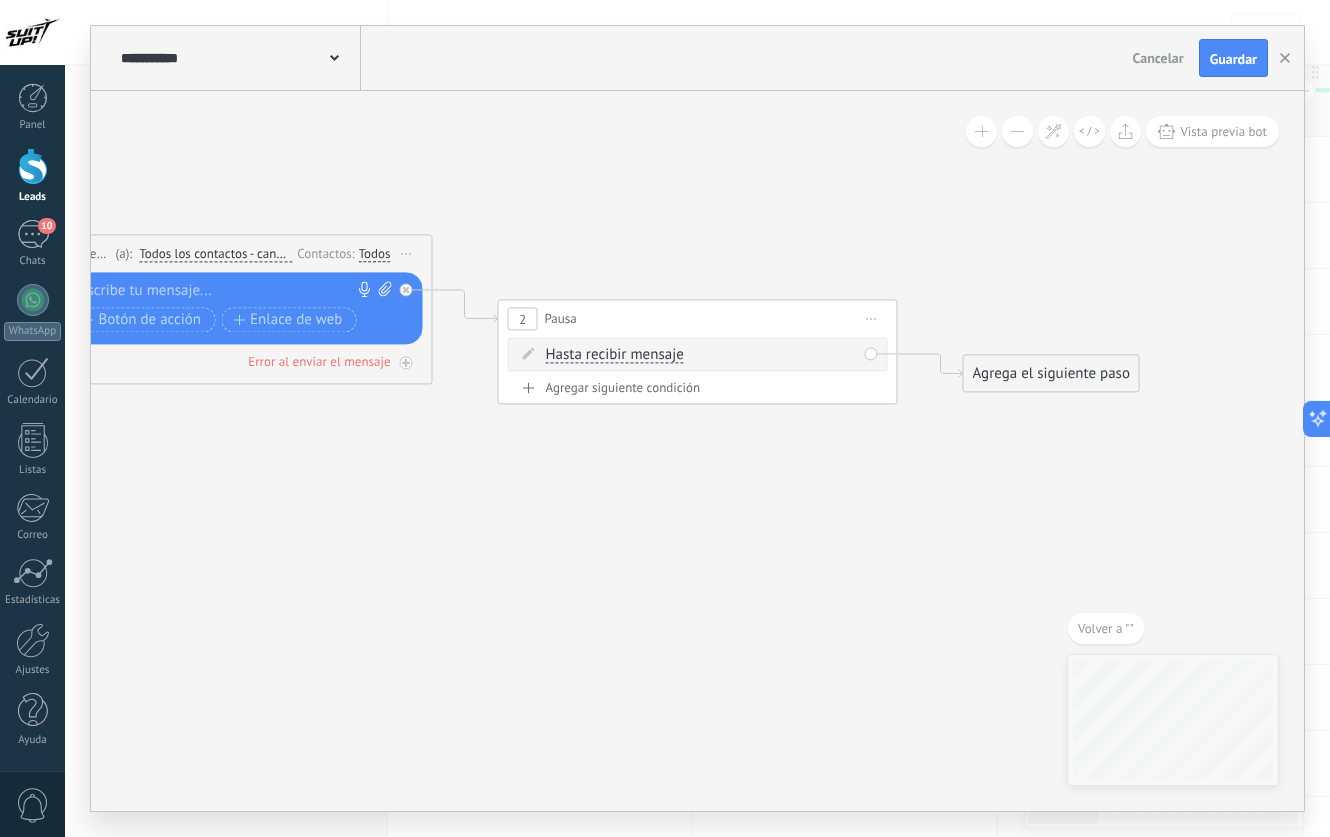 click on "Hasta recibir mensaje" at bounding box center (615, 355) 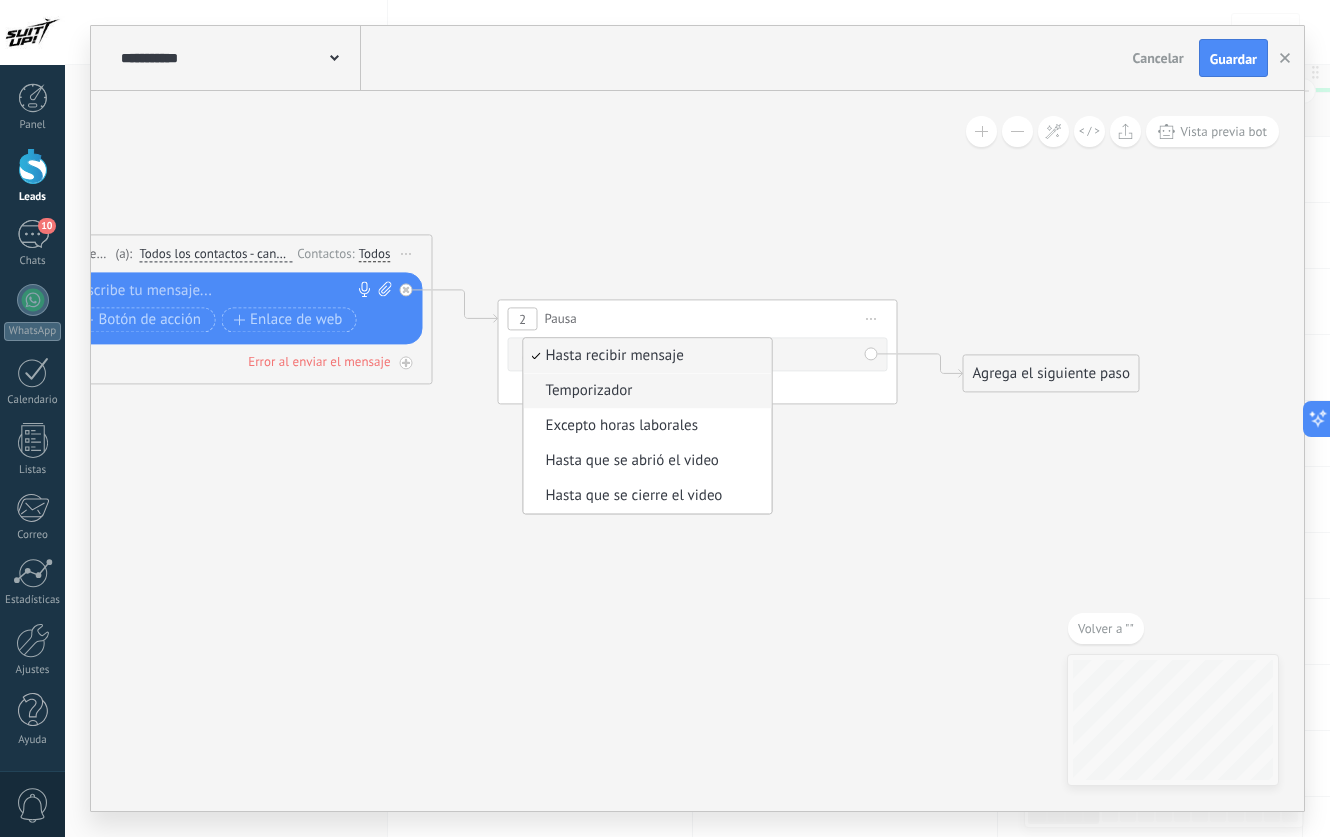 click on "Temporizador" at bounding box center (645, 391) 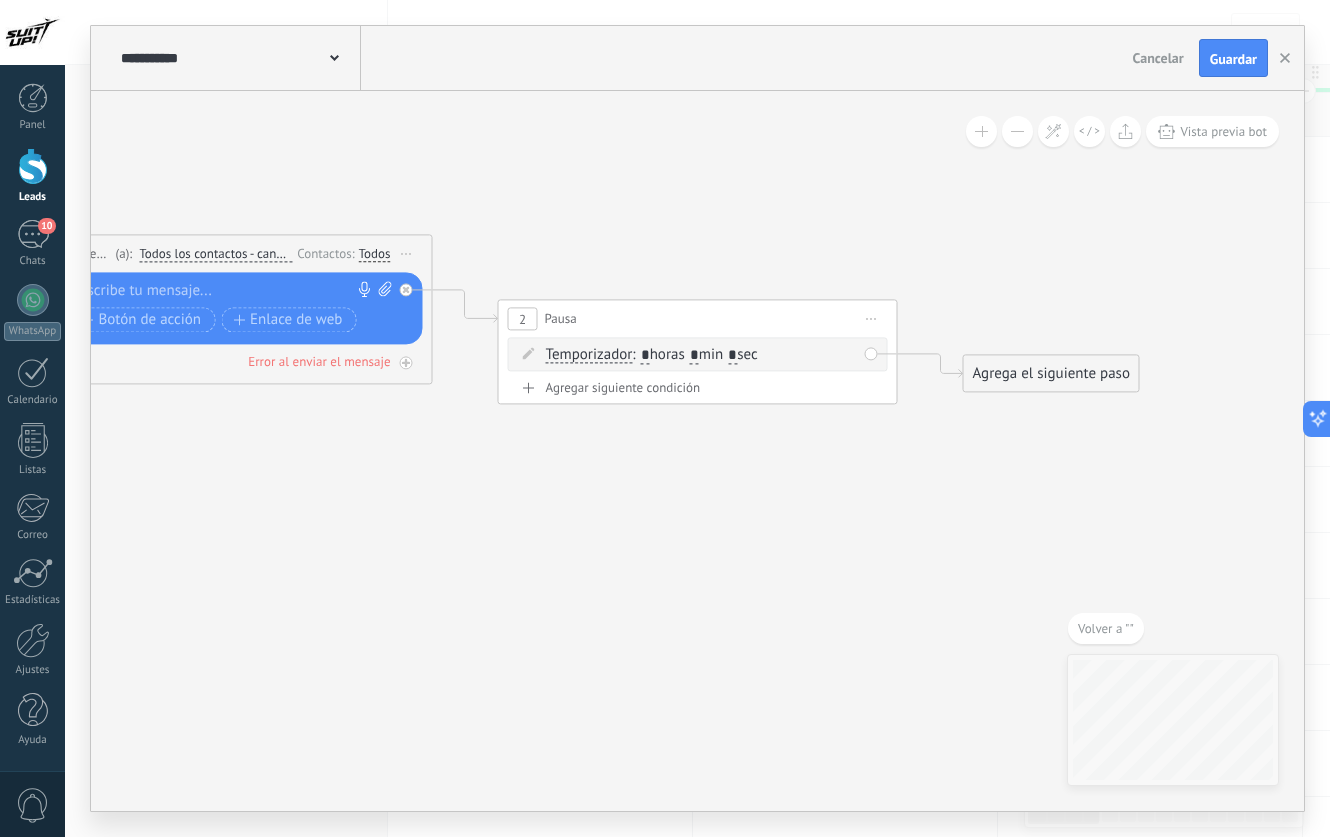 click on "*" at bounding box center [694, 356] 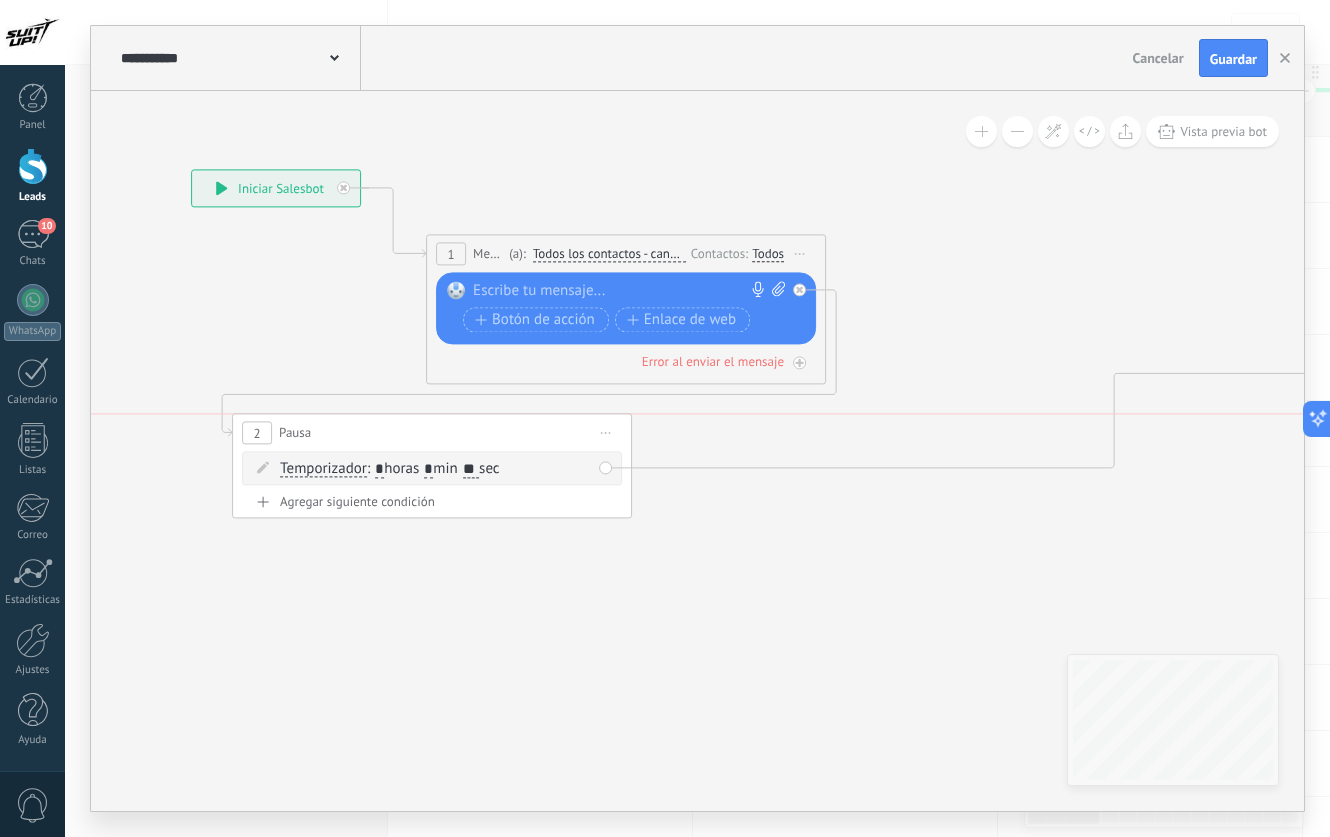 drag, startPoint x: 960, startPoint y: 316, endPoint x: 303, endPoint y: 434, distance: 667.5126 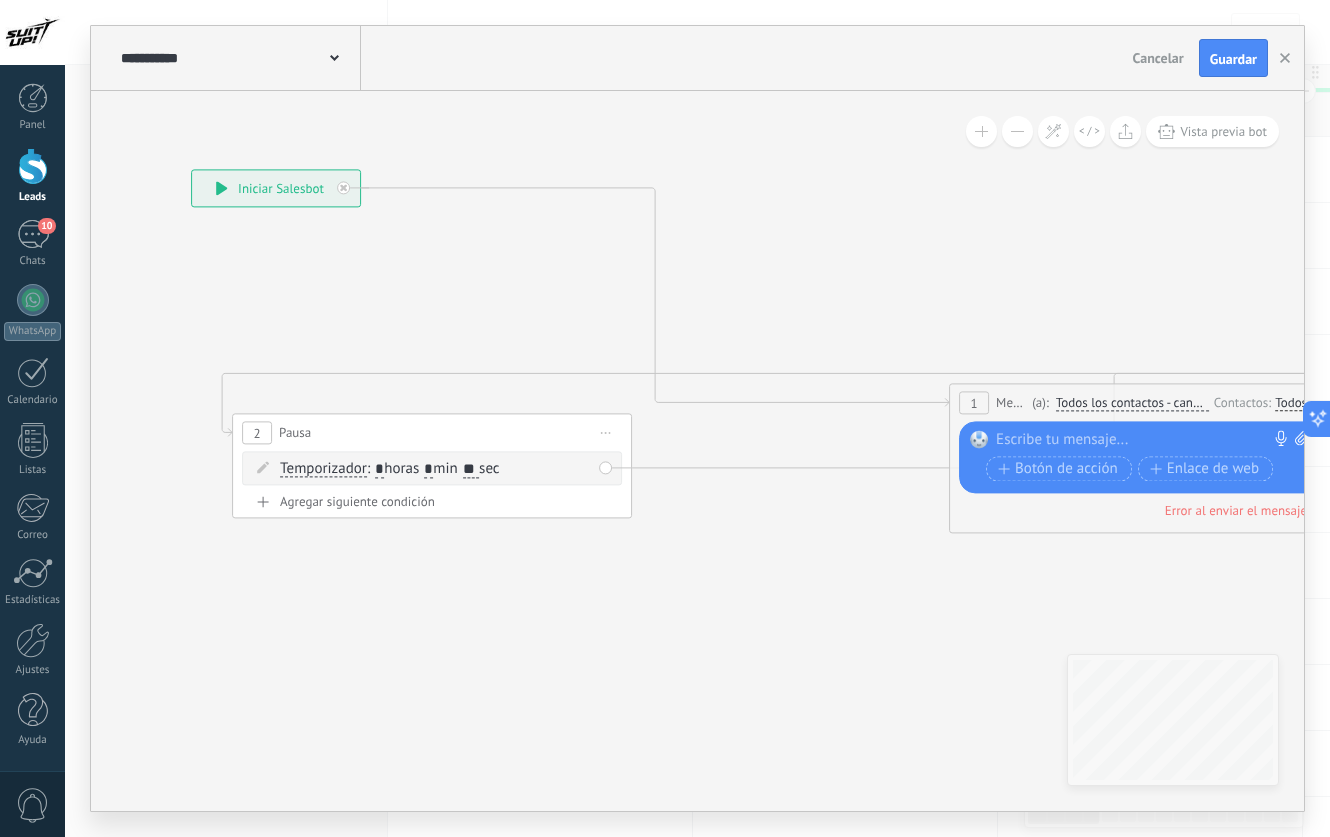 drag, startPoint x: 588, startPoint y: 239, endPoint x: 1112, endPoint y: 388, distance: 544.7724 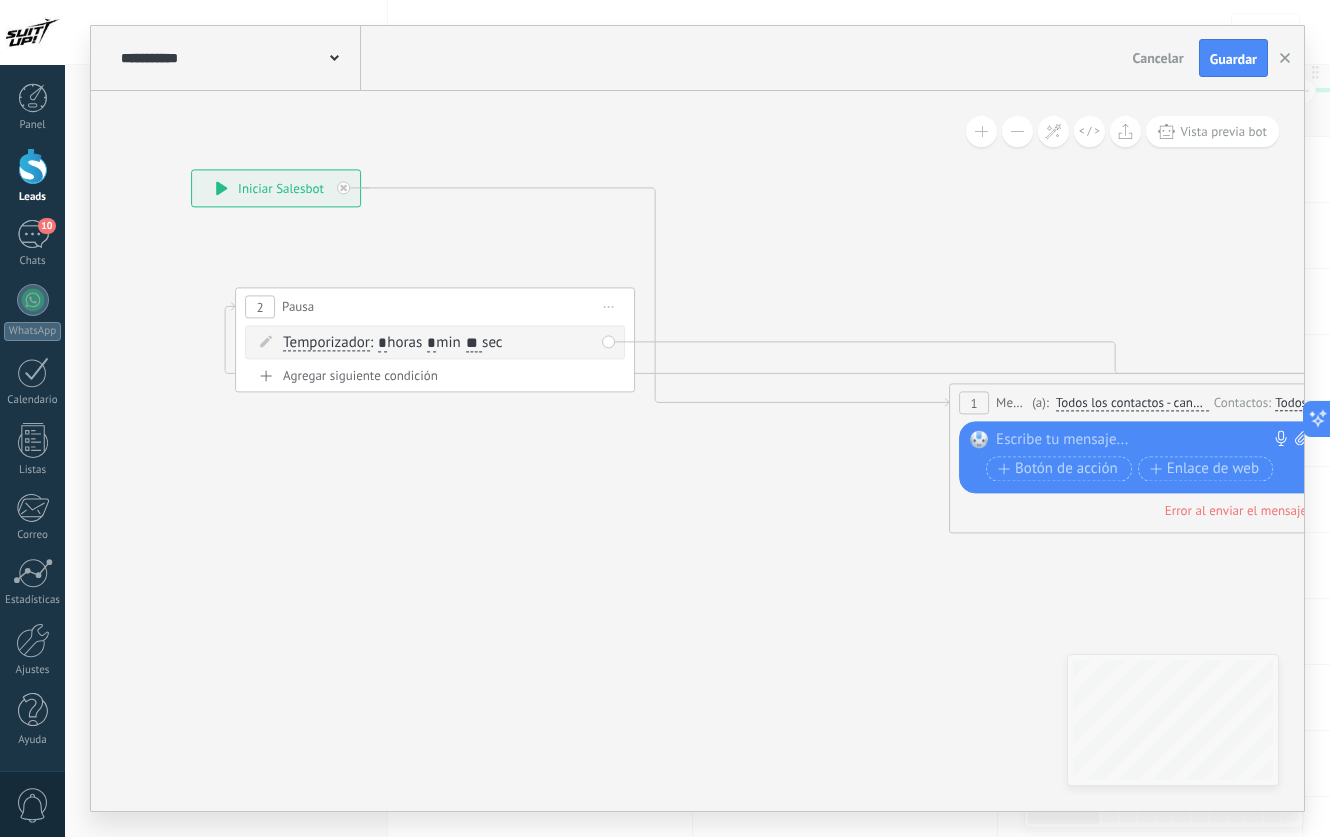 drag, startPoint x: 551, startPoint y: 418, endPoint x: 555, endPoint y: 299, distance: 119.06721 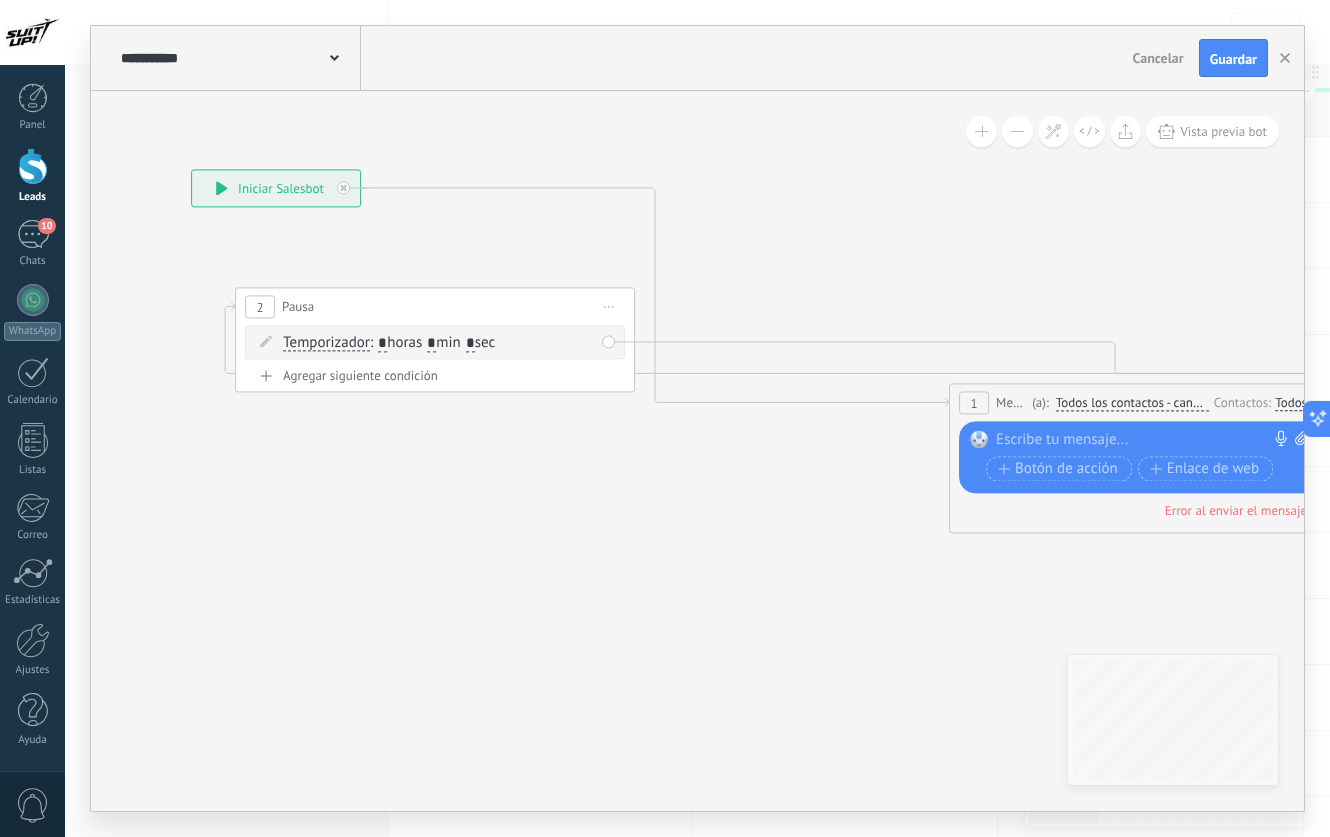 type on "*" 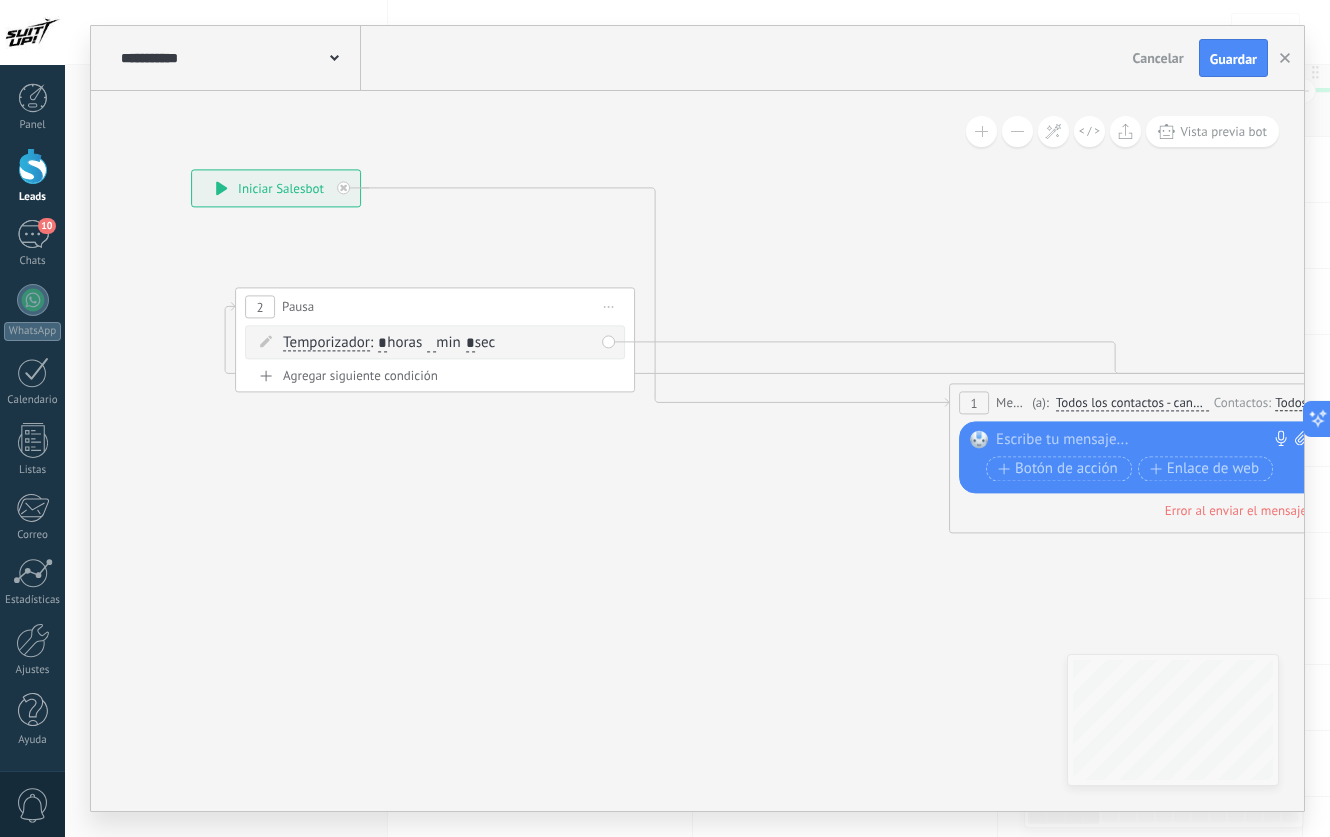 type on "*" 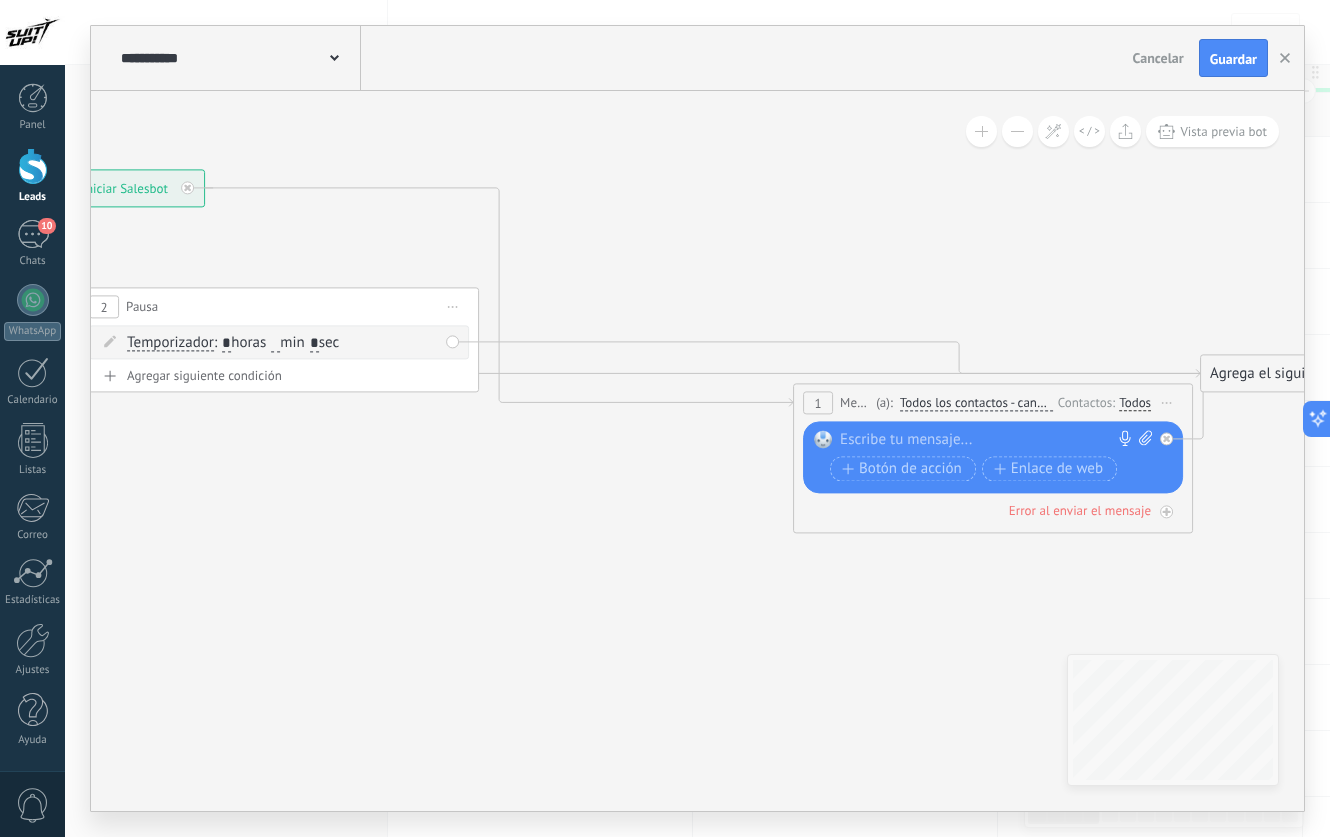 type 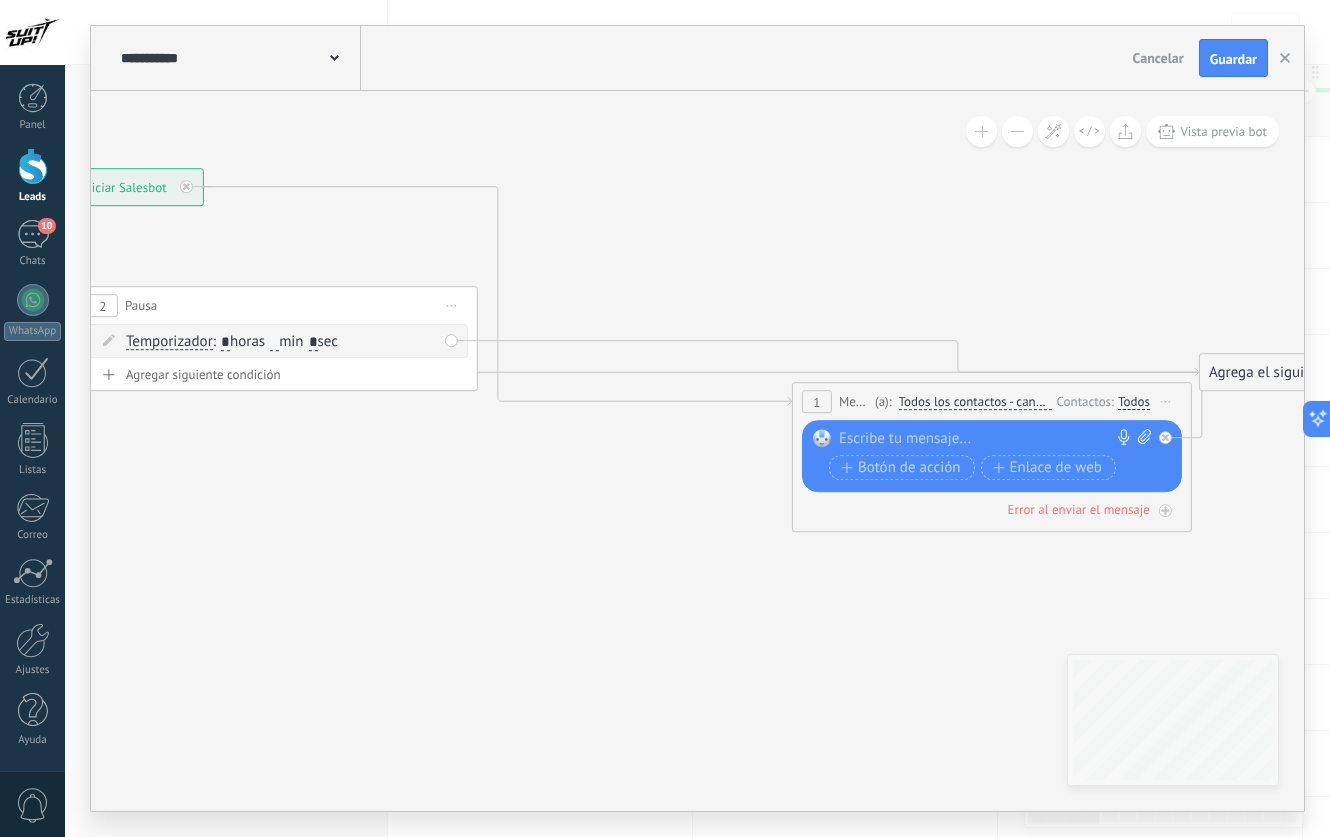 click on "Otra respuesta
Sin respuesta
Error al enviar el mensaje" at bounding box center [992, 505] 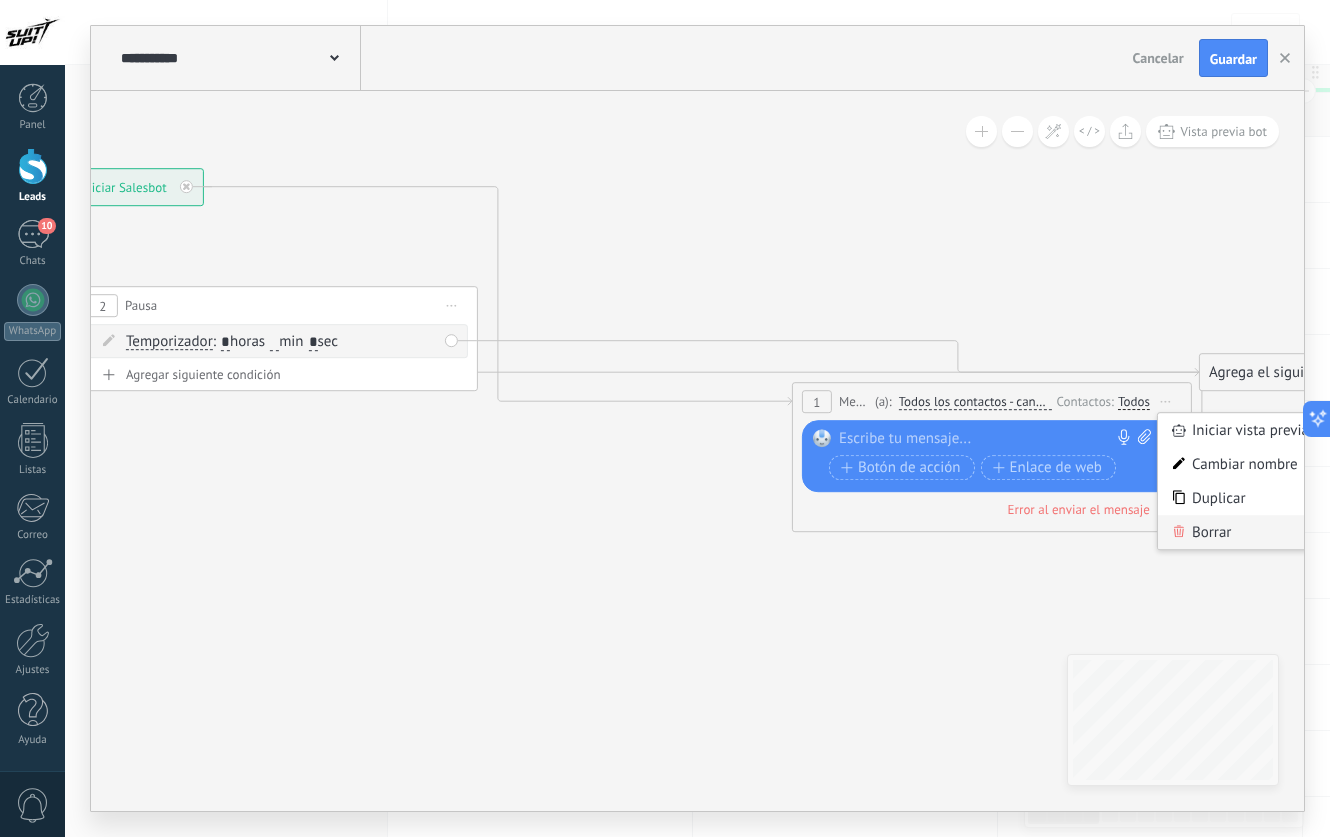 click on "Borrar" at bounding box center (1257, 532) 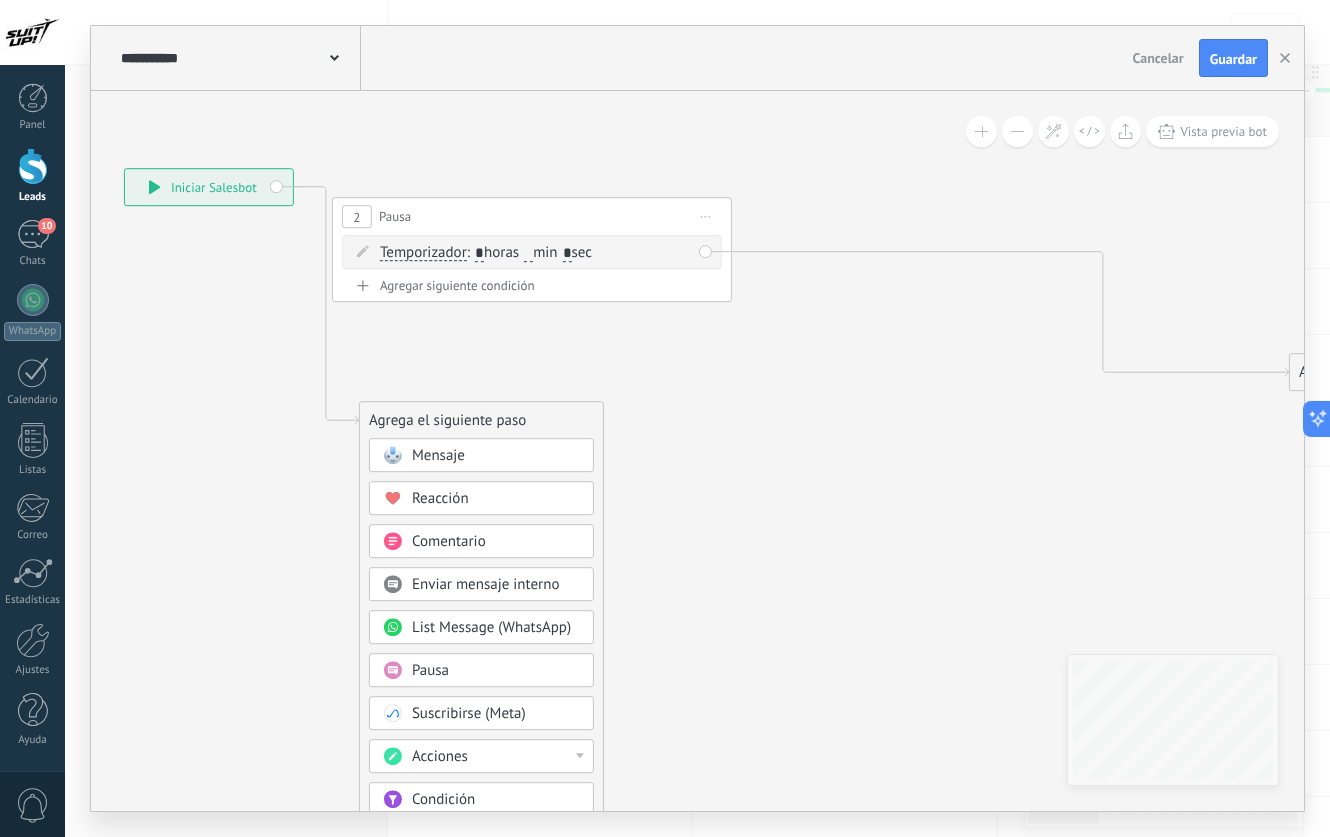 drag, startPoint x: 393, startPoint y: 301, endPoint x: 561, endPoint y: 210, distance: 191.06282 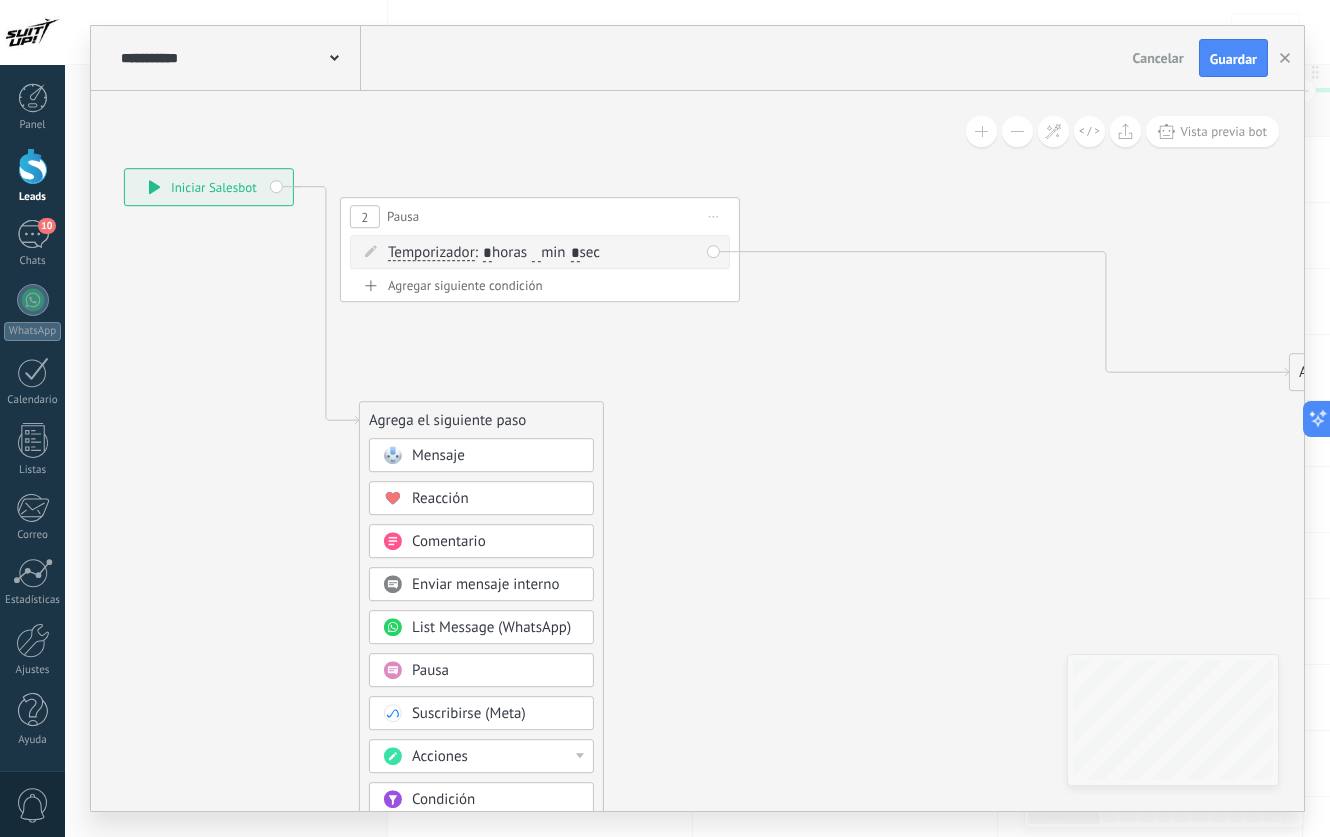 click on "Iniciar vista previa aquí
Cambiar nombre
Duplicar
Borrar" at bounding box center (714, 216) 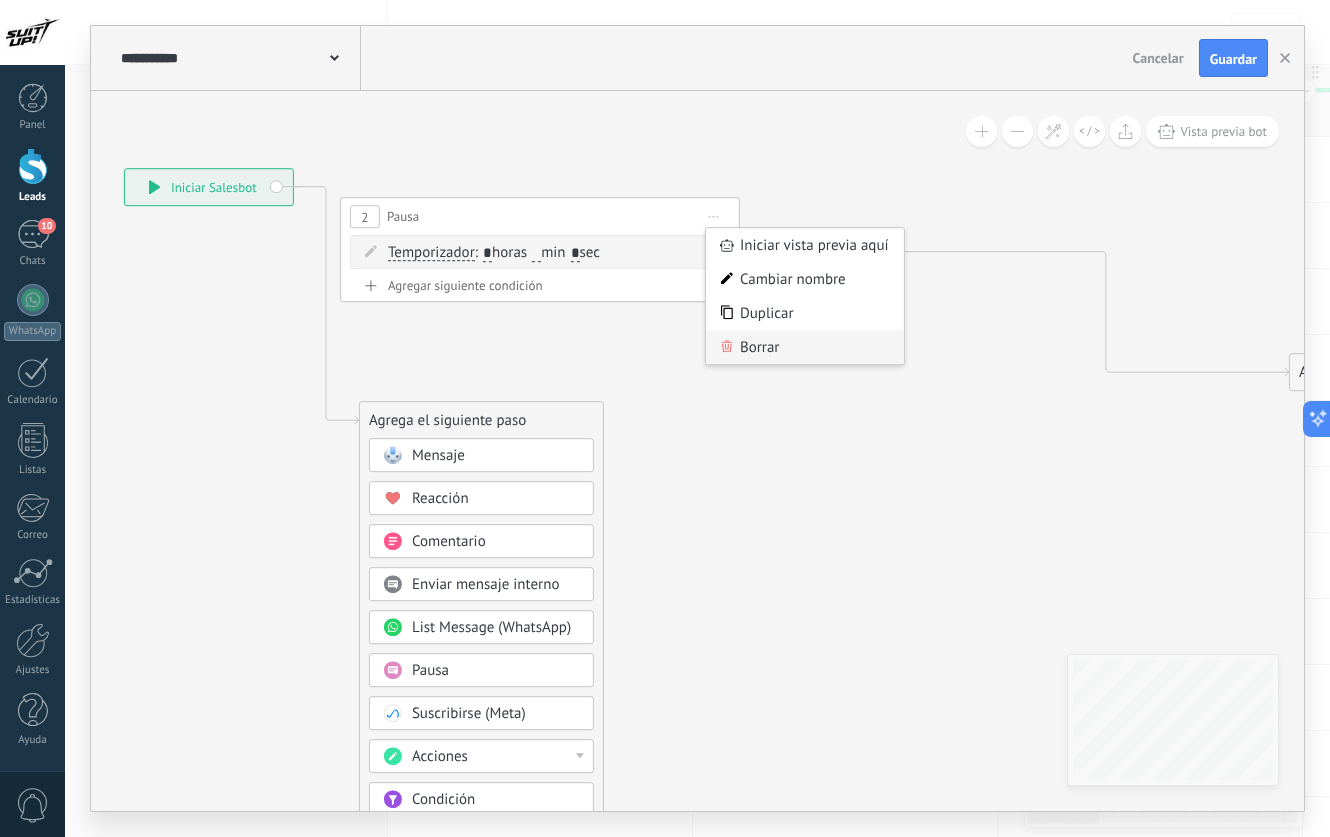 click on "Borrar" at bounding box center [805, 347] 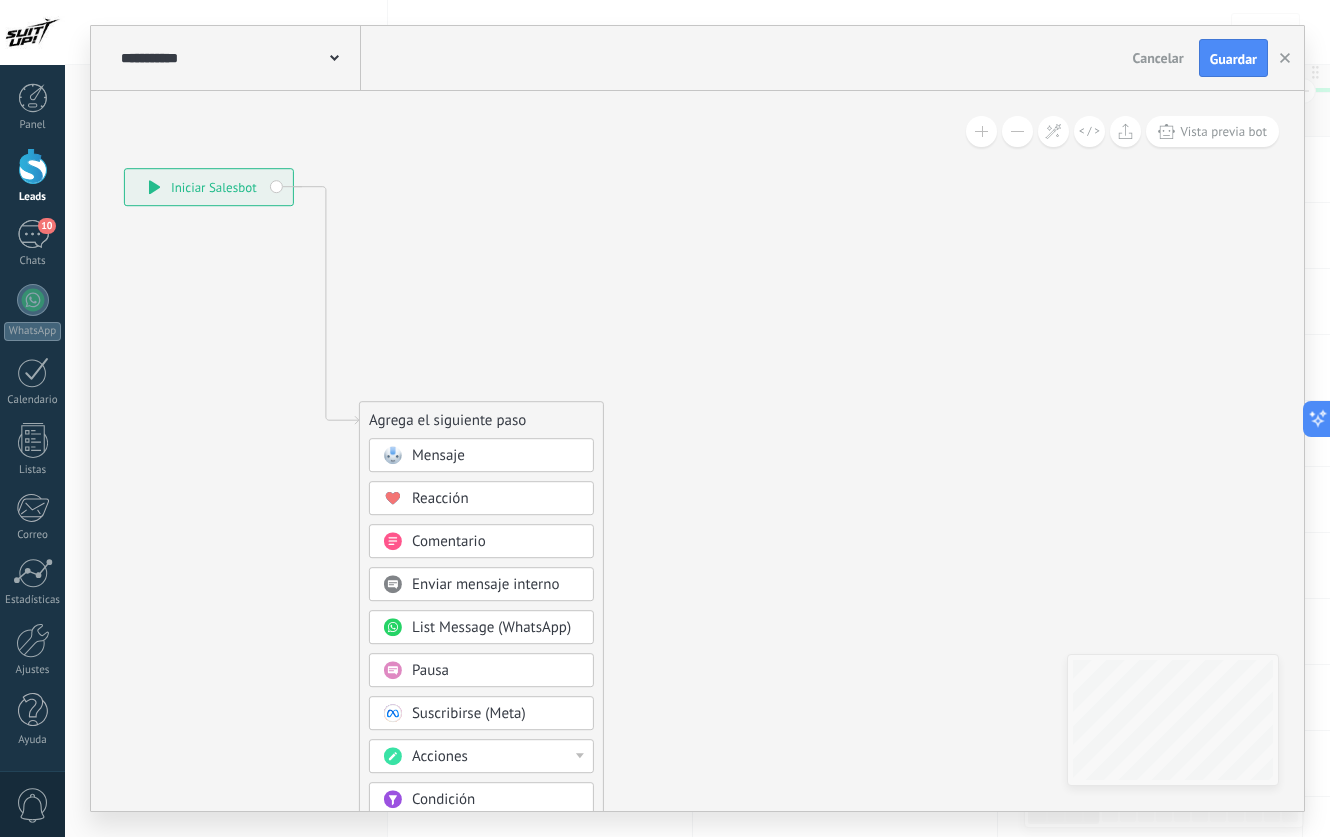 click on "Pausa" at bounding box center [496, 671] 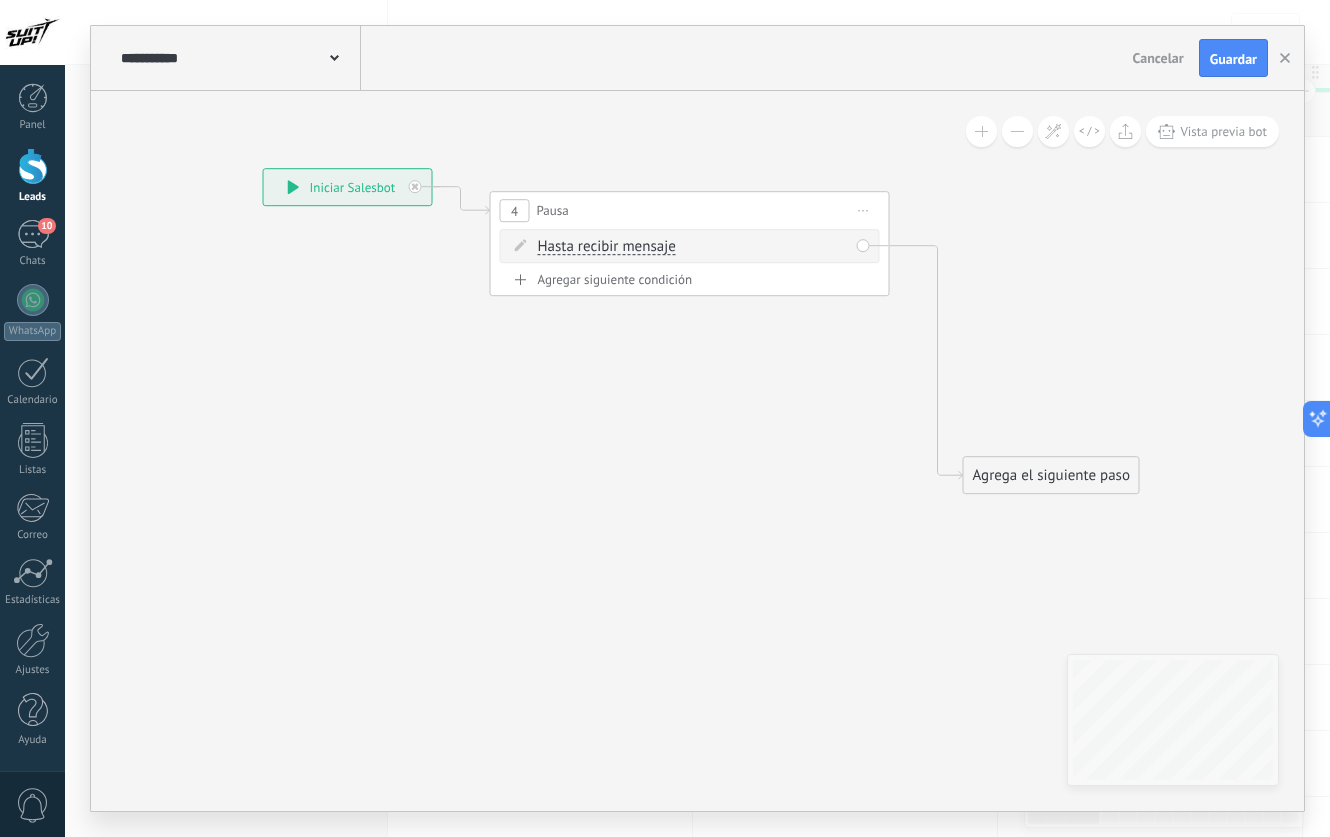 drag, startPoint x: 677, startPoint y: 422, endPoint x: 694, endPoint y: 242, distance: 180.801 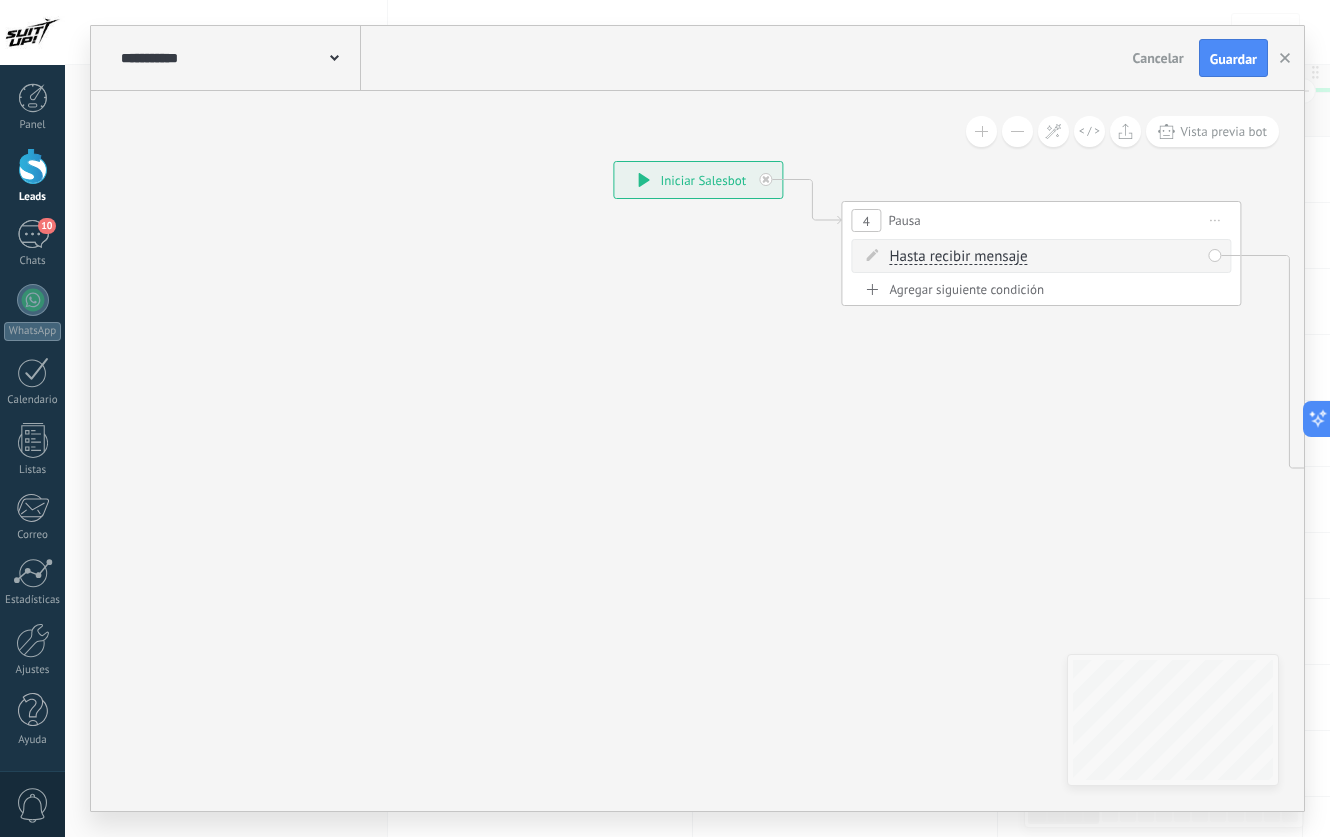 click on "Hasta recibir mensaje" at bounding box center [958, 257] 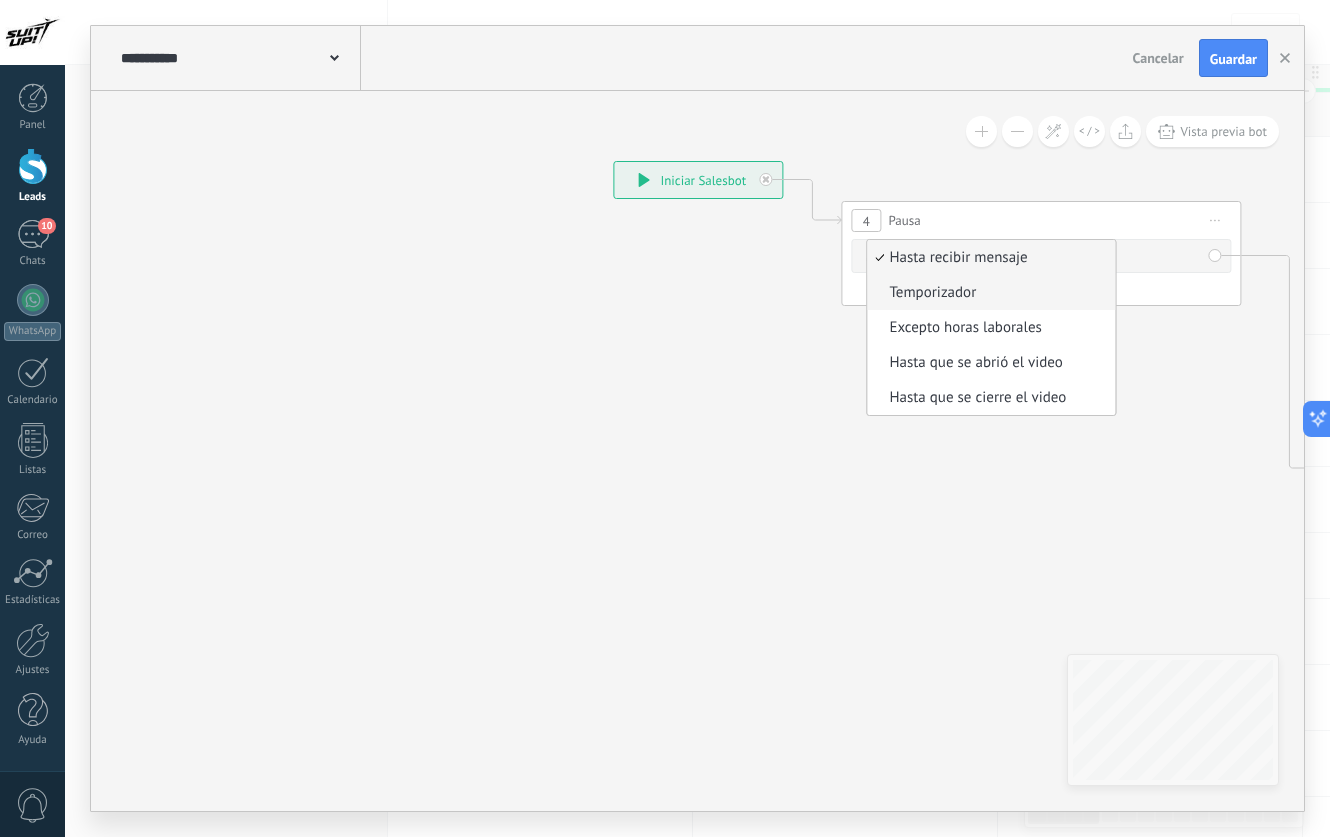 click on "Temporizador" at bounding box center (988, 293) 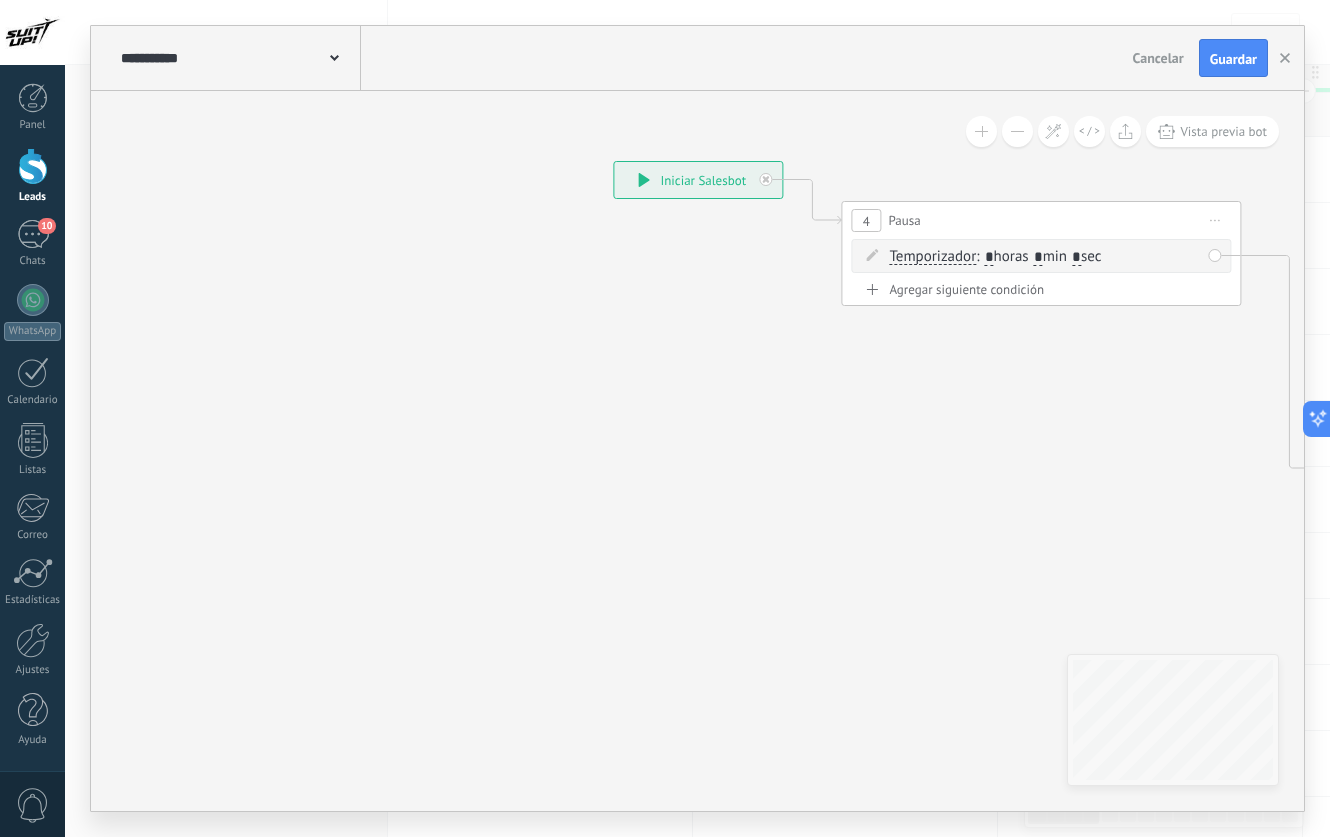 drag, startPoint x: 1050, startPoint y: 257, endPoint x: 1113, endPoint y: 263, distance: 63.28507 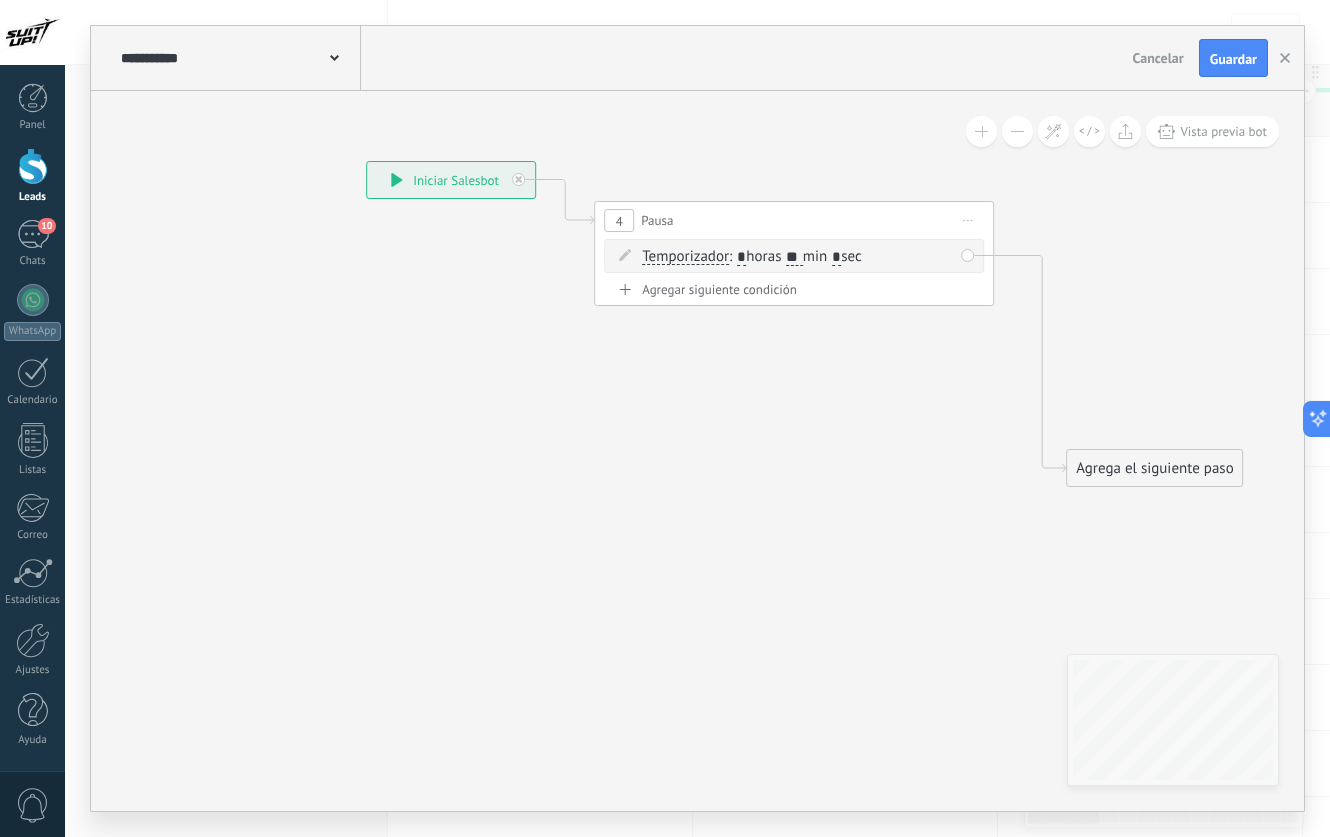 type on "*" 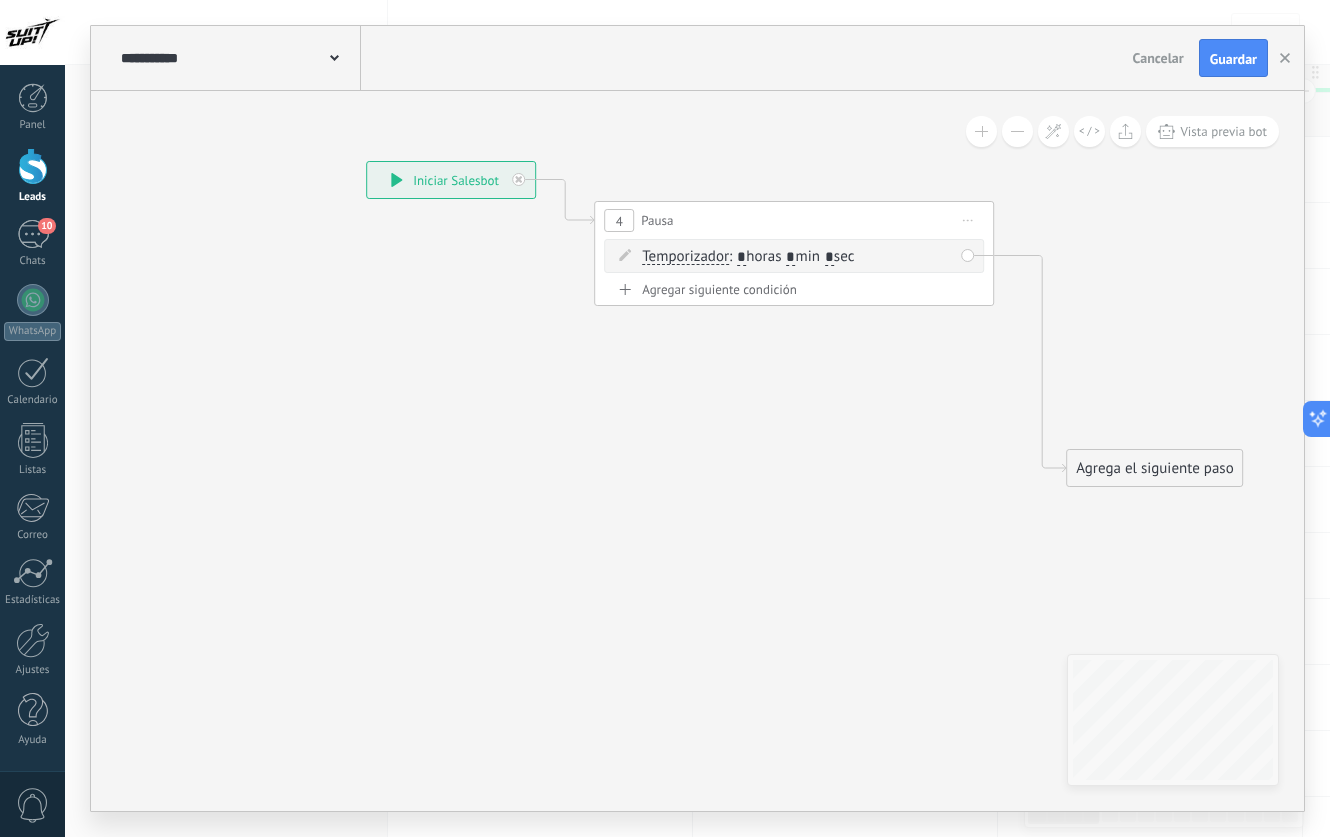 type on "*" 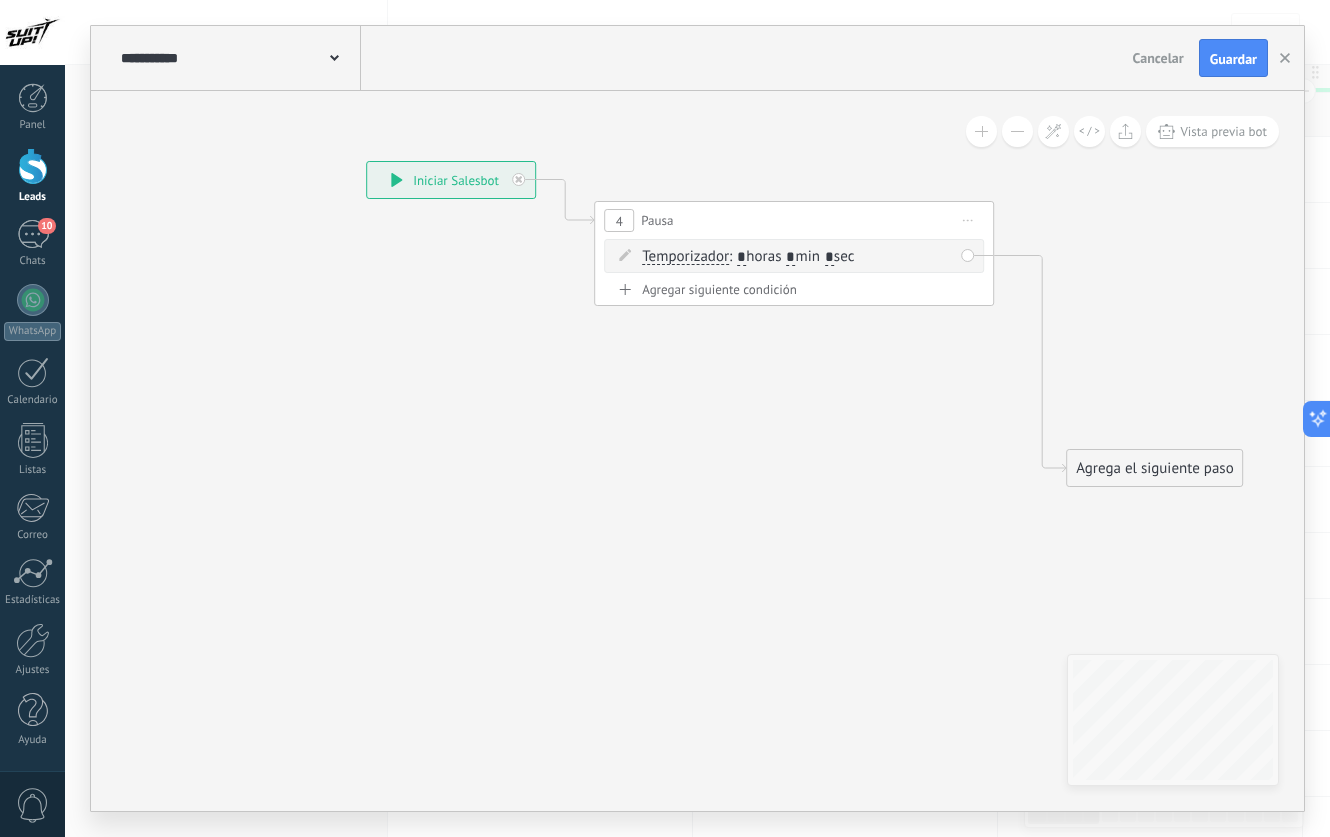 drag, startPoint x: 846, startPoint y: 256, endPoint x: 886, endPoint y: 258, distance: 40.04997 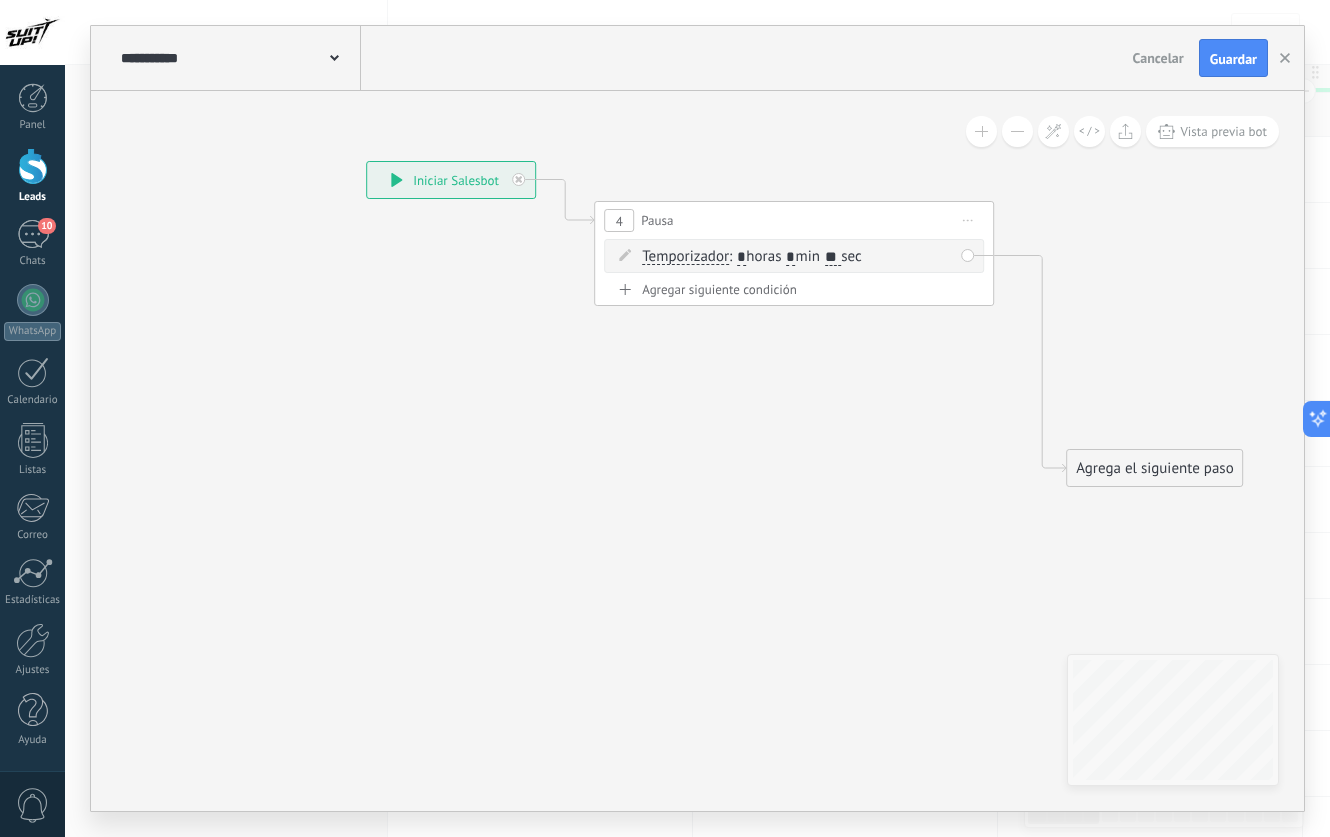 type on "**" 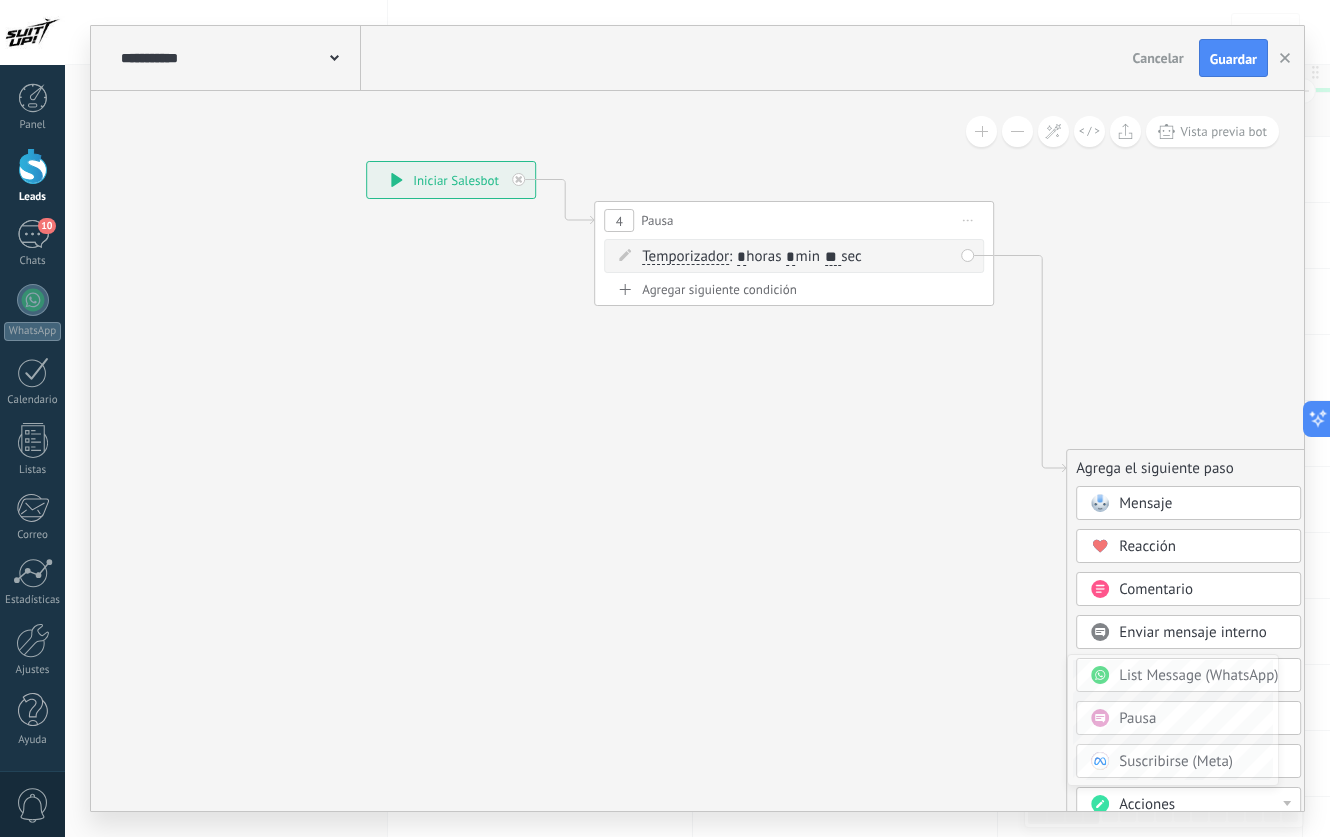 click on "Mensaje" at bounding box center (1145, 503) 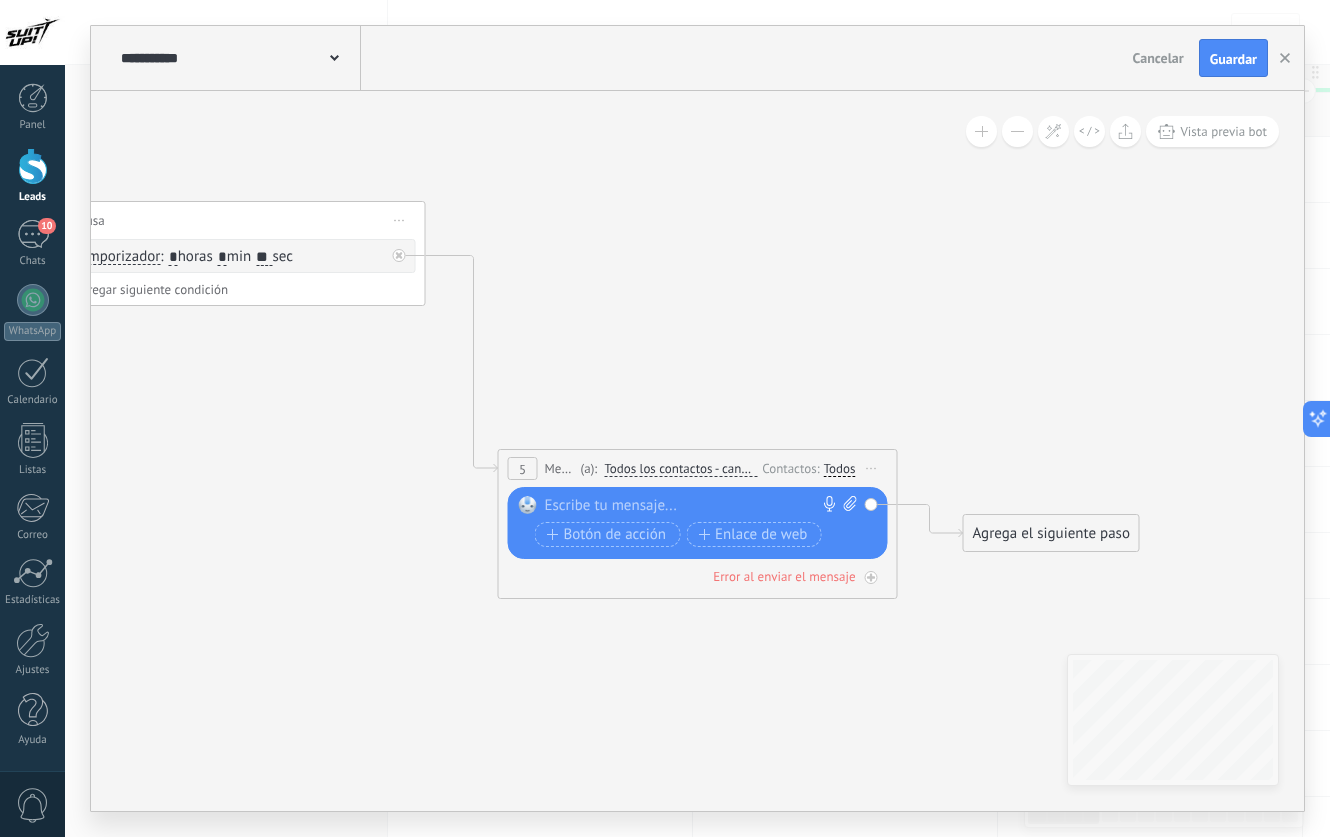 click at bounding box center (693, 506) 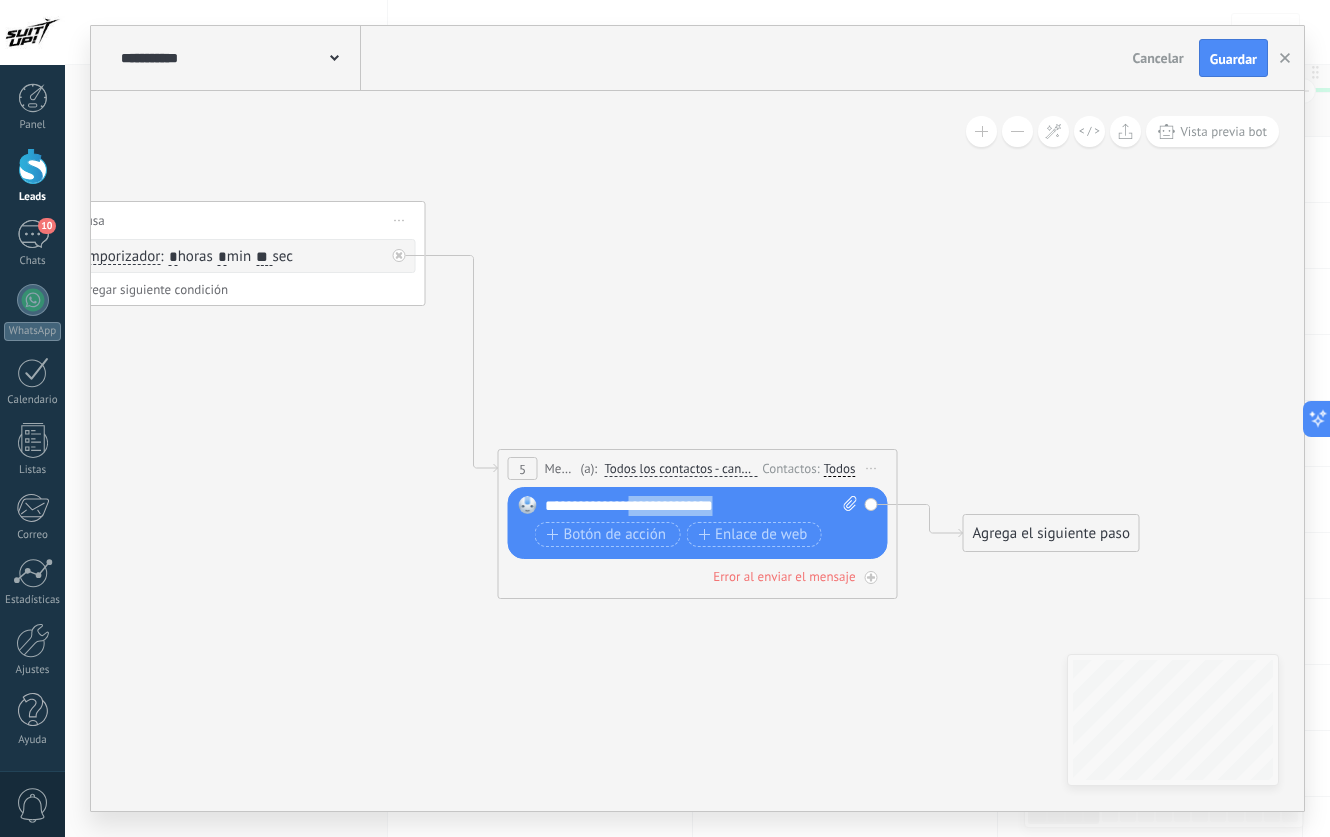 drag, startPoint x: 629, startPoint y: 507, endPoint x: 746, endPoint y: 505, distance: 117.01709 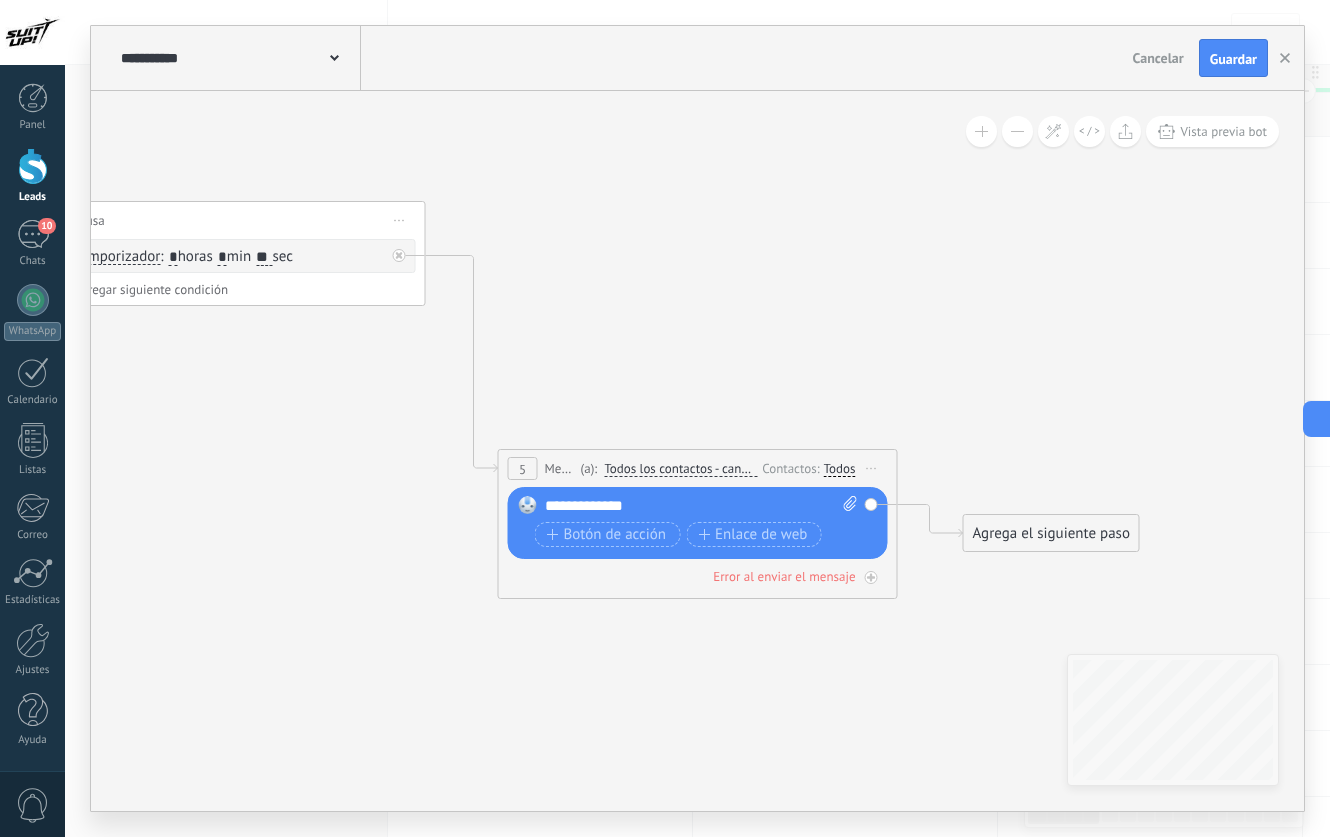 click on "**********" at bounding box center [701, 506] 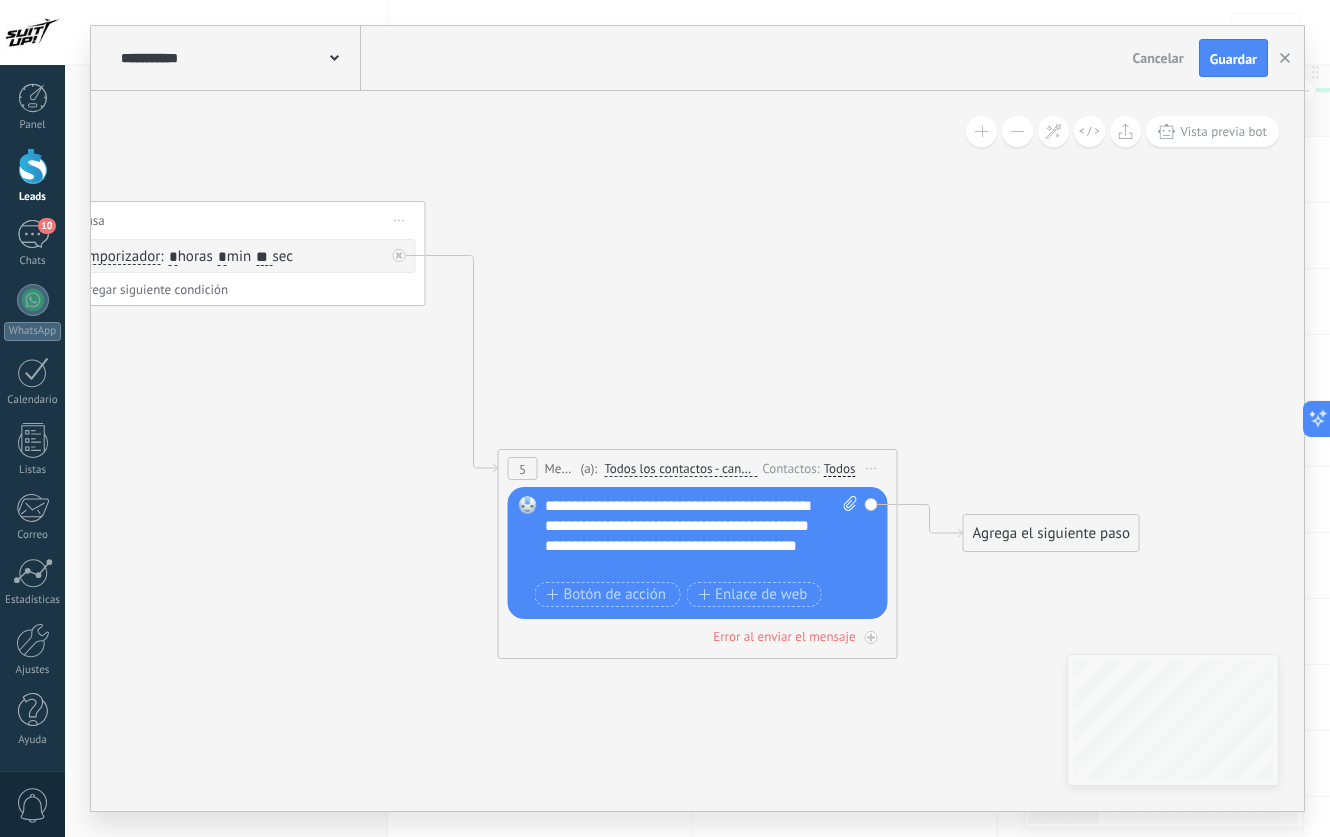 drag, startPoint x: 664, startPoint y: 547, endPoint x: 682, endPoint y: 545, distance: 18.110771 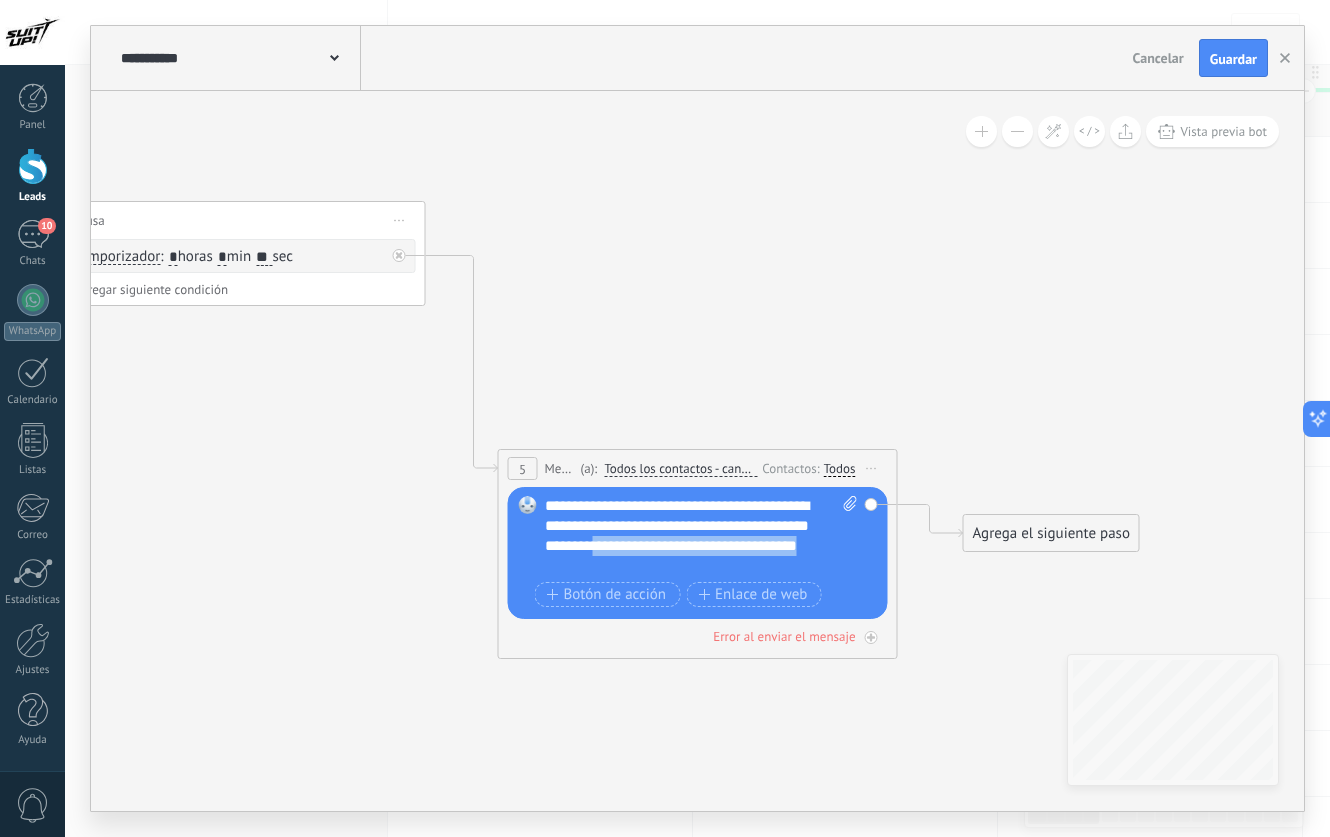 drag, startPoint x: 666, startPoint y: 544, endPoint x: 667, endPoint y: 563, distance: 19.026299 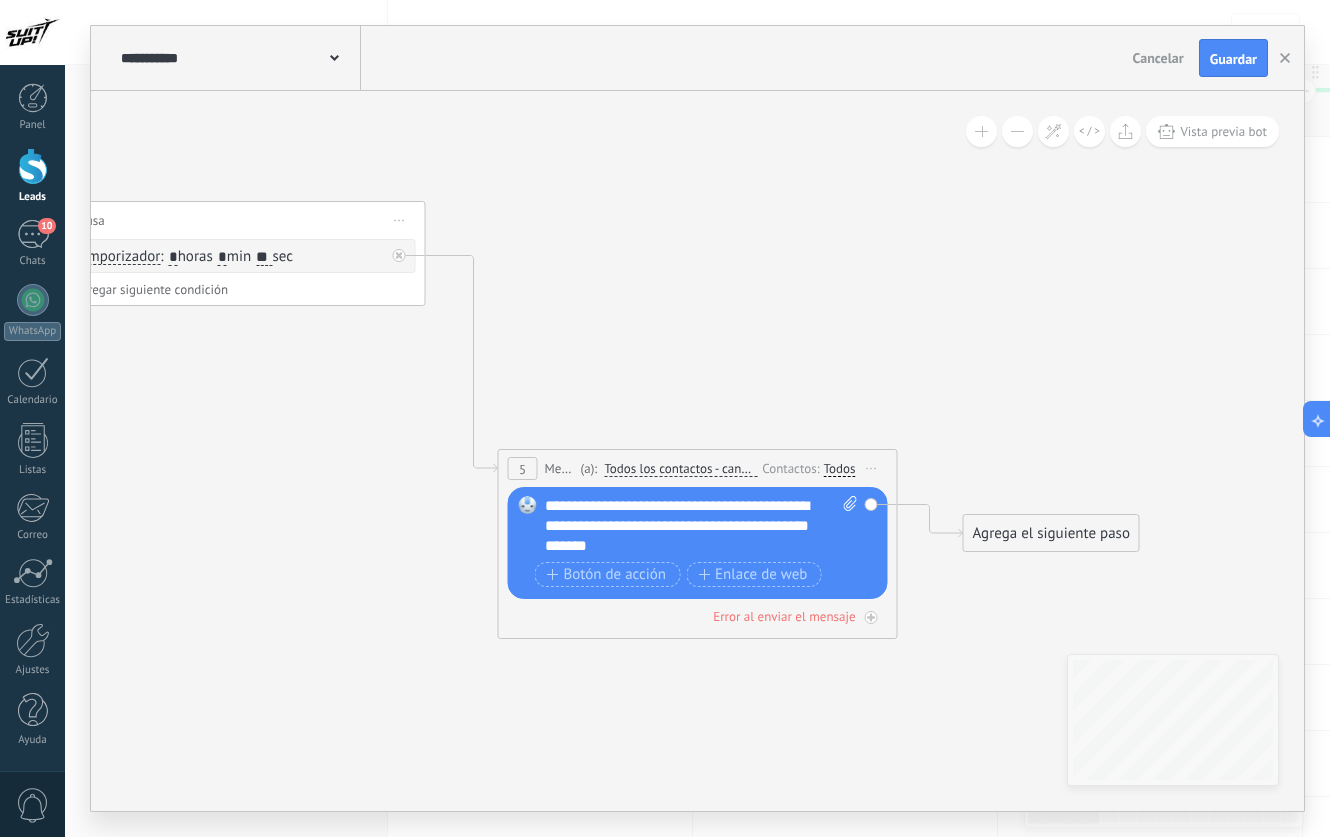 click on "**********" at bounding box center [701, 526] 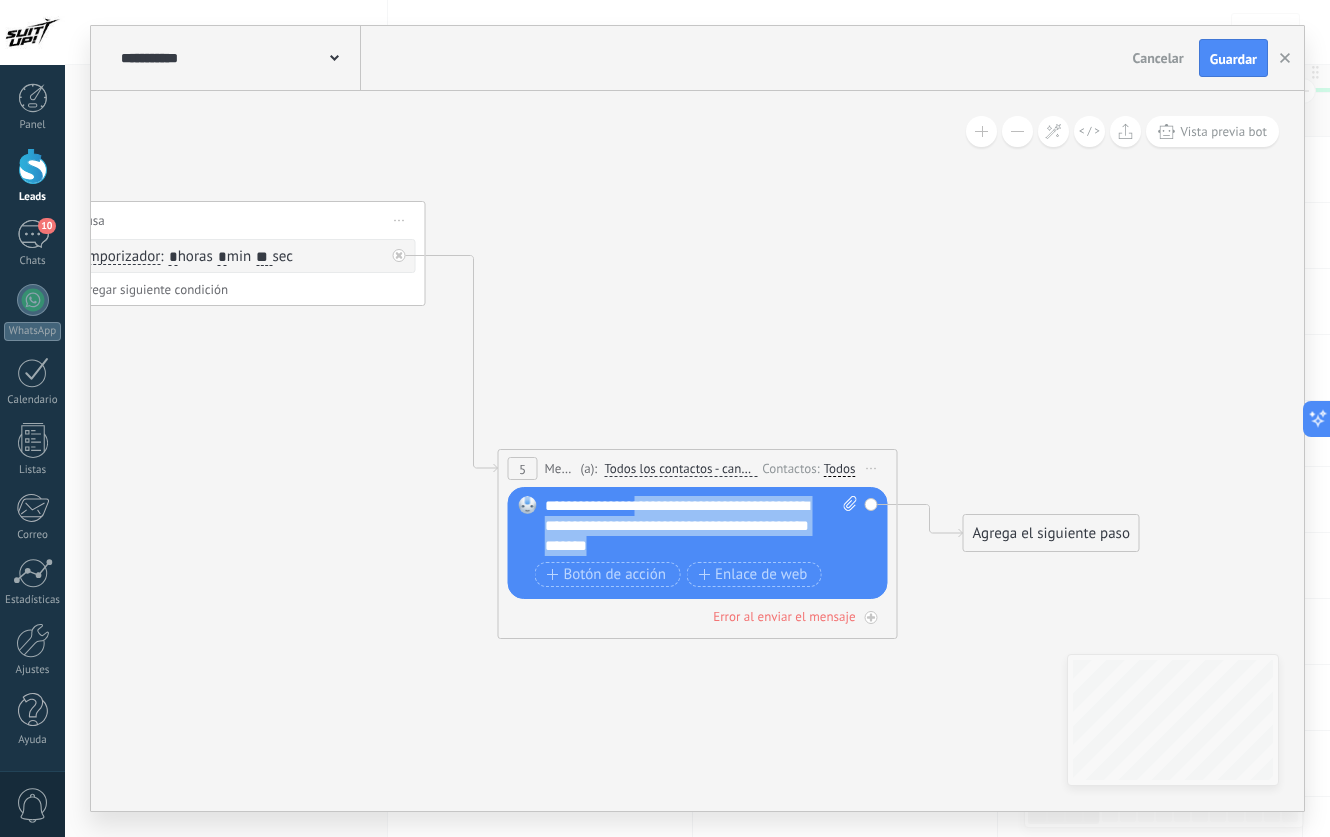 drag, startPoint x: 633, startPoint y: 504, endPoint x: 619, endPoint y: 501, distance: 14.3178215 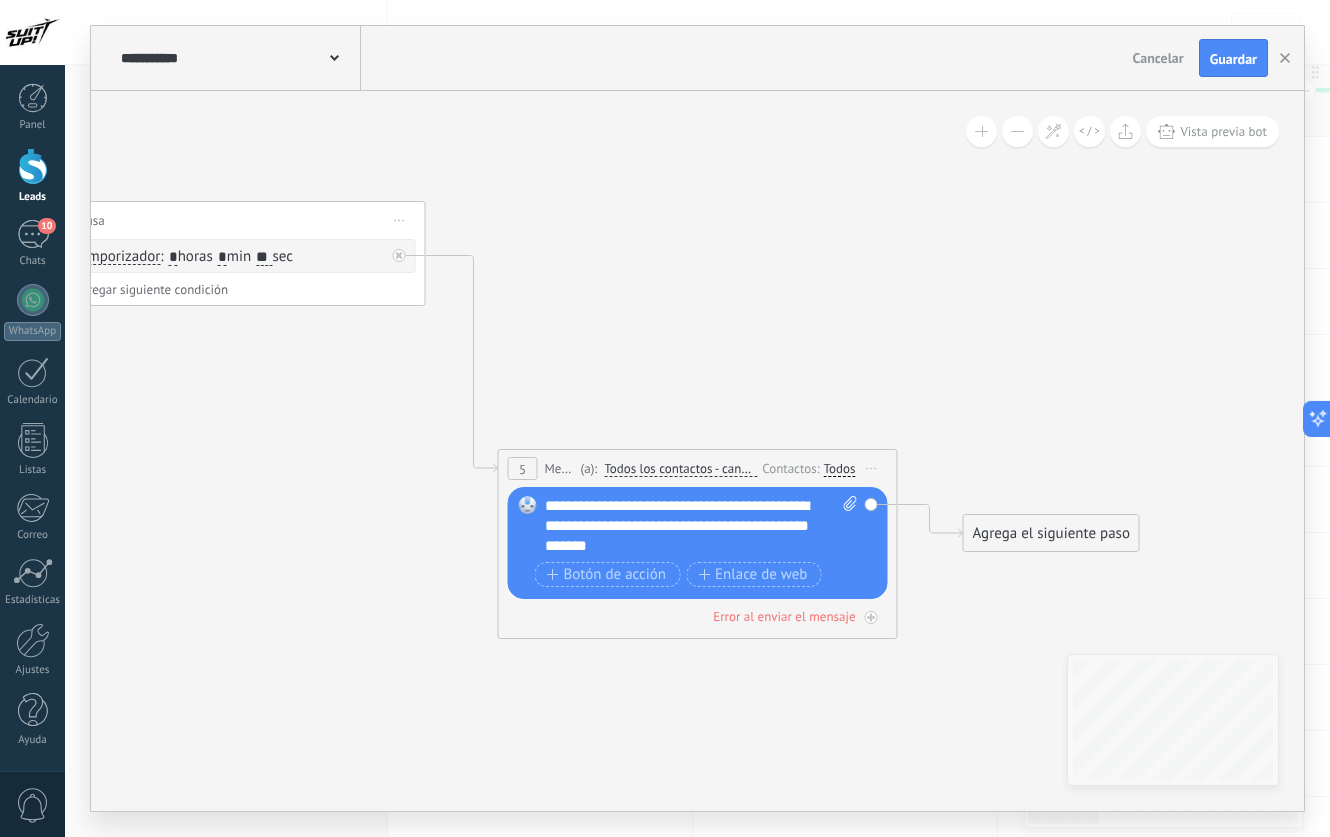 click on "**********" at bounding box center [701, 526] 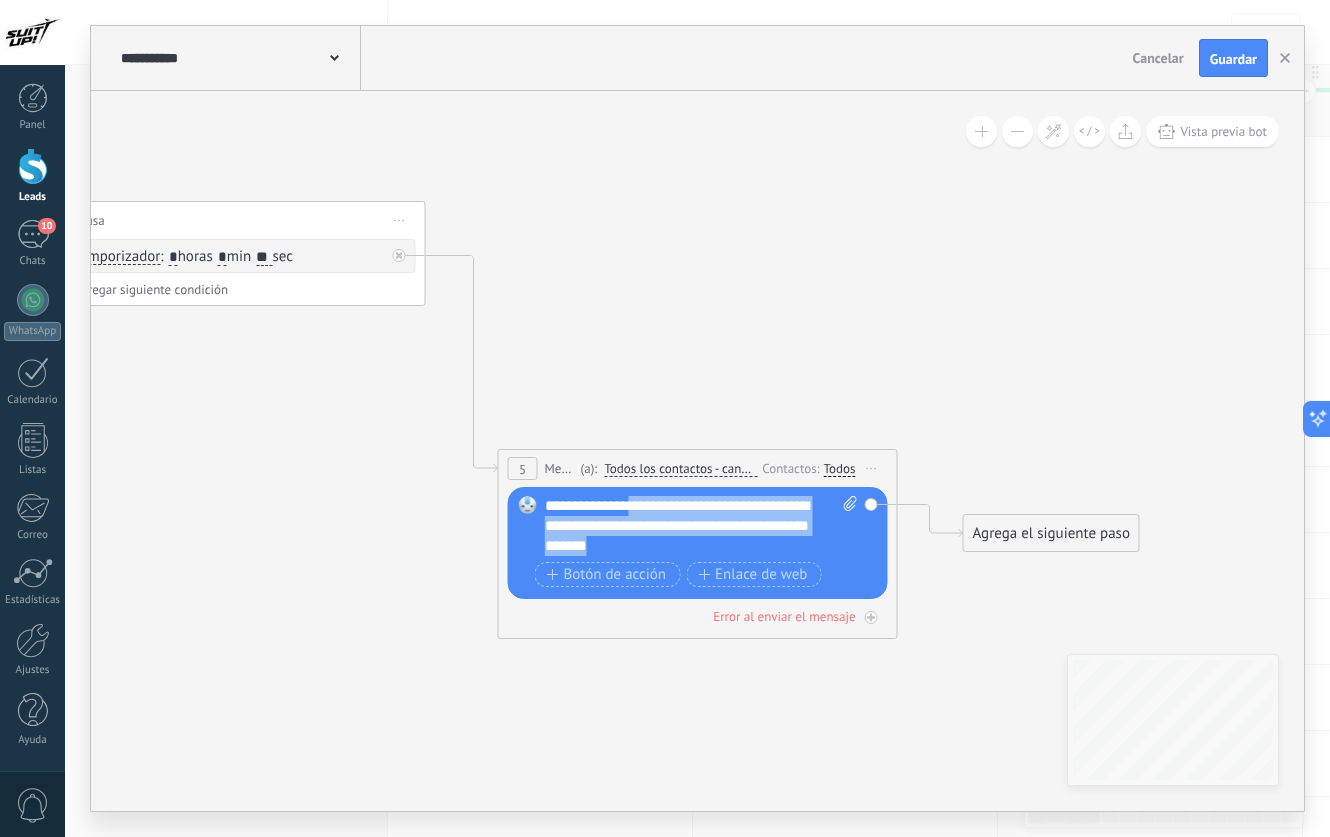 drag, startPoint x: 628, startPoint y: 504, endPoint x: 671, endPoint y: 548, distance: 61.522354 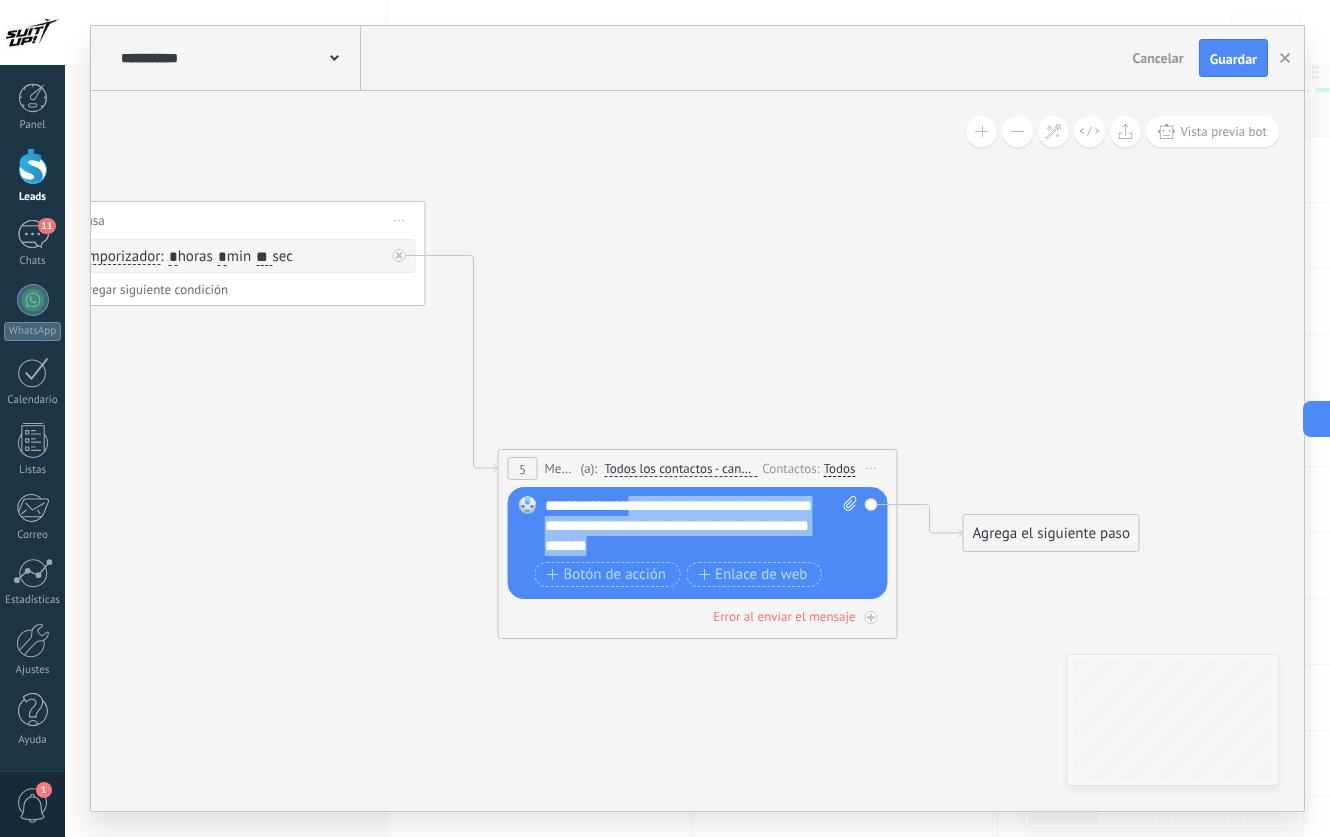 click on "**********" at bounding box center [701, 526] 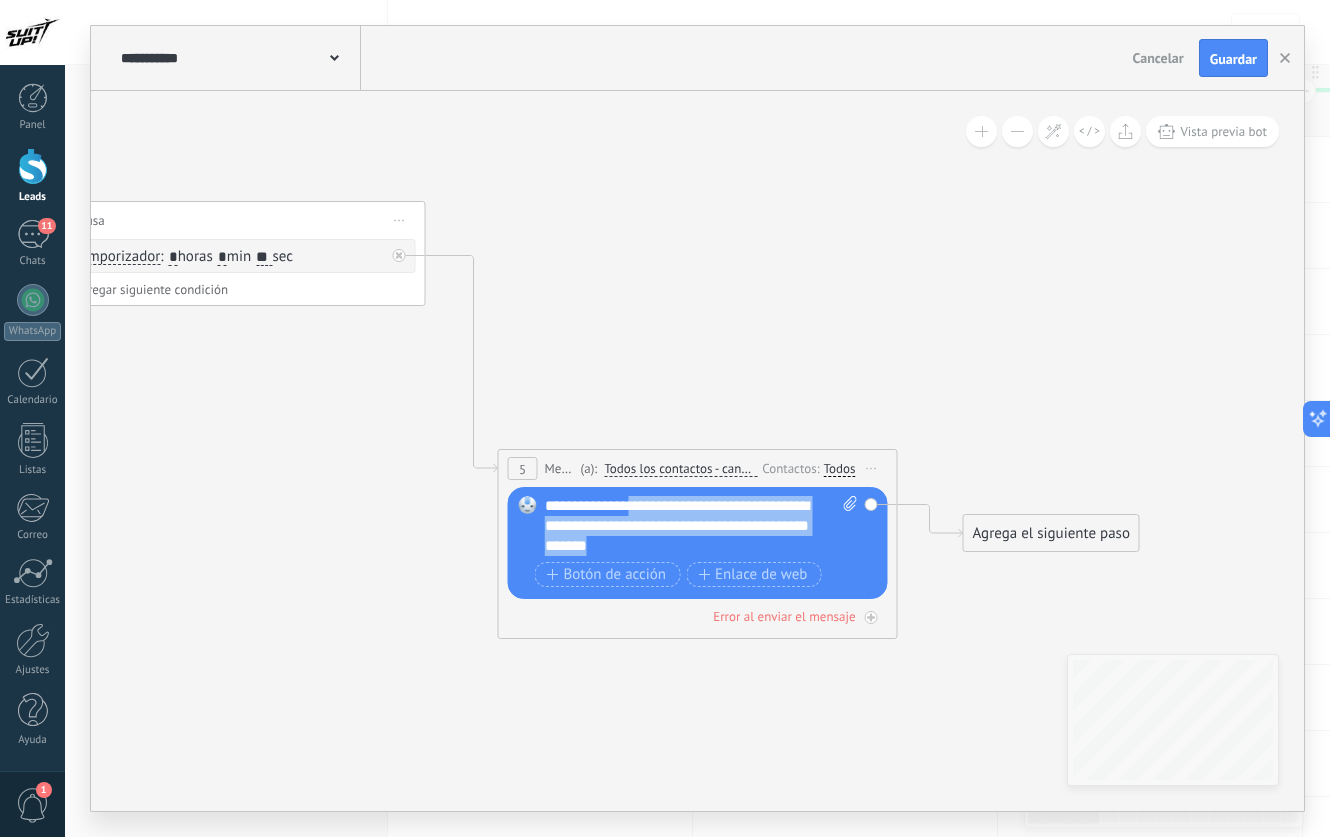 drag, startPoint x: 629, startPoint y: 506, endPoint x: 664, endPoint y: 541, distance: 49.497475 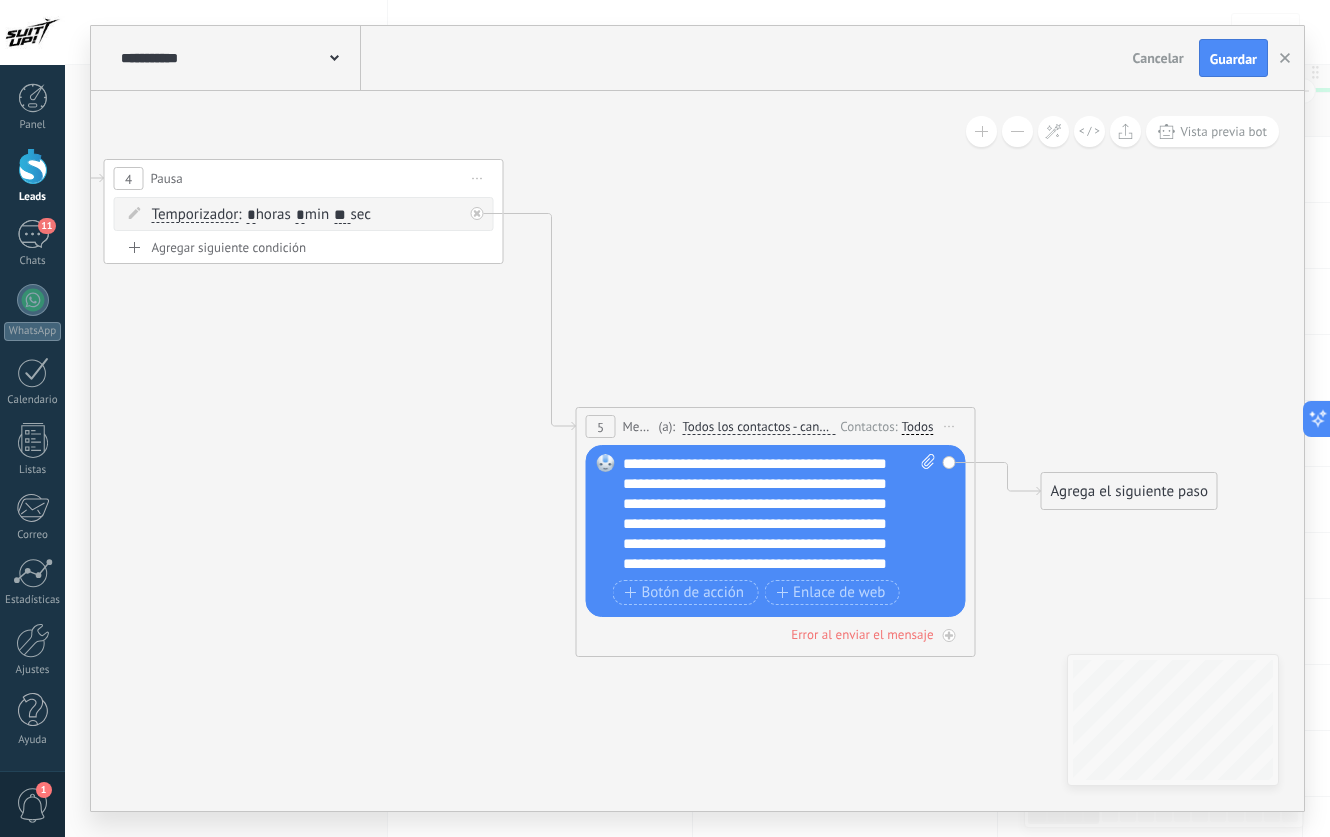 scroll, scrollTop: 66, scrollLeft: 0, axis: vertical 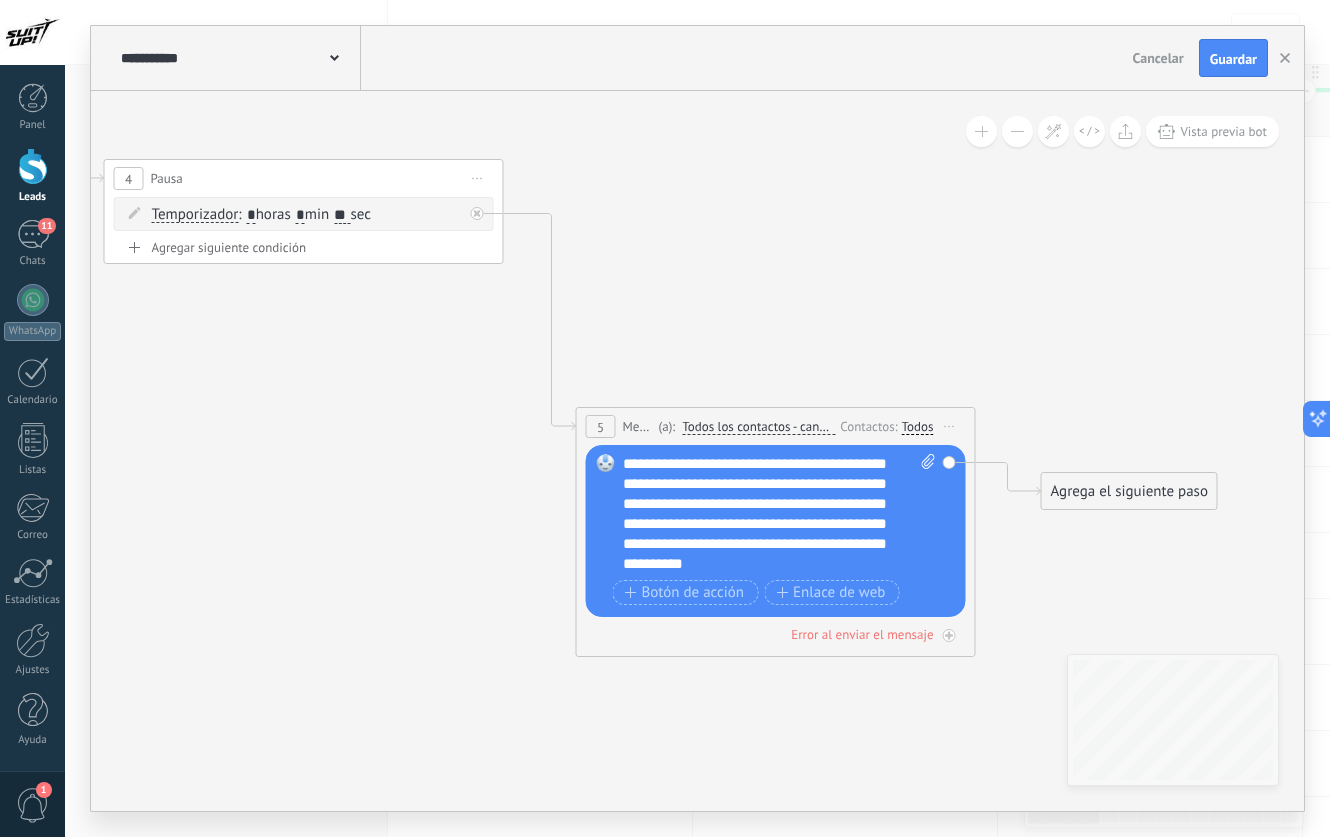 click 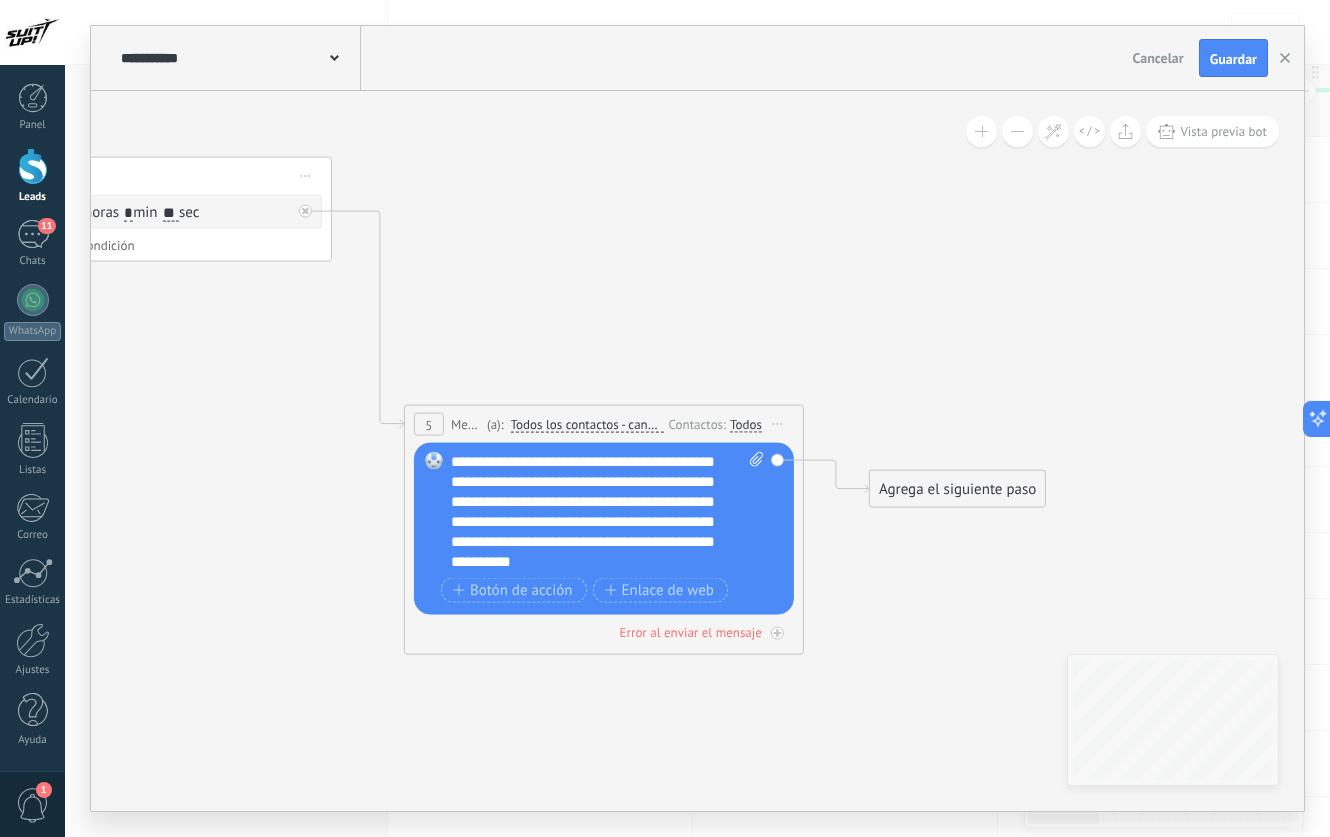 click on "Agrega el siguiente paso" at bounding box center (957, 489) 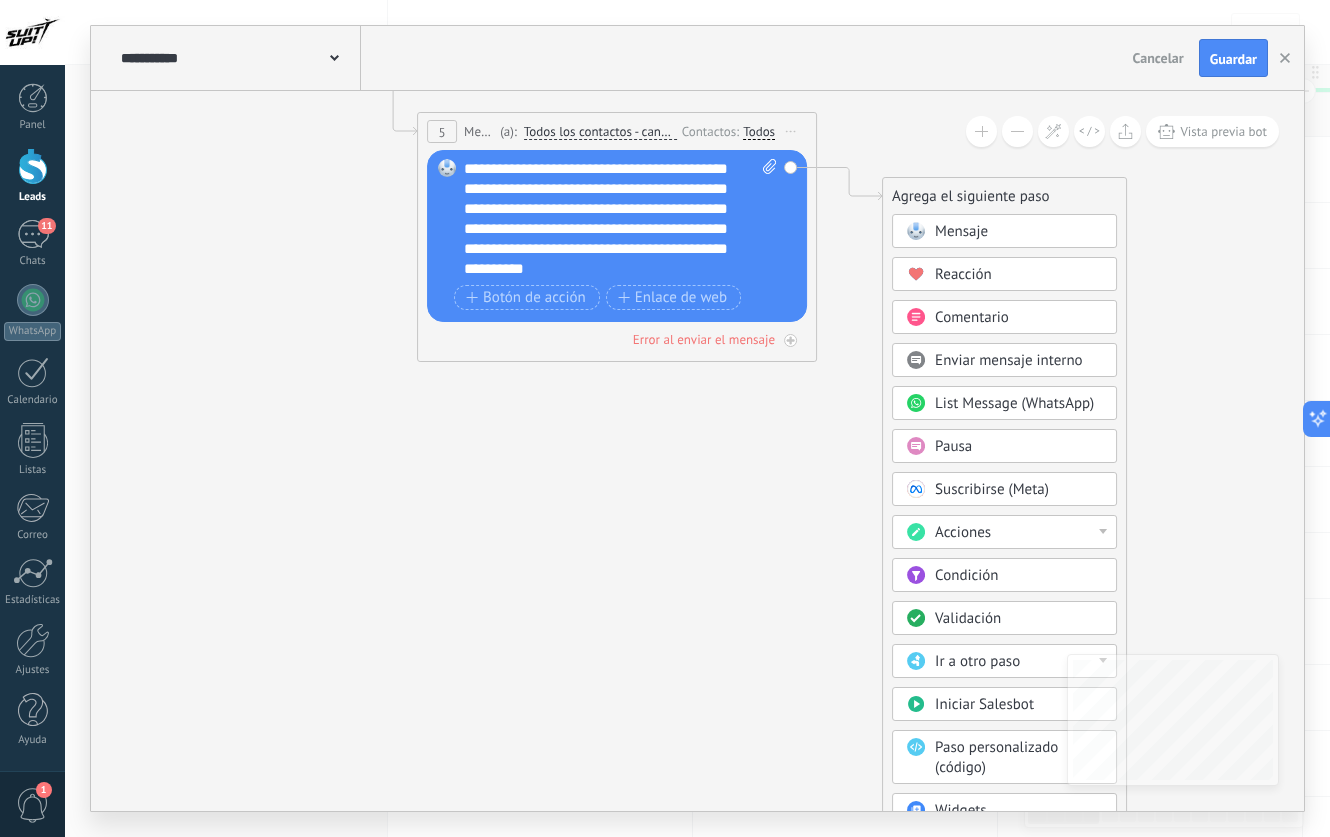 click 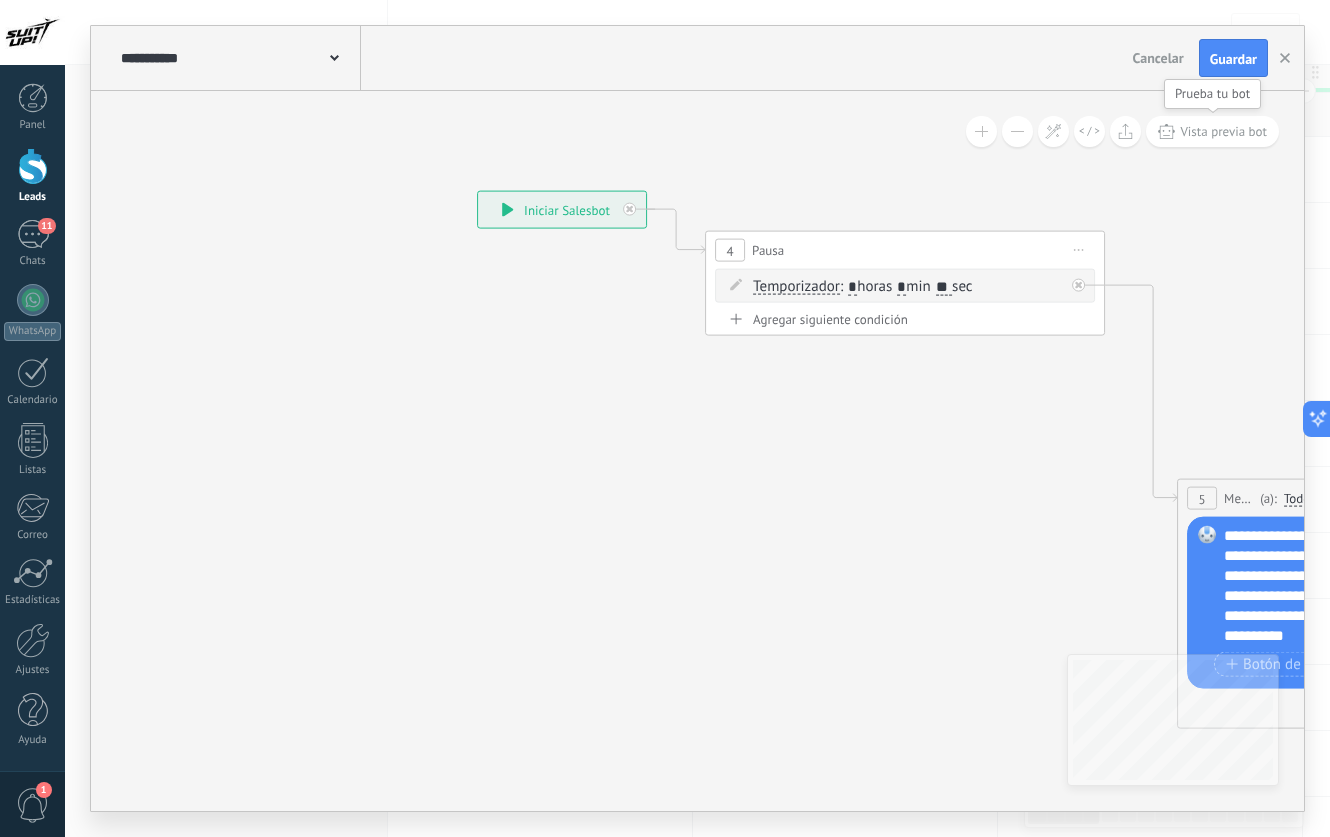 click on "Vista previa bot" at bounding box center (1223, 131) 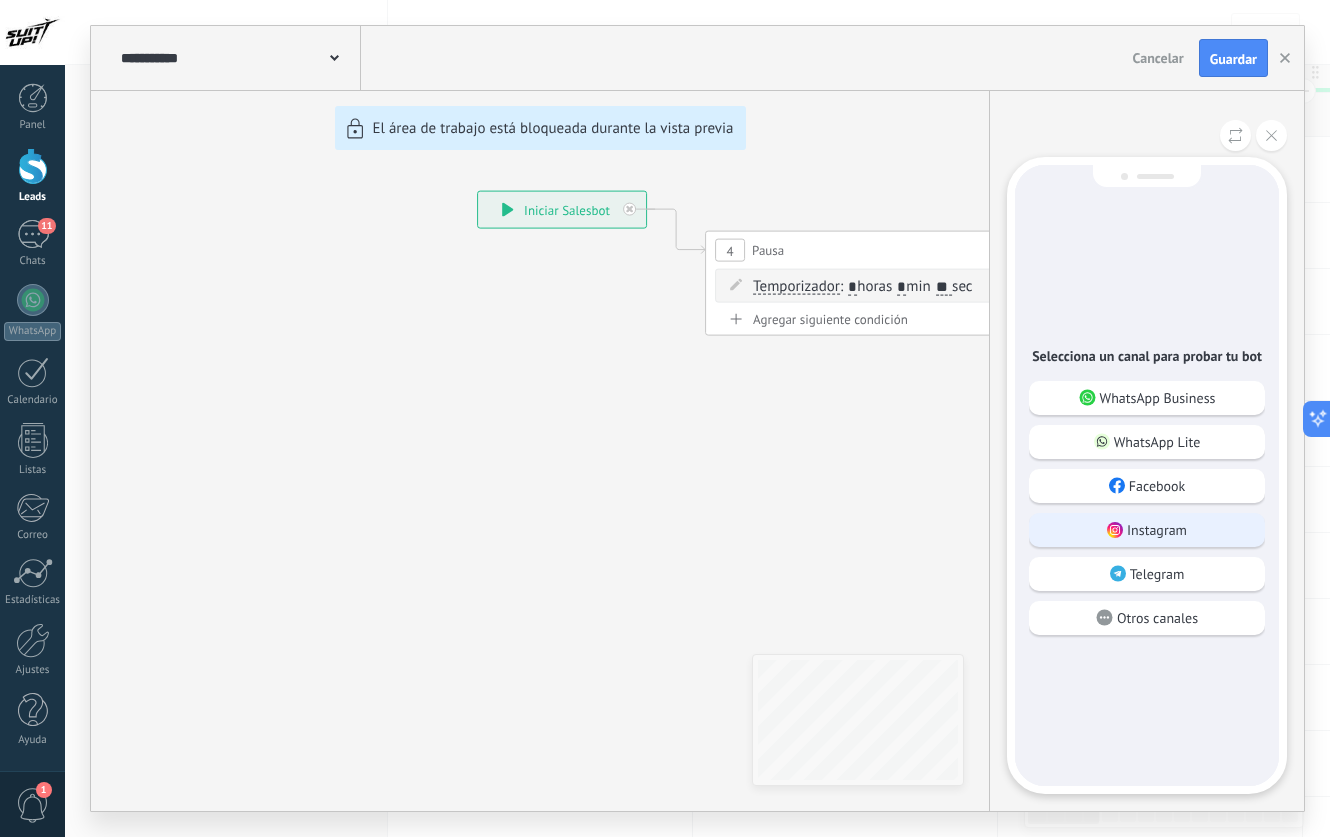 click on "Instagram" at bounding box center [1157, 530] 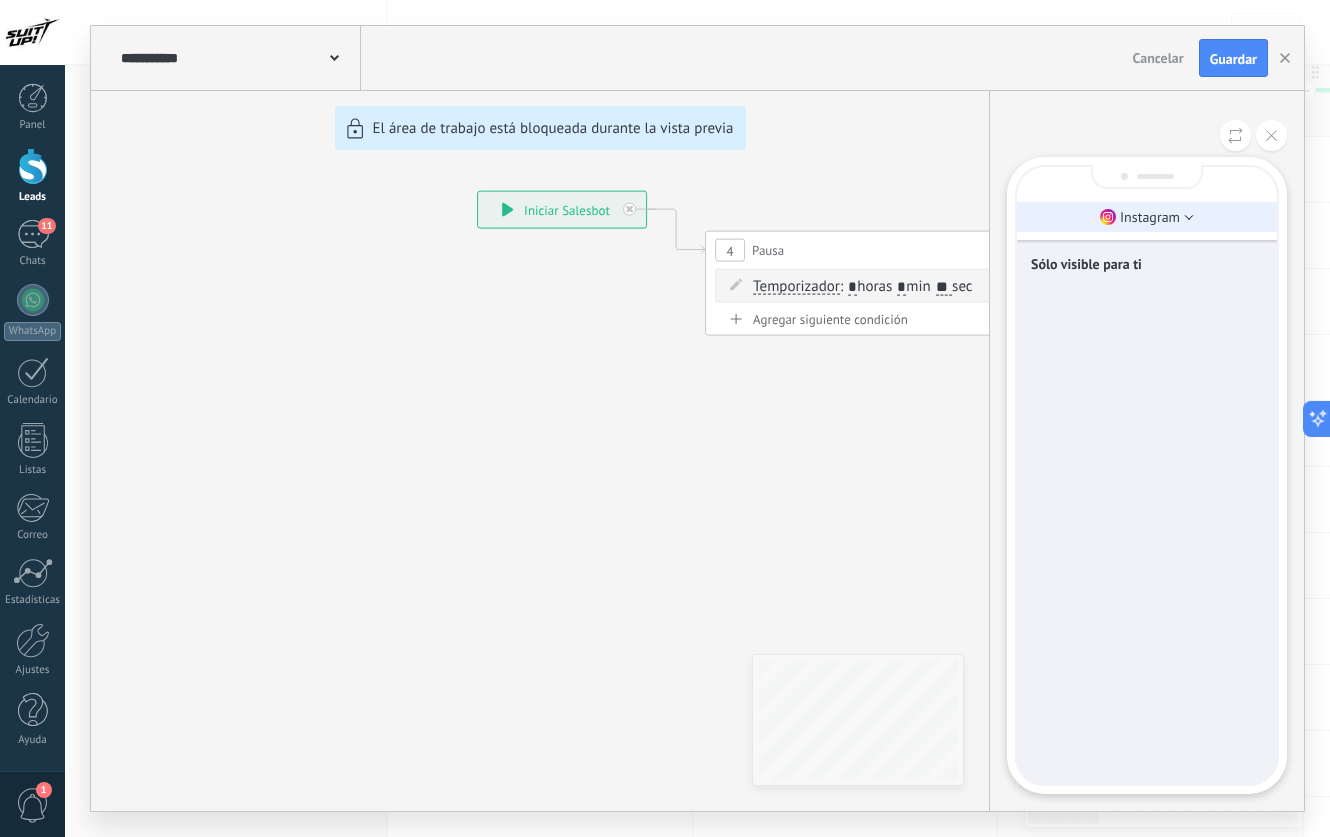 click on "Instagram" at bounding box center [1150, 217] 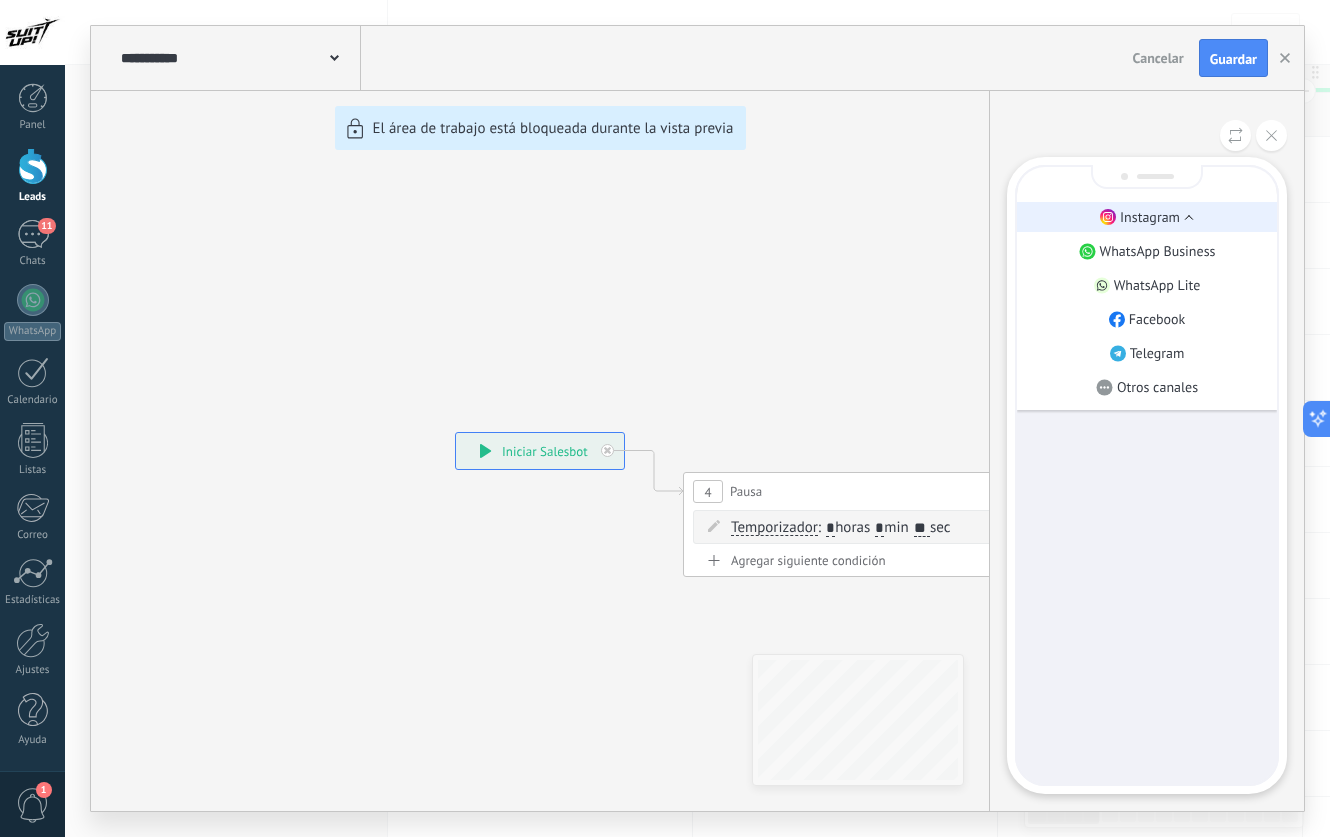click on "Instagram" at bounding box center (1150, 217) 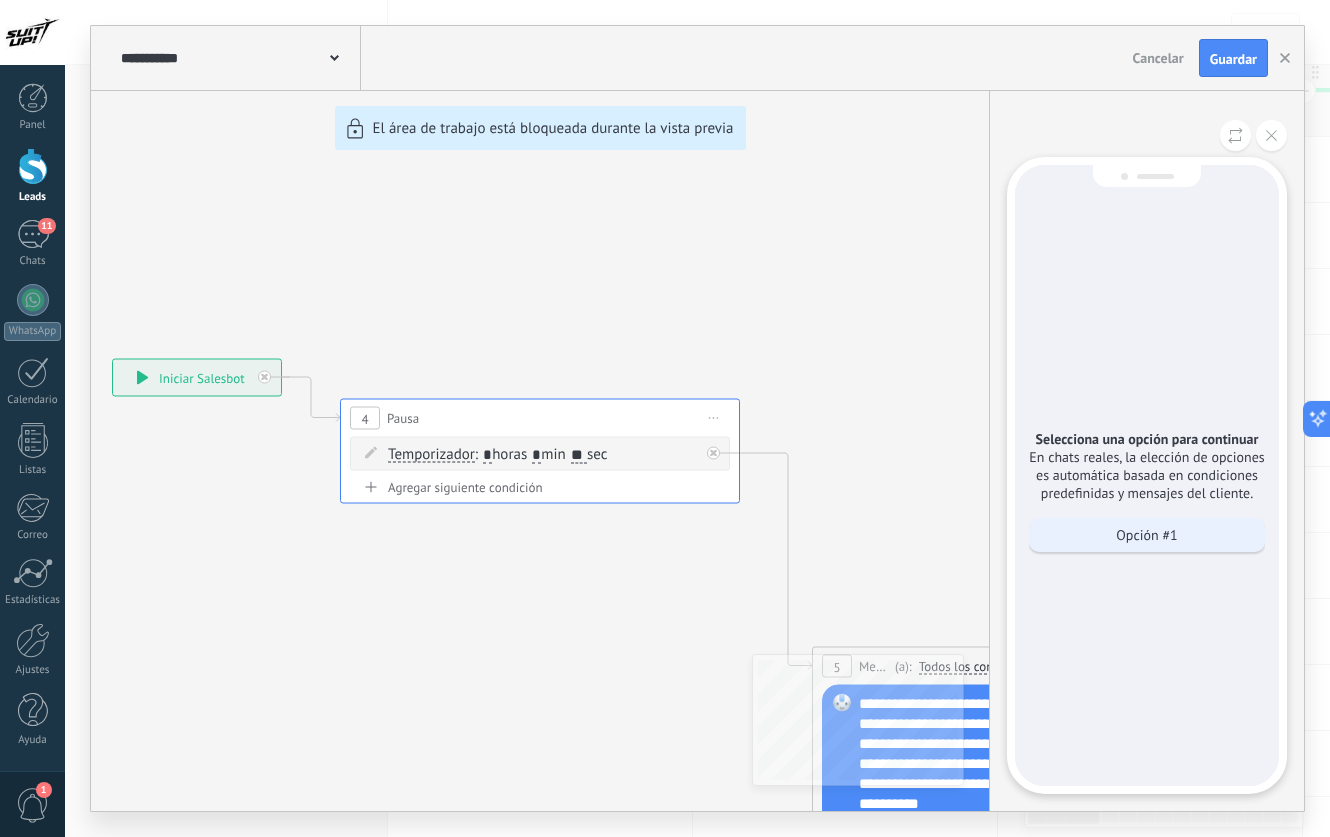 click on "Opción #1" at bounding box center [1146, 535] 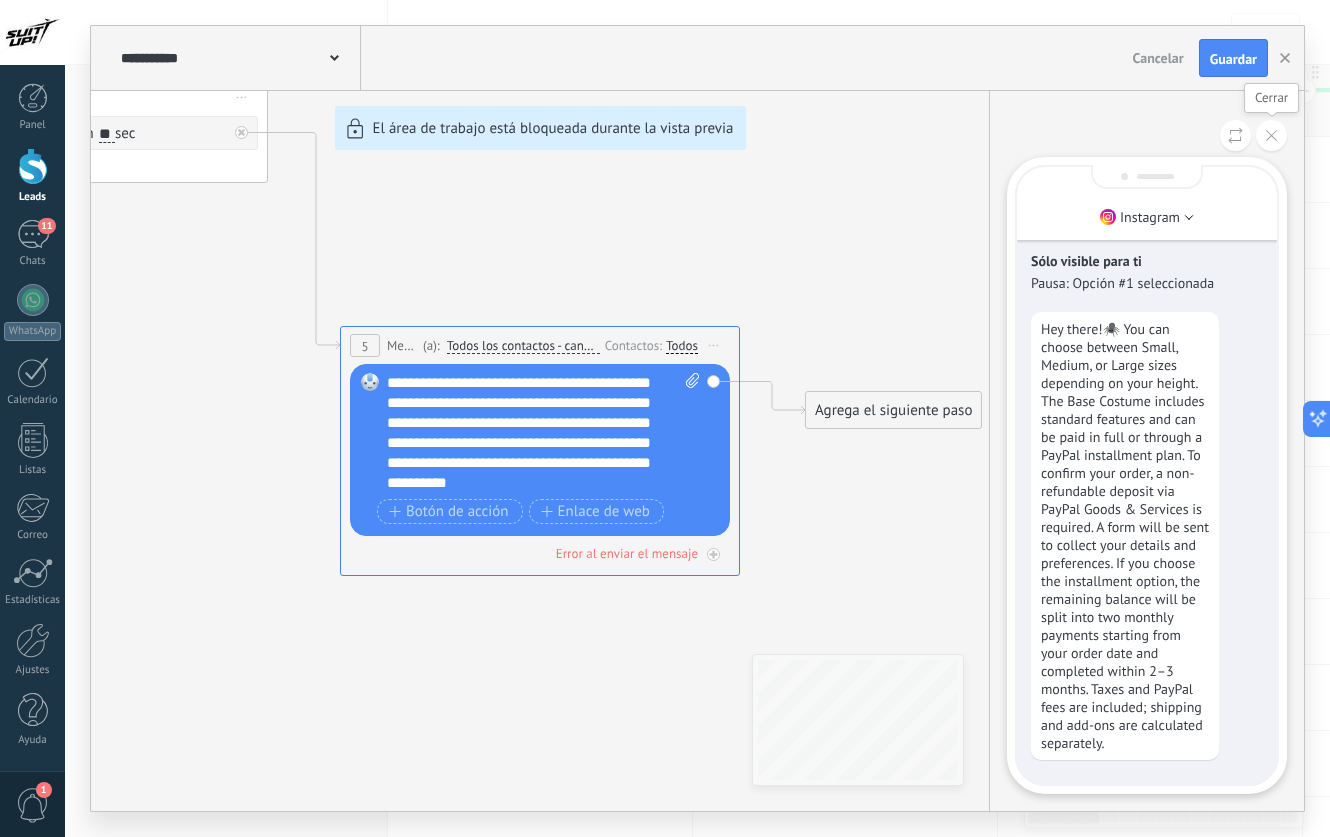 click 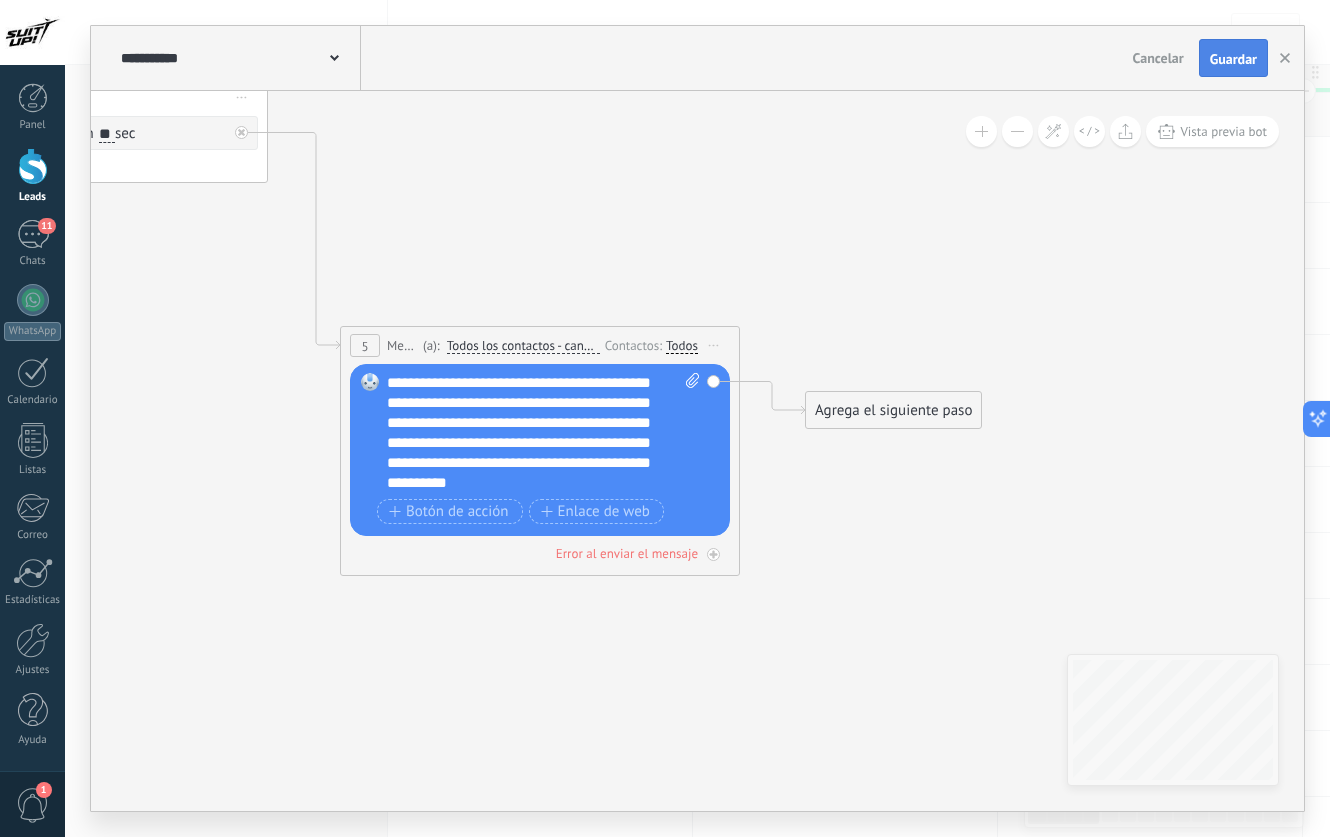 click on "Guardar" at bounding box center (1233, 59) 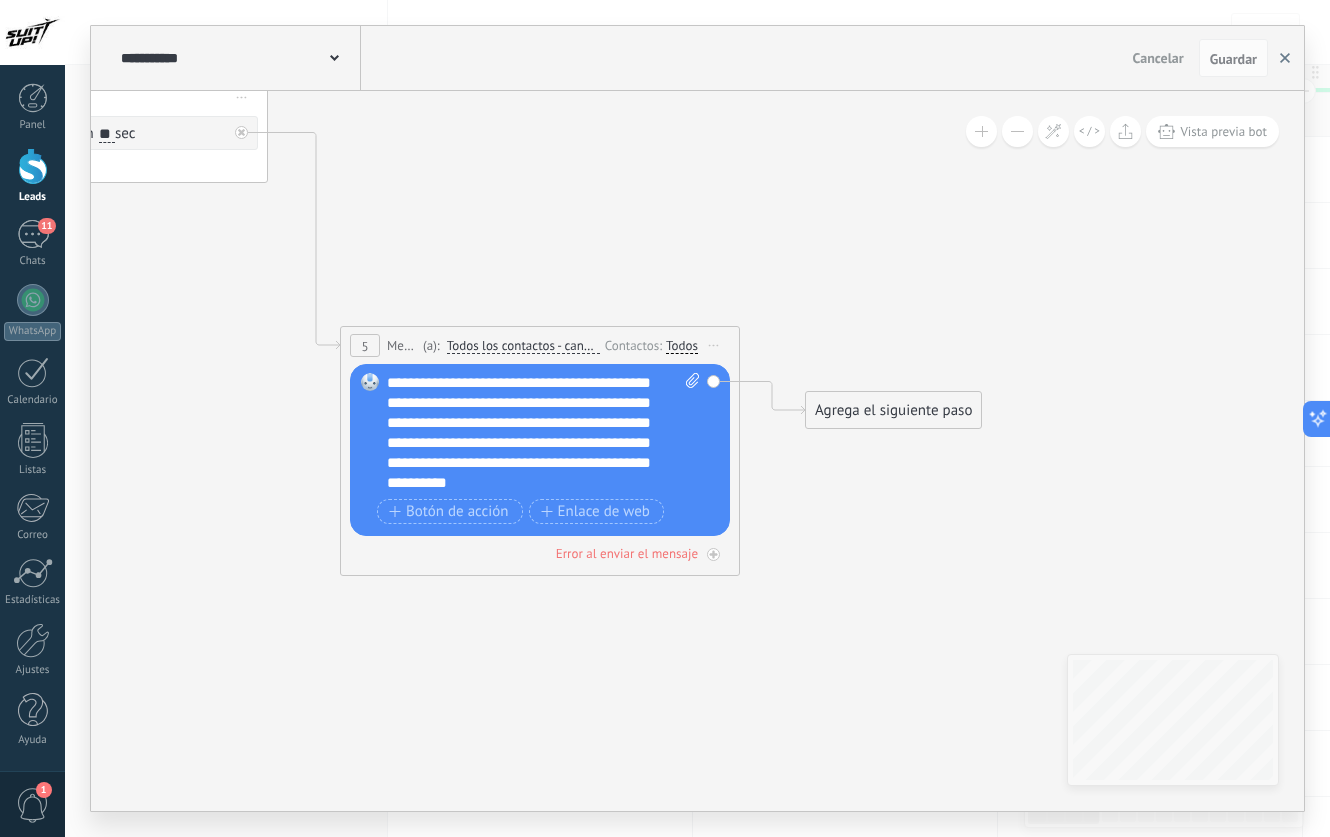click 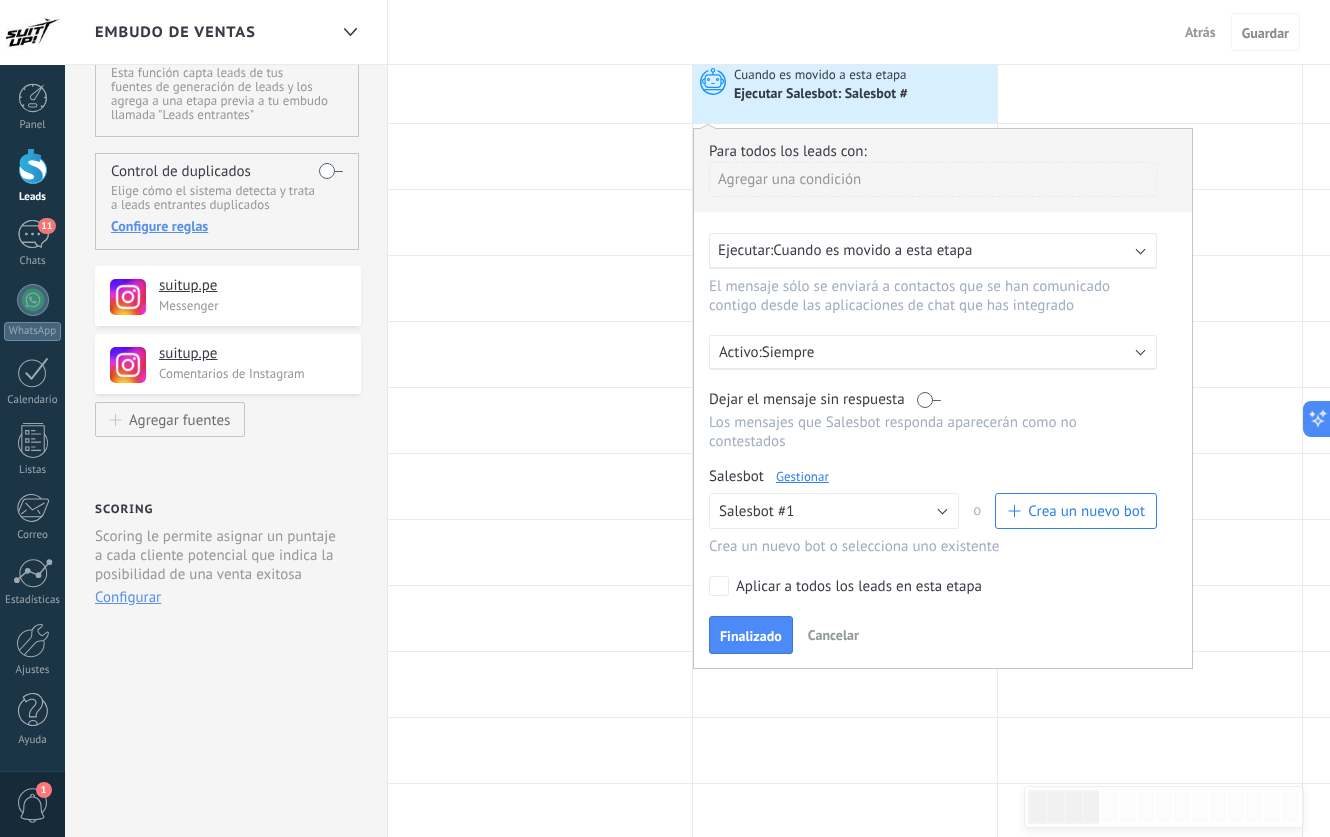 scroll, scrollTop: 85, scrollLeft: 0, axis: vertical 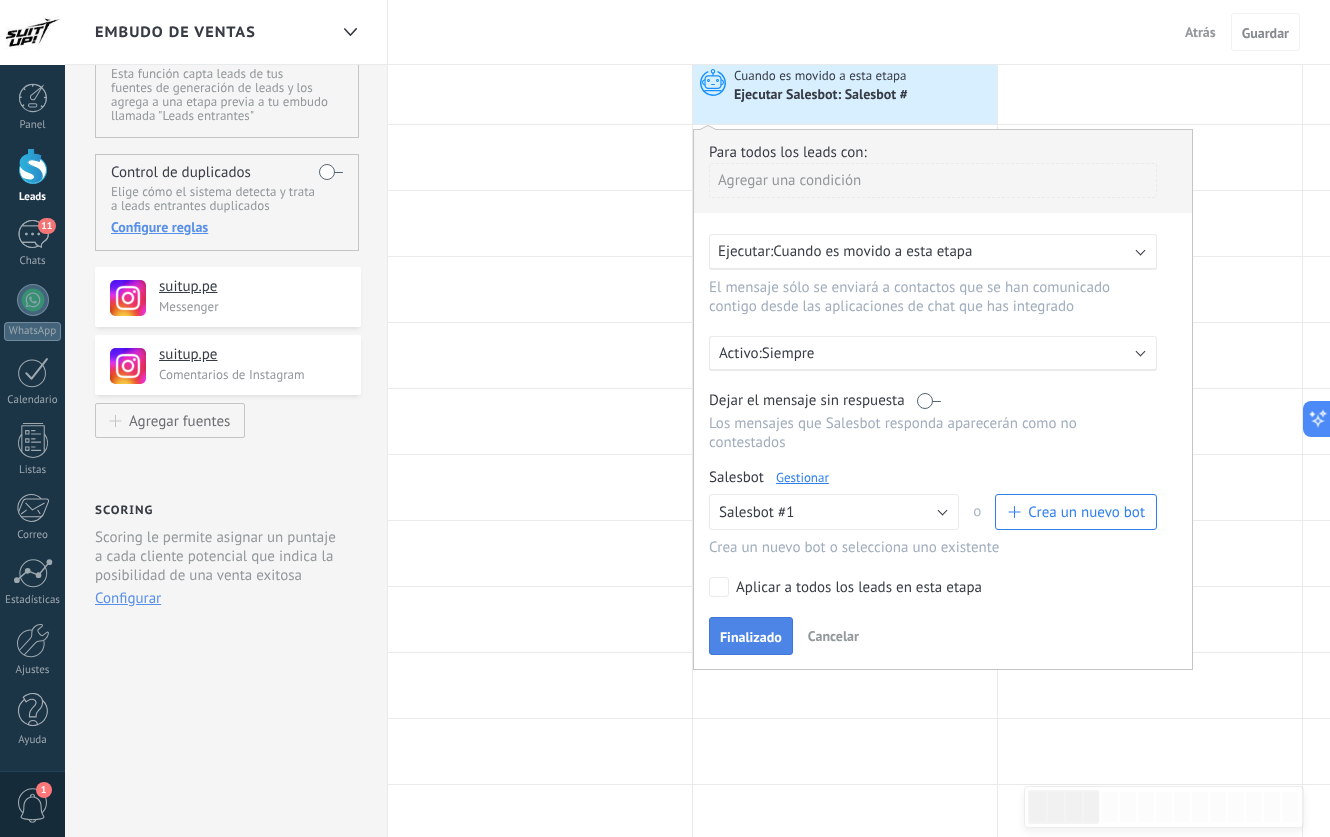 click on "Finalizado" at bounding box center [751, 637] 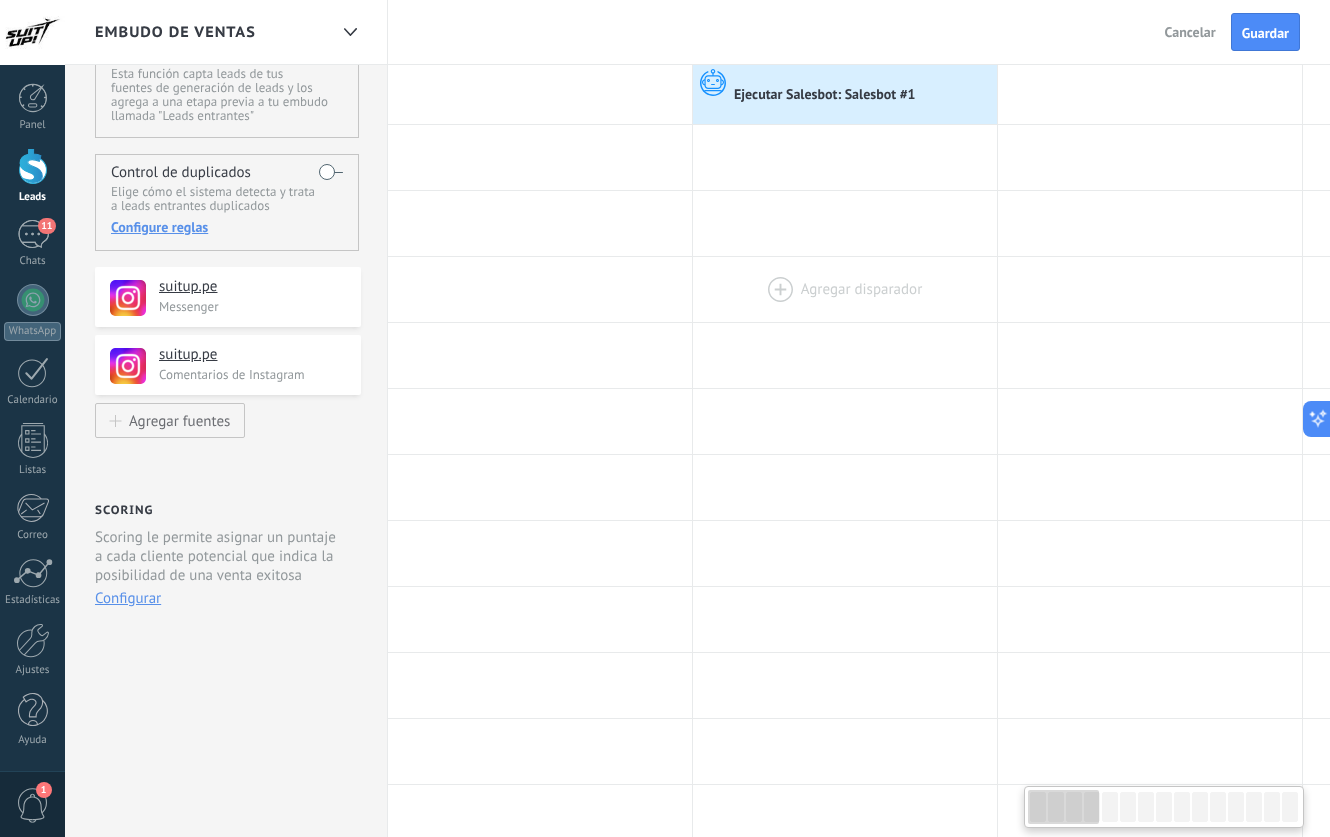 scroll, scrollTop: 0, scrollLeft: 0, axis: both 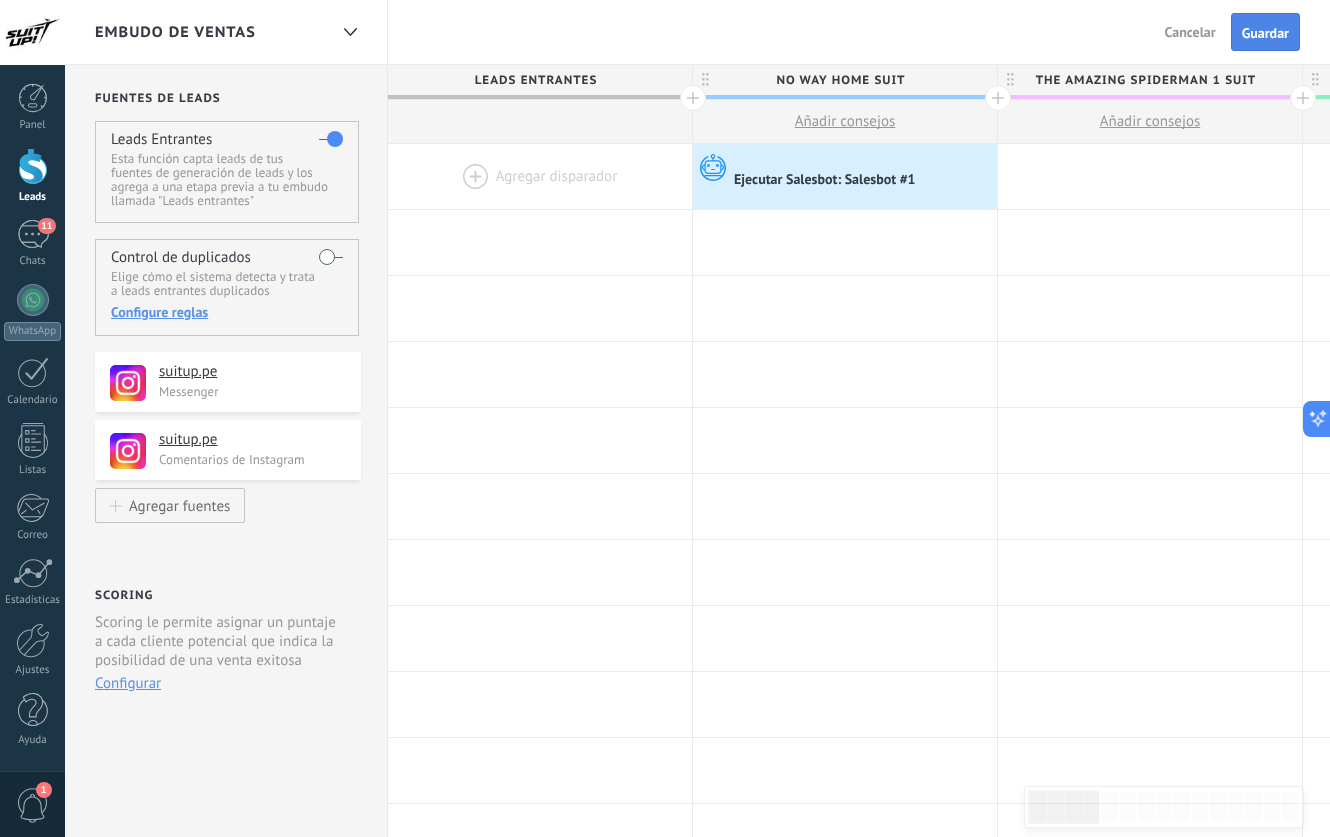 click on "Guardar" at bounding box center (1265, 33) 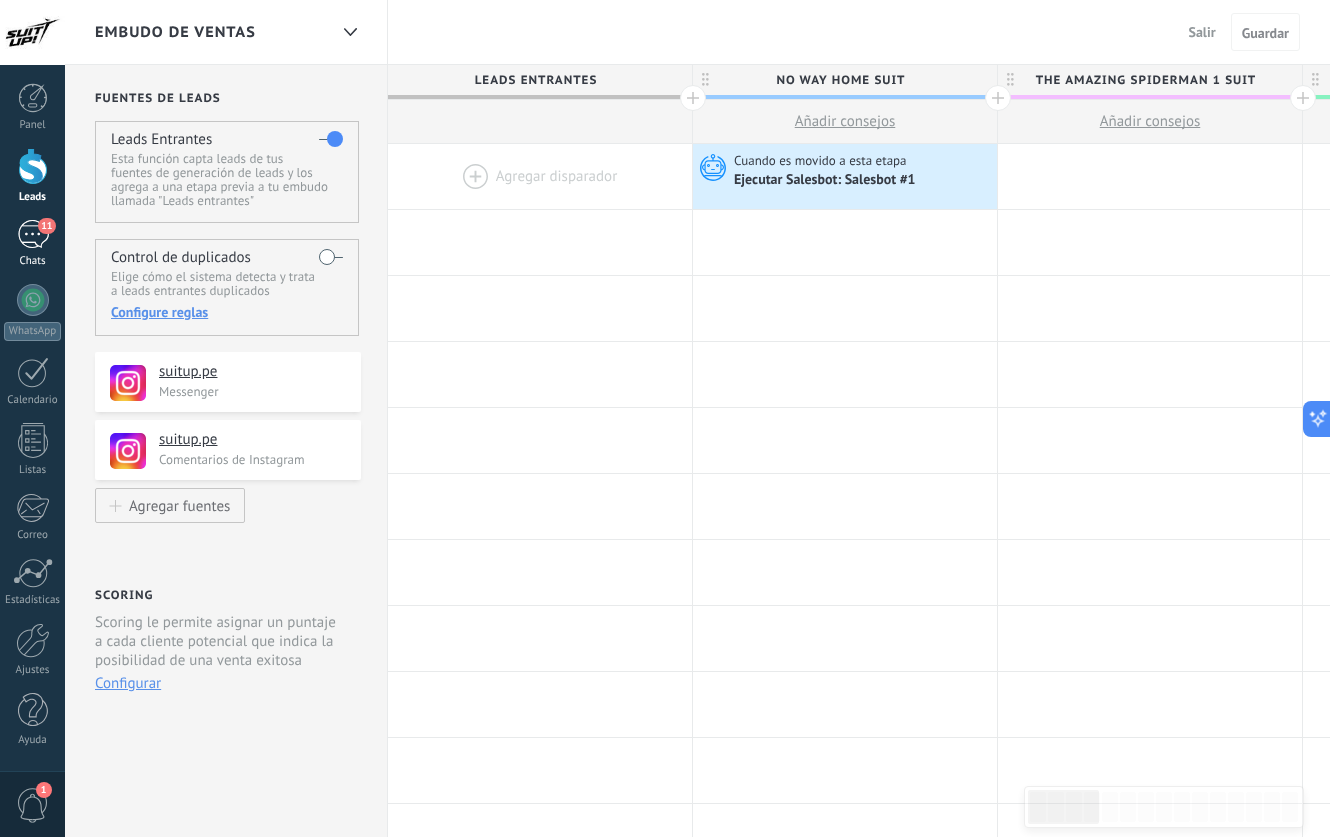 click on "11" at bounding box center [33, 234] 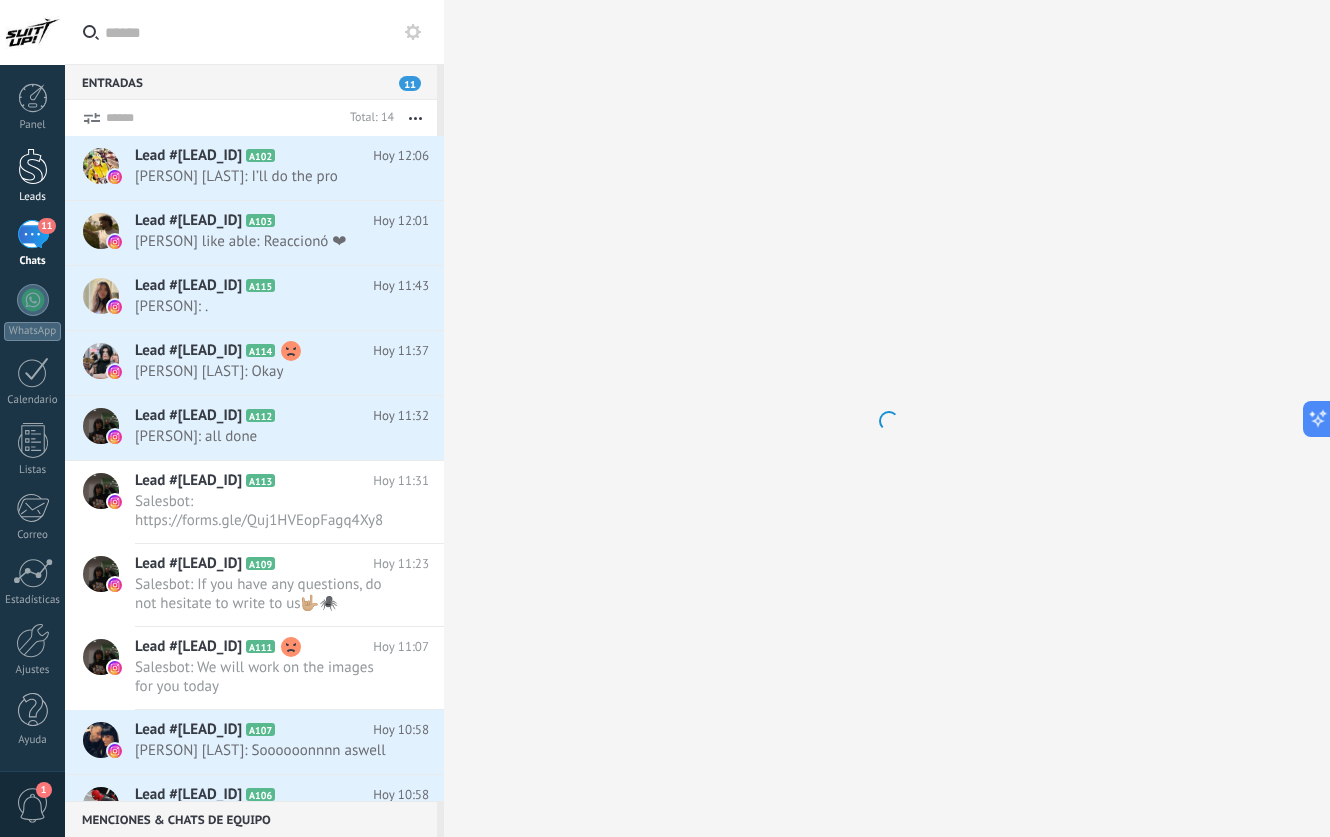 click at bounding box center (33, 166) 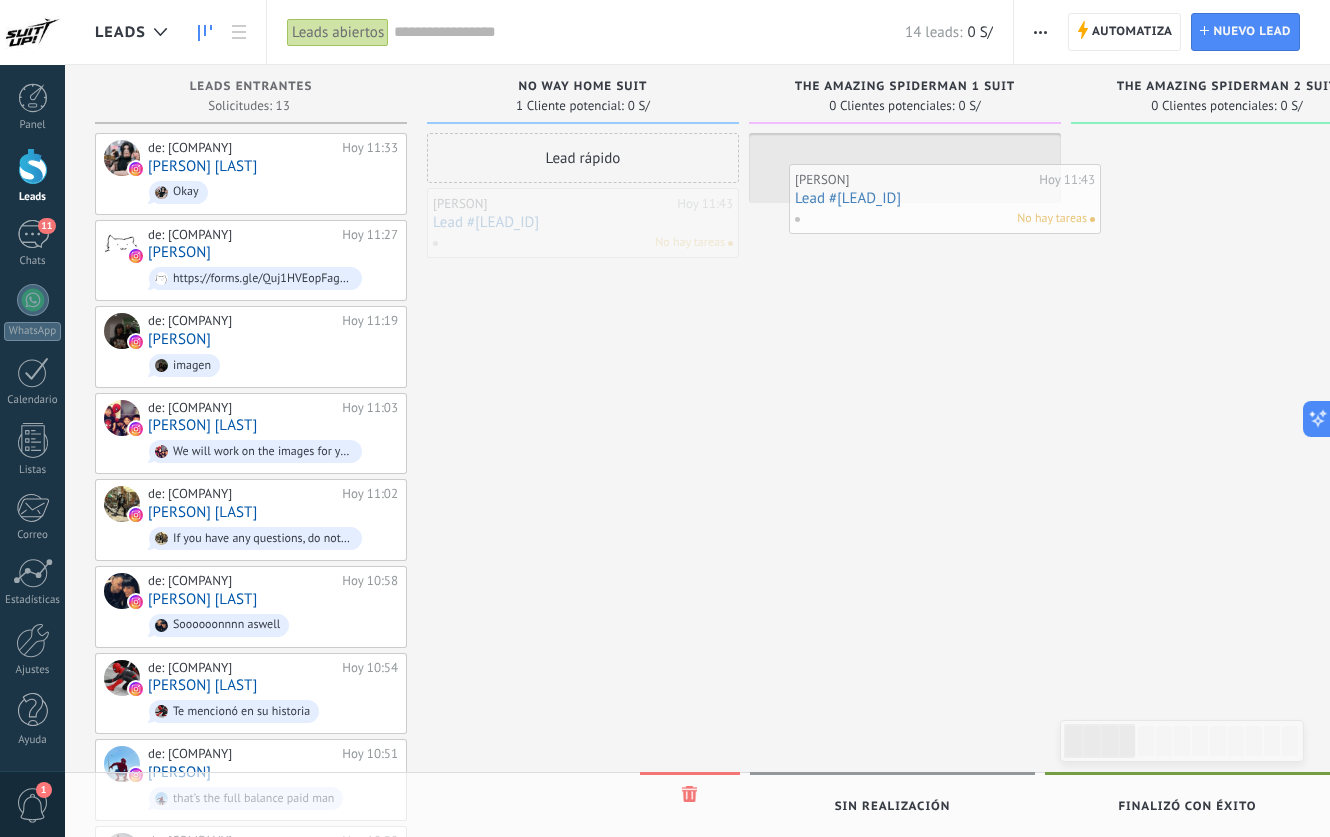 drag, startPoint x: 515, startPoint y: 226, endPoint x: 877, endPoint y: 202, distance: 362.7947 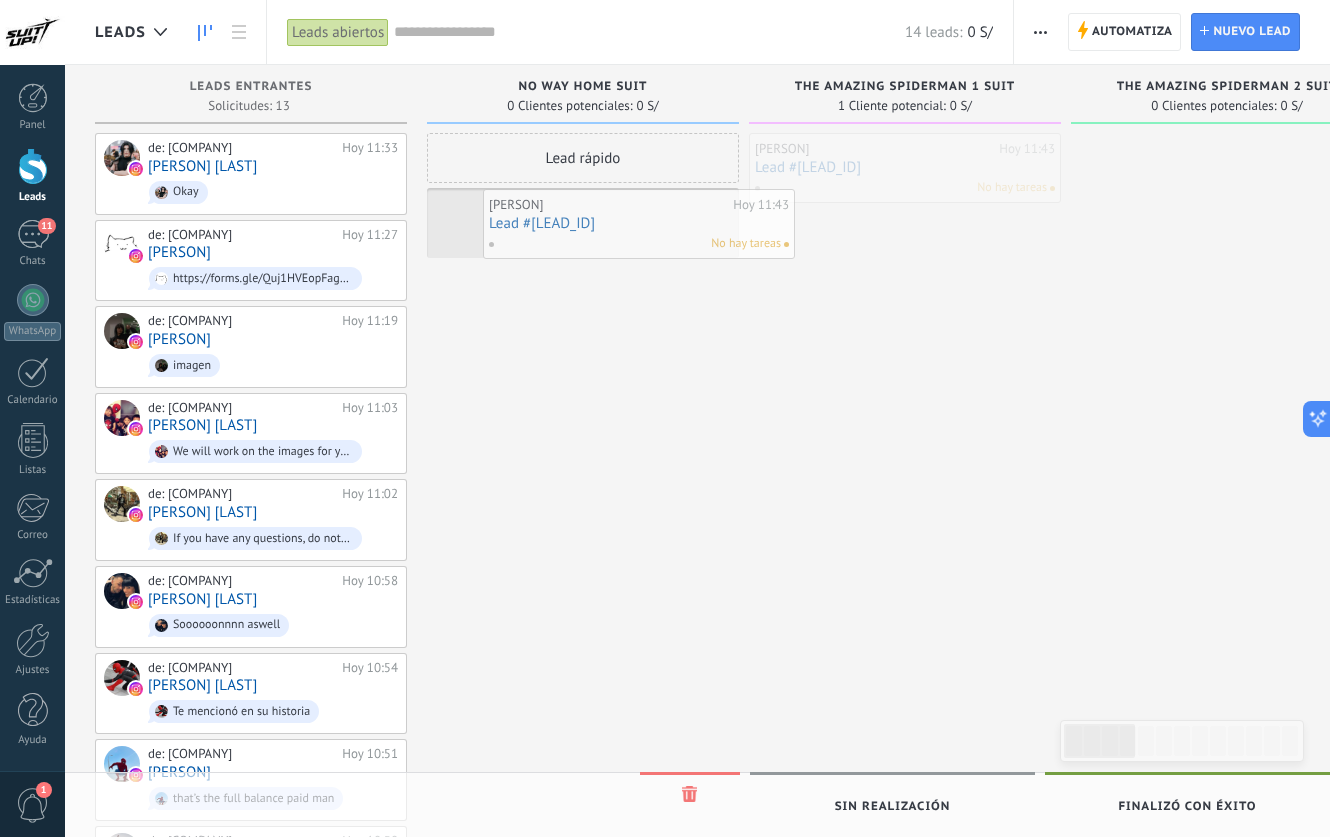 drag, startPoint x: 878, startPoint y: 167, endPoint x: 612, endPoint y: 223, distance: 271.83084 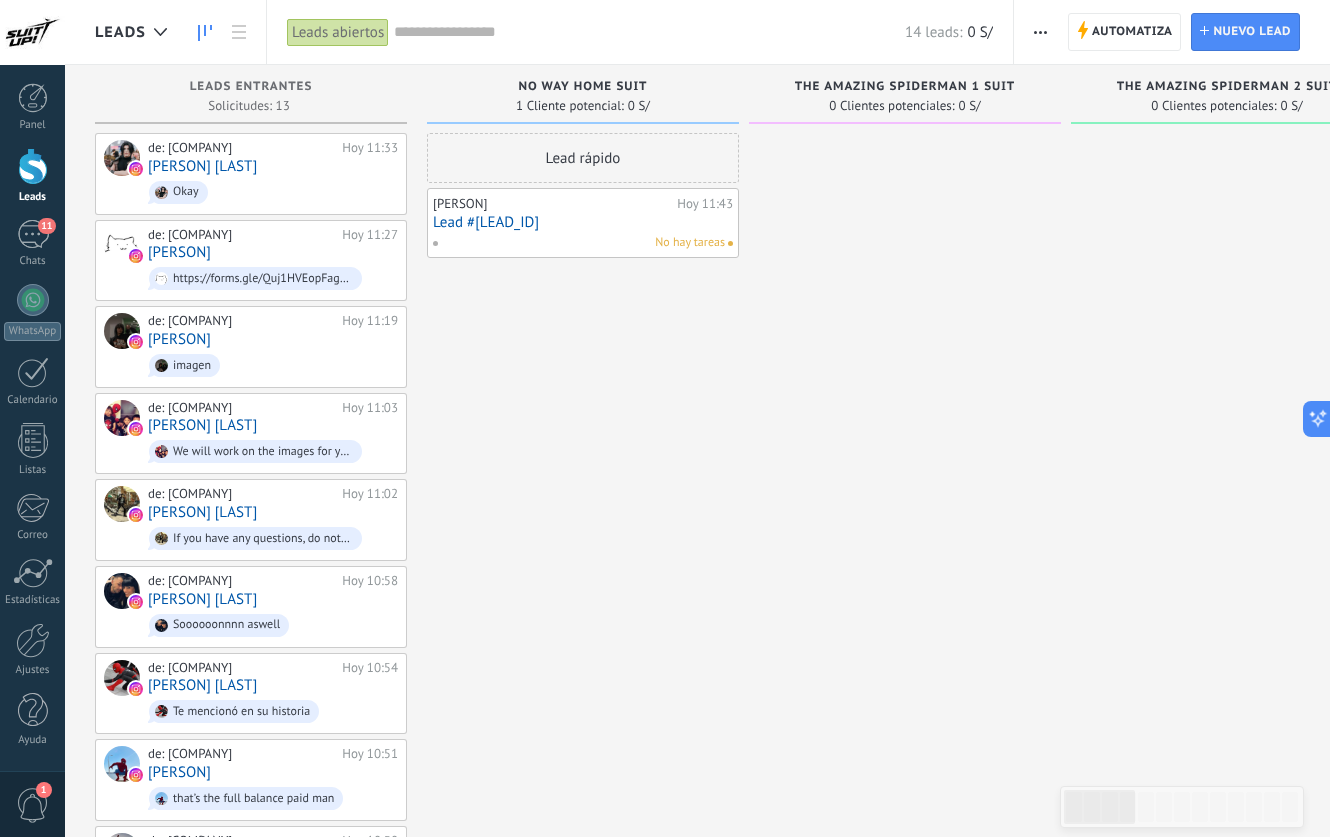 scroll, scrollTop: 0, scrollLeft: 1, axis: horizontal 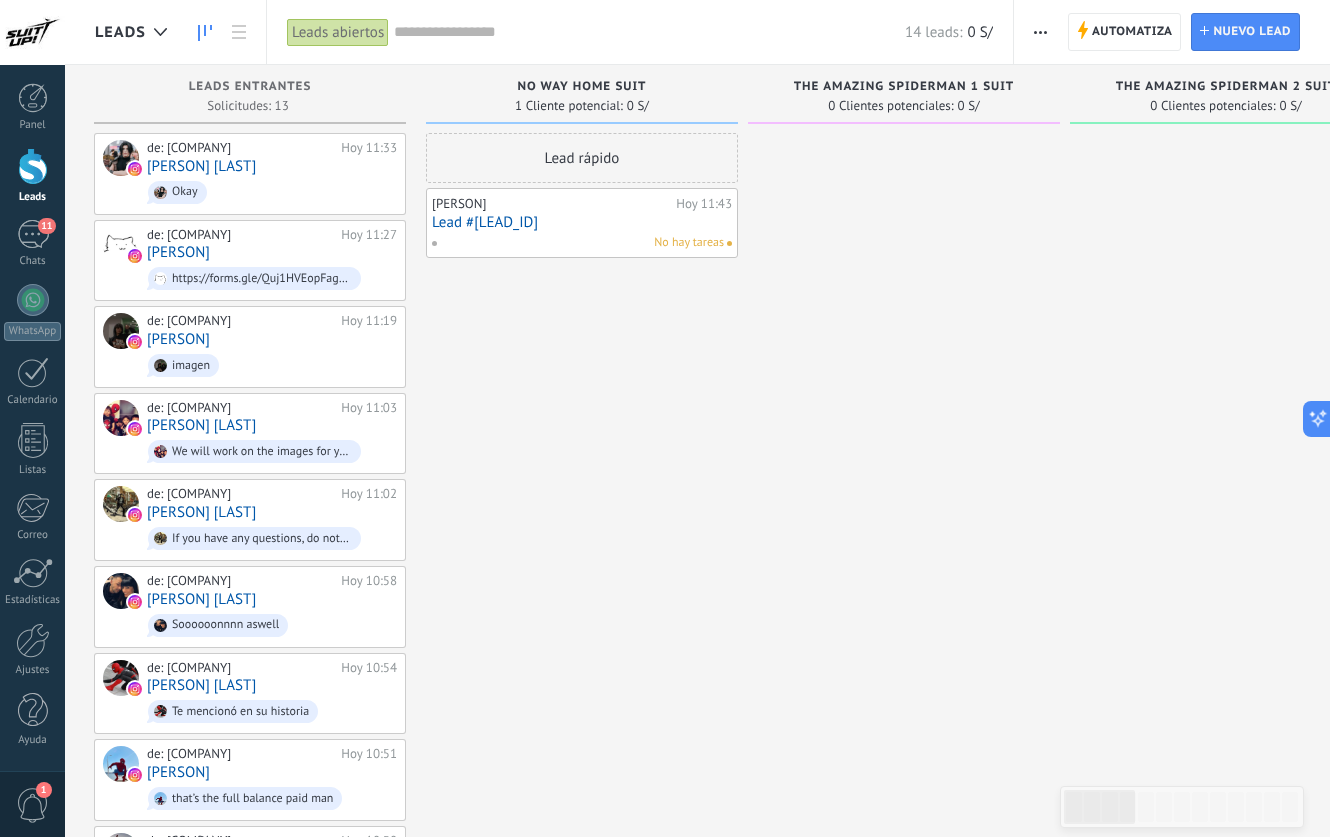 click on "Lead #[LEAD_ID]" at bounding box center (582, 222) 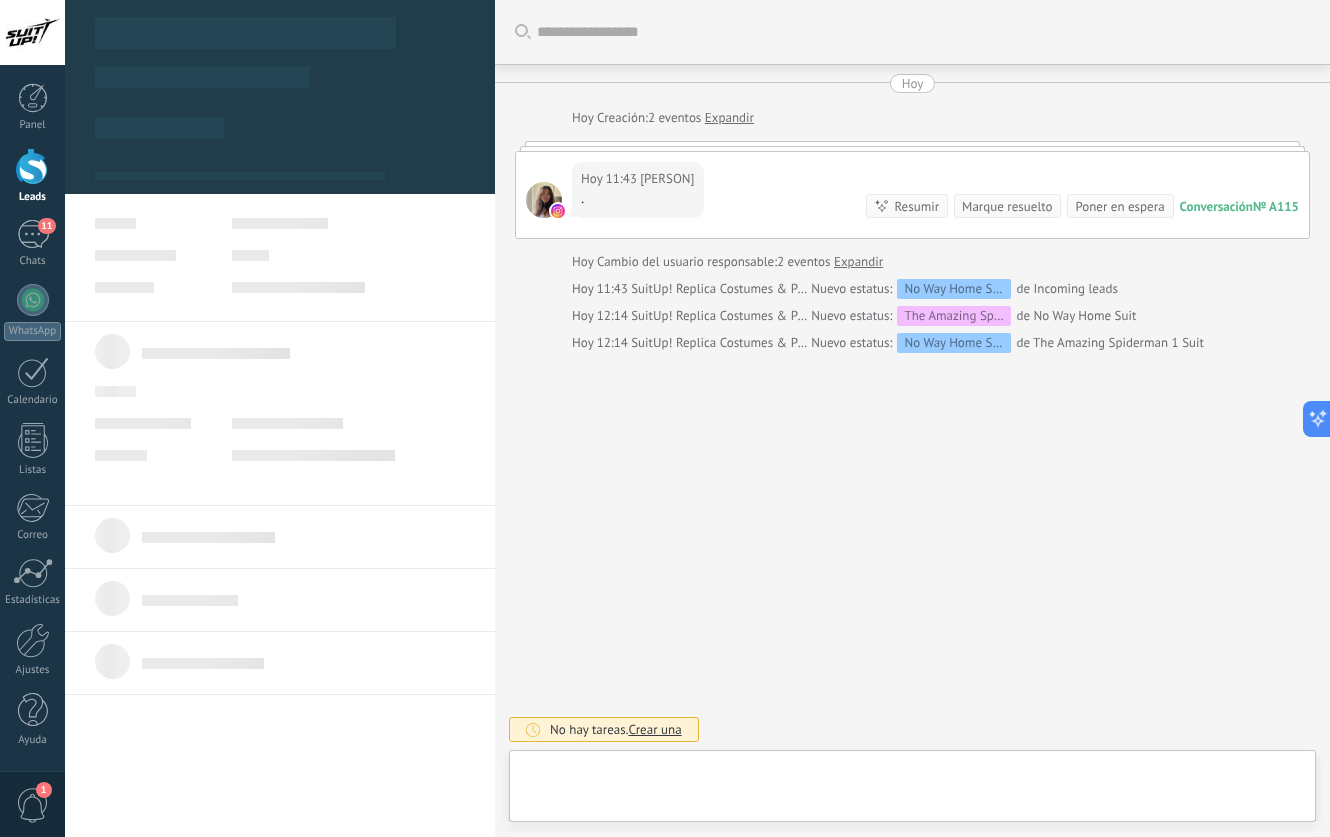type on "**********" 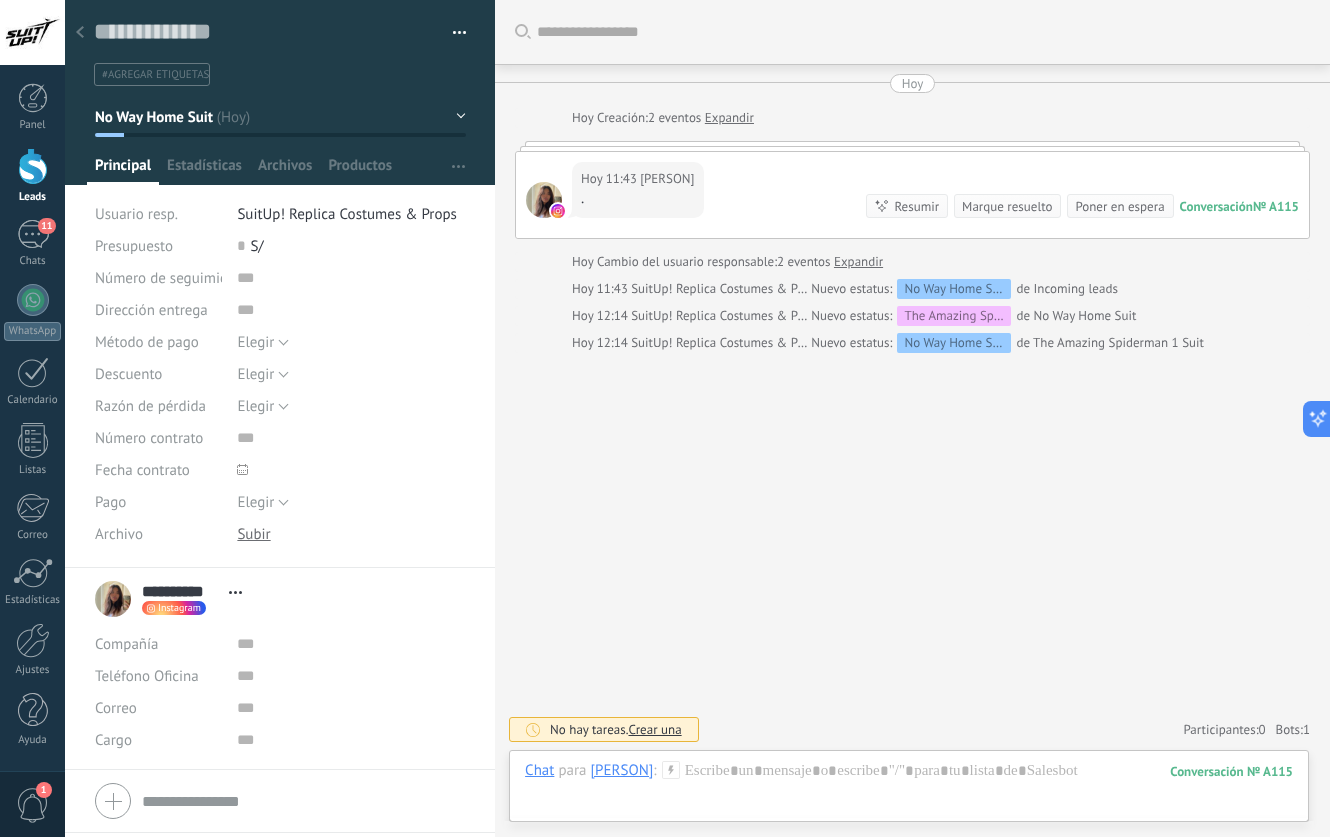 click on "Buscar Carga más Hoy Hoy Creación:  2  eventos   Expandir Hoy 11:43 [PERSON]  . Conversación  № A115 Conversación № A115 Resumir Resumir Marque resuelto Poner en espera Hoy 11:43 [PERSON]: . Conversación № A115 Hoy Cambio del usuario responsable:  2  eventos   Expandir Hoy 11:43 [COMPANY]  Nuevo estatus: No Way Home Suit de Incoming leads Hoy 12:14 [COMPANY]  Nuevo estatus: The Amazing Spiderman 1 Suit de No Way Home Suit Hoy 12:14 [COMPANY]  Nuevo estatus: No Way Home Suit de The Amazing Spiderman 1 Suit No hay tareas.  Crear una Participantes:  0 Agregar usuario Bots:  1 Active bots Salesbot #1" at bounding box center (912, 418) 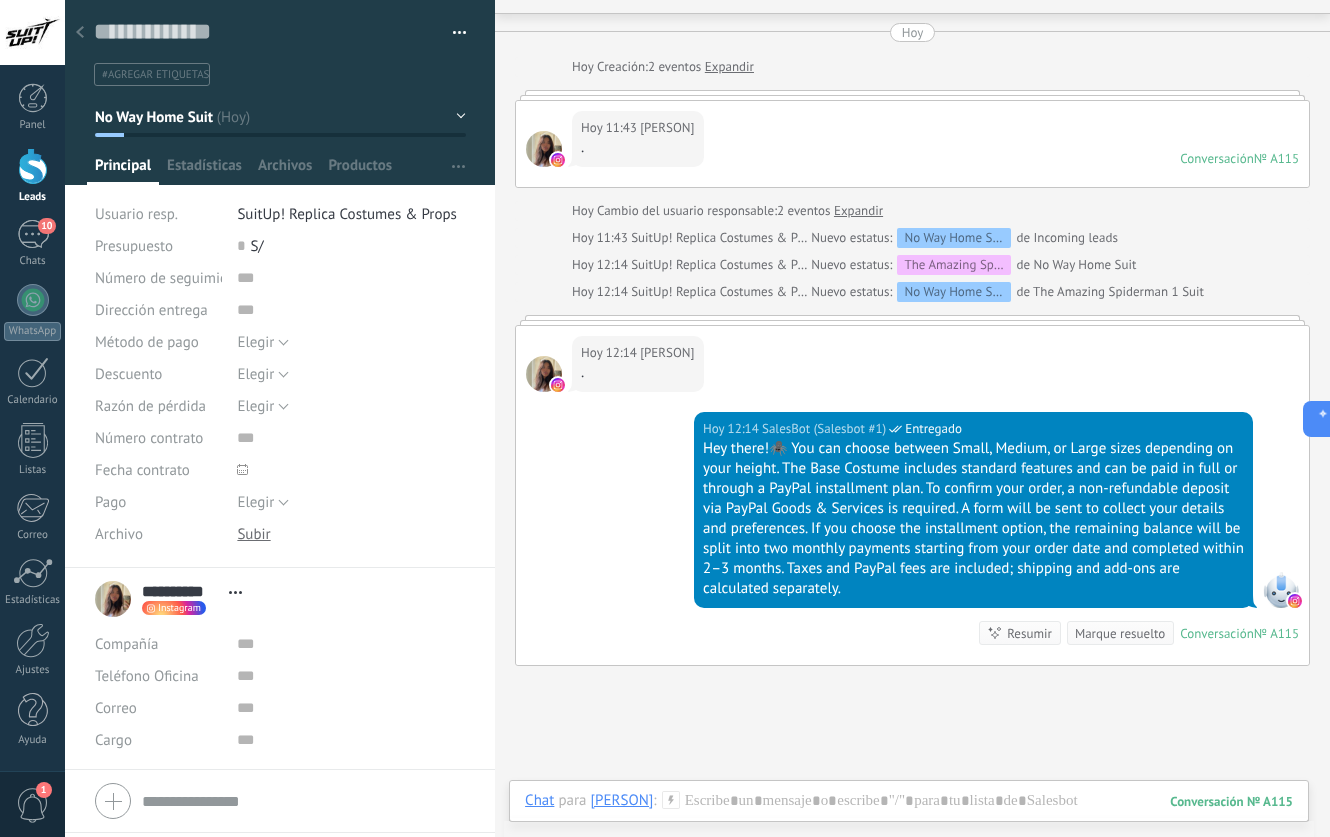 scroll, scrollTop: 53, scrollLeft: 0, axis: vertical 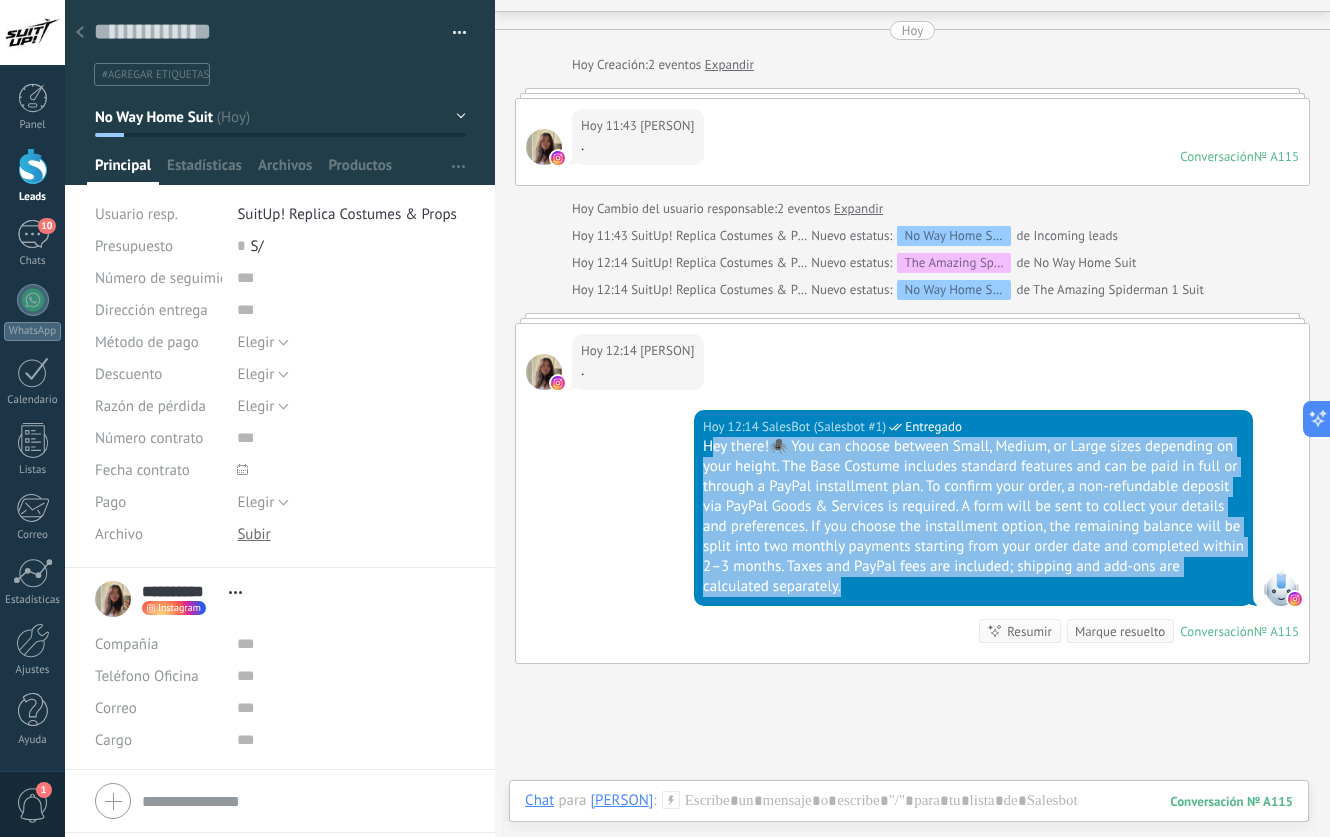 drag, startPoint x: 847, startPoint y: 589, endPoint x: 773, endPoint y: 504, distance: 112.698715 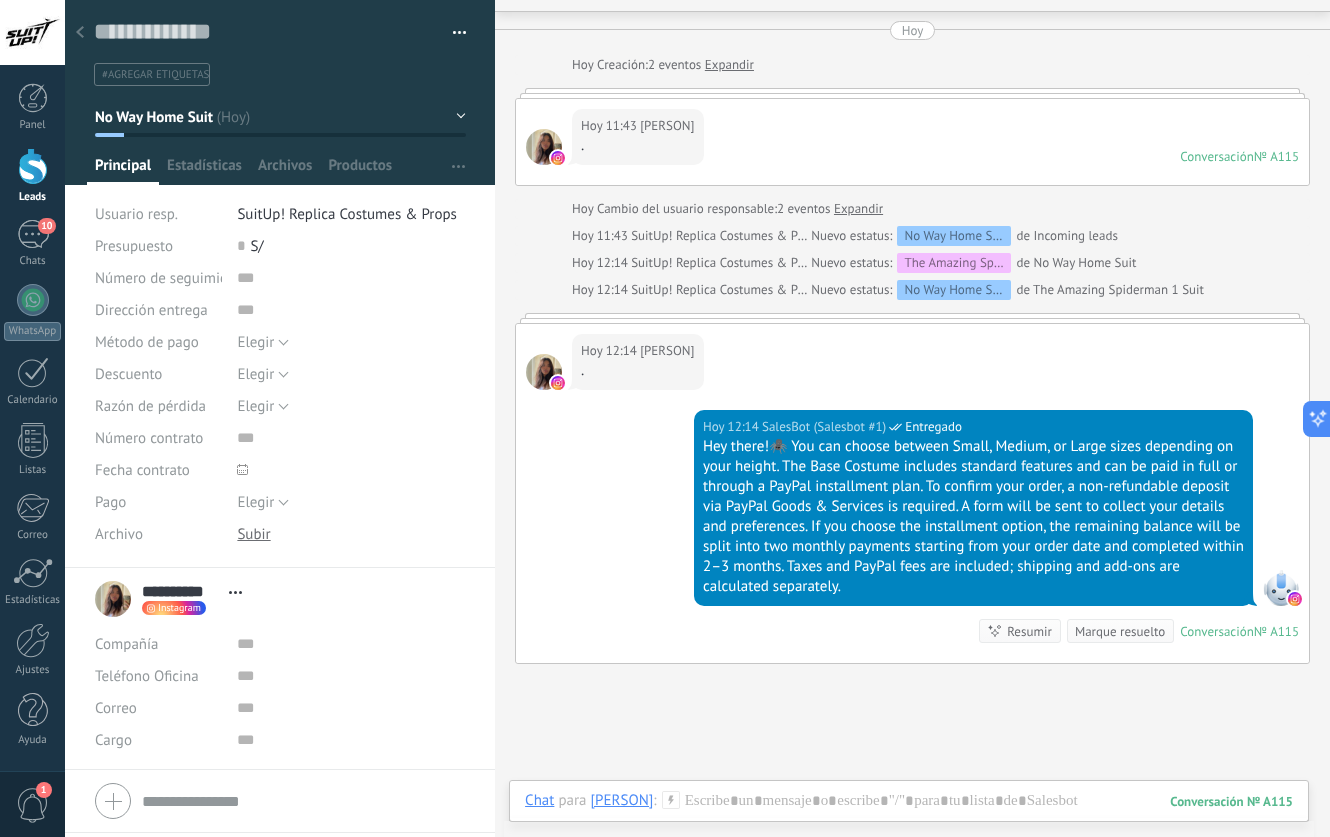 scroll, scrollTop: 0, scrollLeft: 0, axis: both 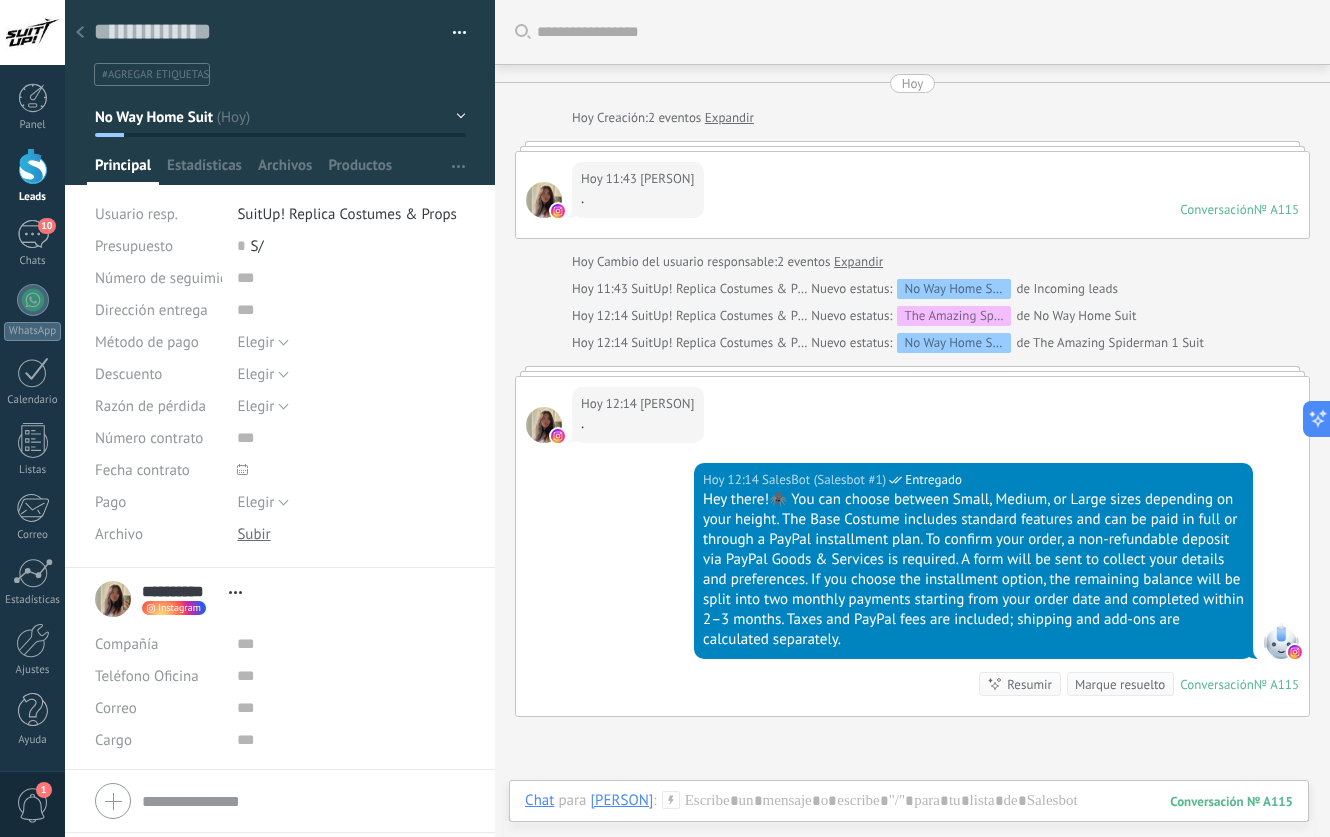 click on "Hey there!🕷️ You can choose between Small, Medium, or Large sizes depending on your height. The Base Costume includes standard features and can be paid in full or through a PayPal installment plan. To confirm your order, a non-refundable deposit via PayPal Goods & Services is required. A form will be sent to collect your details and preferences. If you choose the installment option, the remaining balance will be split into two monthly payments starting from your order date and completed within 2–3 months. Taxes and PayPal fees are included; shipping and add-ons are calculated separately." at bounding box center [973, 570] 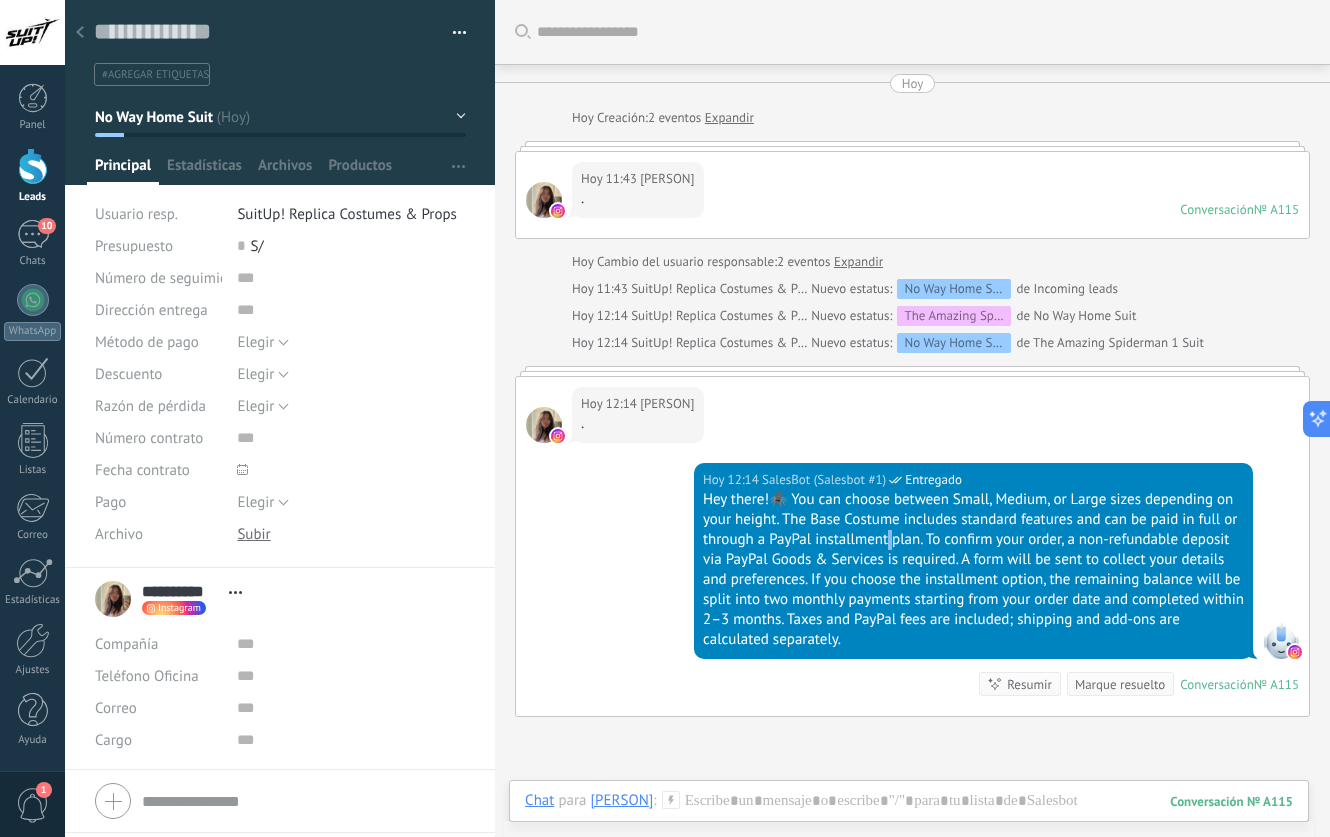 click on "Hey there!🕷️ You can choose between Small, Medium, or Large sizes depending on your height. The Base Costume includes standard features and can be paid in full or through a PayPal installment plan. To confirm your order, a non-refundable deposit via PayPal Goods & Services is required. A form will be sent to collect your details and preferences. If you choose the installment option, the remaining balance will be split into two monthly payments starting from your order date and completed within 2–3 months. Taxes and PayPal fees are included; shipping and add-ons are calculated separately." at bounding box center (973, 570) 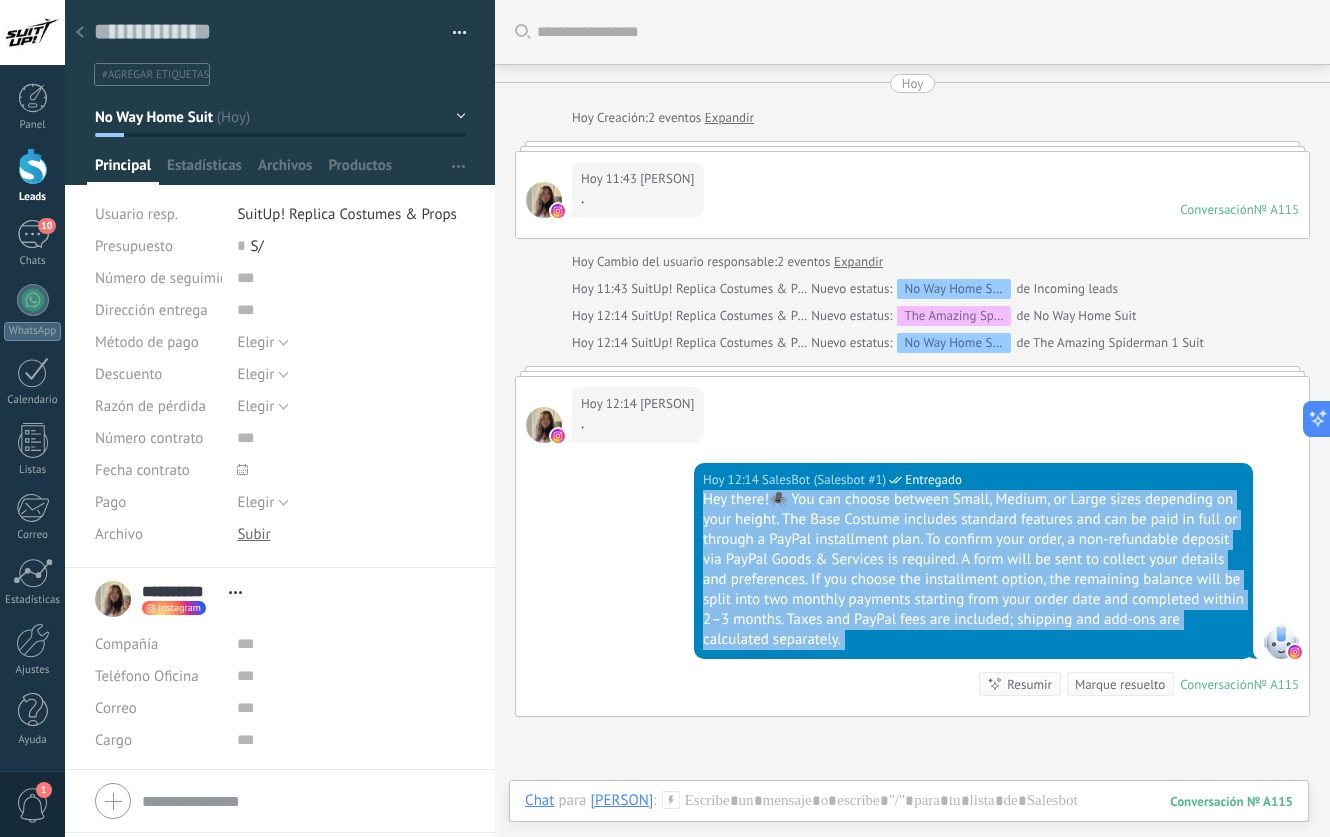 click on "Hey there!🕷️ You can choose between Small, Medium, or Large sizes depending on your height. The Base Costume includes standard features and can be paid in full or through a PayPal installment plan. To confirm your order, a non-refundable deposit via PayPal Goods & Services is required. A form will be sent to collect your details and preferences. If you choose the installment option, the remaining balance will be split into two monthly payments starting from your order date and completed within 2–3 months. Taxes and PayPal fees are included; shipping and add-ons are calculated separately." at bounding box center [973, 570] 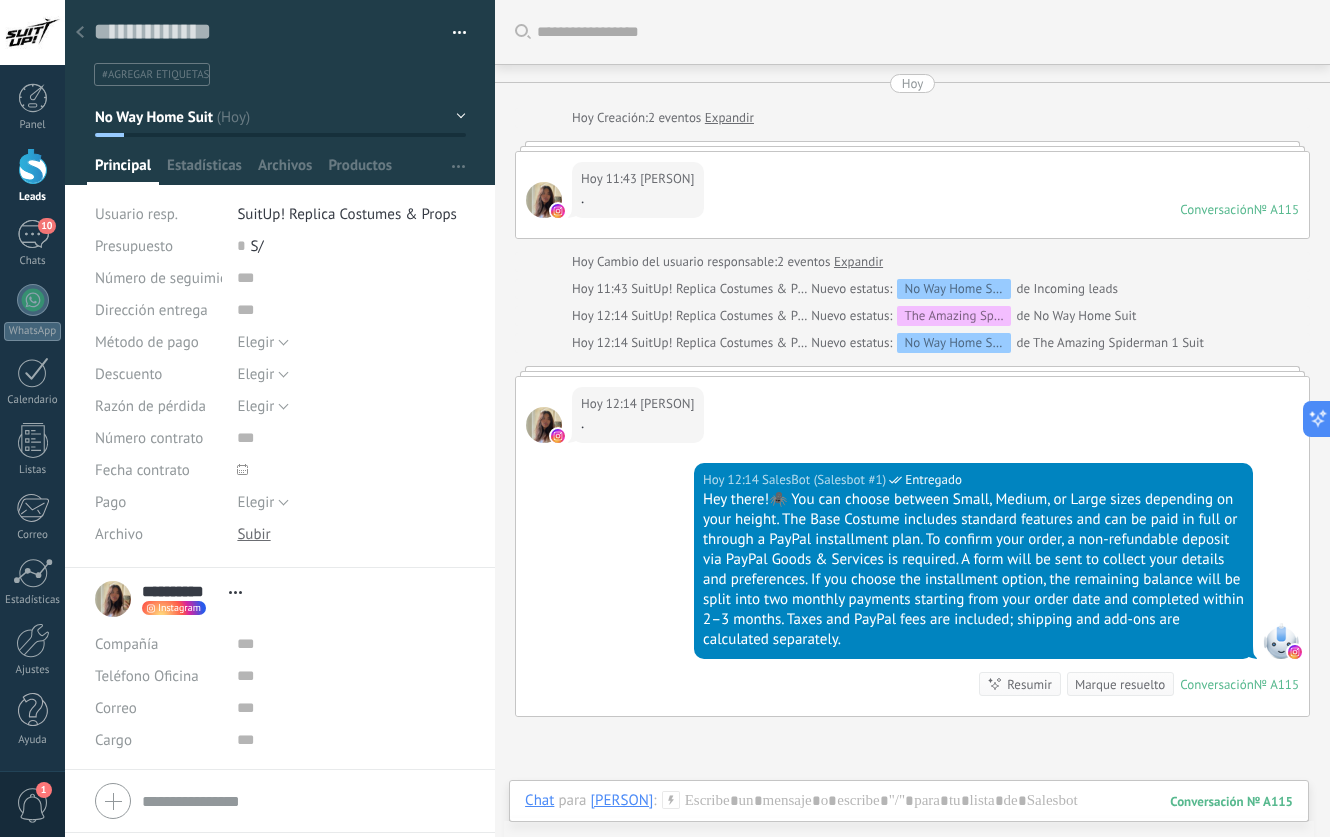 click on "Hey there!🕷️ You can choose between Small, Medium, or Large sizes depending on your height. The Base Costume includes standard features and can be paid in full or through a PayPal installment plan. To confirm your order, a non-refundable deposit via PayPal Goods & Services is required. A form will be sent to collect your details and preferences. If you choose the installment option, the remaining balance will be split into two monthly payments starting from your order date and completed within 2–3 months. Taxes and PayPal fees are included; shipping and add-ons are calculated separately." at bounding box center [973, 570] 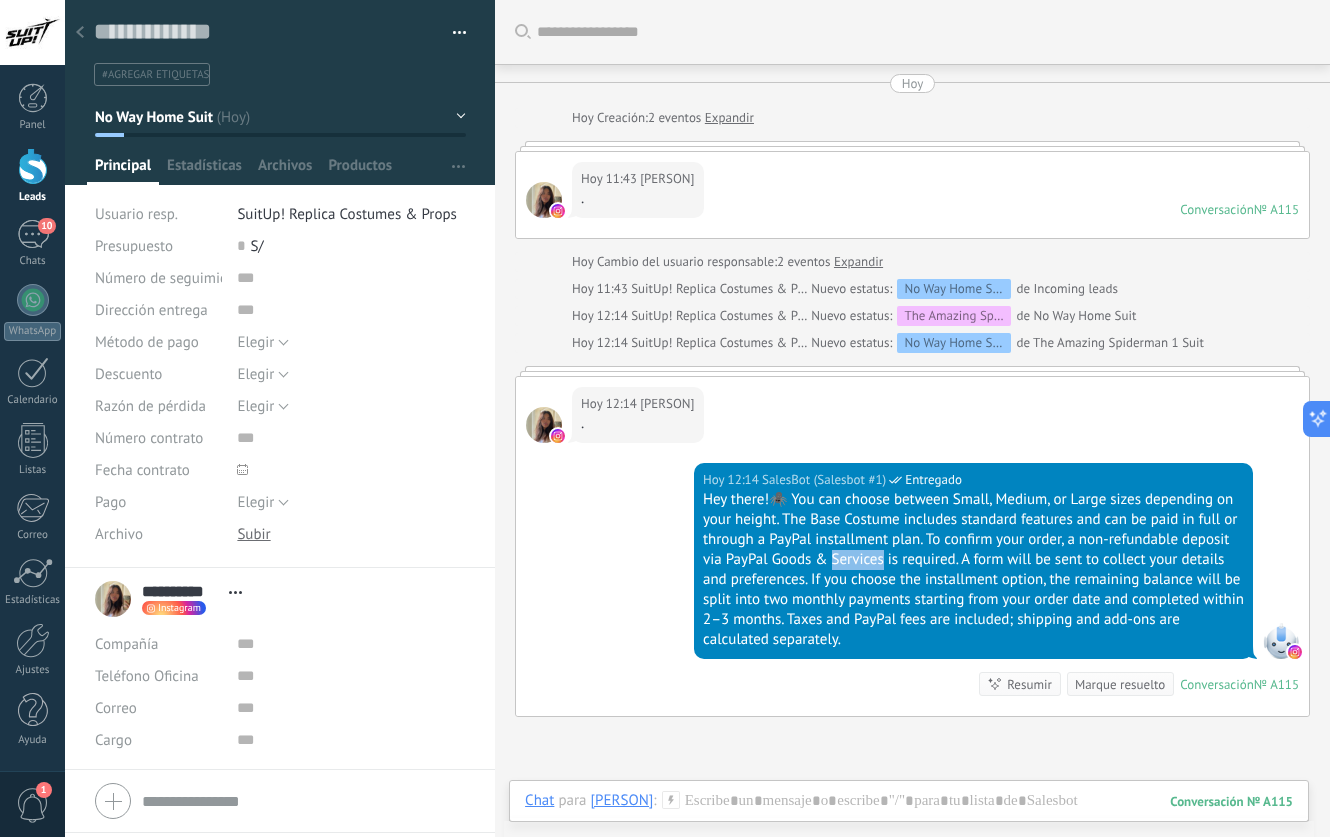 click on "Hey there!🕷️ You can choose between Small, Medium, or Large sizes depending on your height. The Base Costume includes standard features and can be paid in full or through a PayPal installment plan. To confirm your order, a non-refundable deposit via PayPal Goods & Services is required. A form will be sent to collect your details and preferences. If you choose the installment option, the remaining balance will be split into two monthly payments starting from your order date and completed within 2–3 months. Taxes and PayPal fees are included; shipping and add-ons are calculated separately." at bounding box center (973, 570) 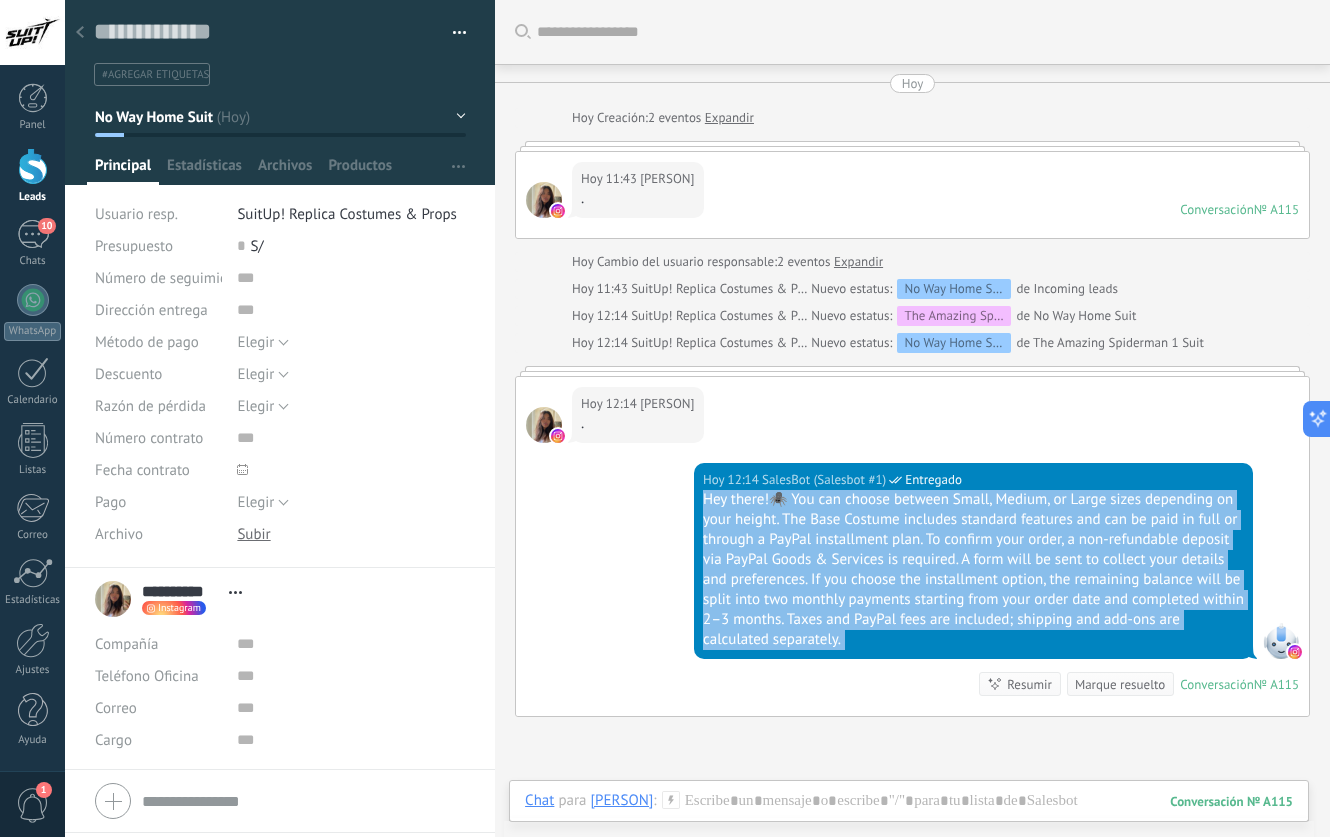 click on "Hey there!🕷️ You can choose between Small, Medium, or Large sizes depending on your height. The Base Costume includes standard features and can be paid in full or through a PayPal installment plan. To confirm your order, a non-refundable deposit via PayPal Goods & Services is required. A form will be sent to collect your details and preferences. If you choose the installment option, the remaining balance will be split into two monthly payments starting from your order date and completed within 2–3 months. Taxes and PayPal fees are included; shipping and add-ons are calculated separately." at bounding box center [973, 570] 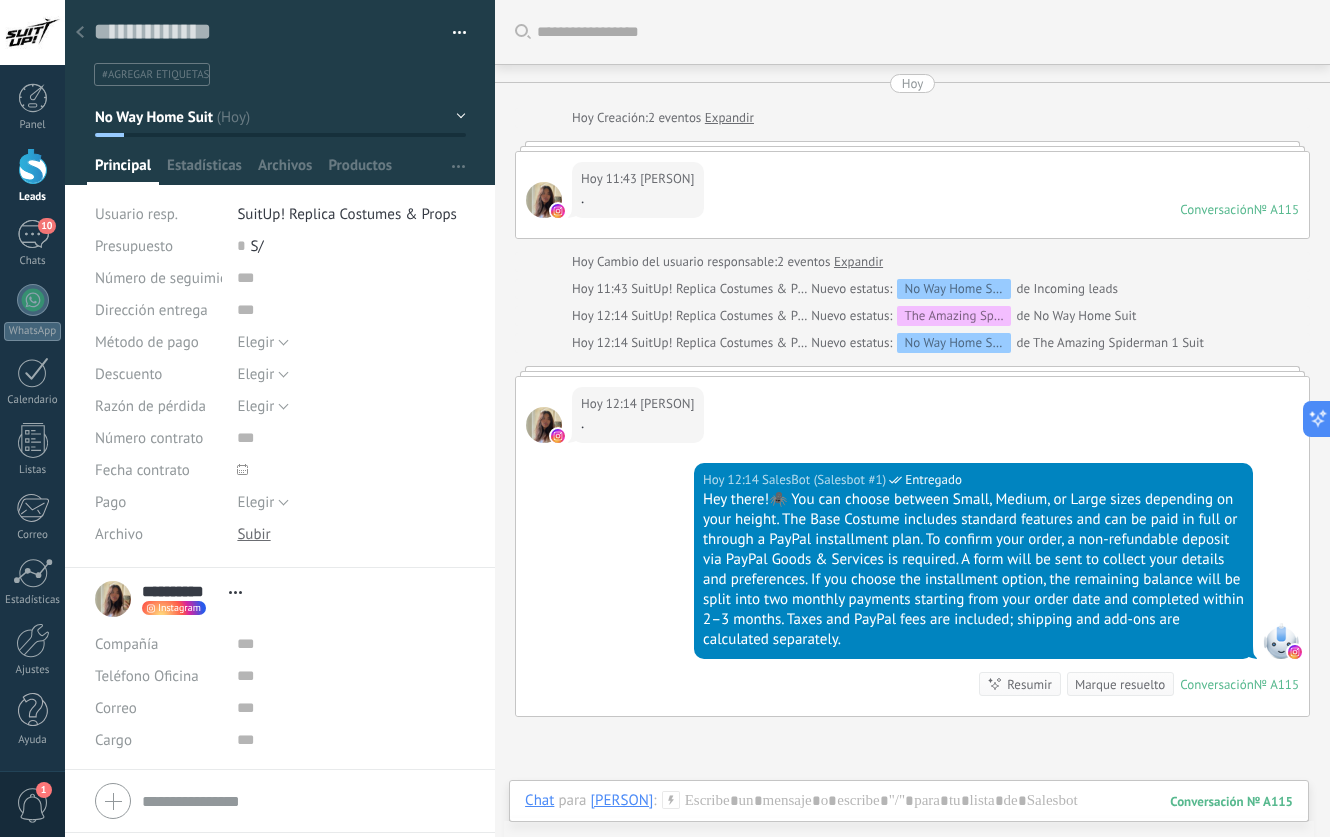 click on "Hey there!🕷️ You can choose between Small, Medium, or Large sizes depending on your height. The Base Costume includes standard features and can be paid in full or through a PayPal installment plan. To confirm your order, a non-refundable deposit via PayPal Goods & Services is required. A form will be sent to collect your details and preferences. If you choose the installment option, the remaining balance will be split into two monthly payments starting from your order date and completed within 2–3 months. Taxes and PayPal fees are included; shipping and add-ons are calculated separately." at bounding box center (973, 570) 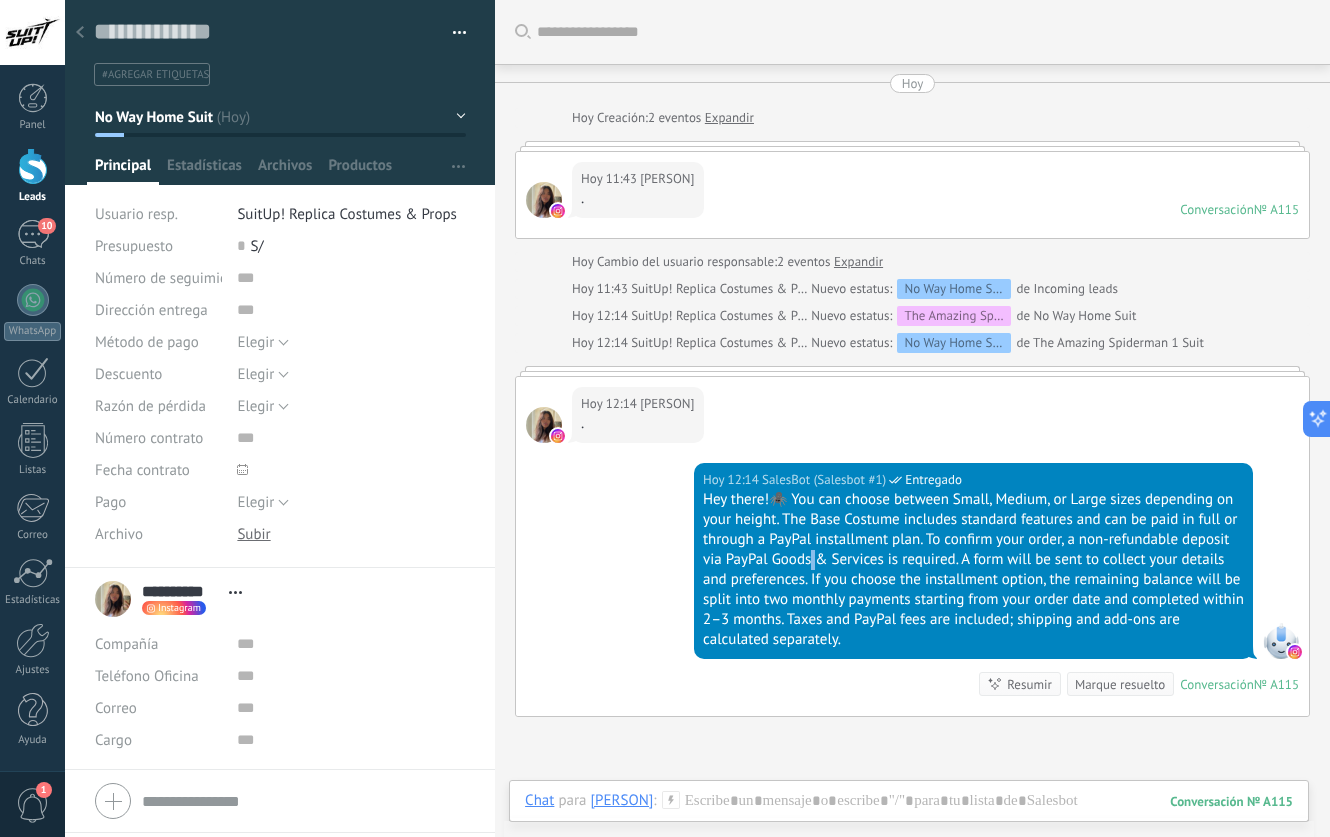 click on "Hey there!🕷️ You can choose between Small, Medium, or Large sizes depending on your height. The Base Costume includes standard features and can be paid in full or through a PayPal installment plan. To confirm your order, a non-refundable deposit via PayPal Goods & Services is required. A form will be sent to collect your details and preferences. If you choose the installment option, the remaining balance will be split into two monthly payments starting from your order date and completed within 2–3 months. Taxes and PayPal fees are included; shipping and add-ons are calculated separately." at bounding box center [973, 570] 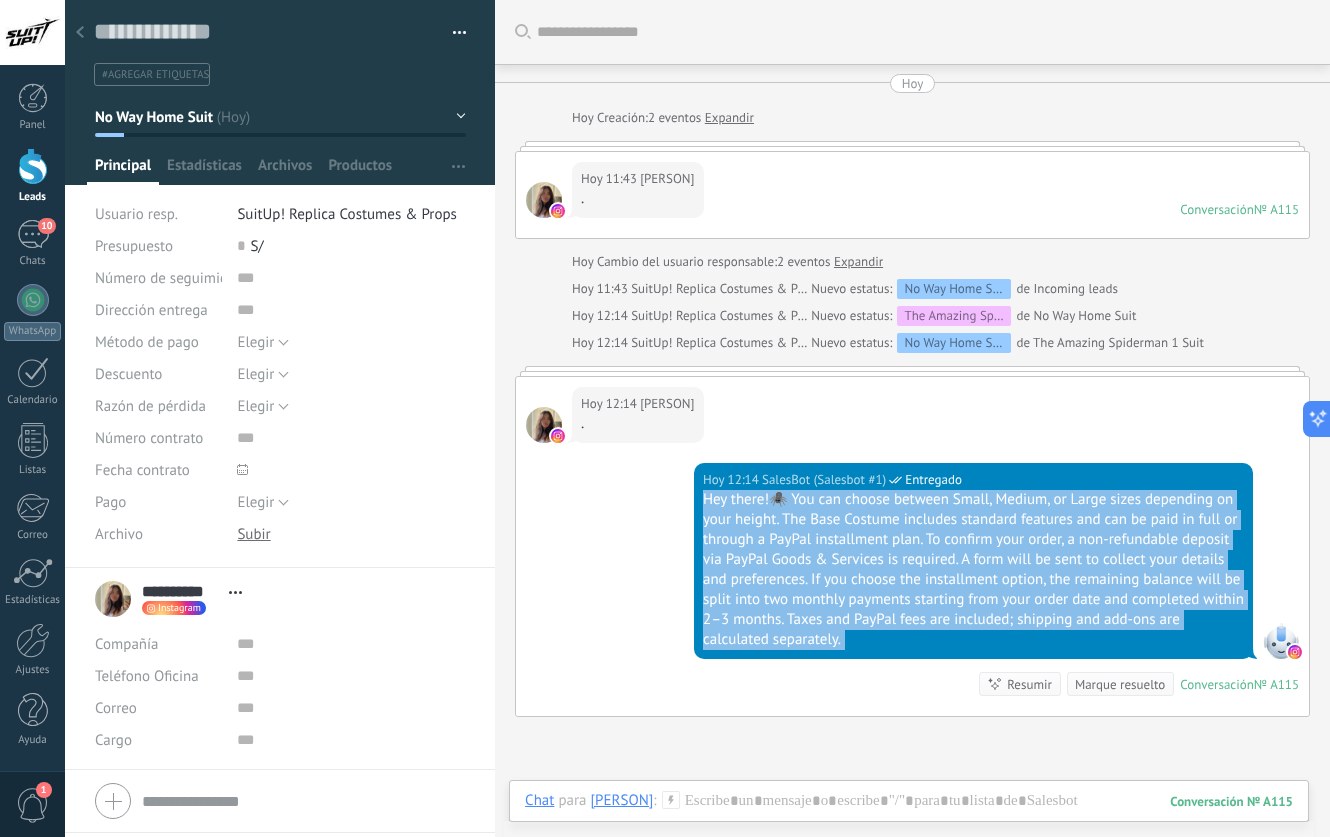 click on "Hey there!🕷️ You can choose between Small, Medium, or Large sizes depending on your height. The Base Costume includes standard features and can be paid in full or through a PayPal installment plan. To confirm your order, a non-refundable deposit via PayPal Goods & Services is required. A form will be sent to collect your details and preferences. If you choose the installment option, the remaining balance will be split into two monthly payments starting from your order date and completed within 2–3 months. Taxes and PayPal fees are included; shipping and add-ons are calculated separately." at bounding box center [973, 570] 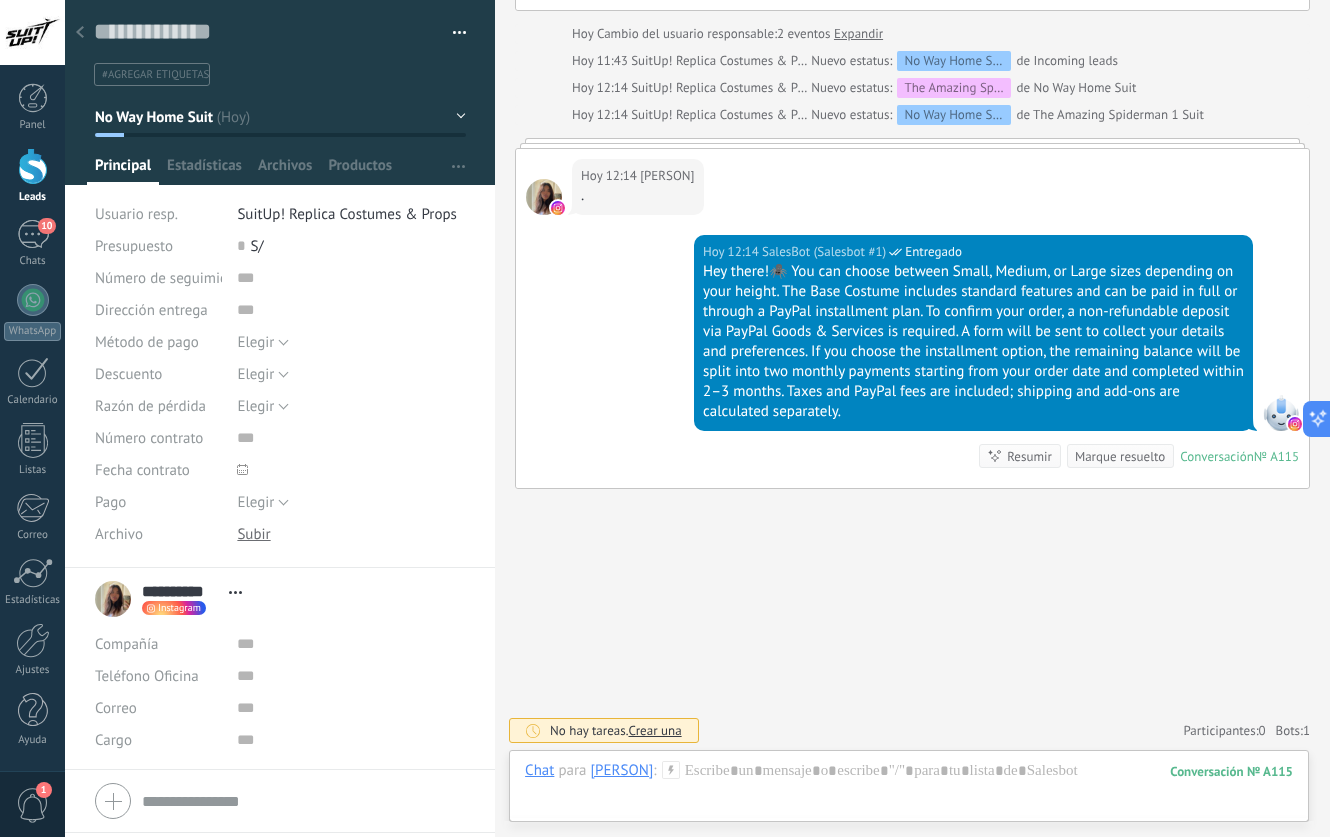 scroll, scrollTop: 0, scrollLeft: 0, axis: both 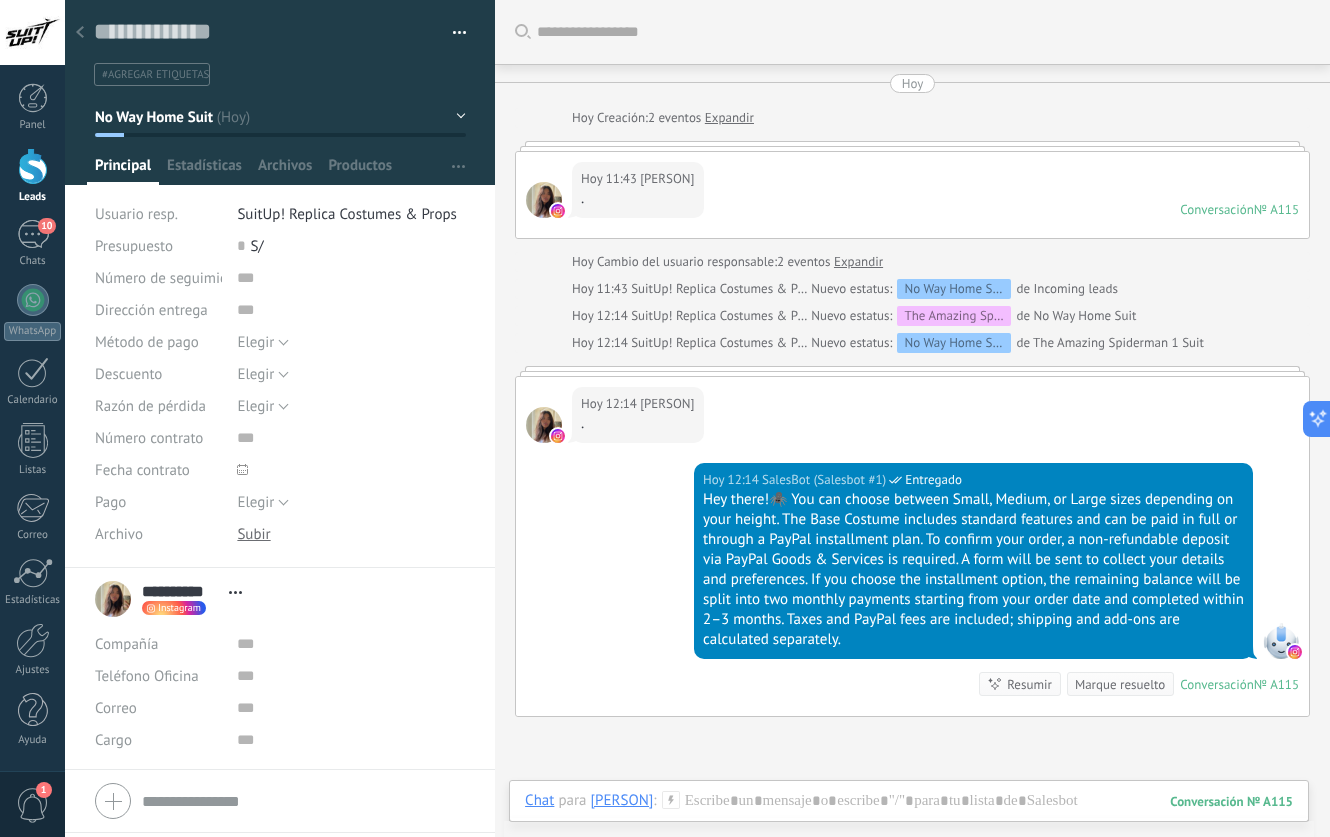 click 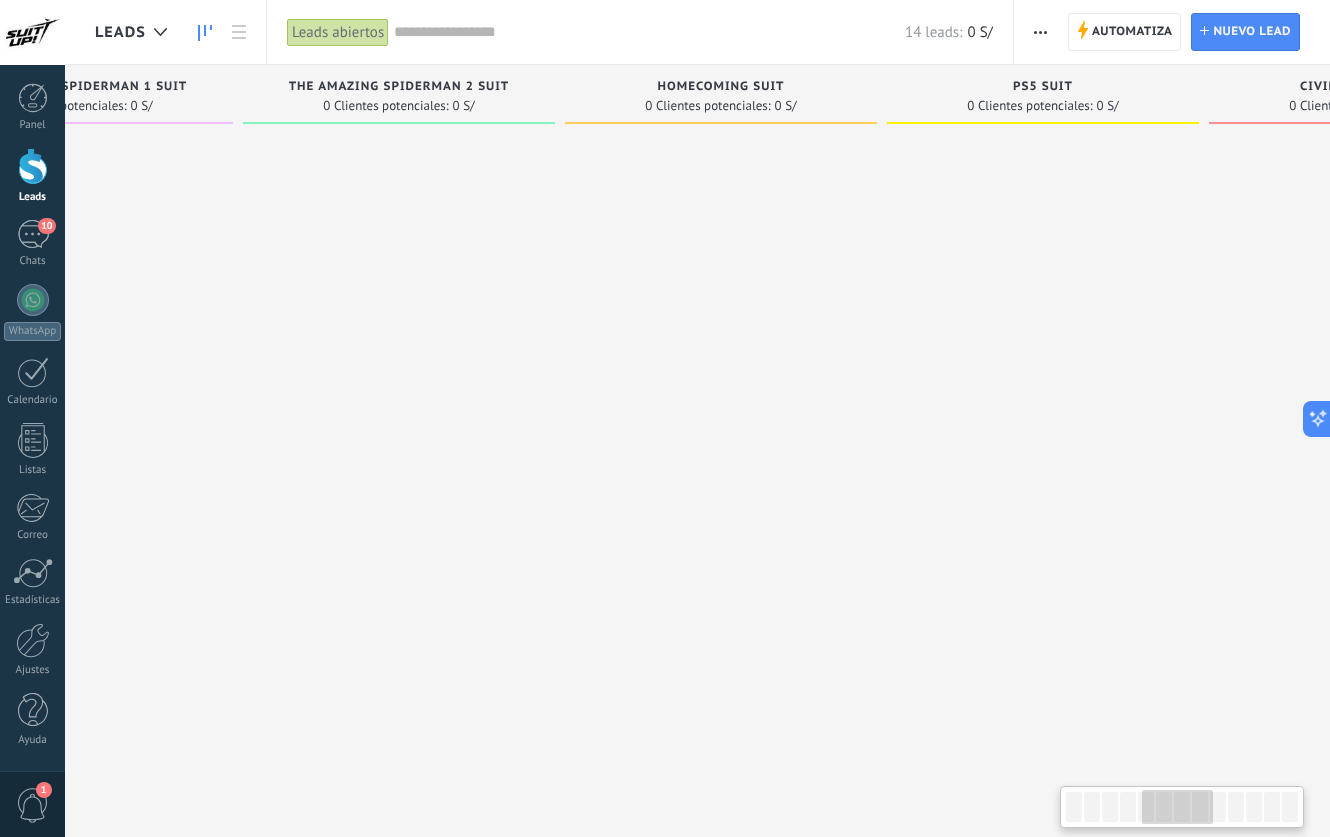scroll, scrollTop: 0, scrollLeft: 0, axis: both 